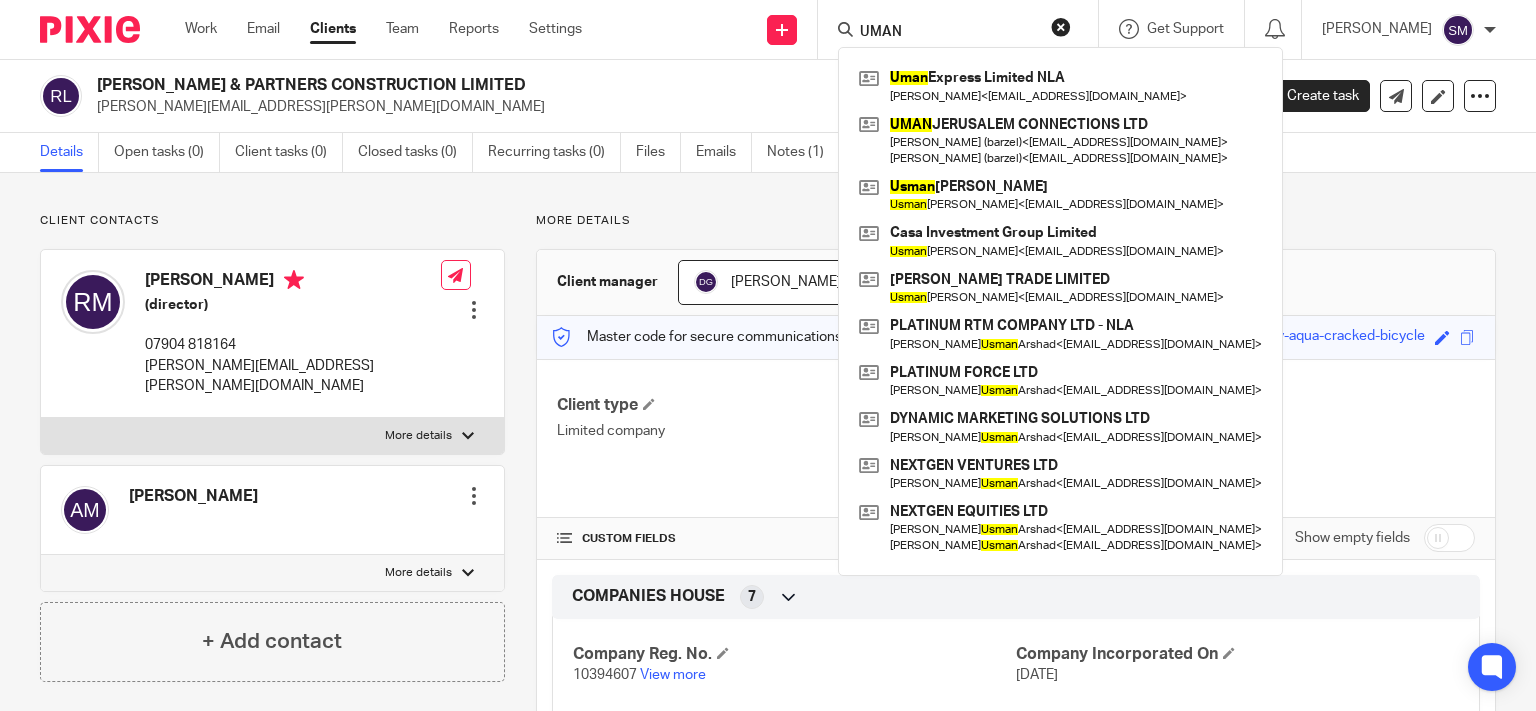 scroll, scrollTop: 0, scrollLeft: 0, axis: both 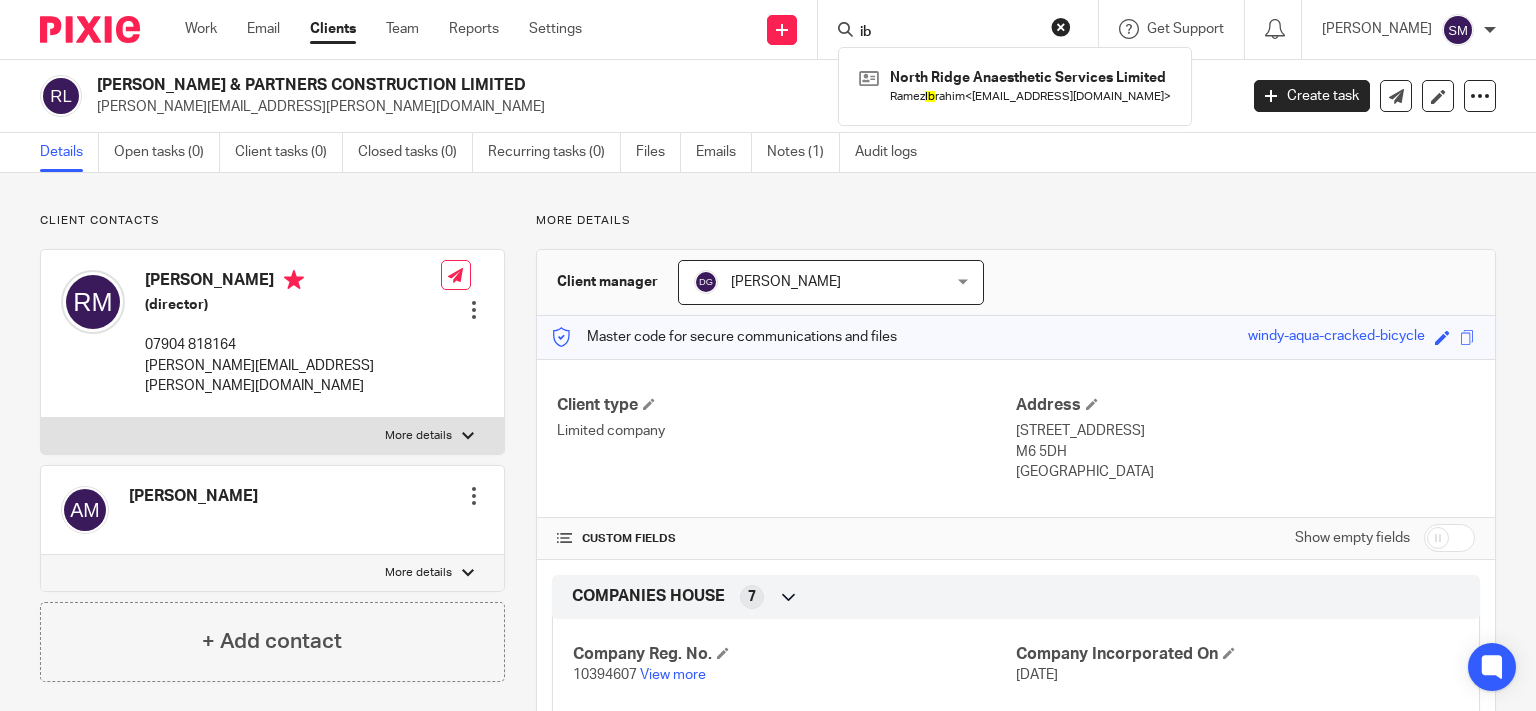type on "ib" 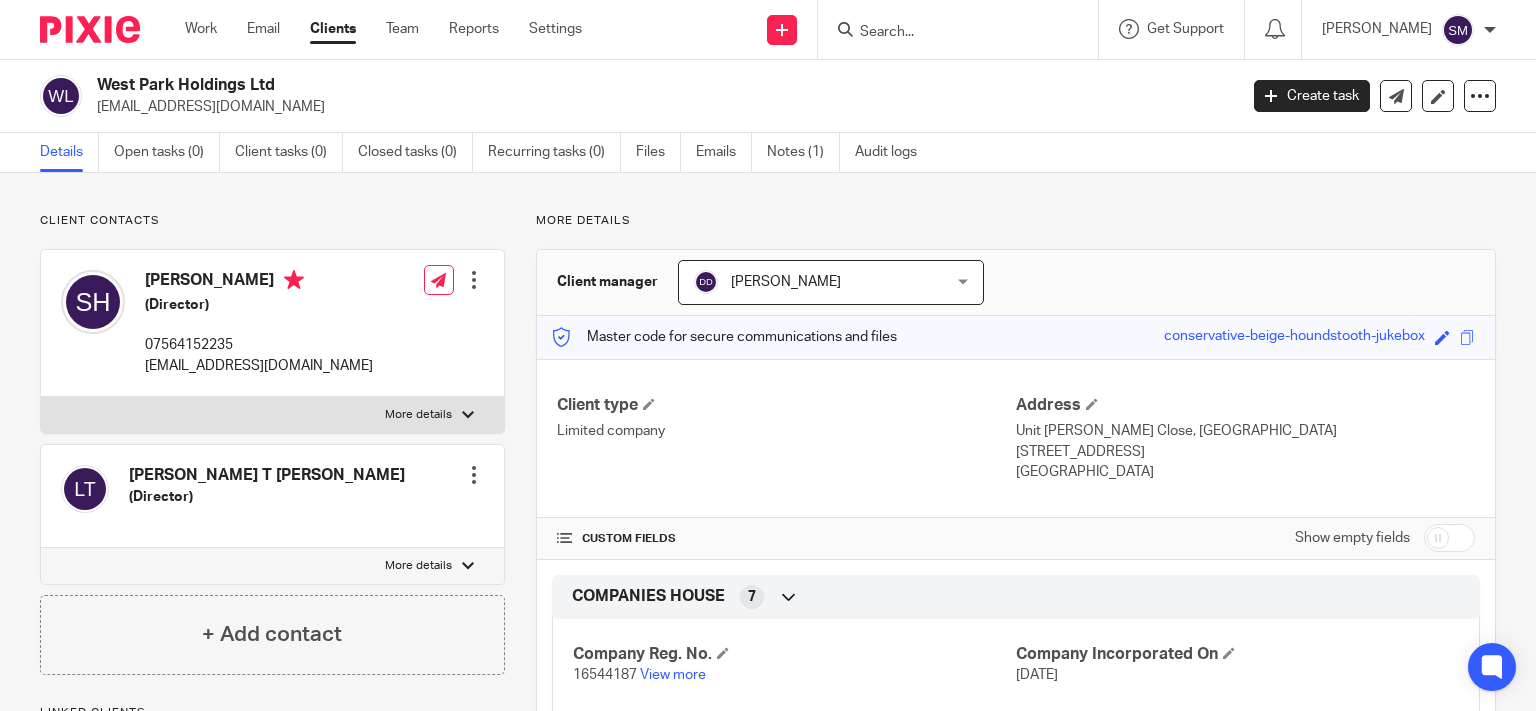 click on "More details" at bounding box center [272, 415] 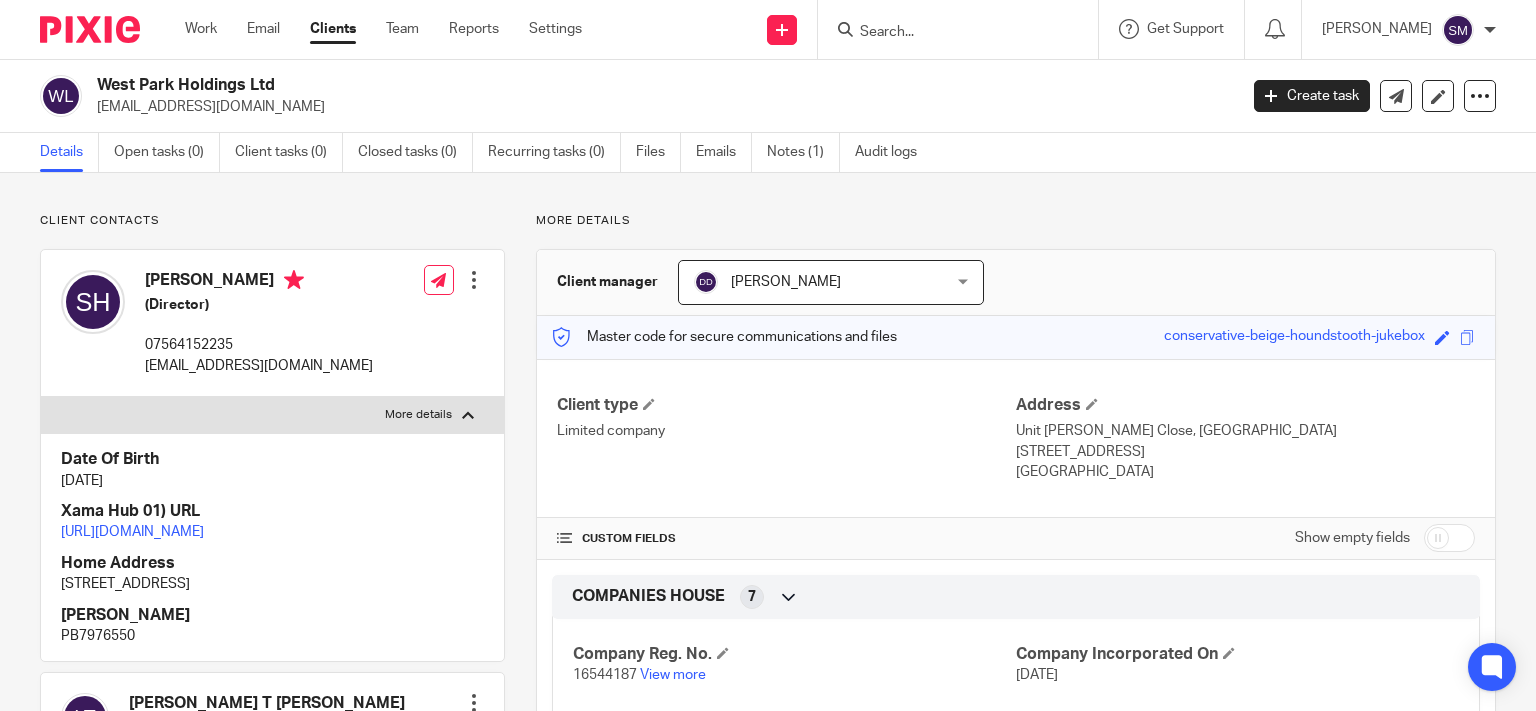 scroll, scrollTop: 0, scrollLeft: 0, axis: both 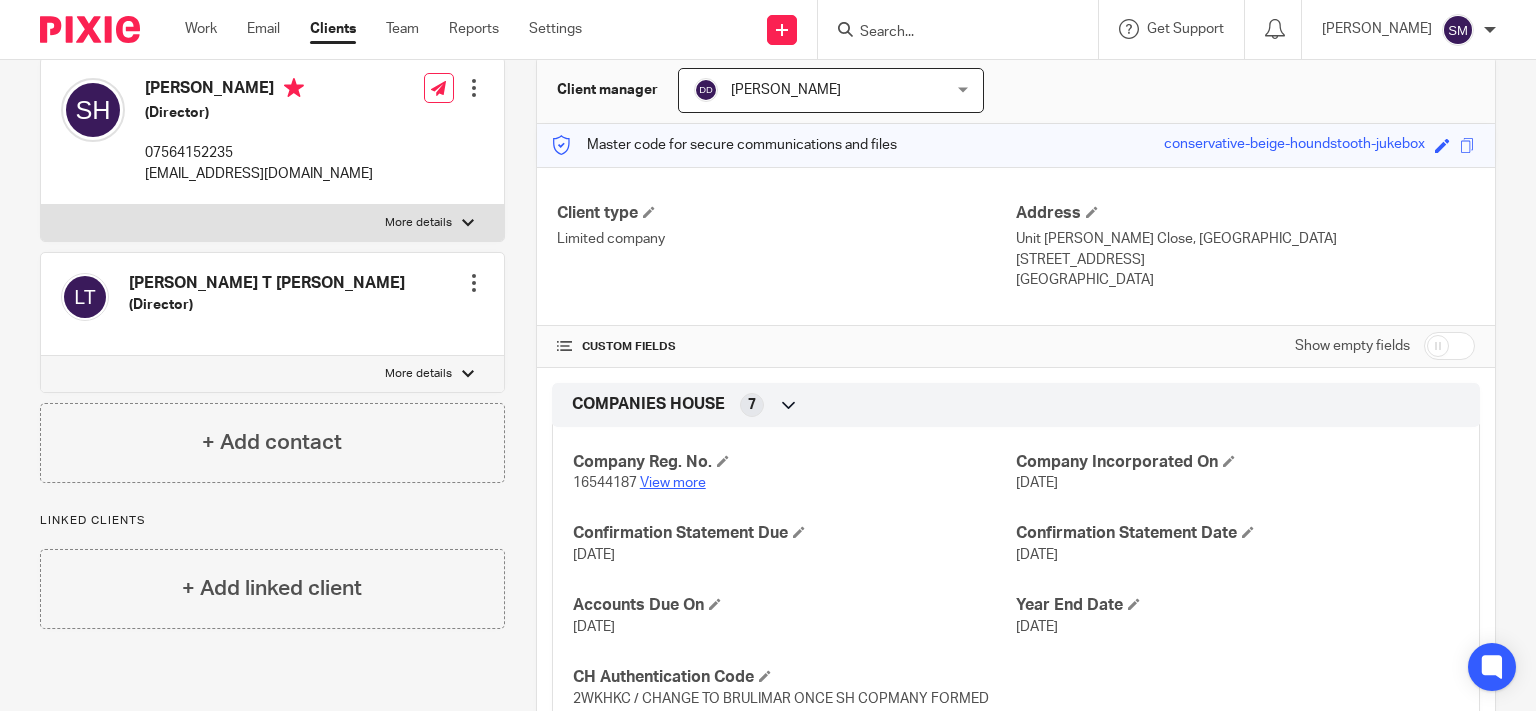 click on "View more" at bounding box center (673, 483) 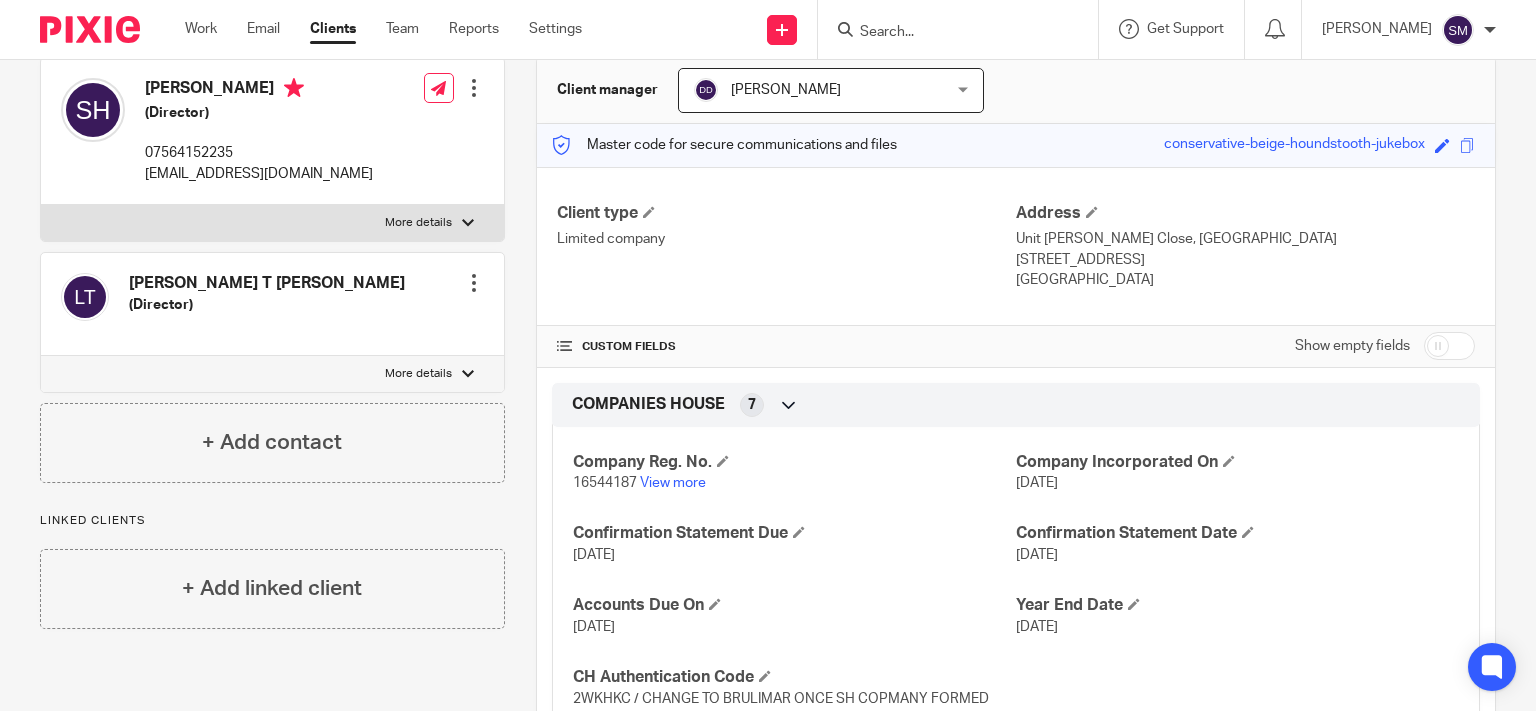 click on "More details" at bounding box center (272, 223) 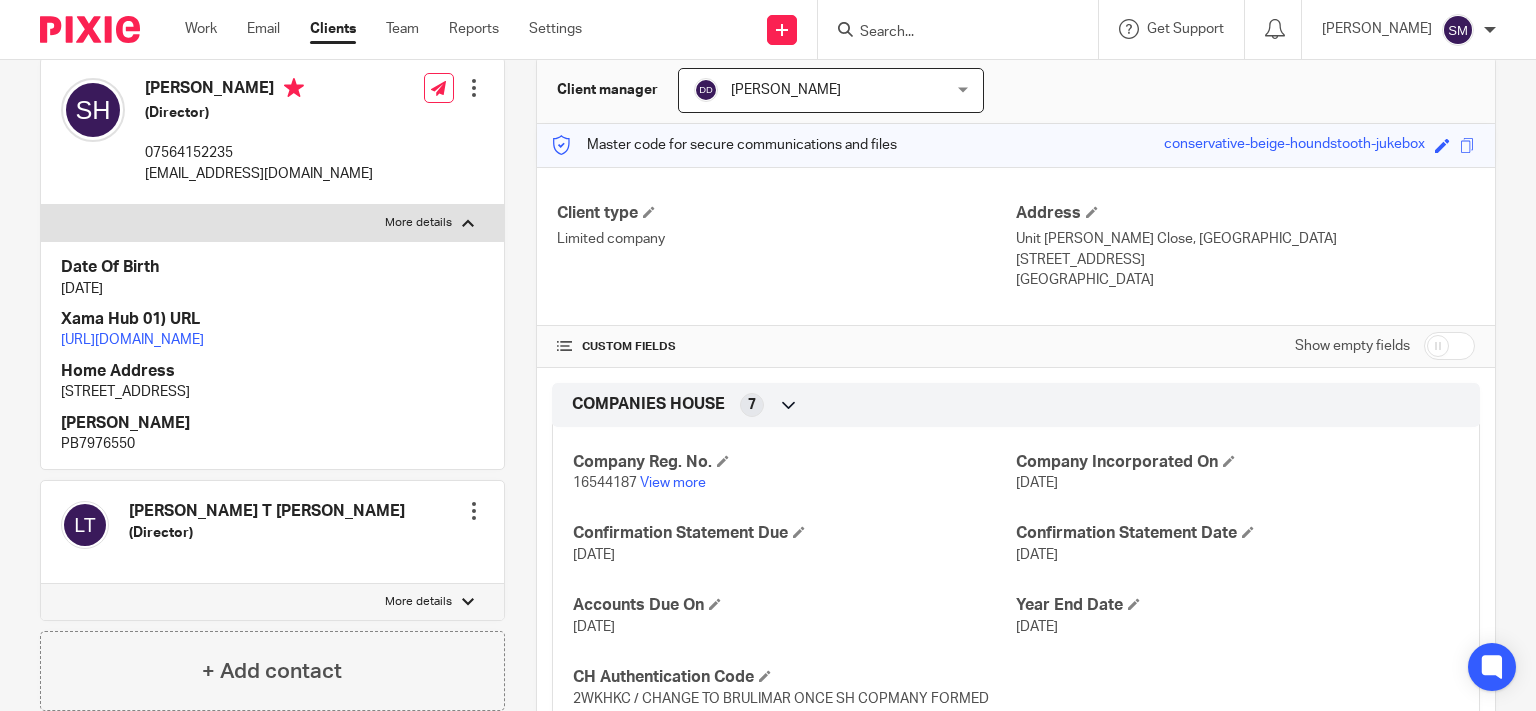 drag, startPoint x: 202, startPoint y: 436, endPoint x: 156, endPoint y: 429, distance: 46.52956 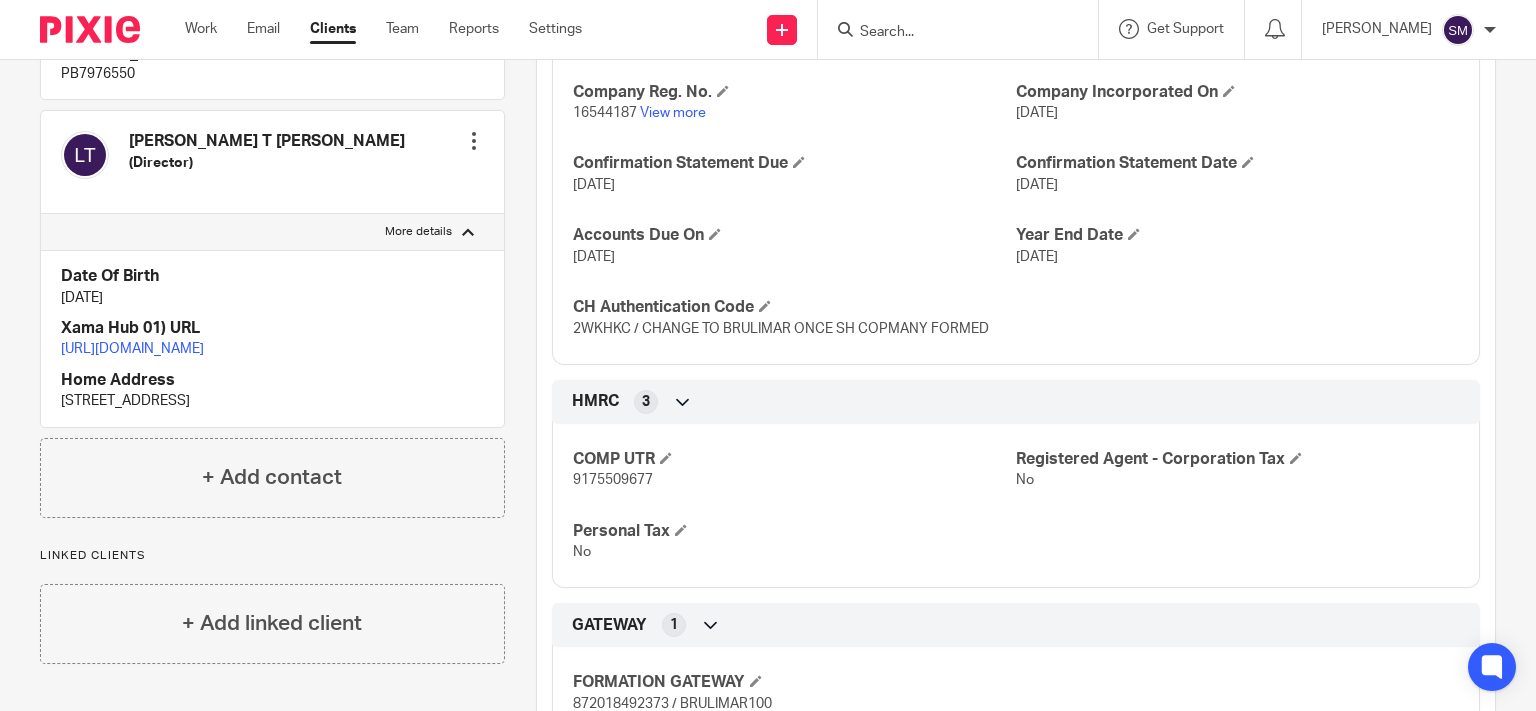 scroll, scrollTop: 576, scrollLeft: 0, axis: vertical 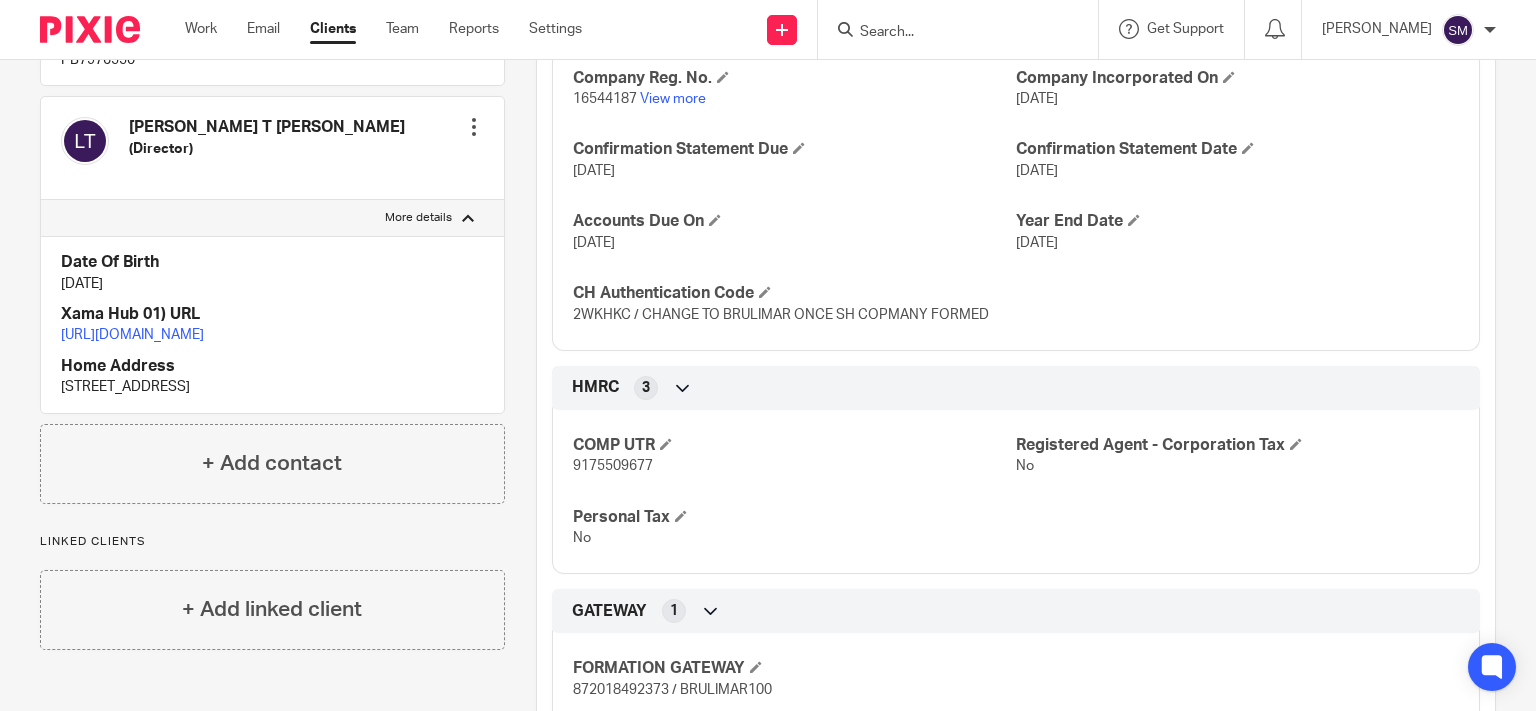 click on "9175509677" at bounding box center (613, 466) 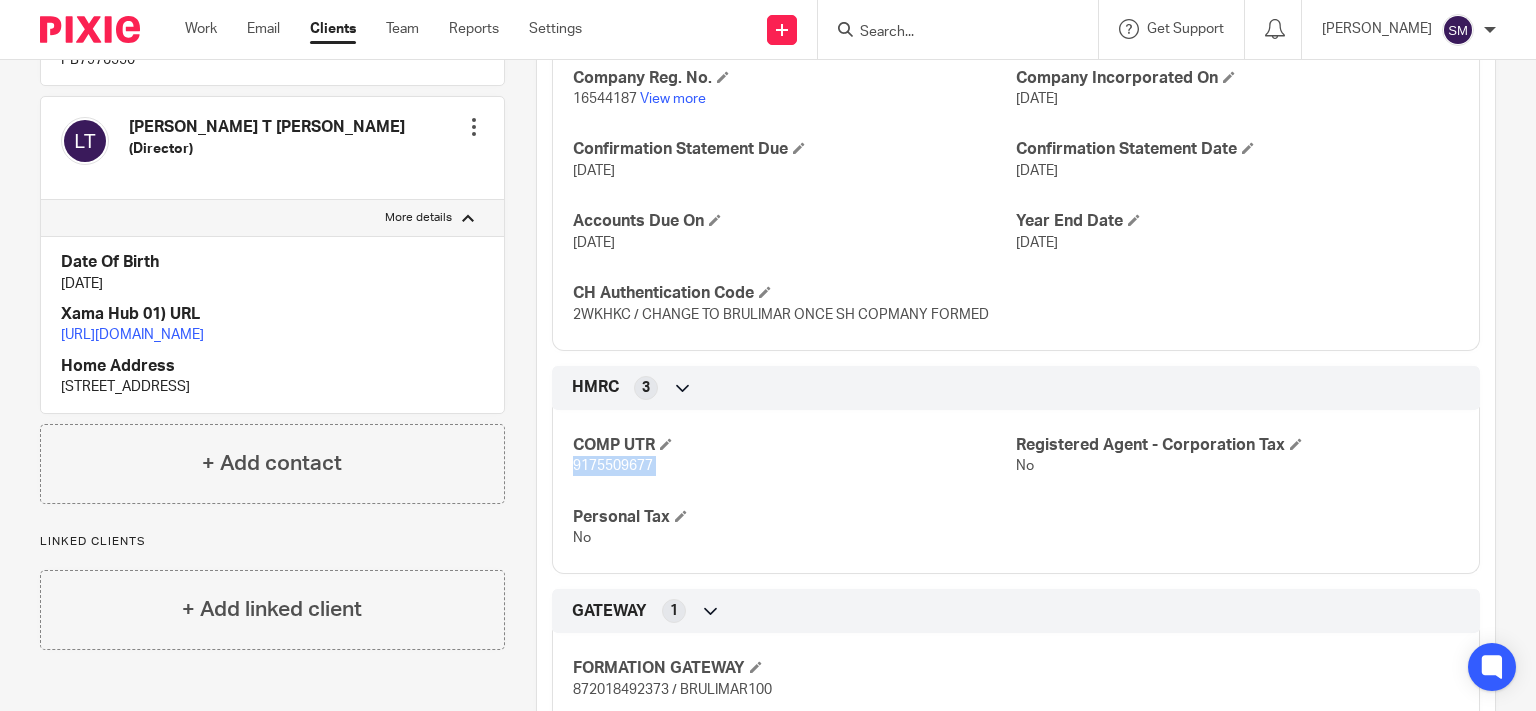 click on "9175509677" at bounding box center [613, 466] 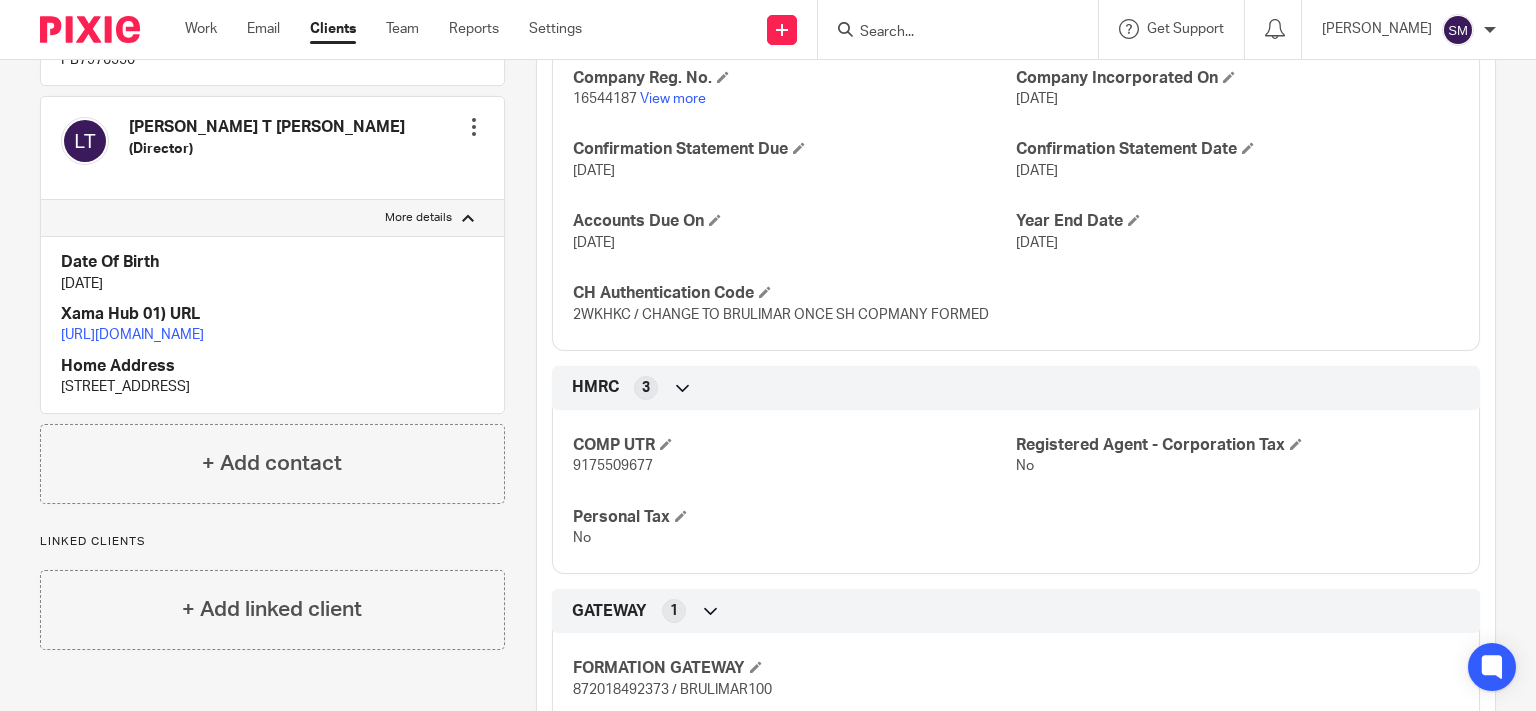 click at bounding box center [948, 33] 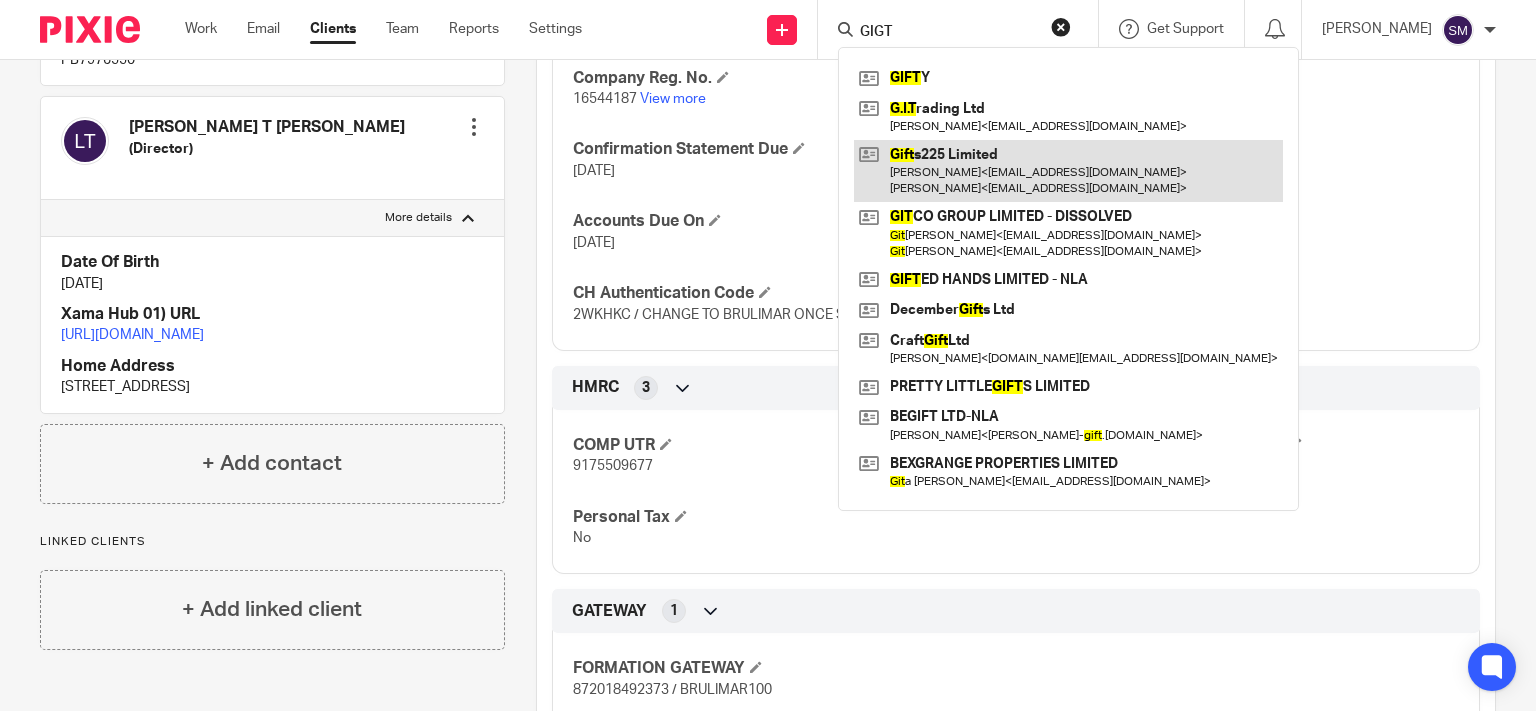 type on "GIGT" 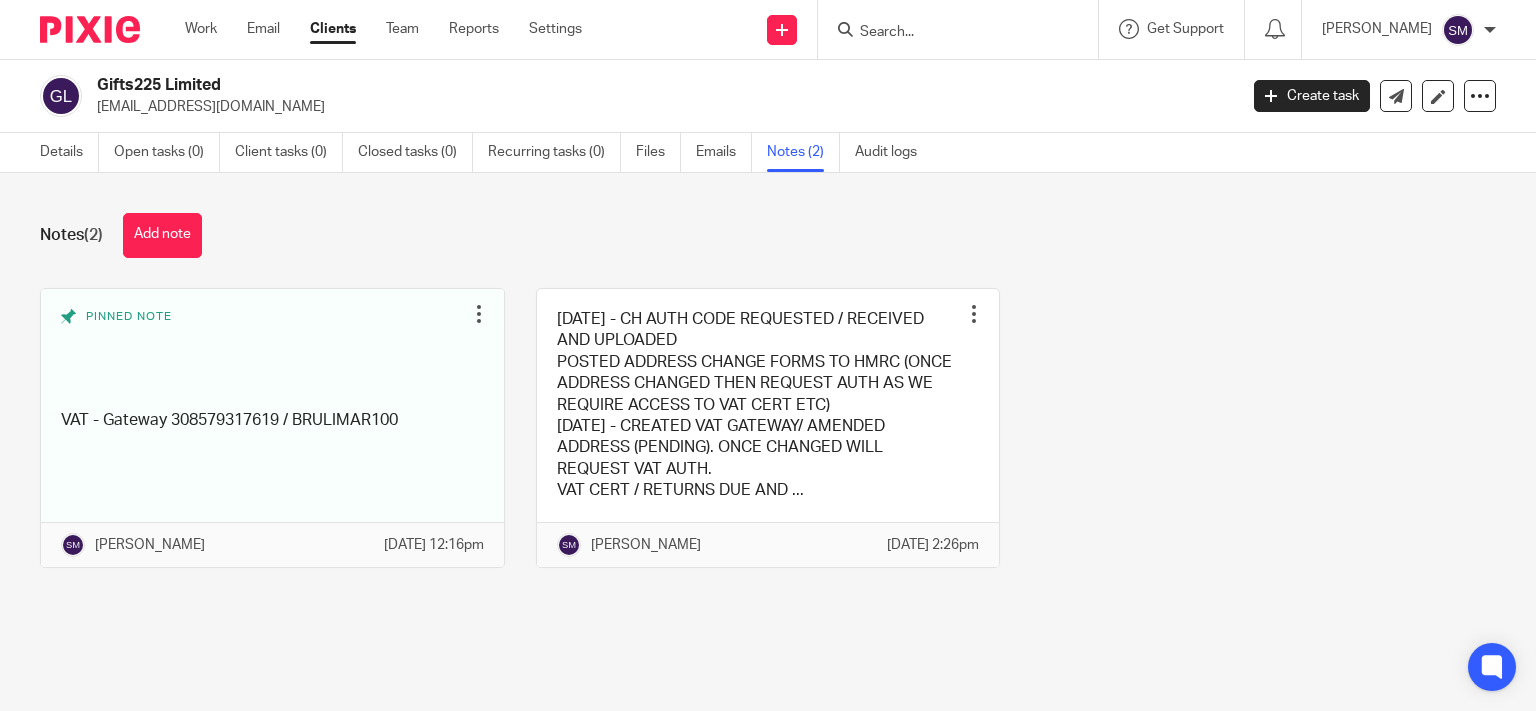 click at bounding box center [768, 428] 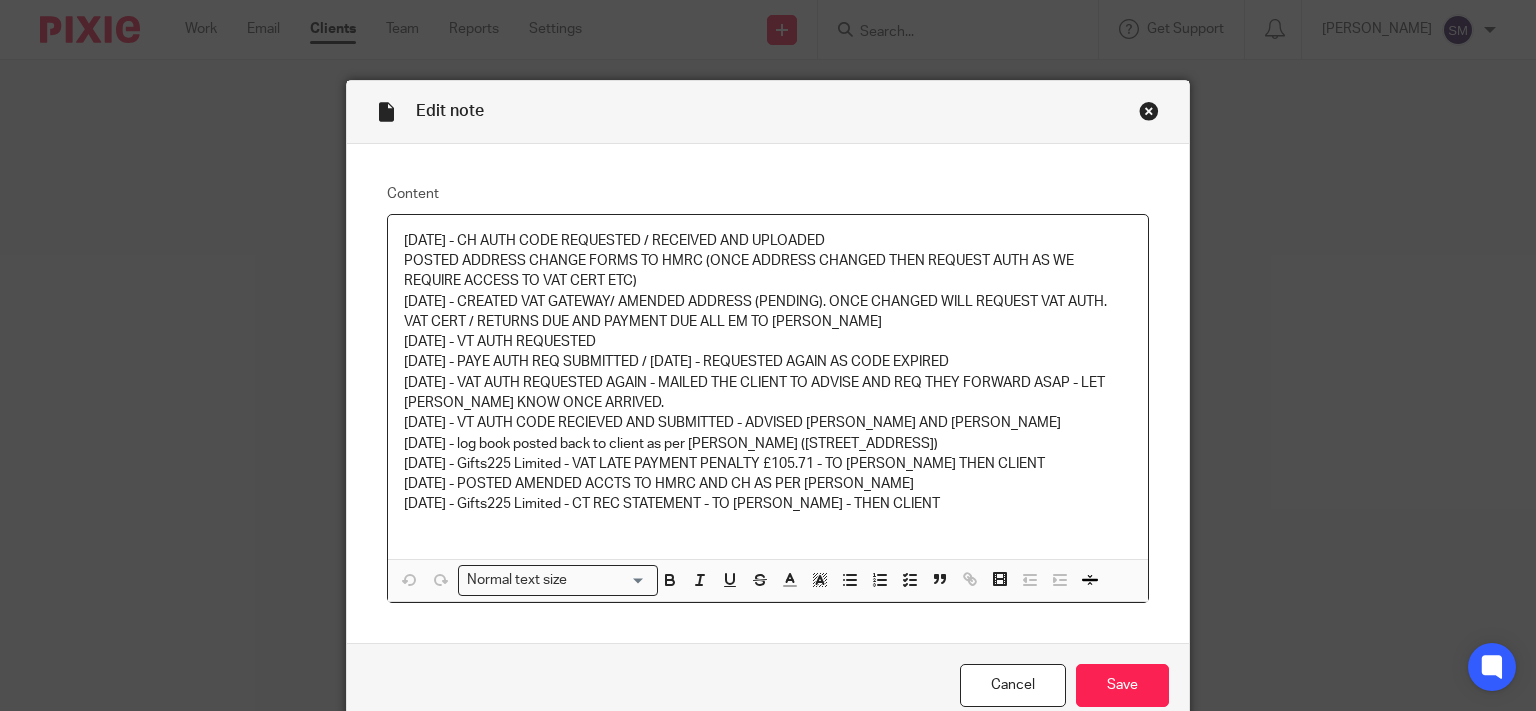 scroll, scrollTop: 0, scrollLeft: 0, axis: both 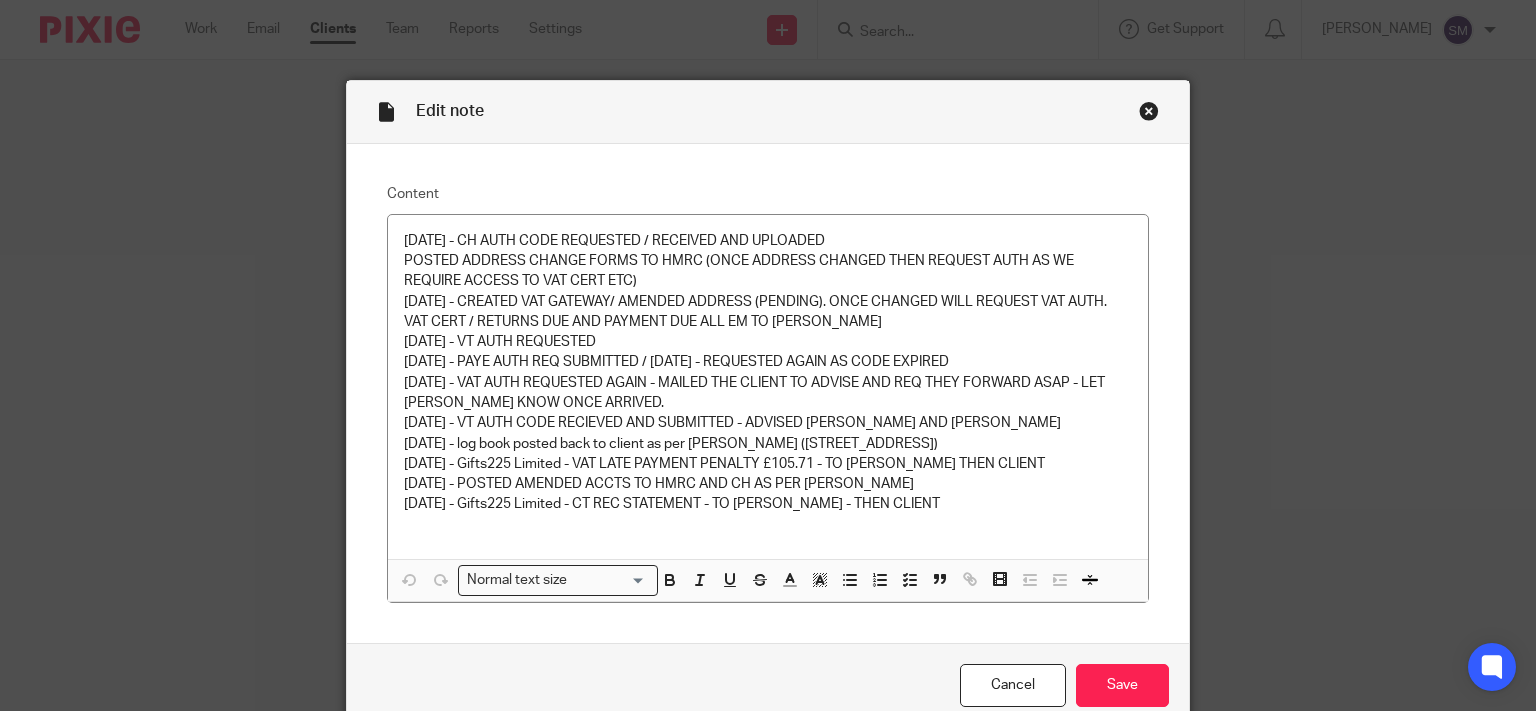 click at bounding box center [1149, 111] 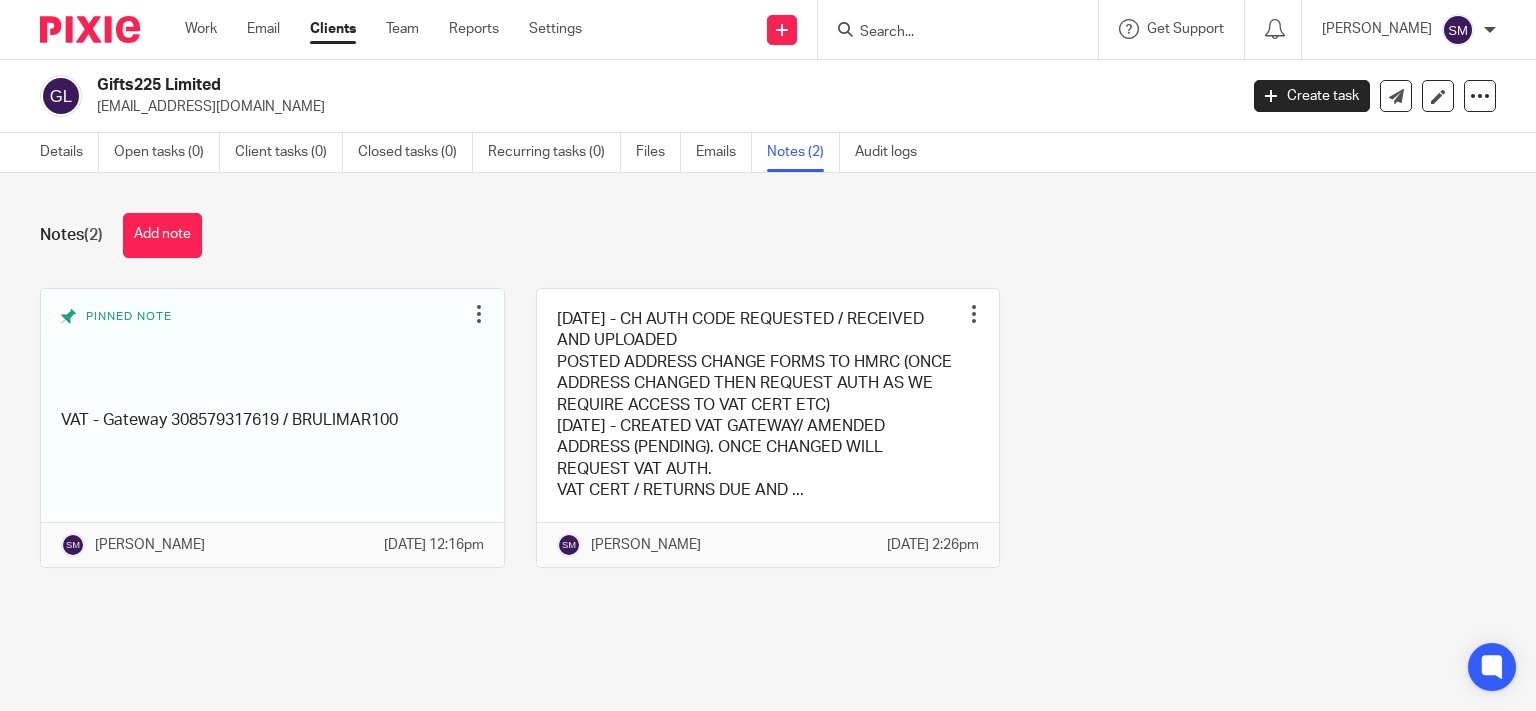 scroll, scrollTop: 0, scrollLeft: 0, axis: both 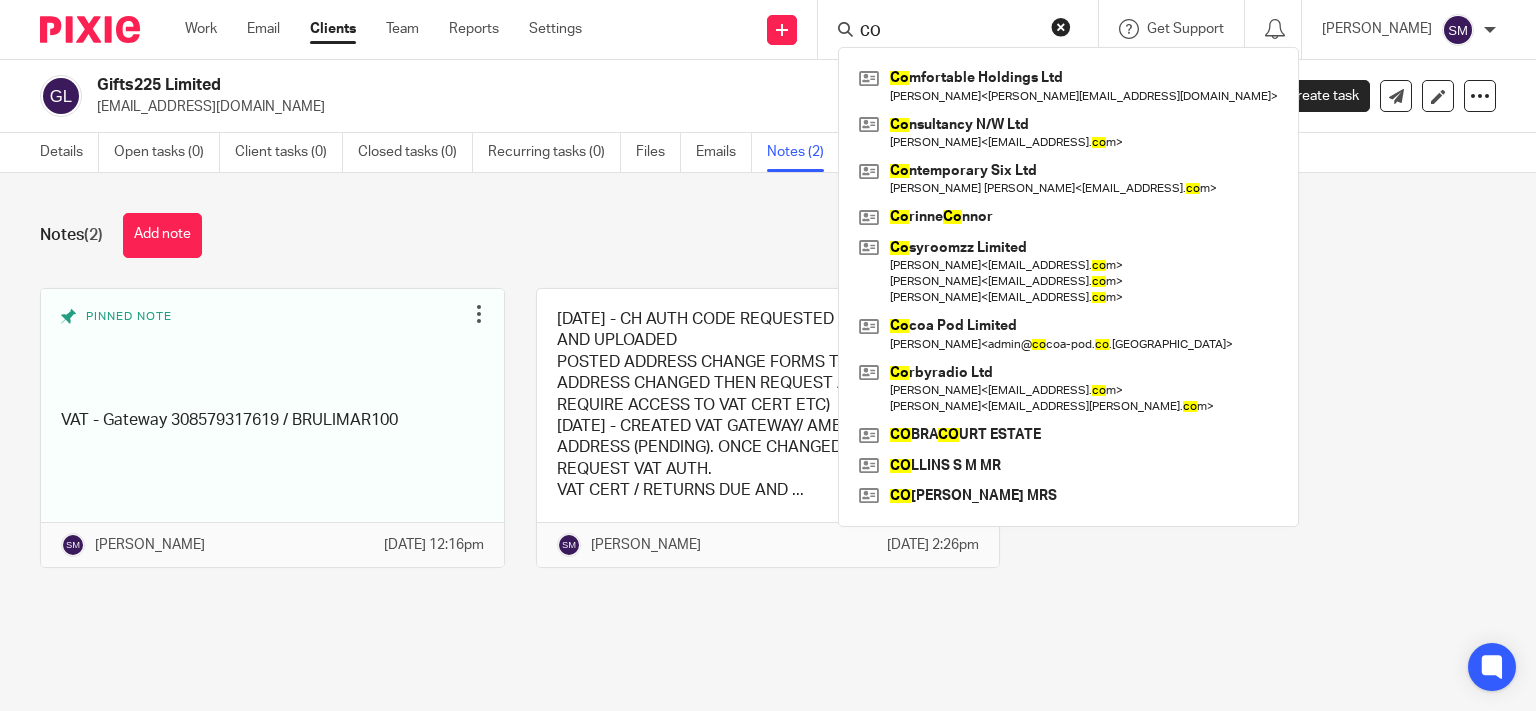 type on "C" 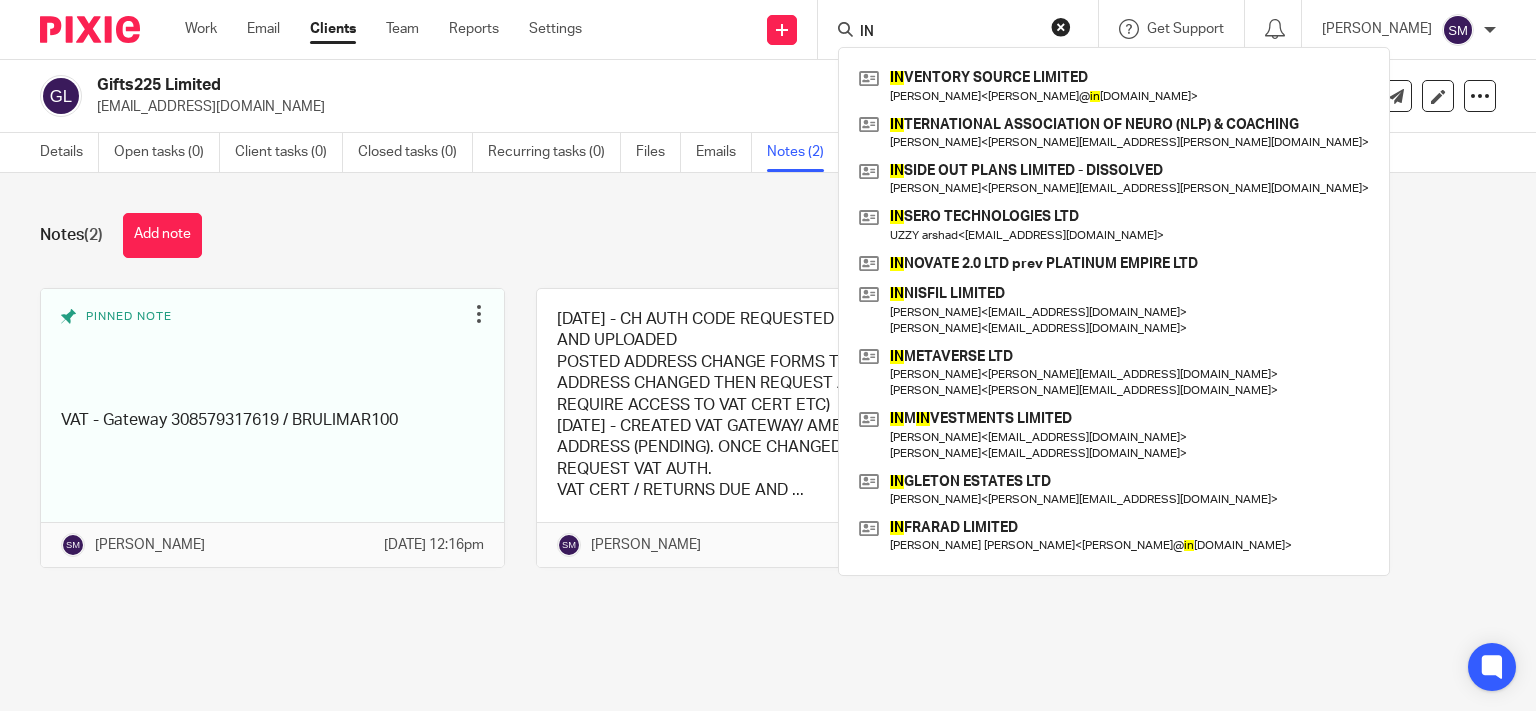 type on "I" 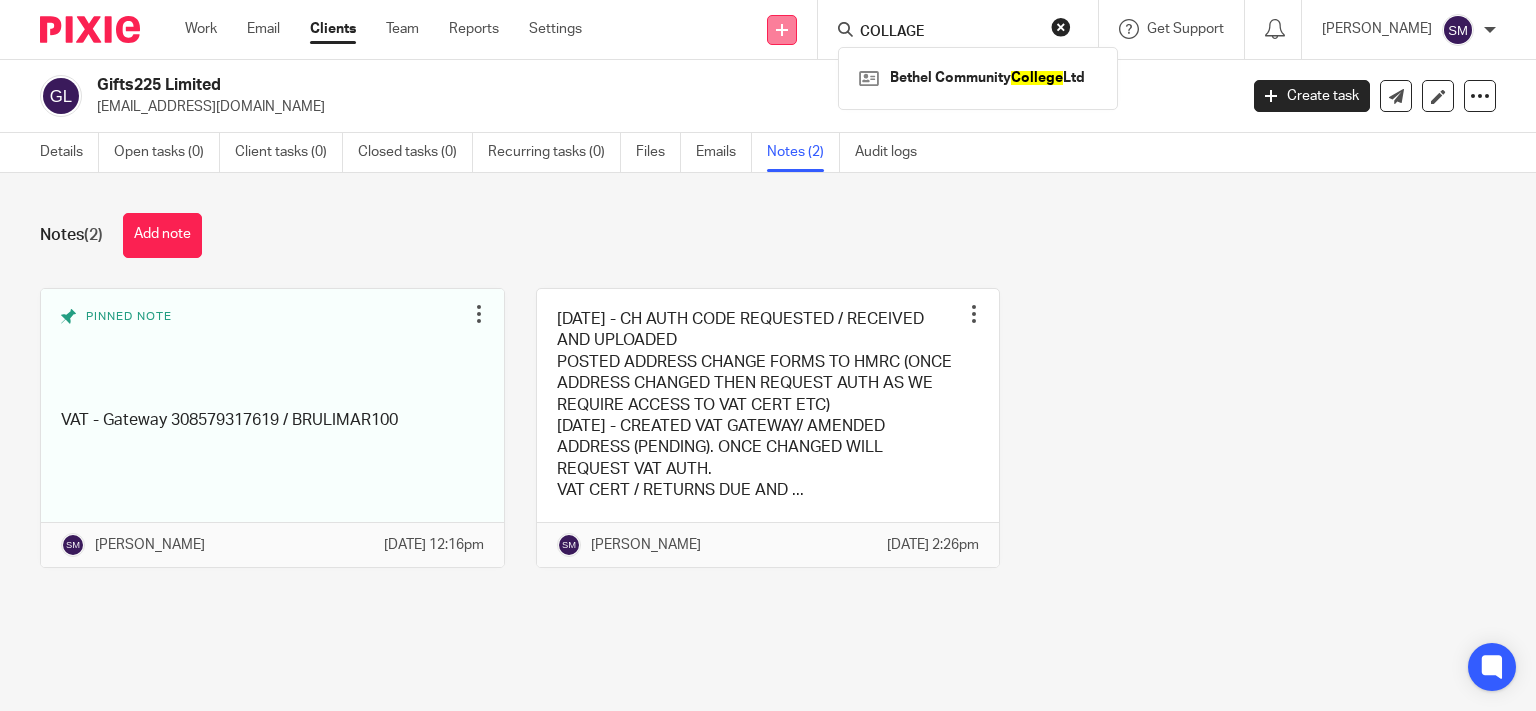 drag, startPoint x: 922, startPoint y: 34, endPoint x: 776, endPoint y: 26, distance: 146.21901 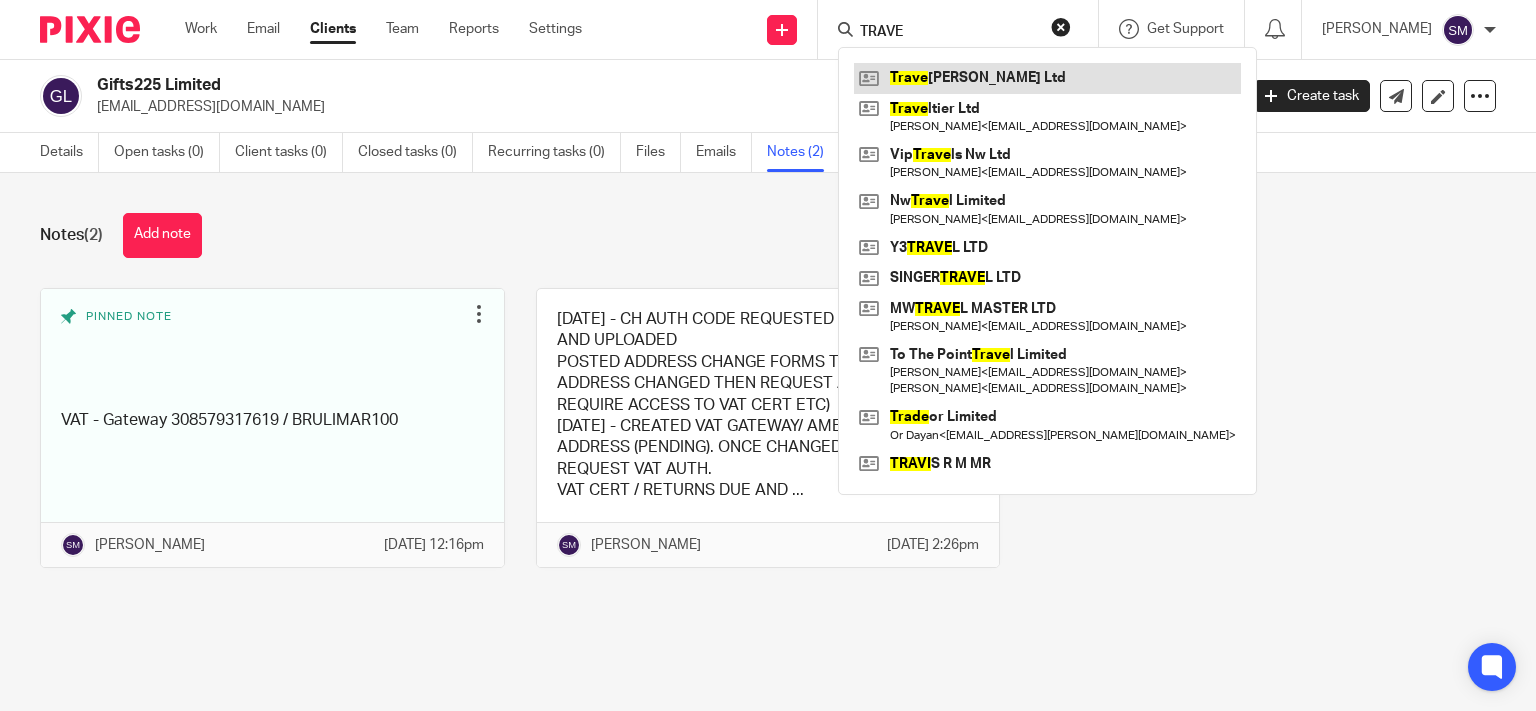type on "TRAVE" 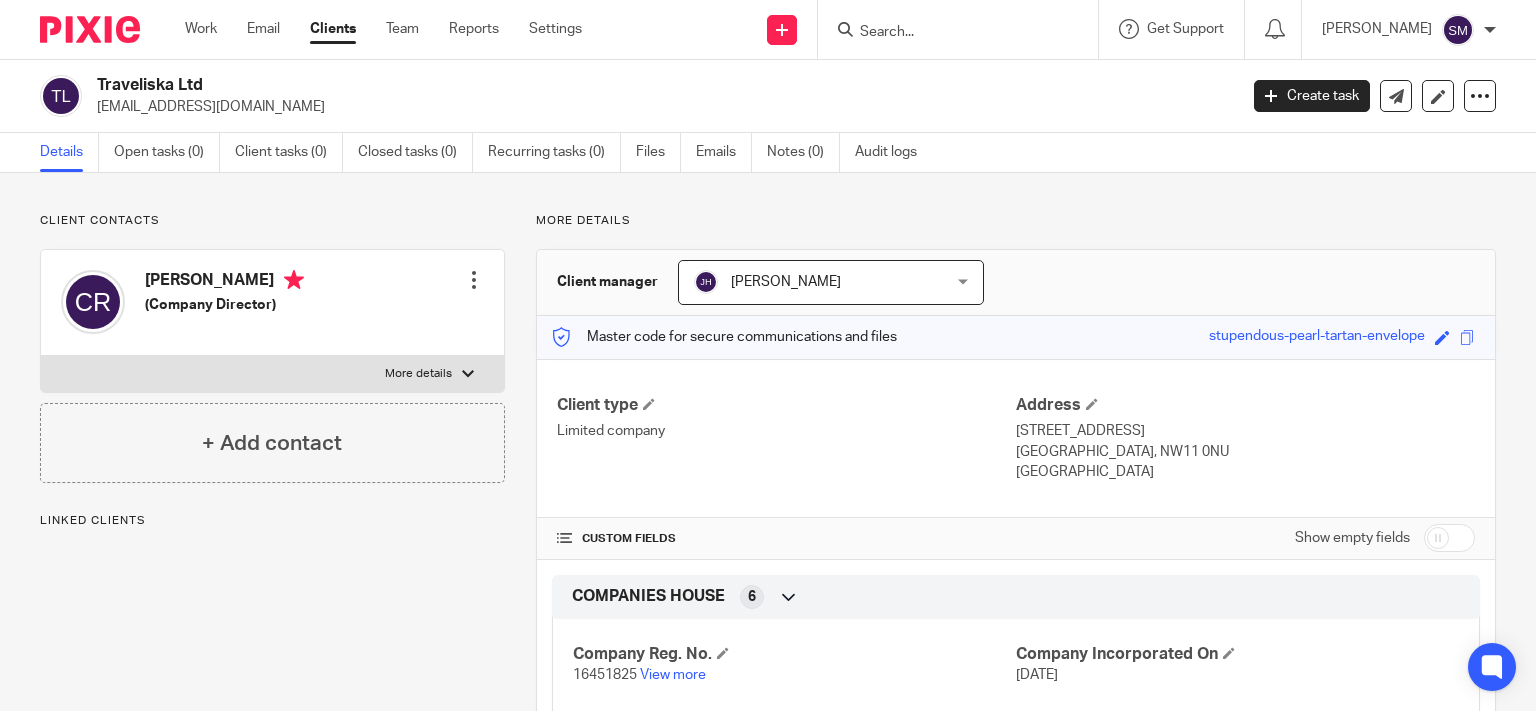 scroll, scrollTop: 0, scrollLeft: 0, axis: both 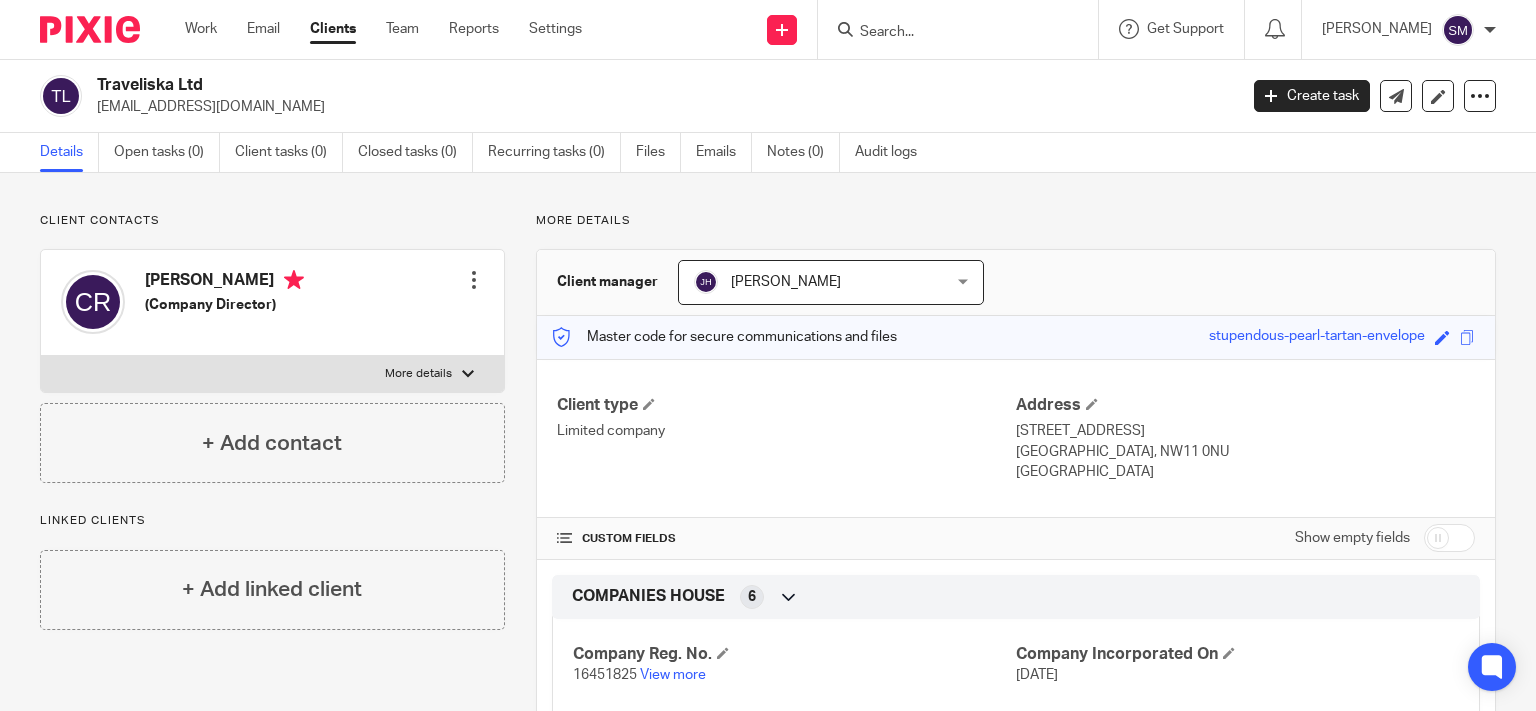 click at bounding box center (948, 33) 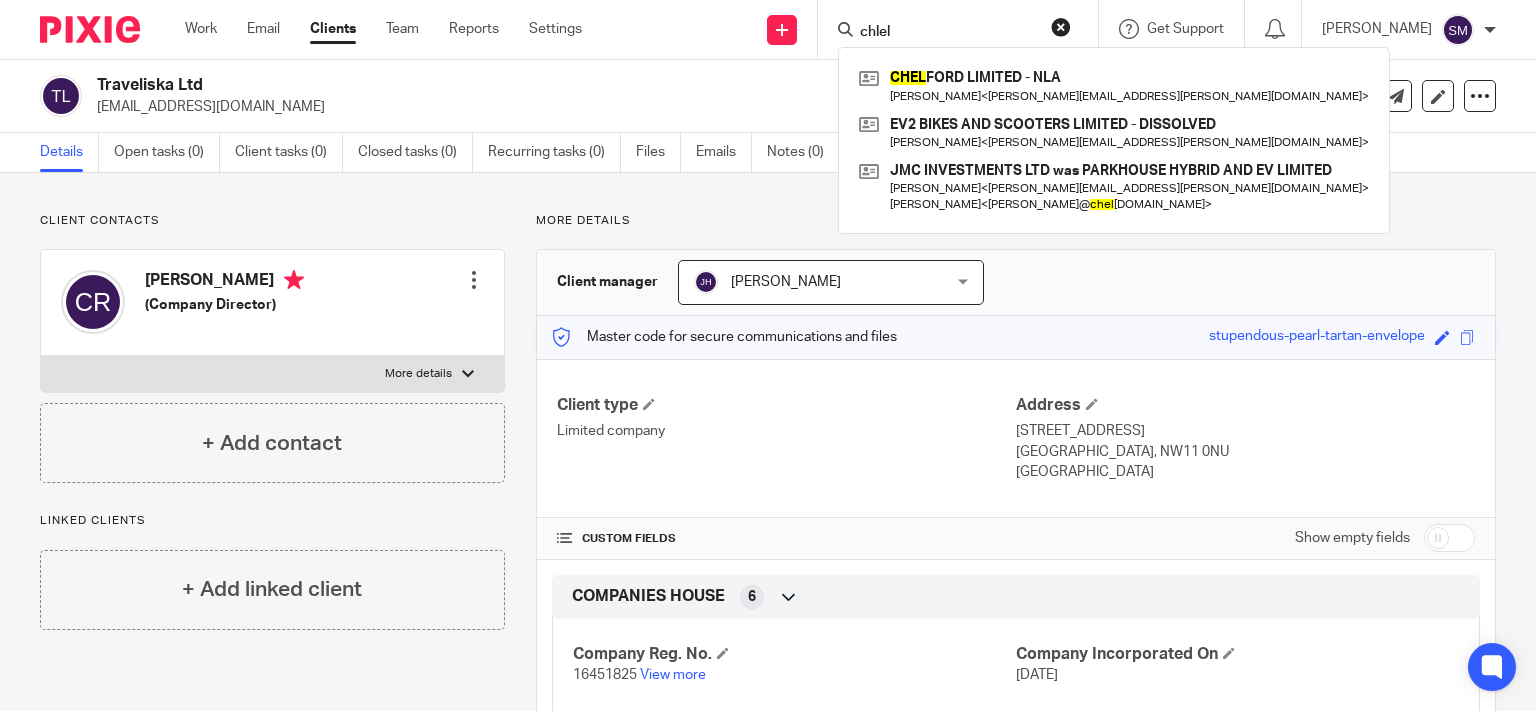 drag, startPoint x: 909, startPoint y: 25, endPoint x: 795, endPoint y: 15, distance: 114.43776 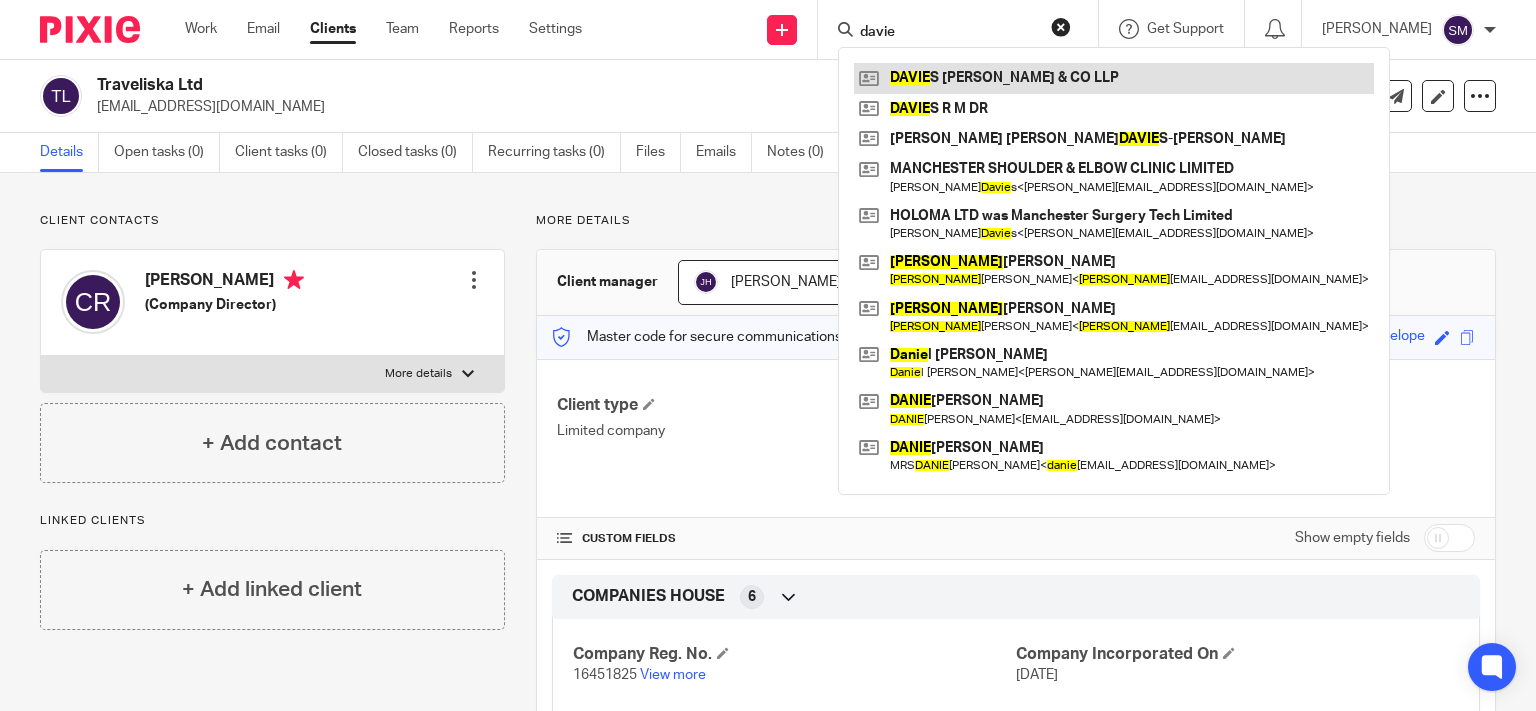 type on "davie" 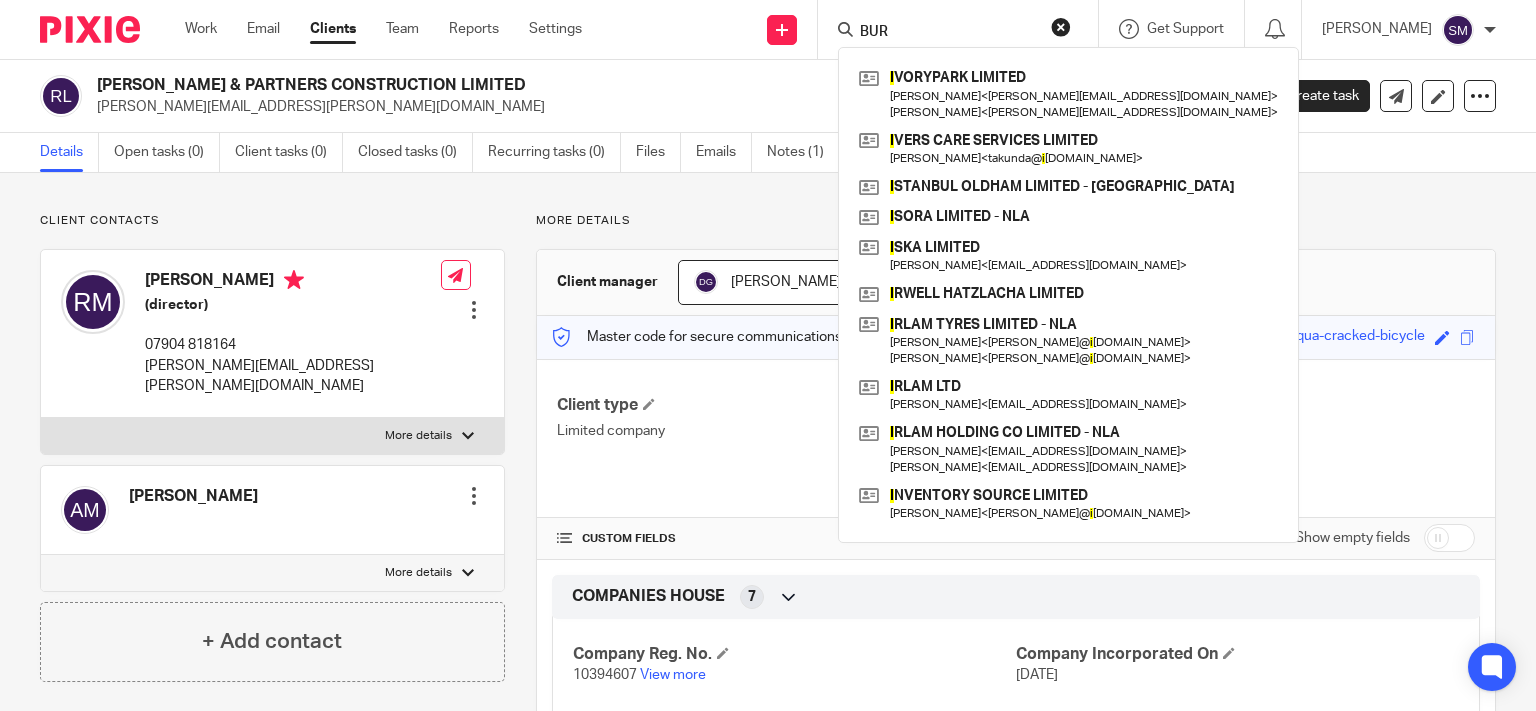 scroll, scrollTop: 0, scrollLeft: 0, axis: both 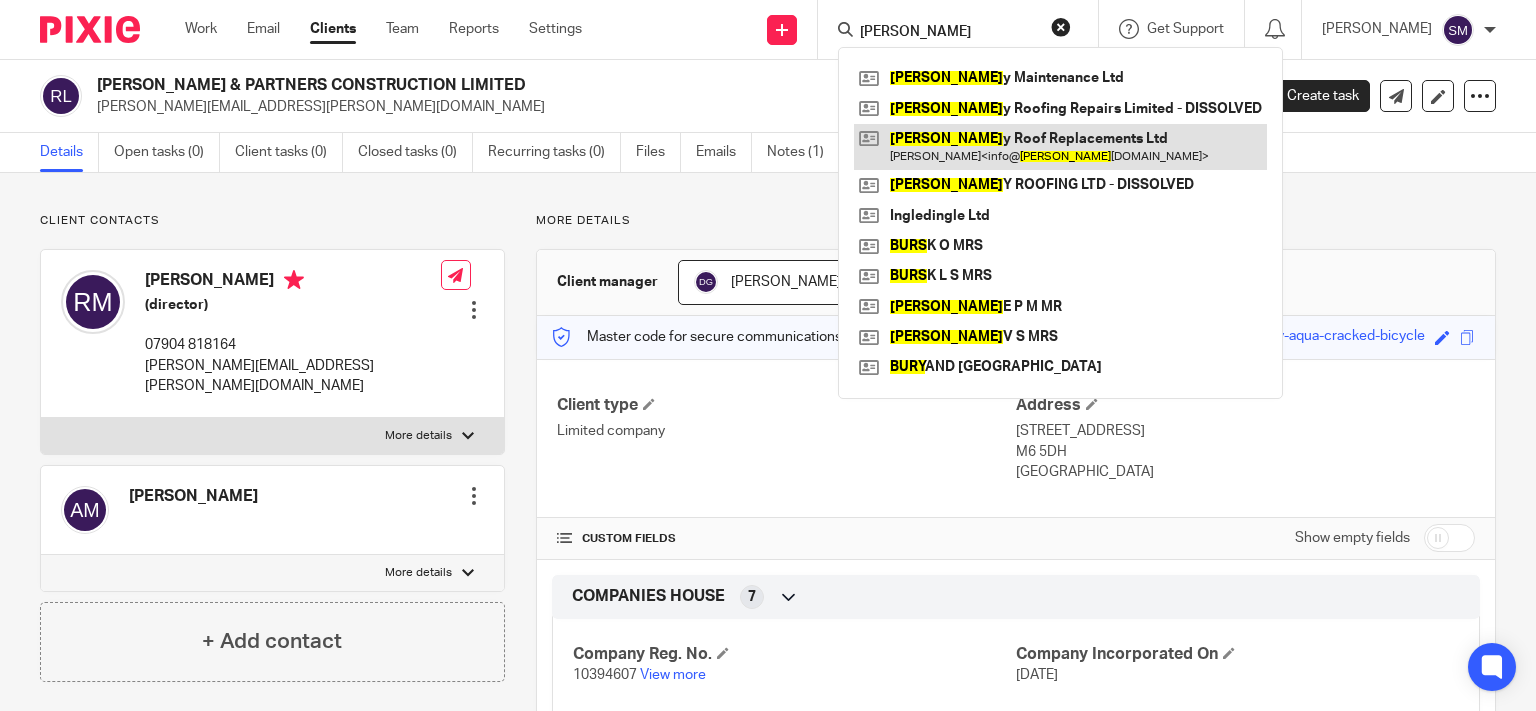 type on "BURL" 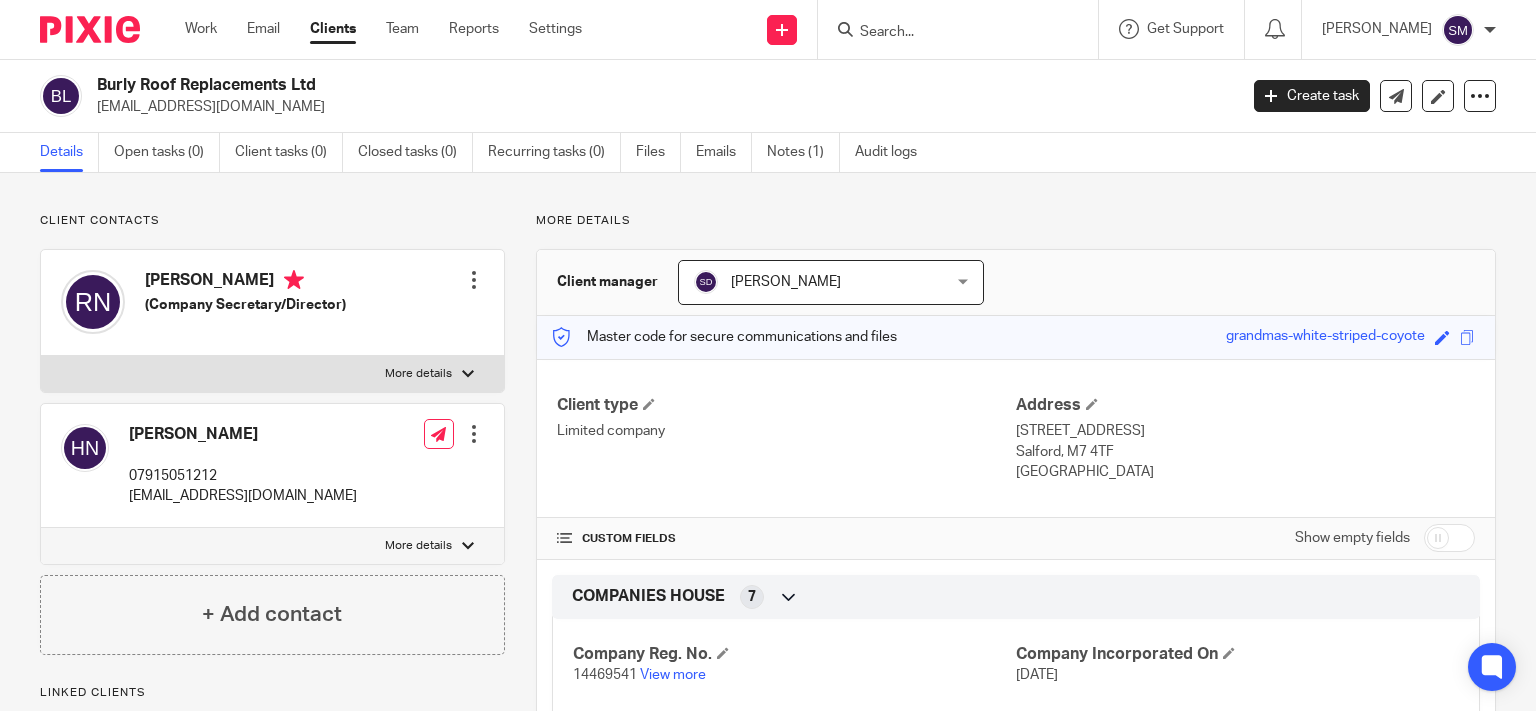 scroll, scrollTop: 0, scrollLeft: 0, axis: both 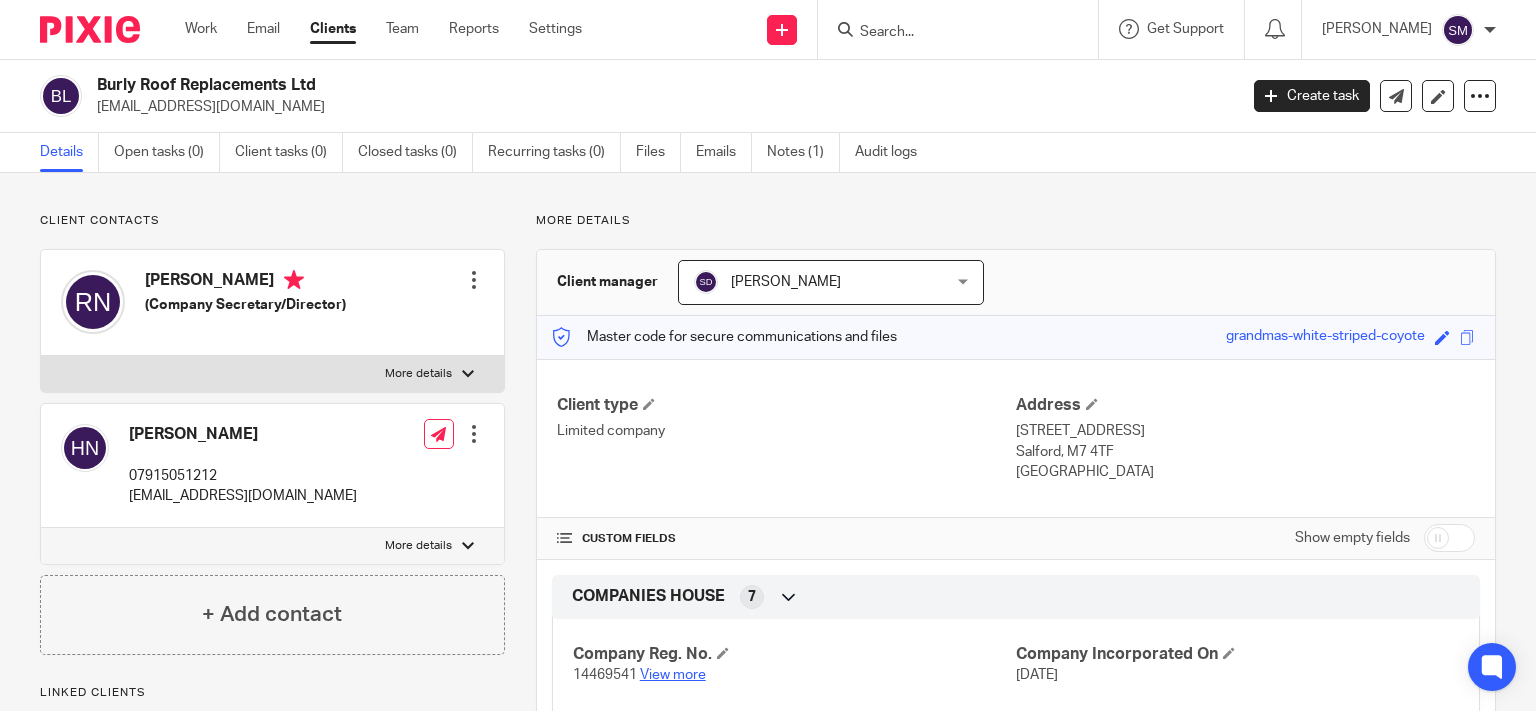 click on "View more" at bounding box center [673, 675] 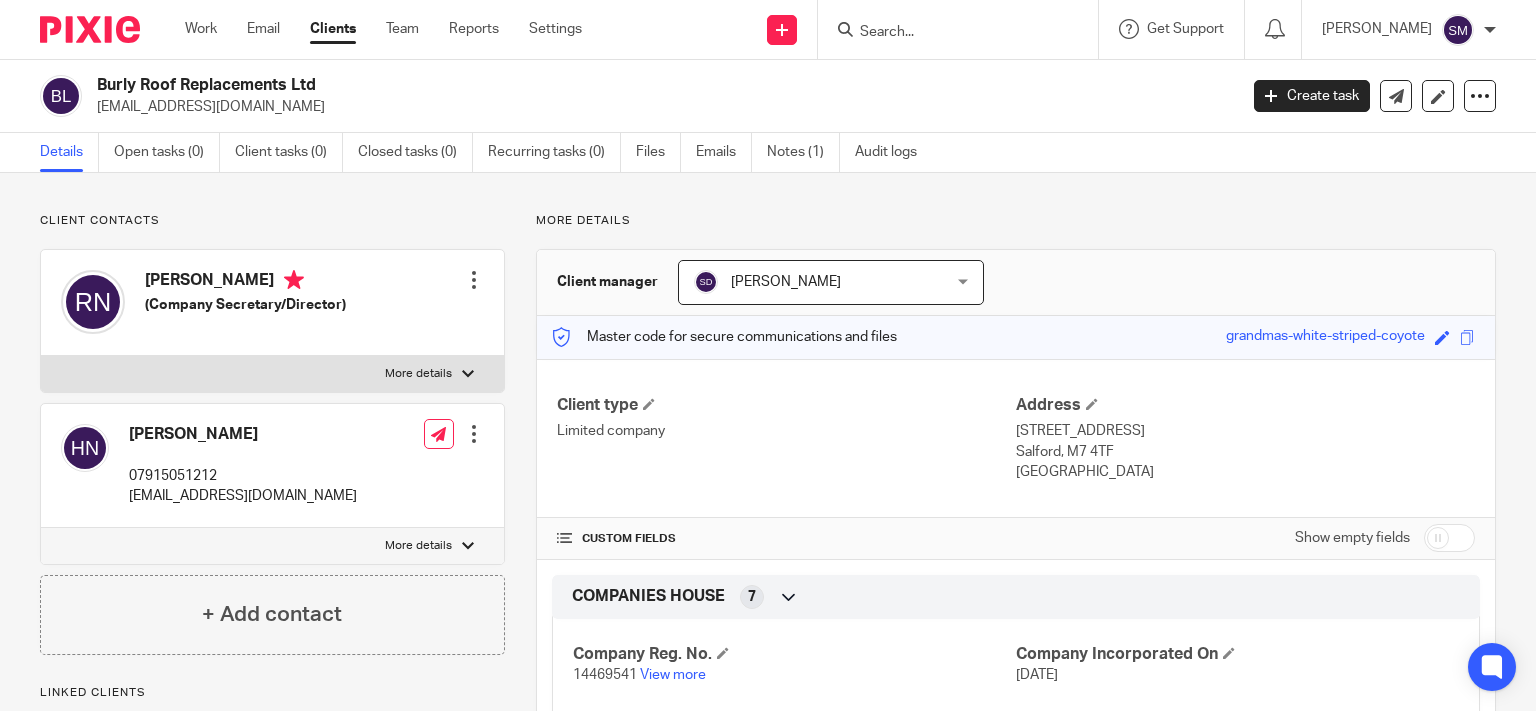 click on "More details" at bounding box center [272, 374] 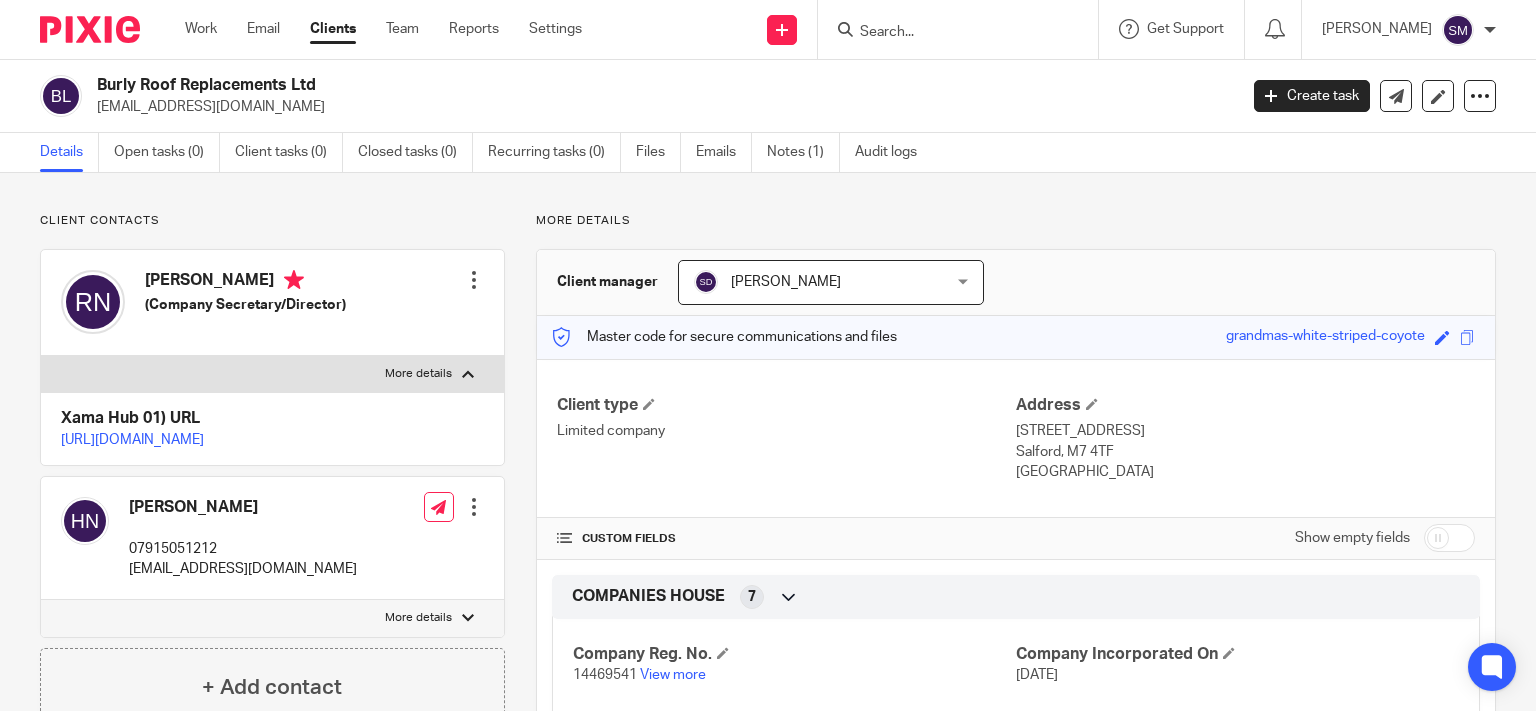 click at bounding box center [474, 280] 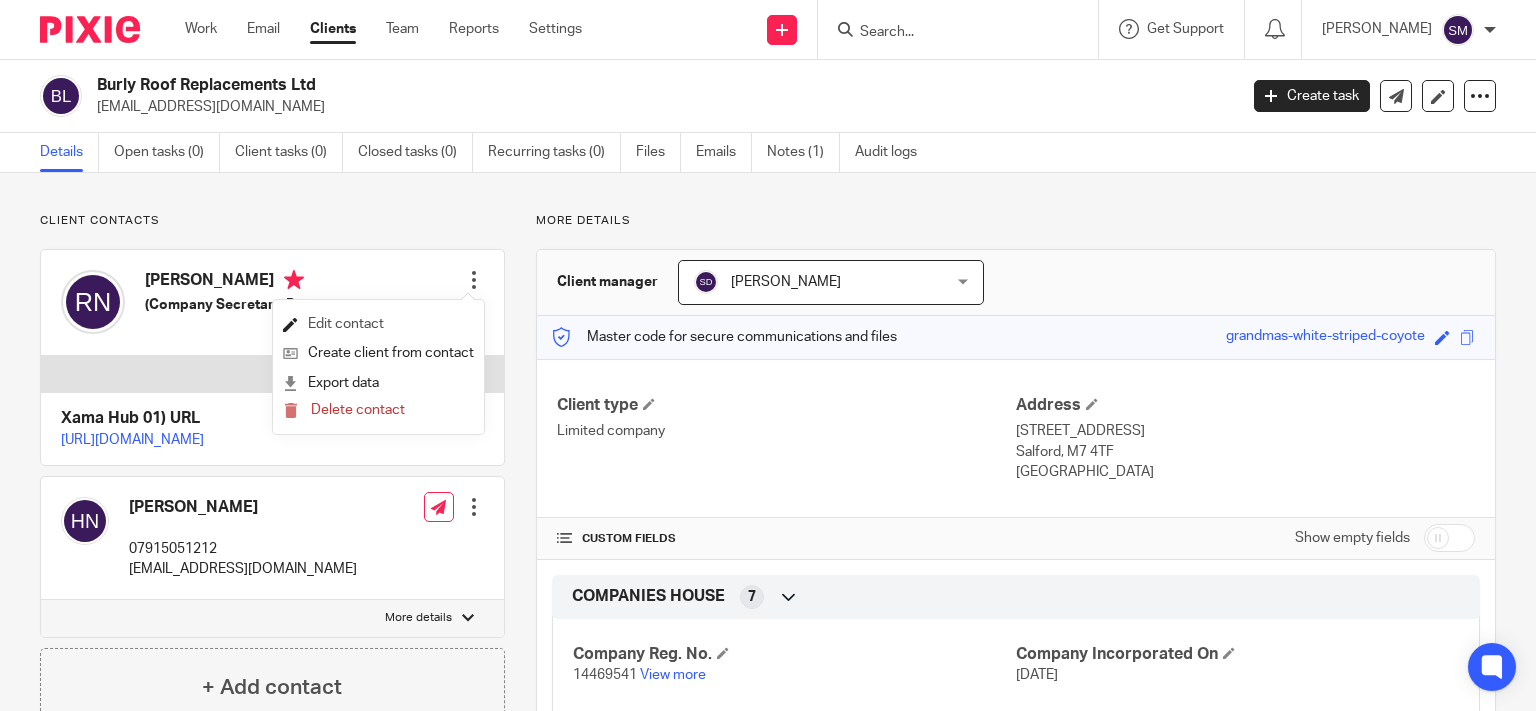 click on "Edit contact" at bounding box center [378, 324] 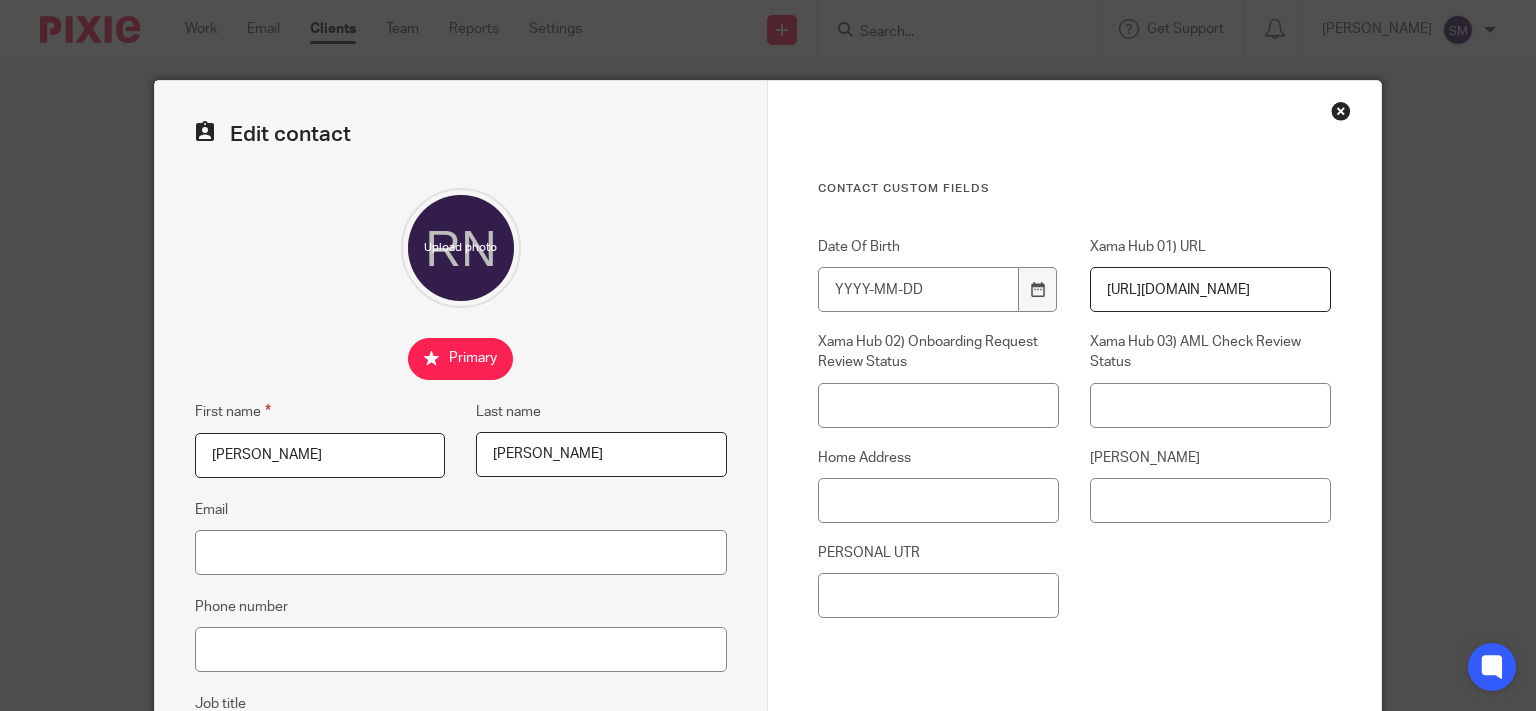 scroll, scrollTop: 0, scrollLeft: 0, axis: both 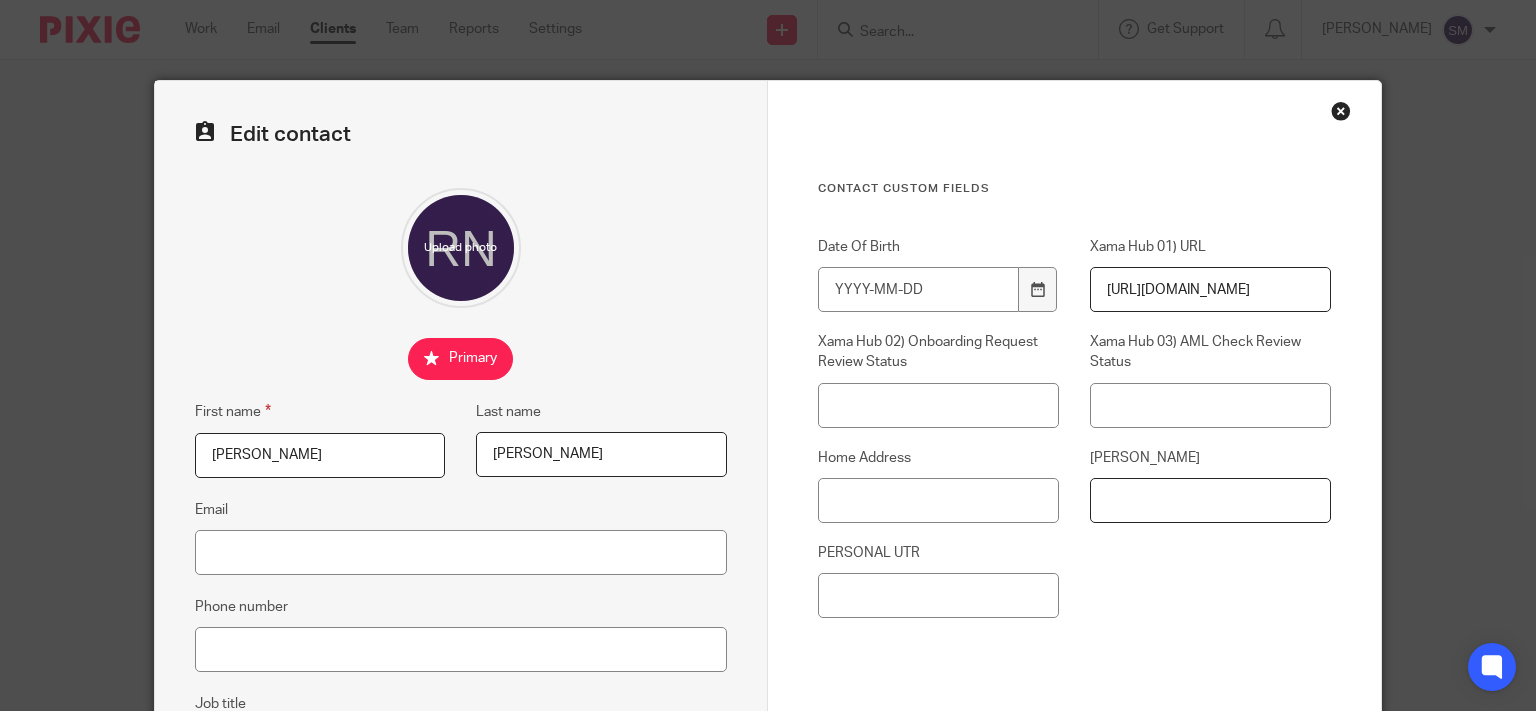 click on "[PERSON_NAME]" at bounding box center (1210, 500) 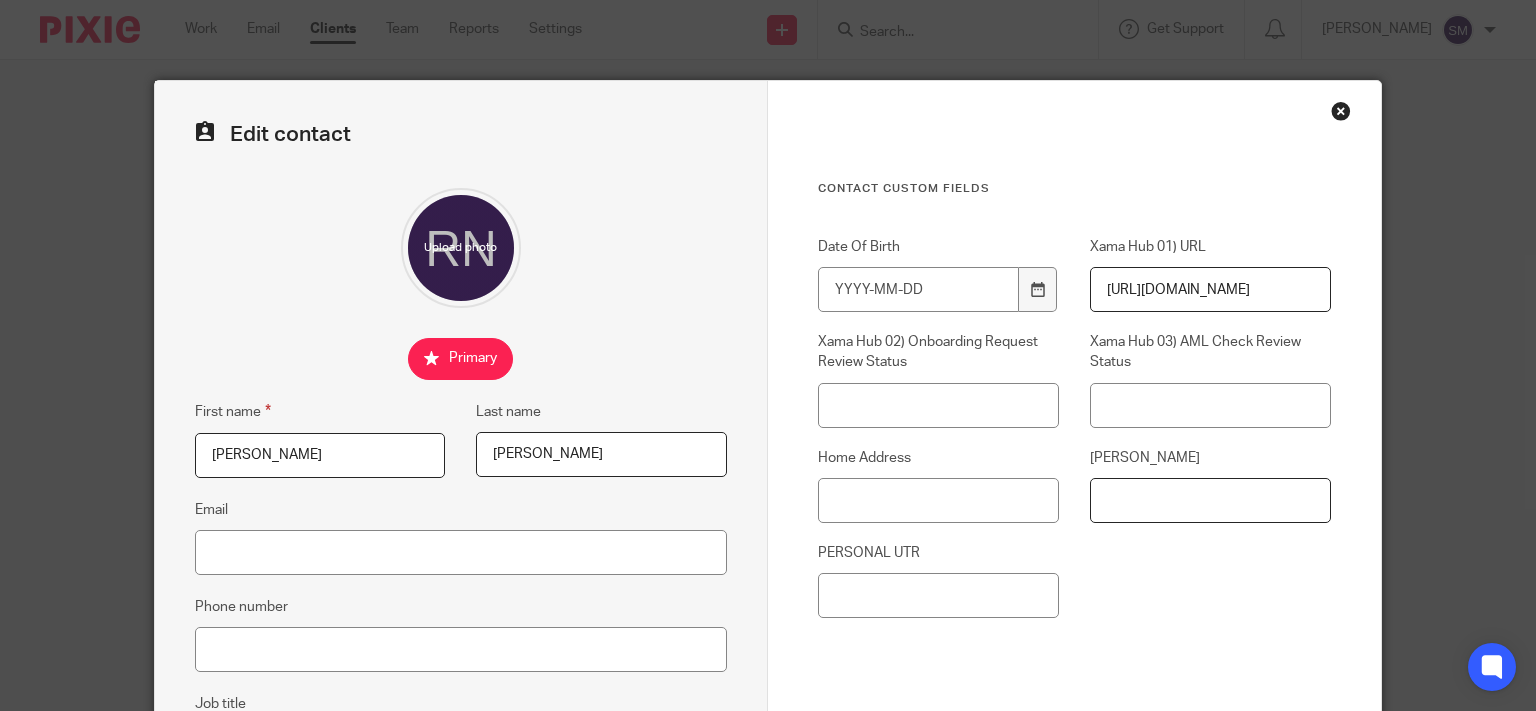 paste on "Jp614008a" 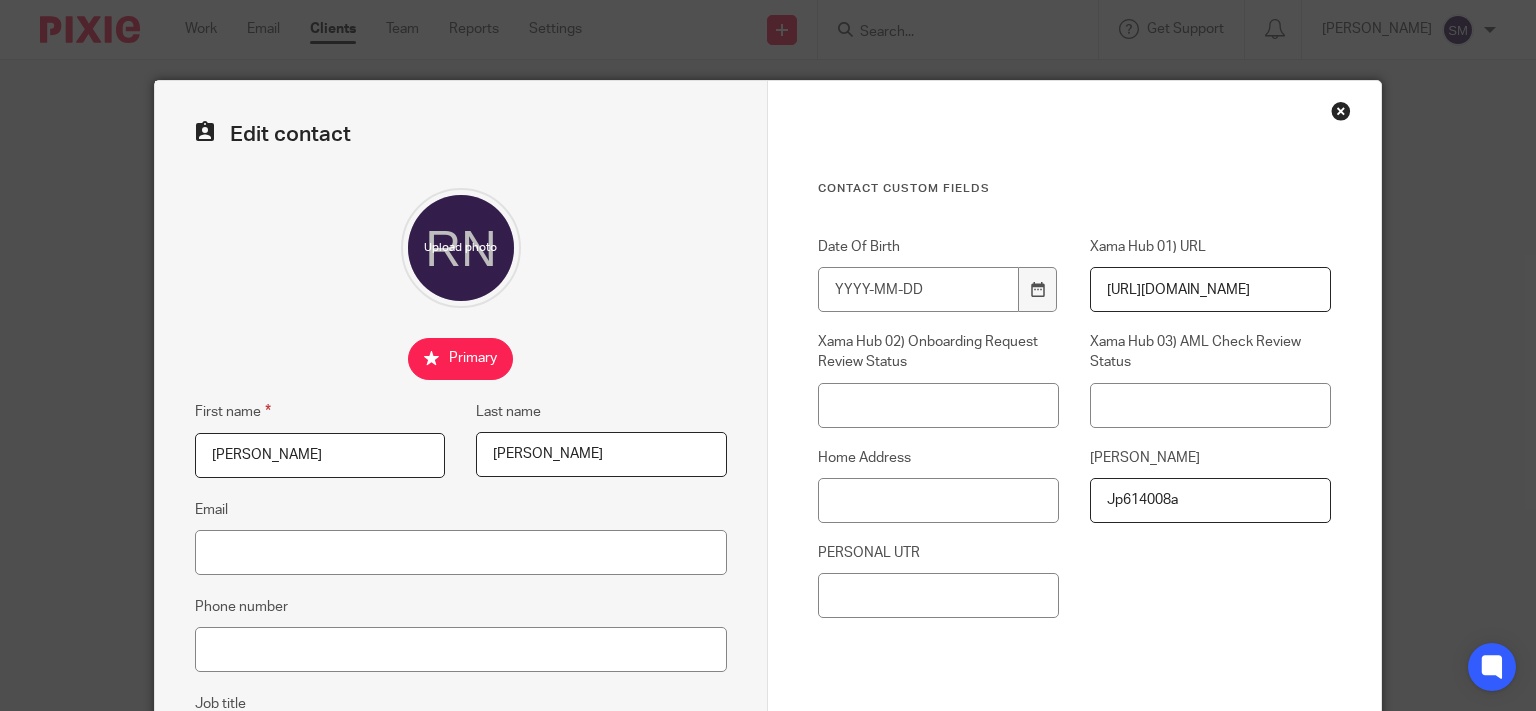 type on "Jp614008a" 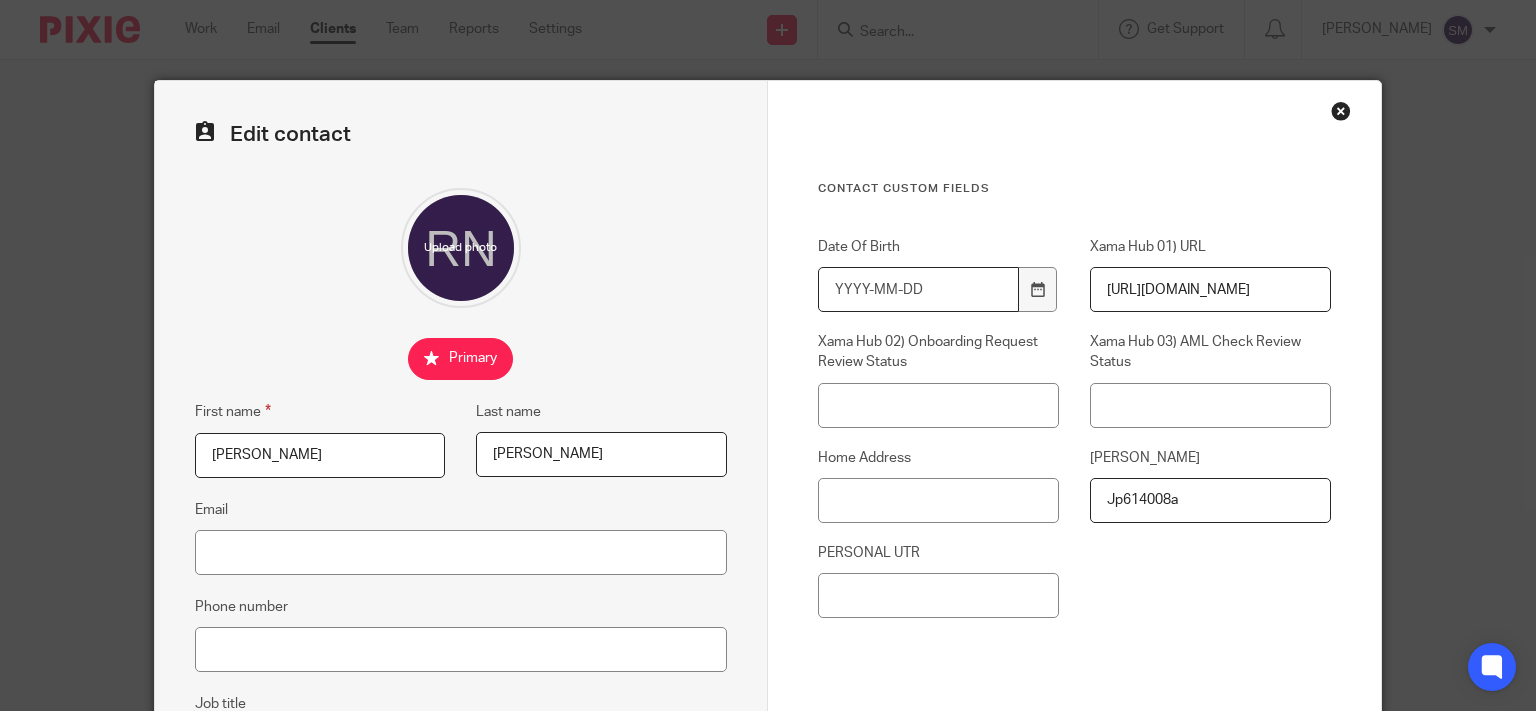 click on "Date Of Birth" at bounding box center [918, 289] 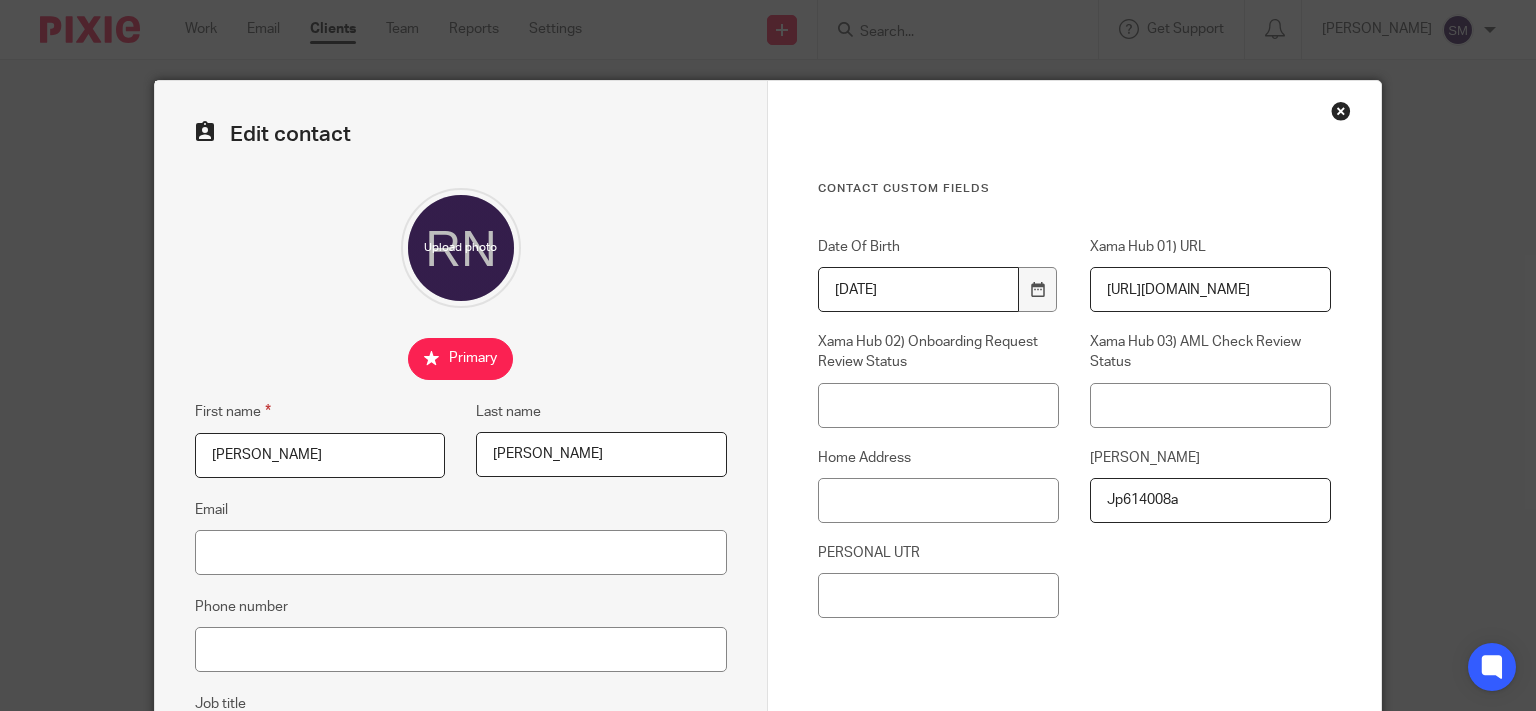 type on "1988-09-09" 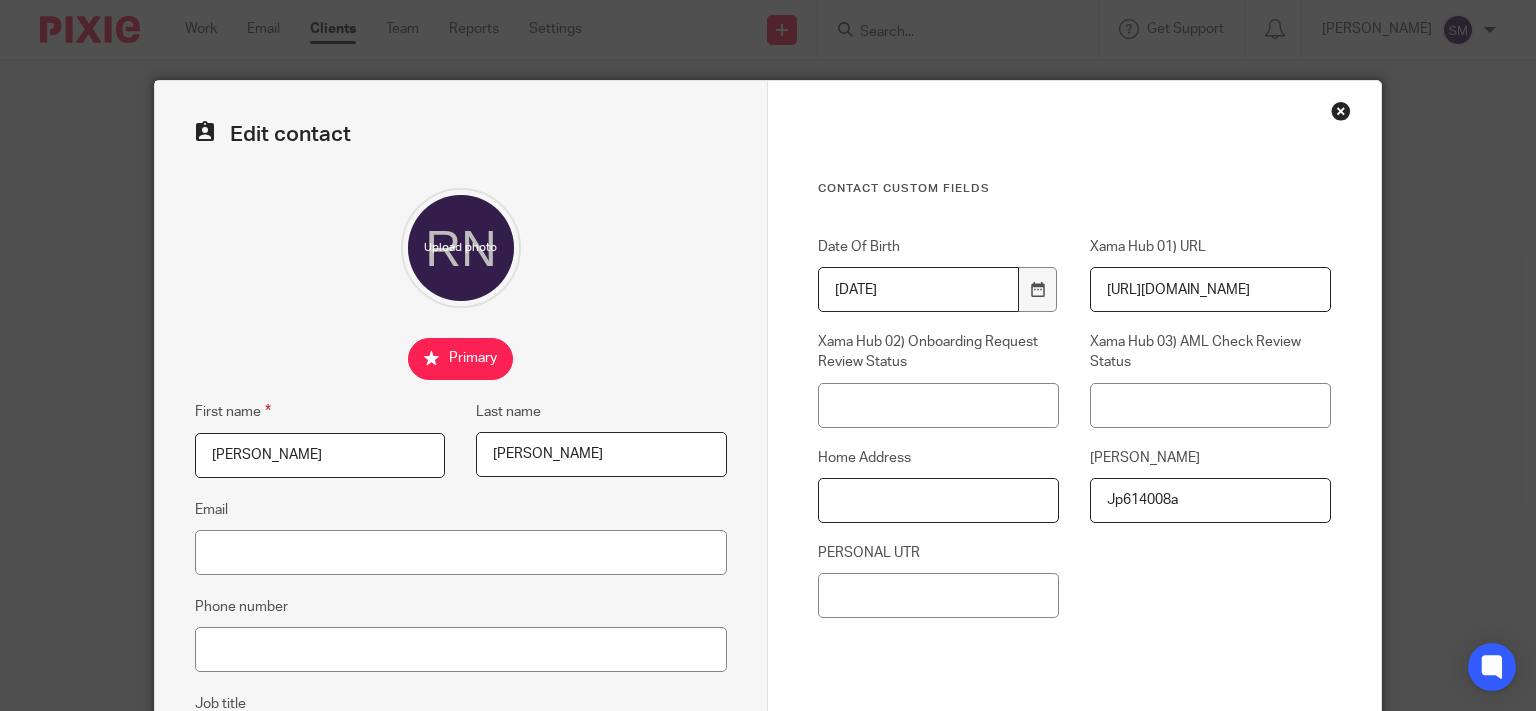 click on "Home Address" at bounding box center (938, 500) 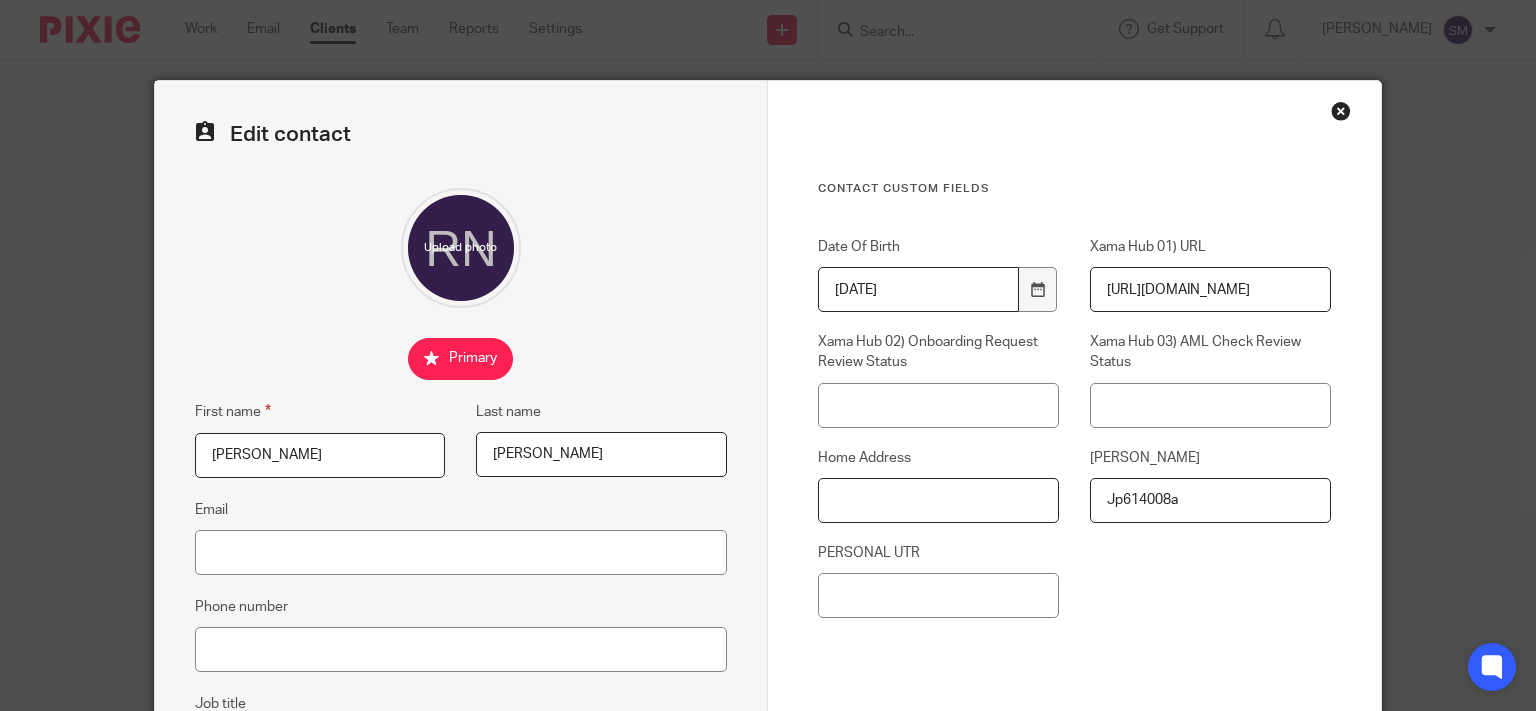 scroll, scrollTop: 417, scrollLeft: 0, axis: vertical 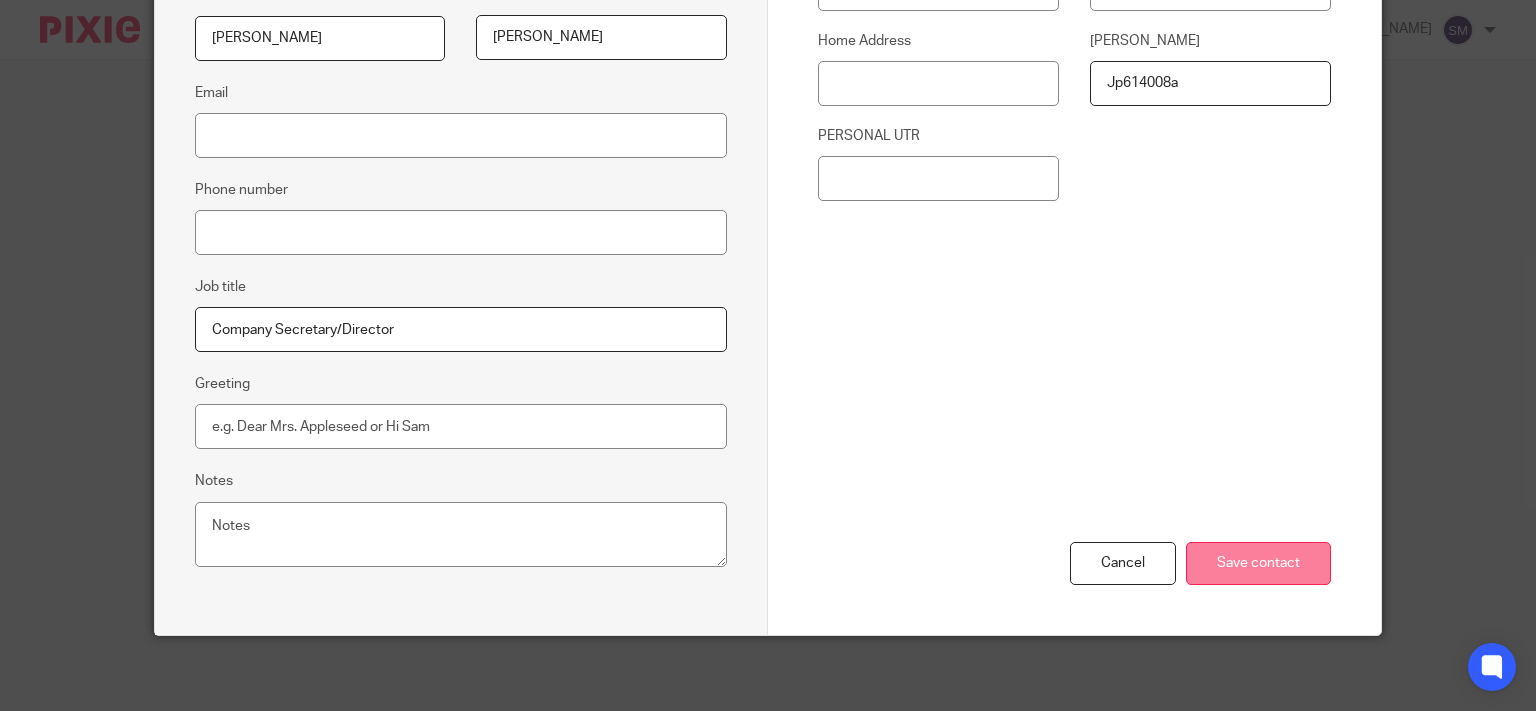 click on "Save contact" at bounding box center (1258, 563) 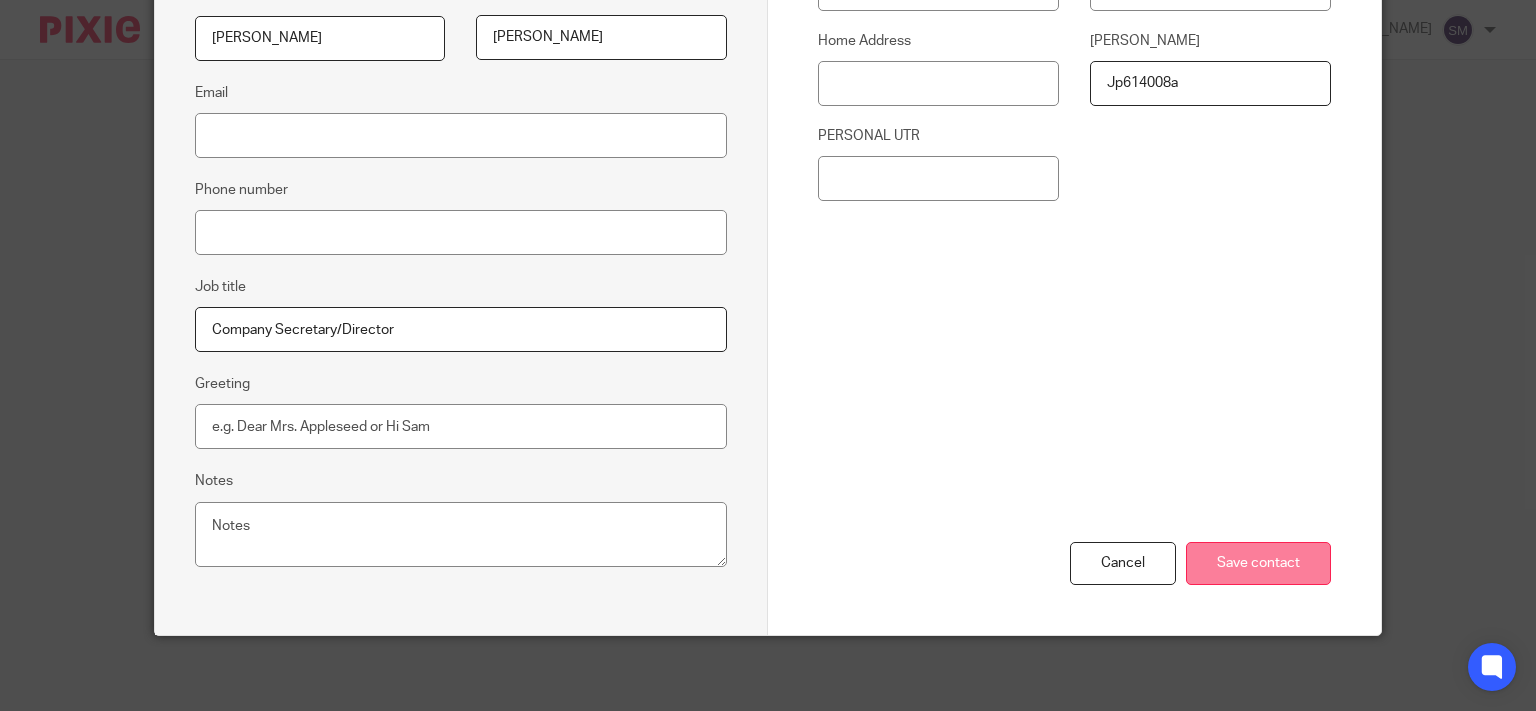 click on "Save contact" at bounding box center [1258, 563] 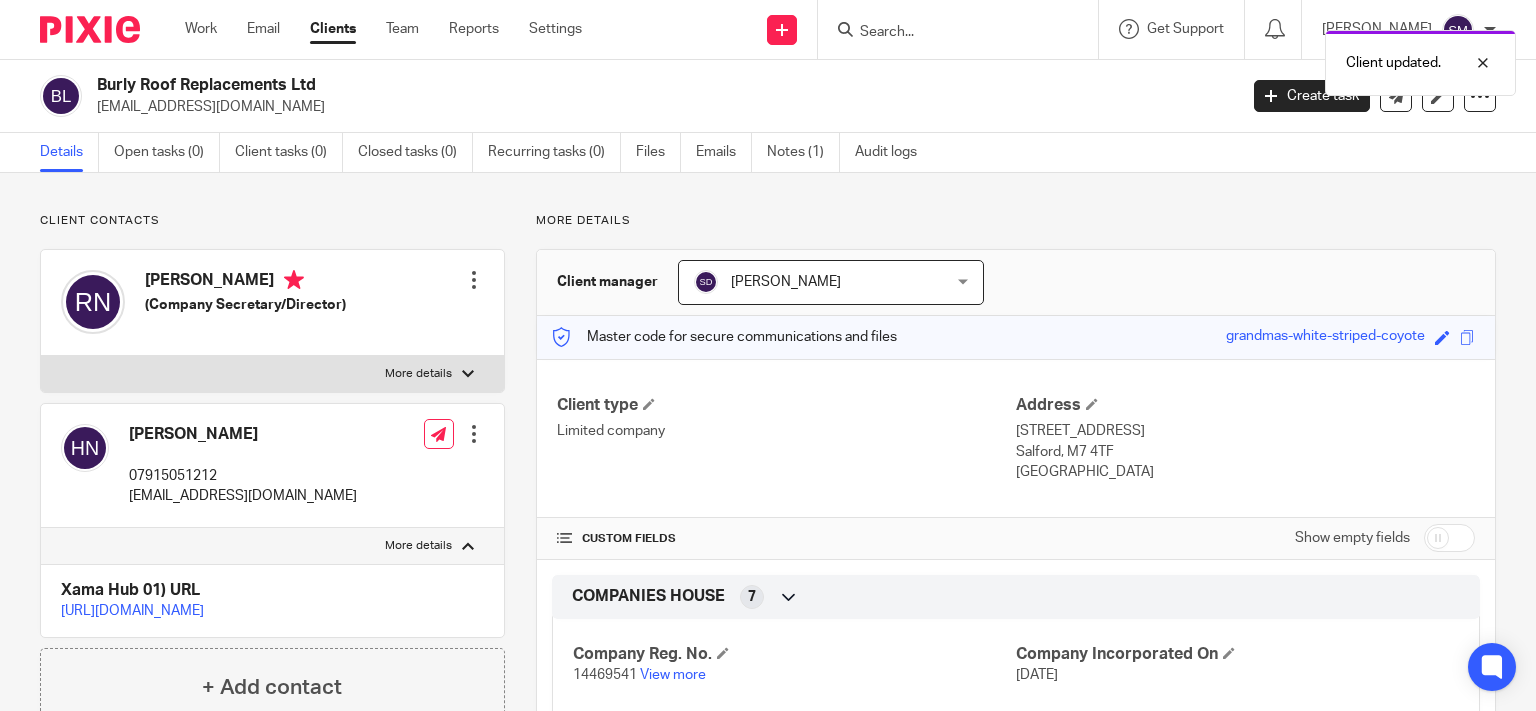 scroll, scrollTop: 0, scrollLeft: 0, axis: both 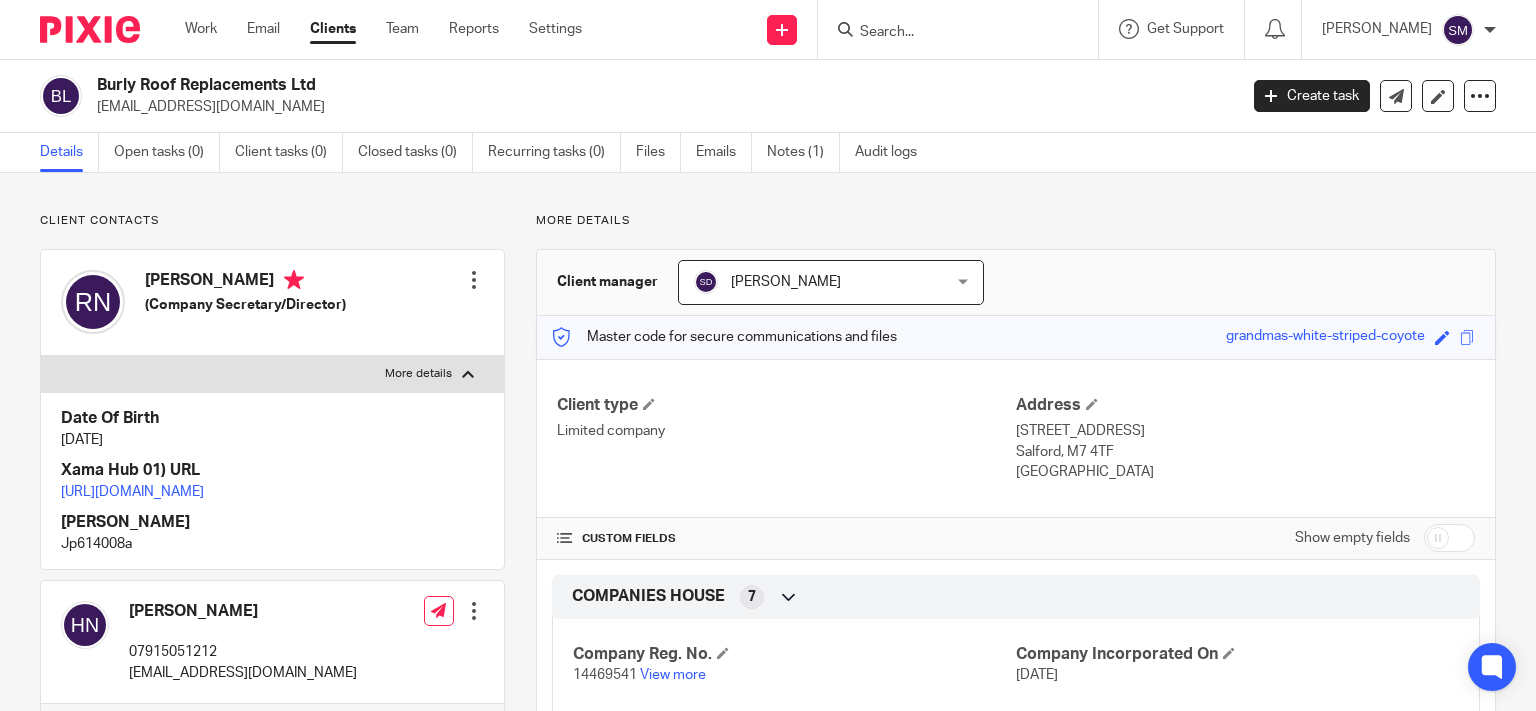 drag, startPoint x: 350, startPoint y: 80, endPoint x: 75, endPoint y: 90, distance: 275.18176 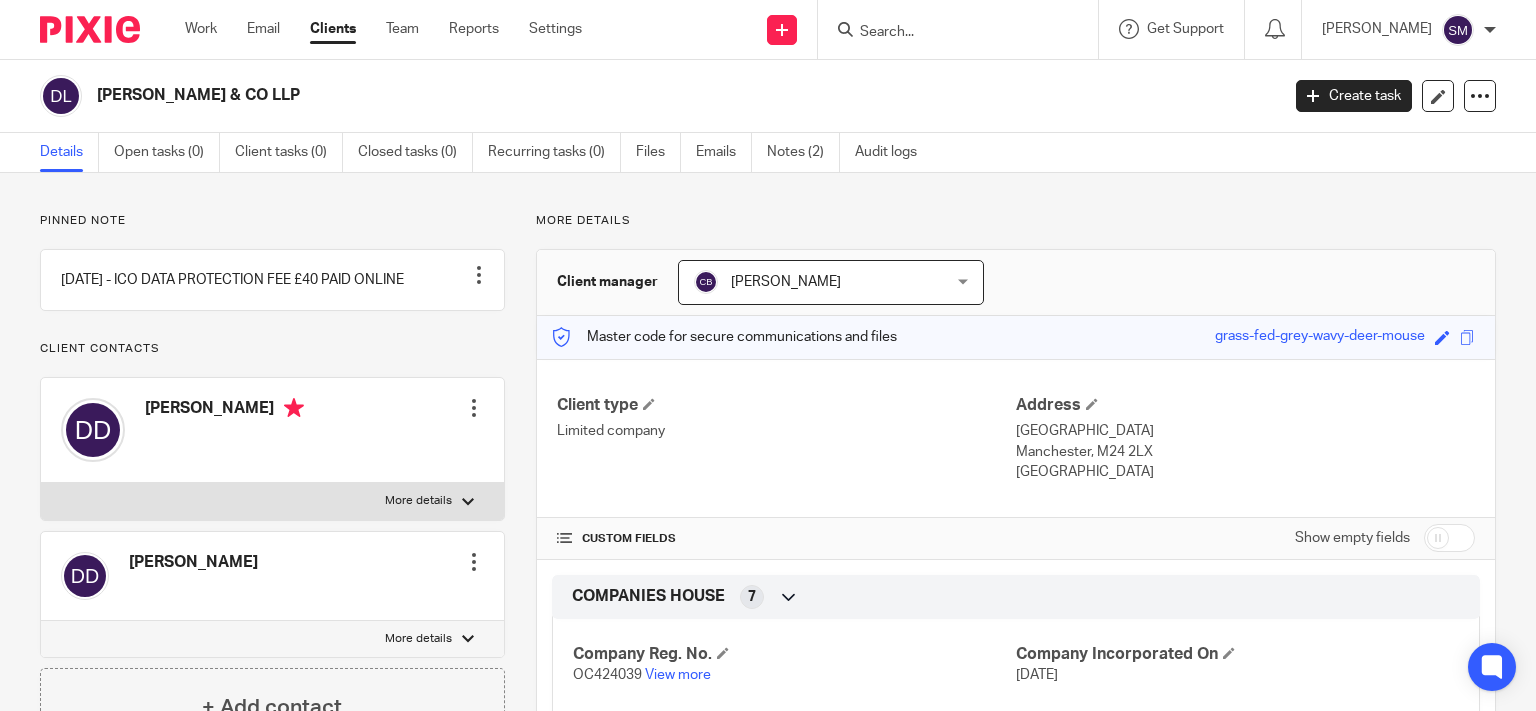 scroll, scrollTop: 0, scrollLeft: 0, axis: both 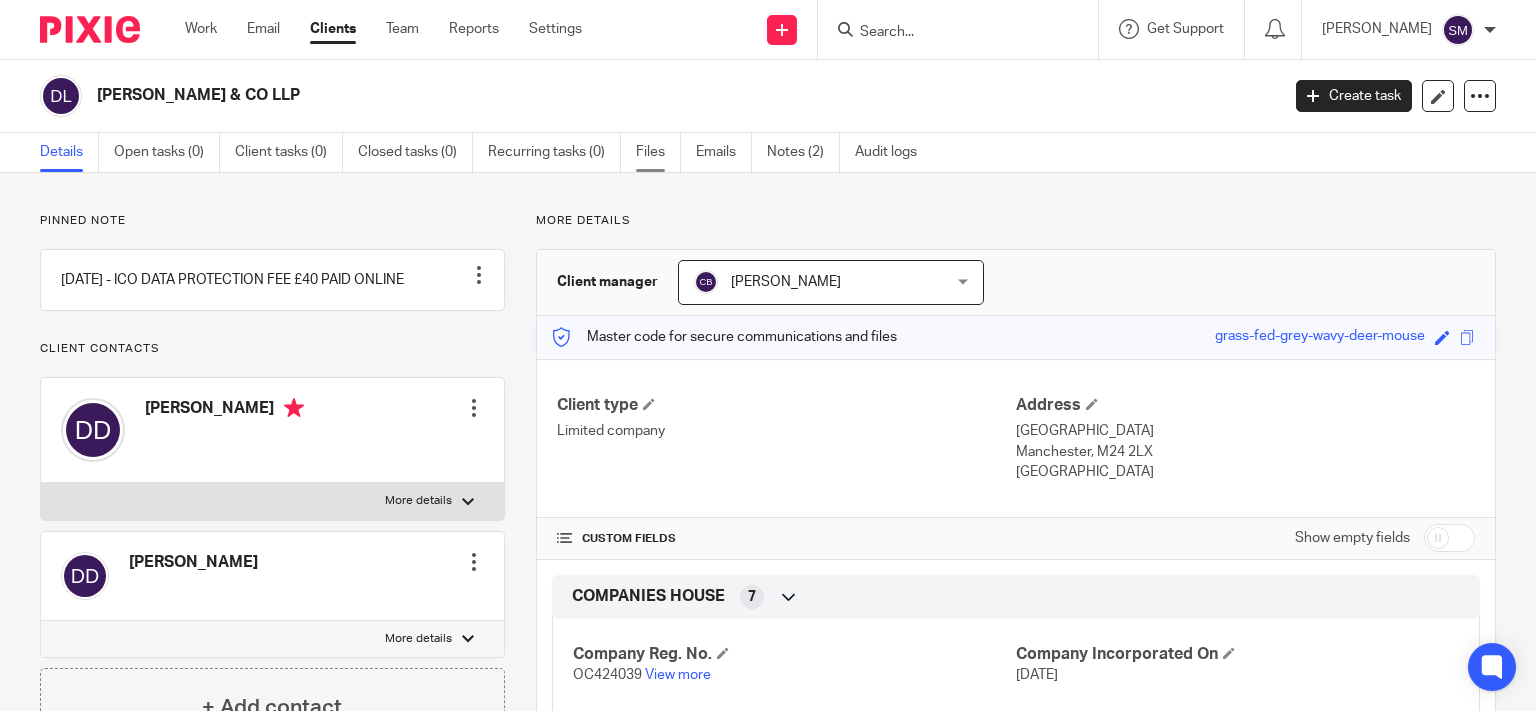 click on "Files" at bounding box center (658, 152) 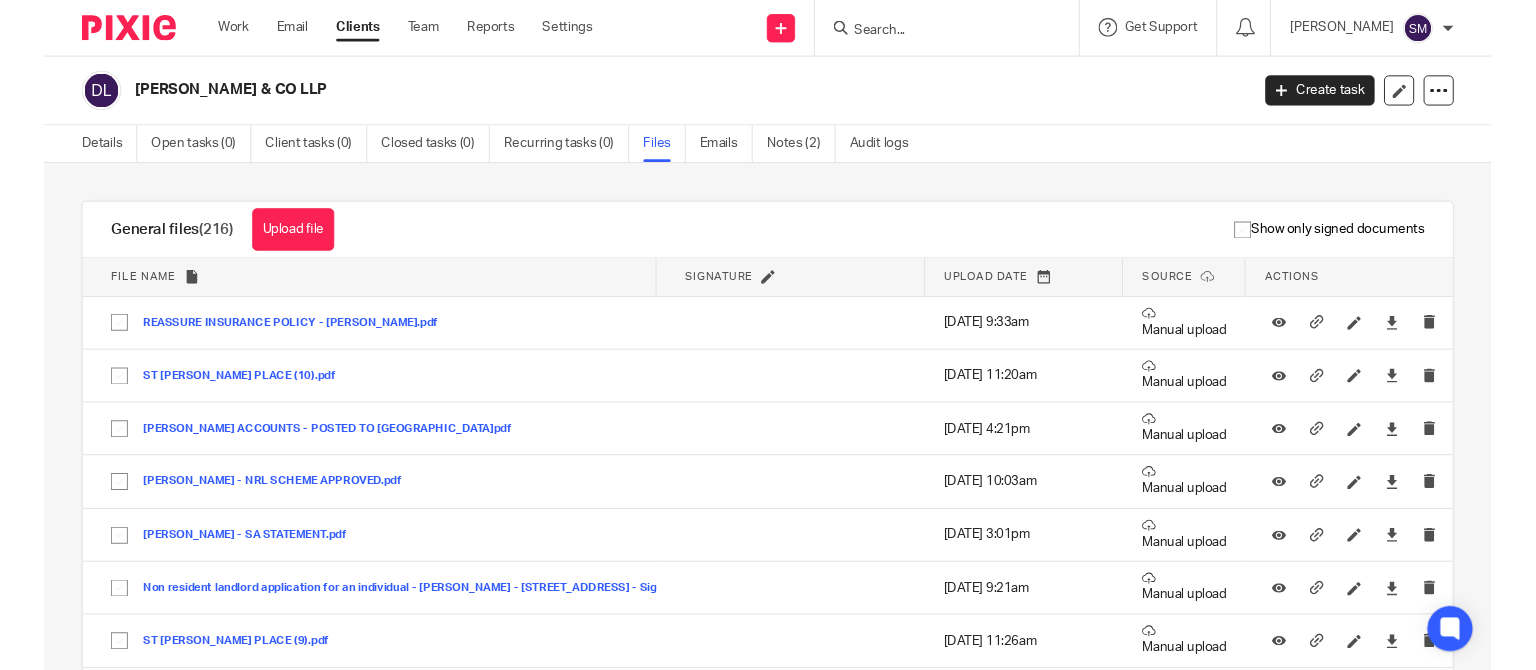 scroll, scrollTop: 0, scrollLeft: 0, axis: both 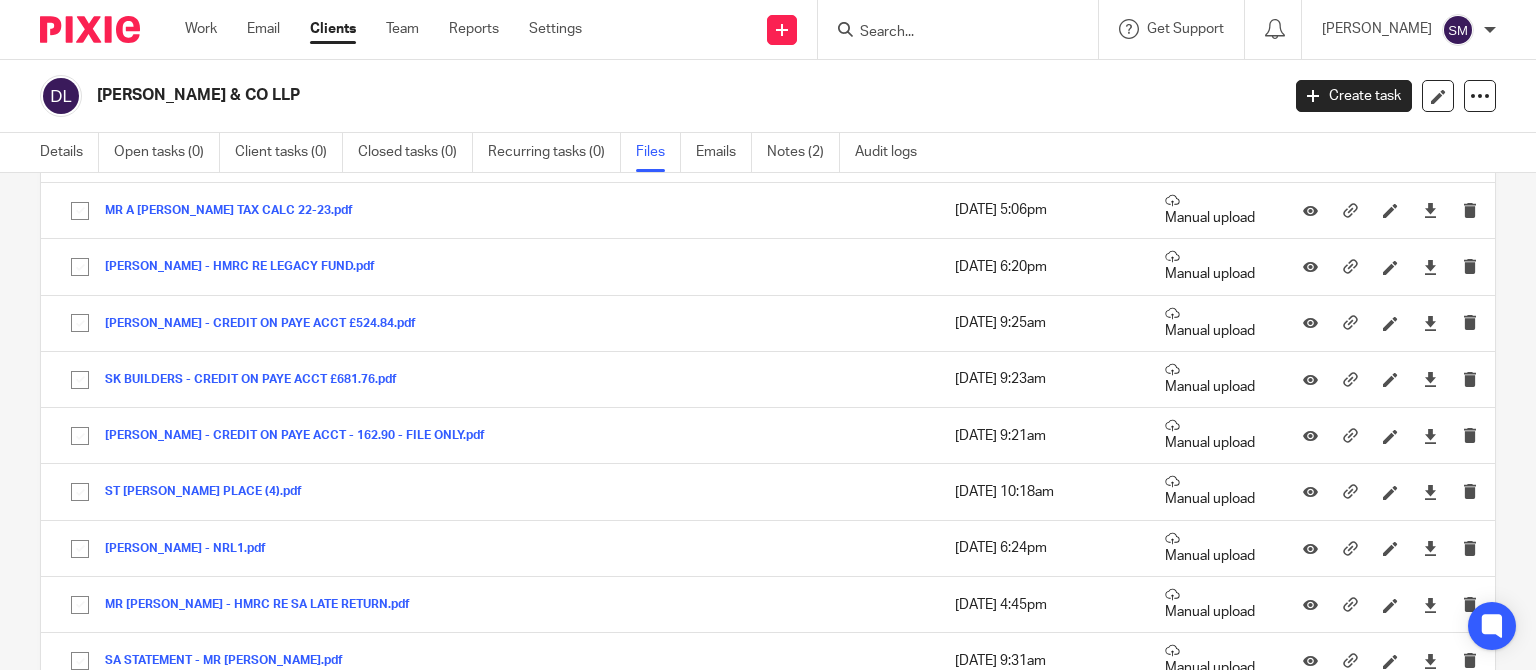 click at bounding box center (948, 33) 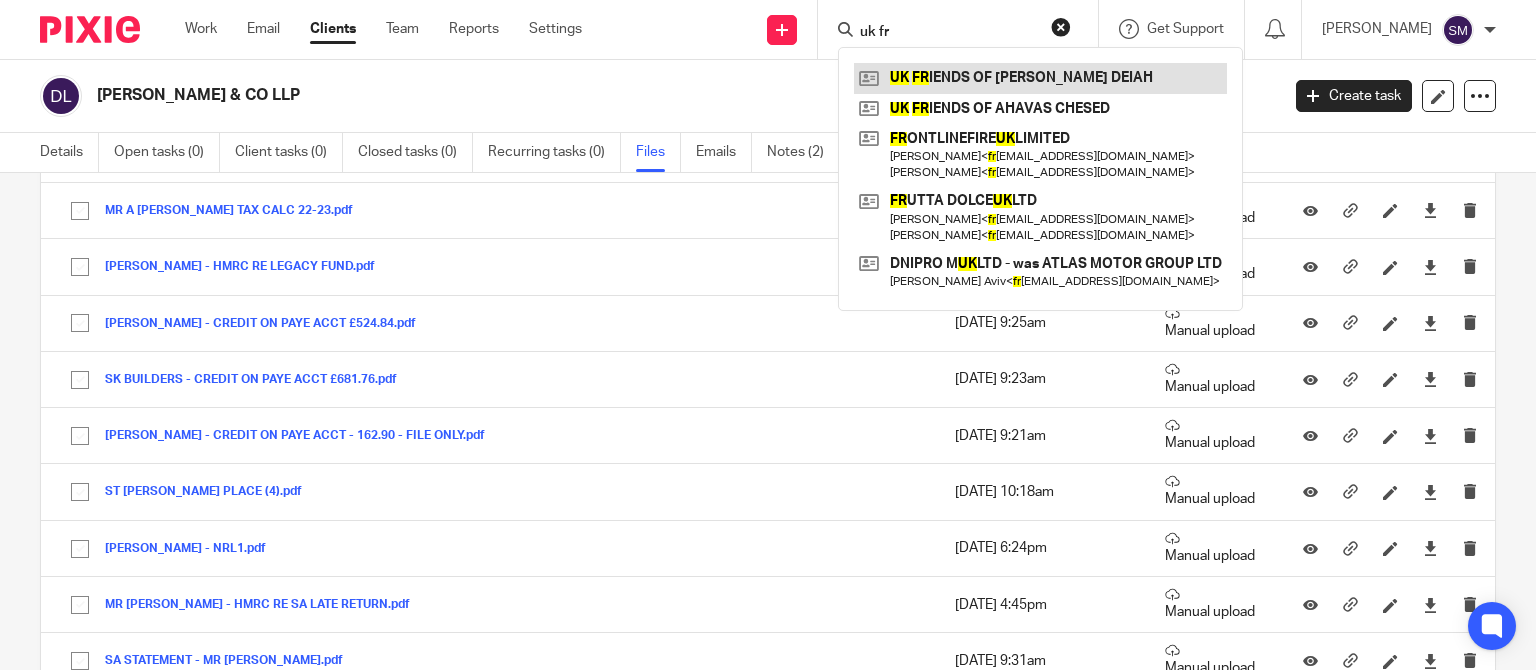 type on "uk fr" 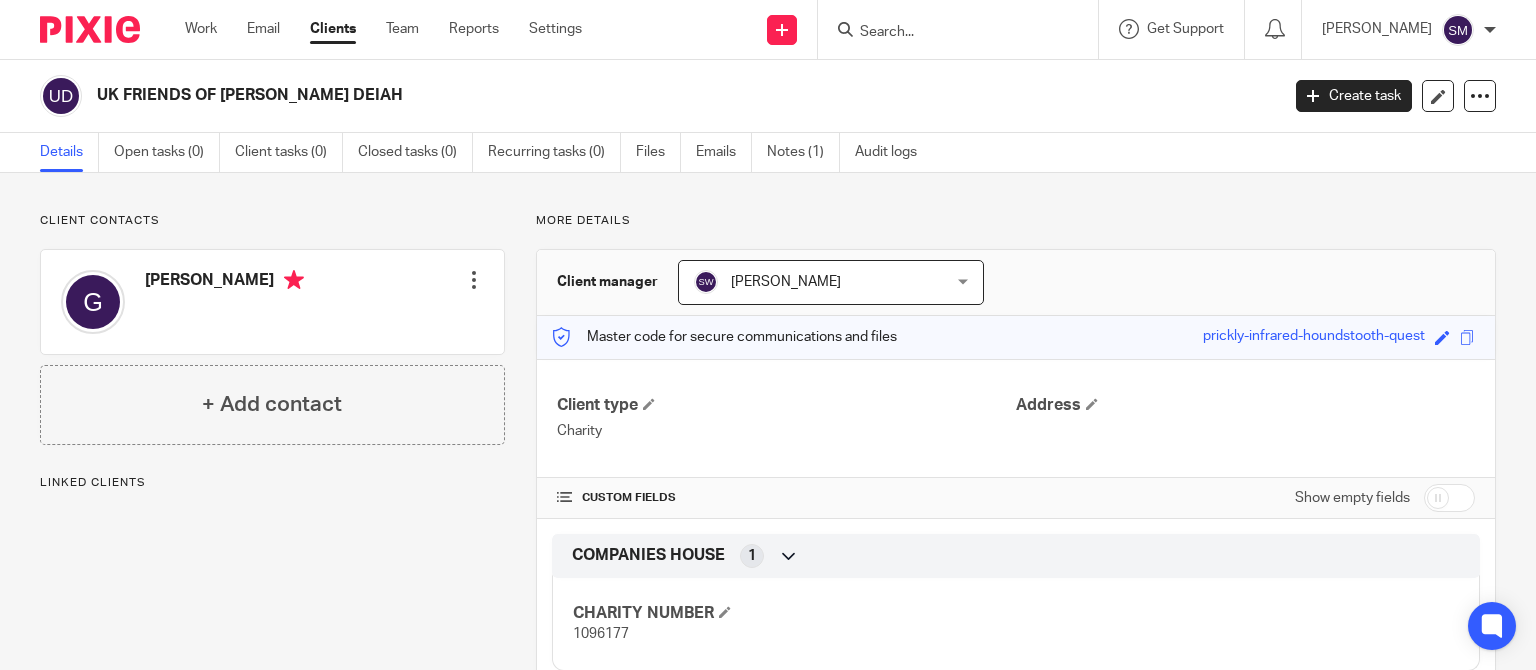 scroll, scrollTop: 0, scrollLeft: 0, axis: both 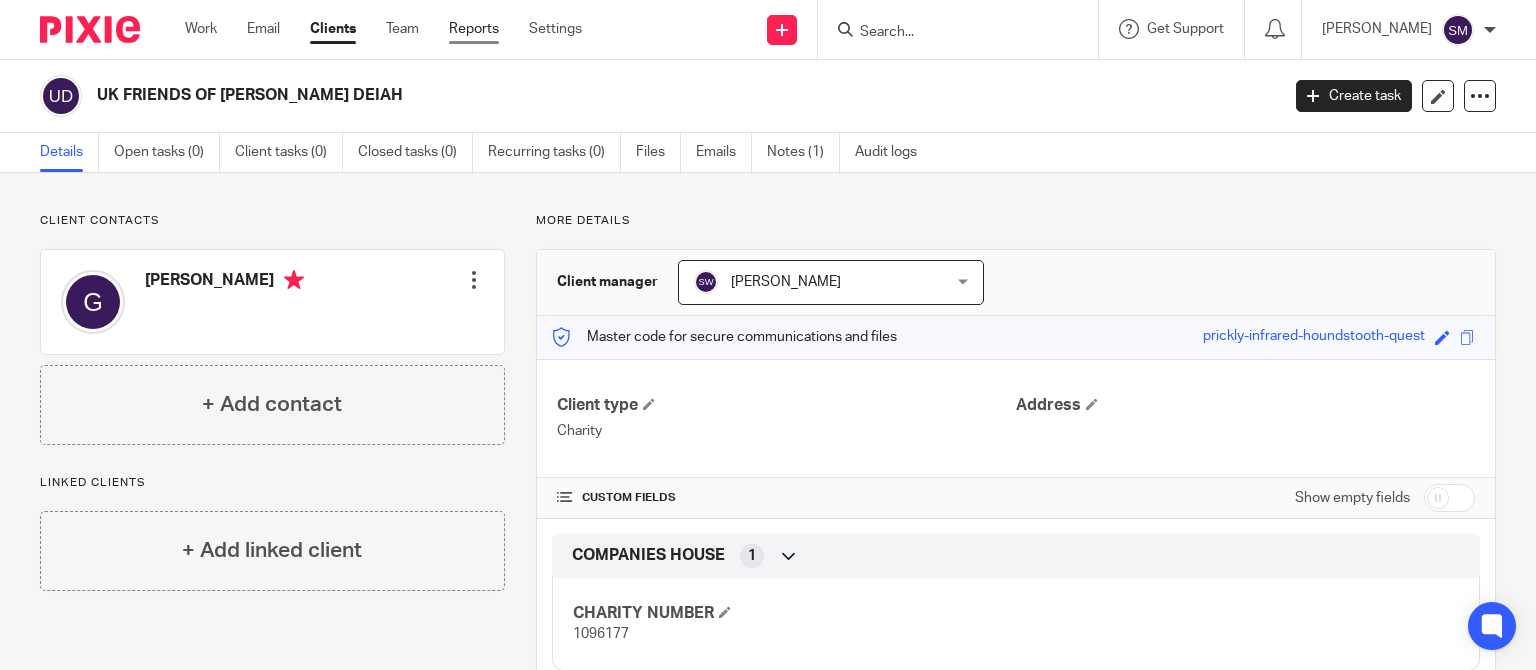 click on "Reports" at bounding box center (474, 29) 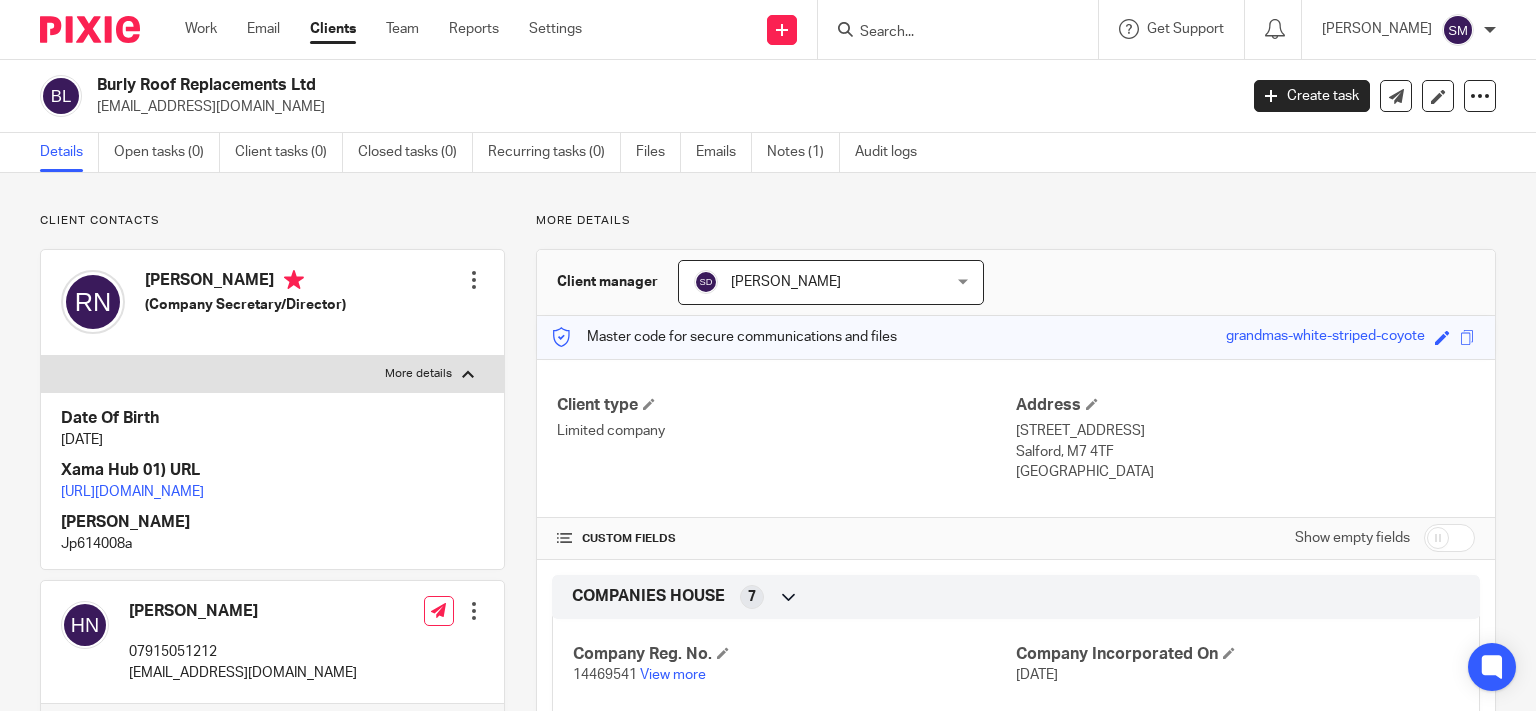 scroll, scrollTop: 0, scrollLeft: 0, axis: both 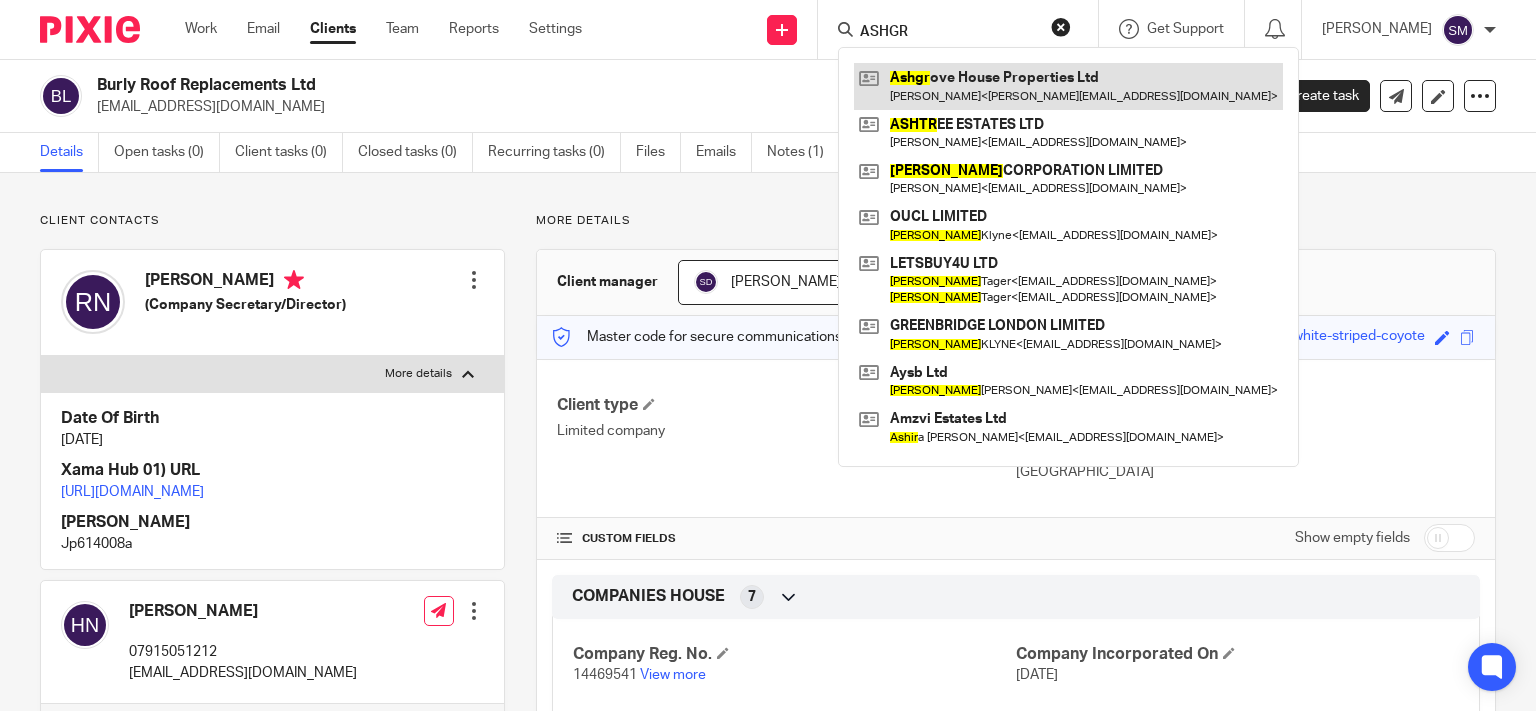 type on "ASHGR" 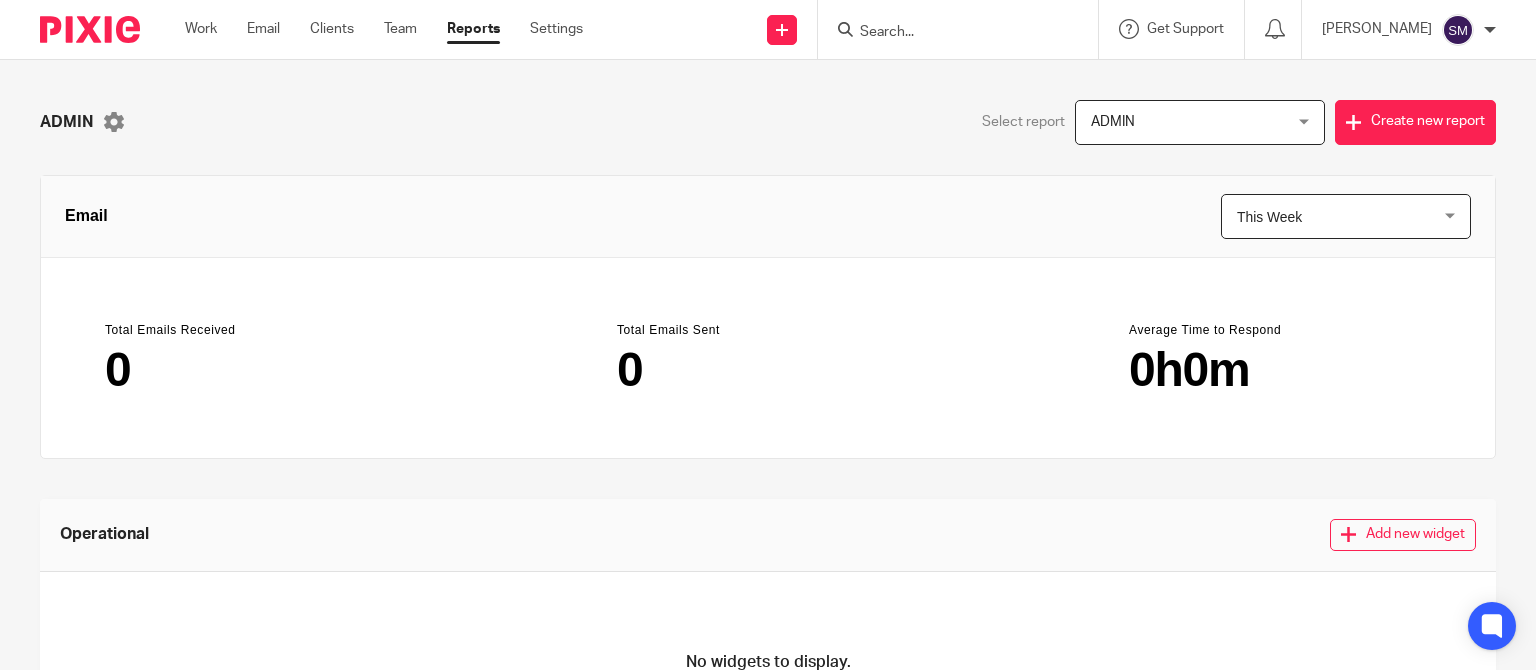 scroll, scrollTop: 0, scrollLeft: 0, axis: both 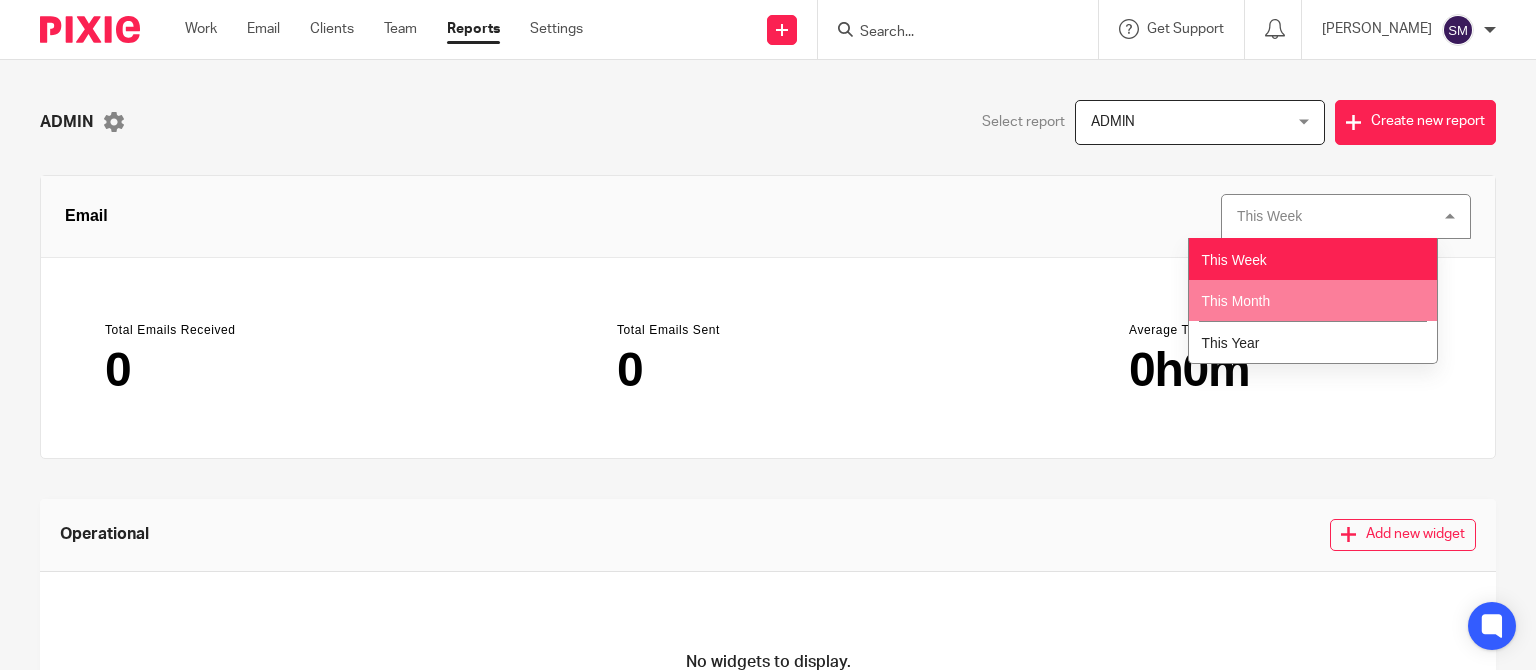 click on "This Month" at bounding box center (1313, 301) 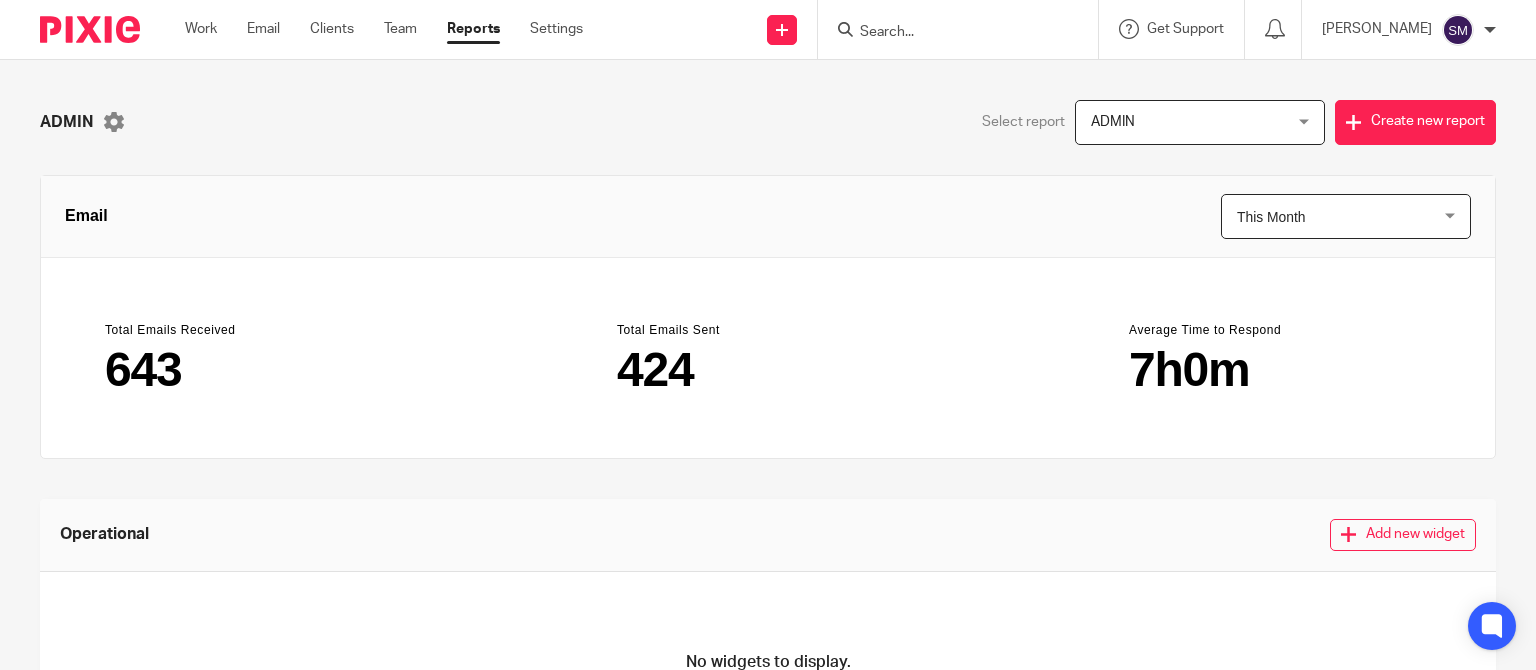 click at bounding box center [948, 33] 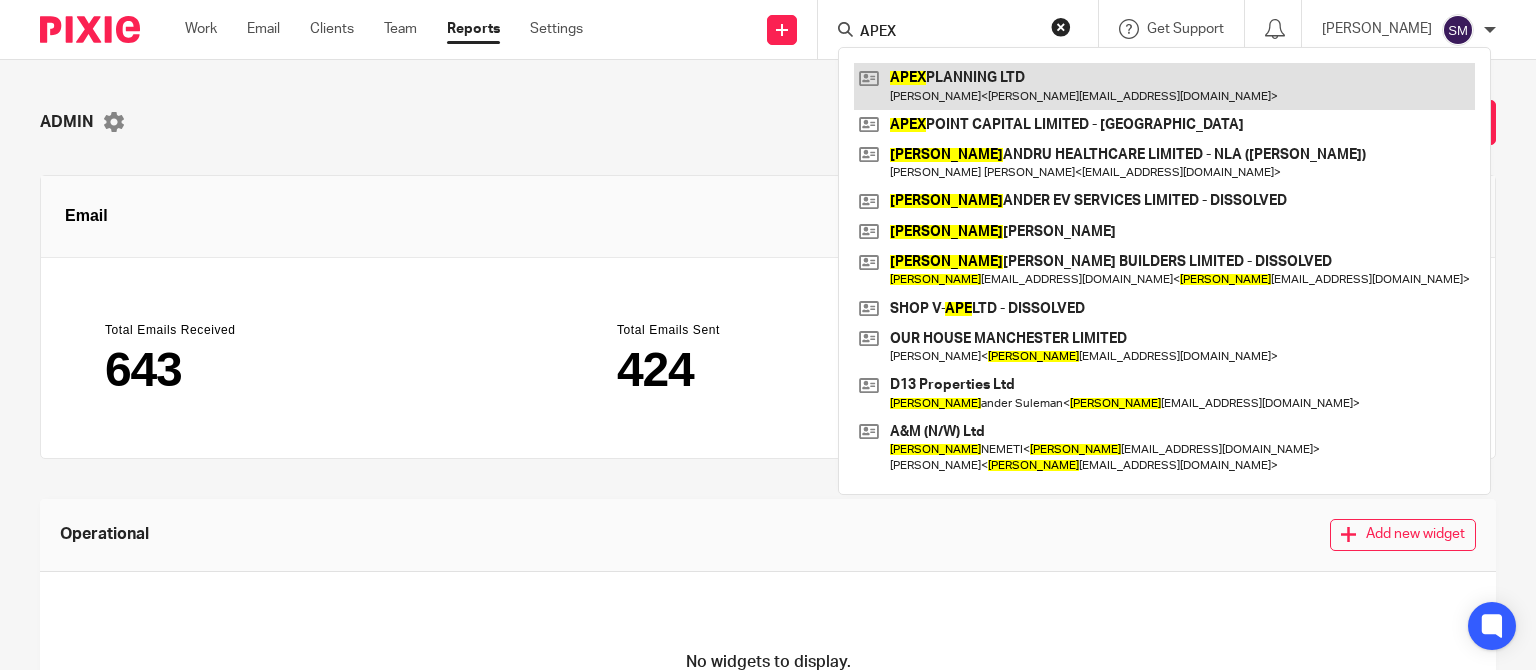 type on "APEX" 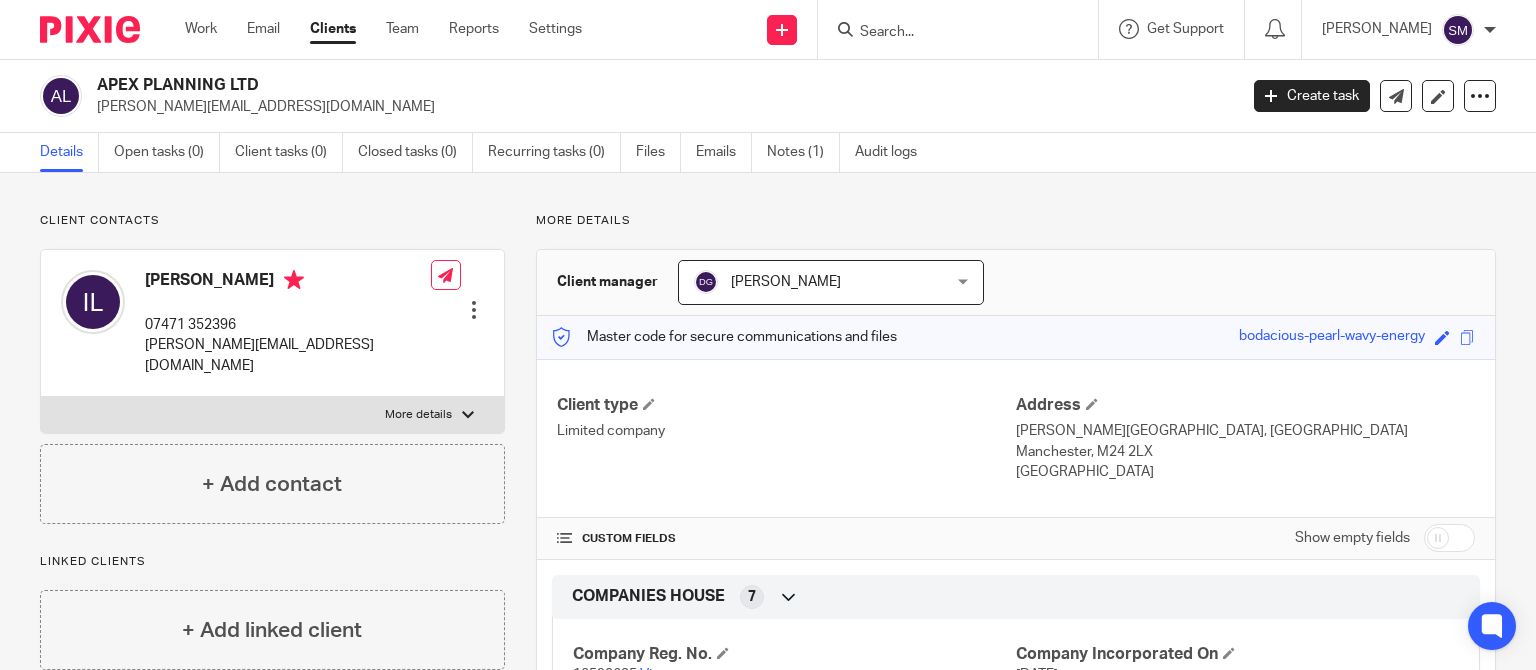 scroll, scrollTop: 0, scrollLeft: 0, axis: both 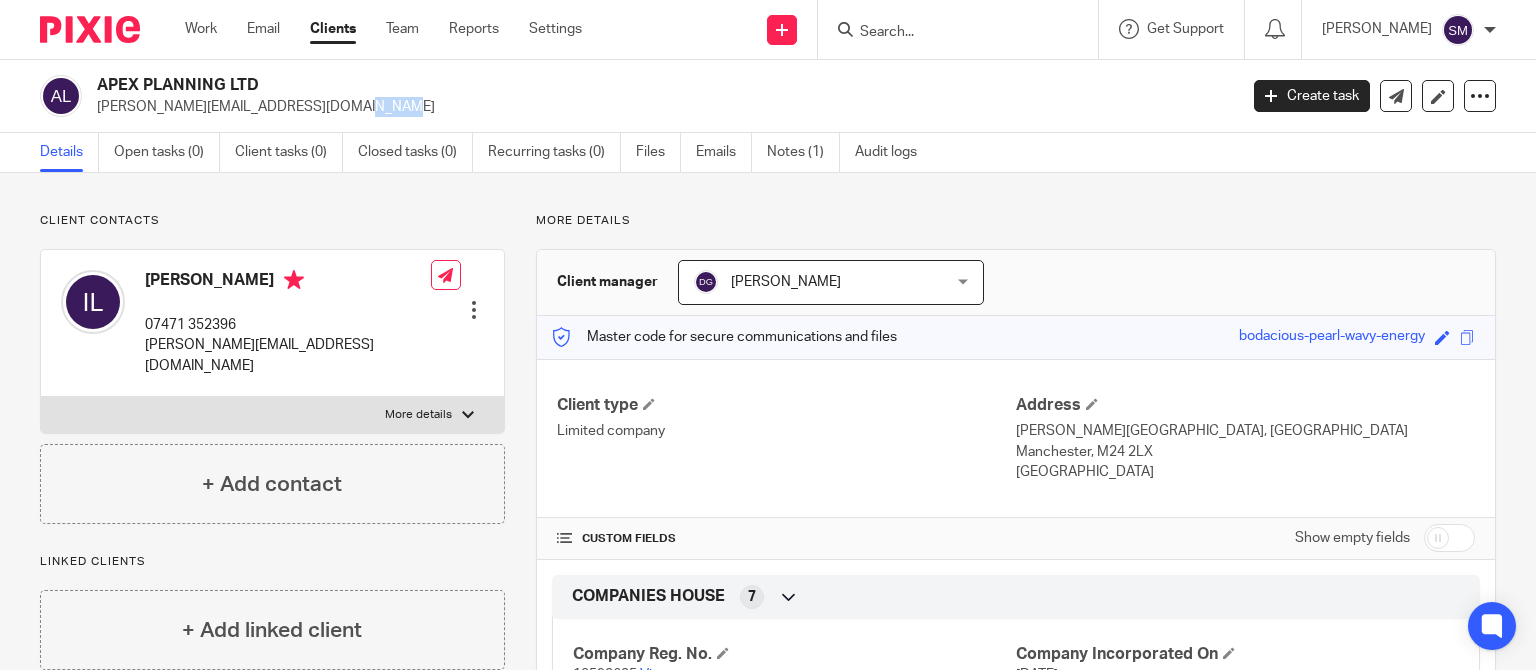 click on "lieberman.israel@gmail.com" at bounding box center [660, 107] 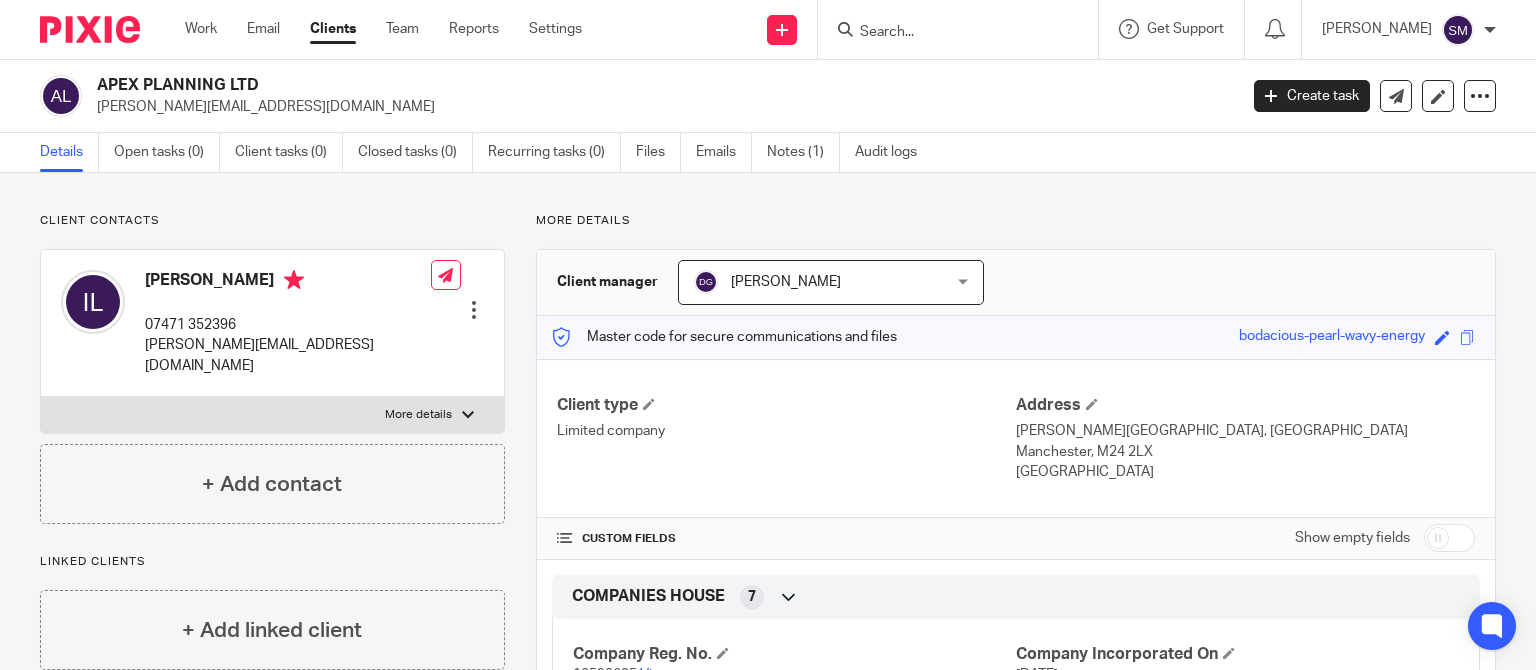 click on "lieberman.israel@gmail.com" at bounding box center (660, 107) 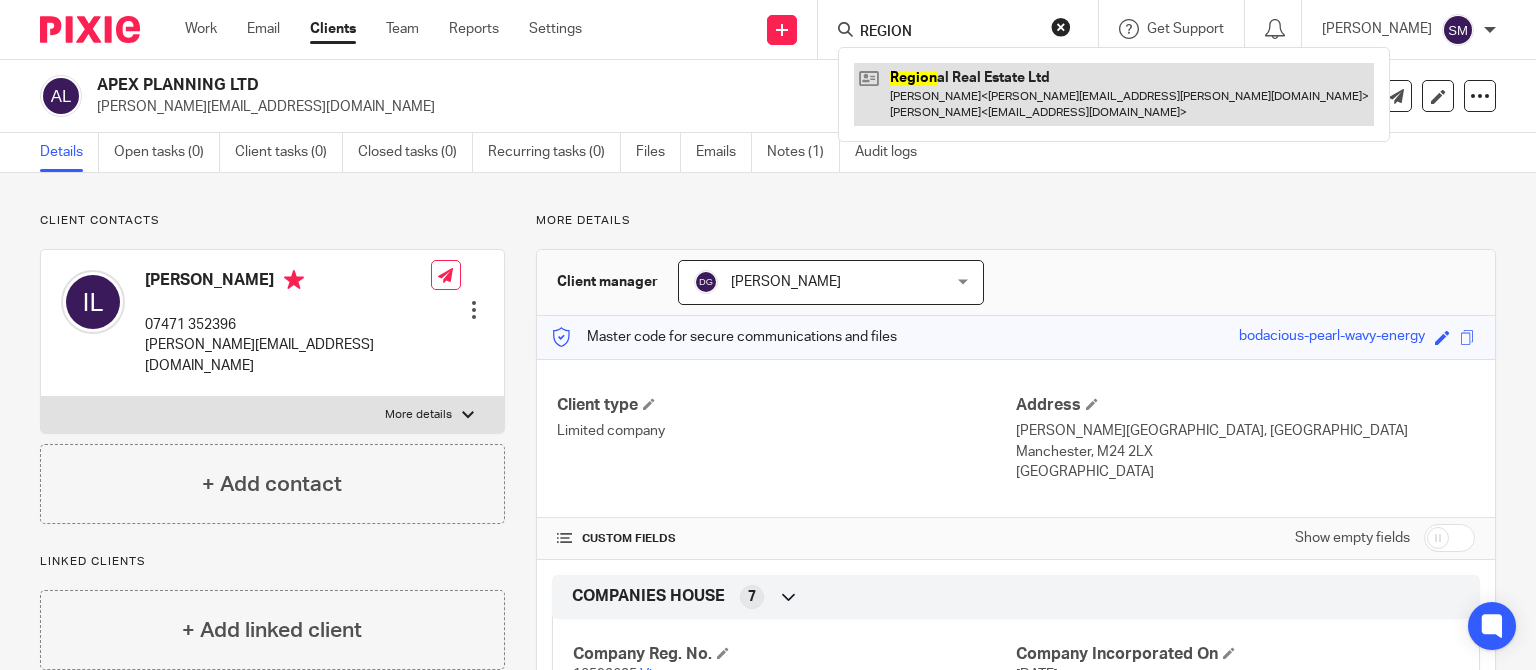 type on "REGION" 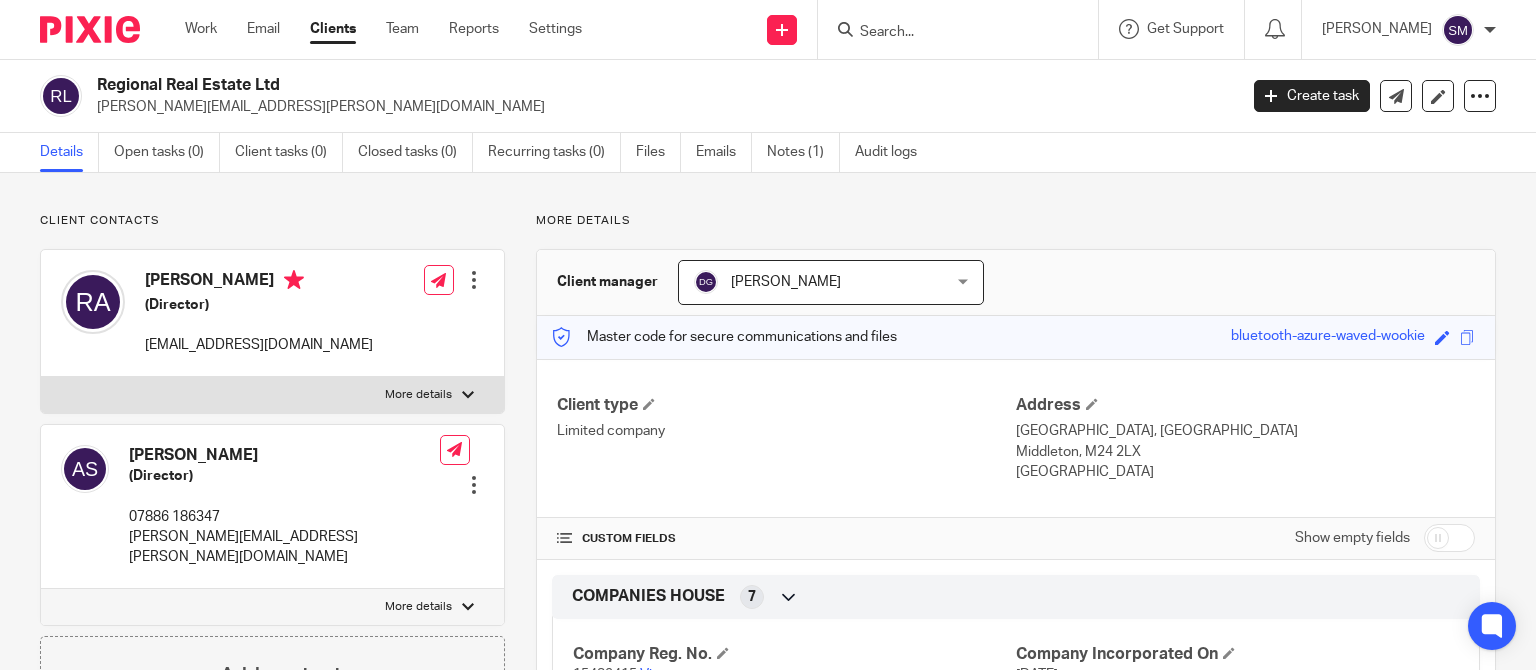 scroll, scrollTop: 0, scrollLeft: 0, axis: both 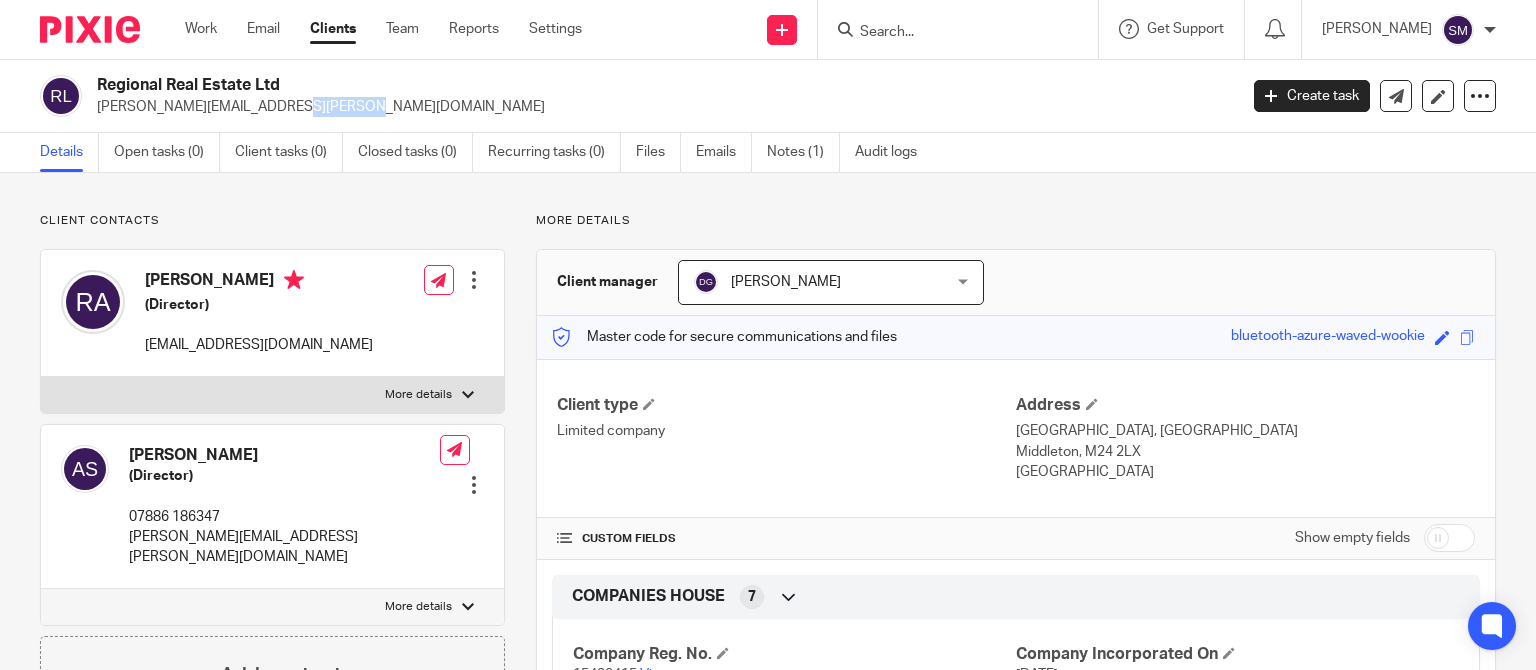 click on "[PERSON_NAME][EMAIL_ADDRESS][PERSON_NAME][DOMAIN_NAME]" at bounding box center [660, 107] 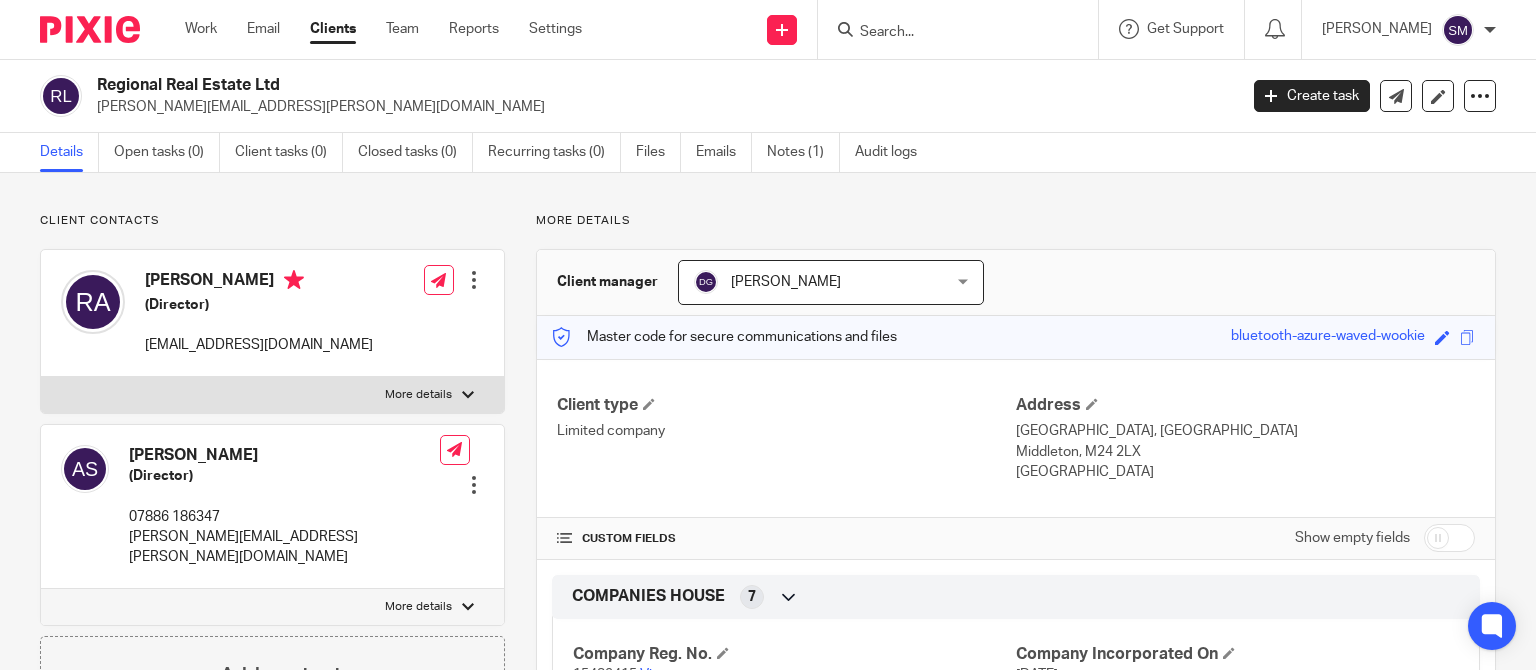 click on "andrew.b.silverman@hotmail.co.uk" at bounding box center (660, 107) 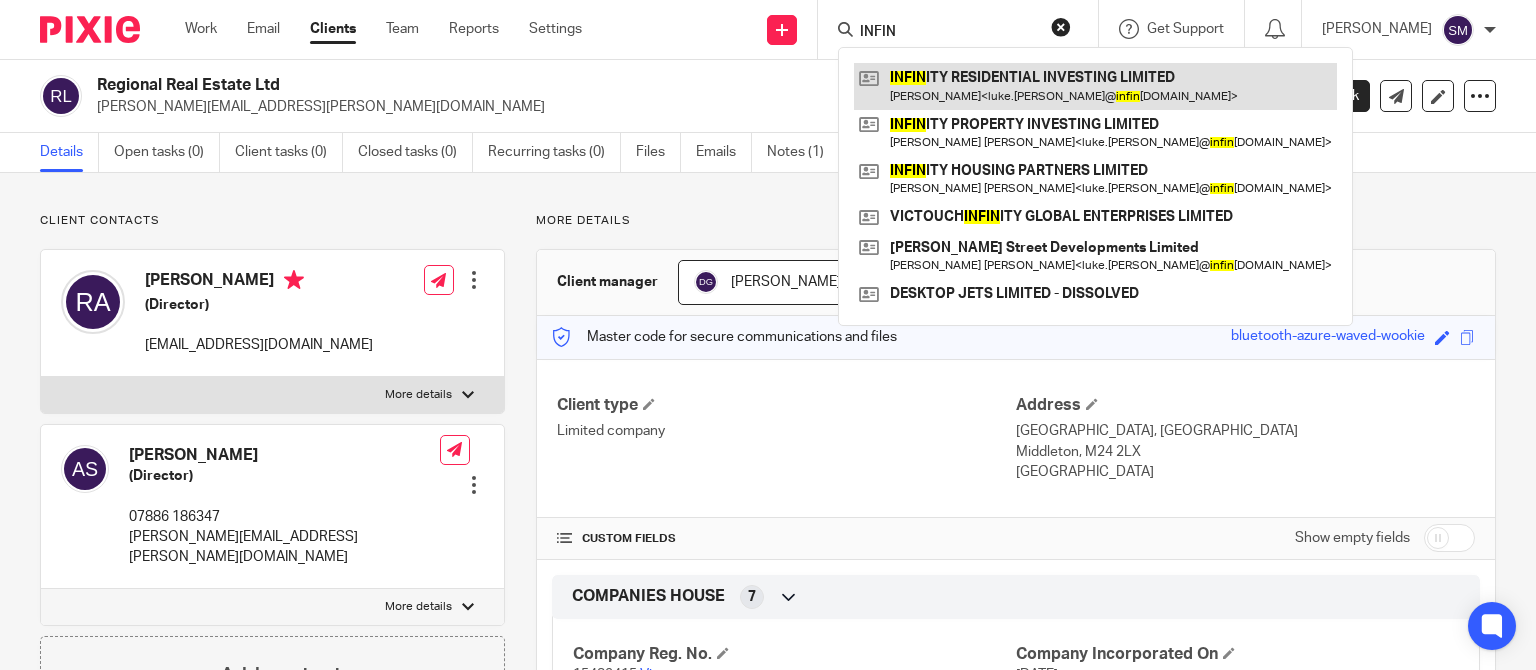 type on "INFIN" 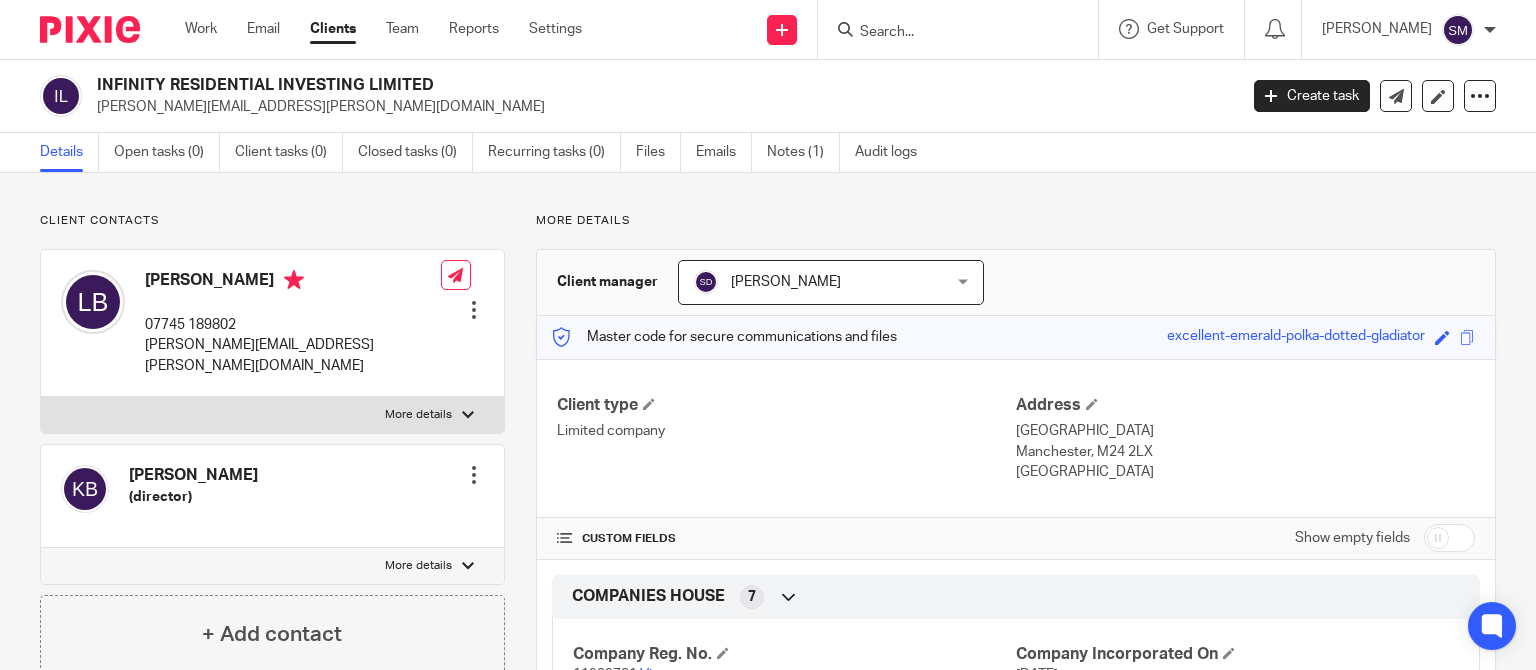 scroll, scrollTop: 0, scrollLeft: 0, axis: both 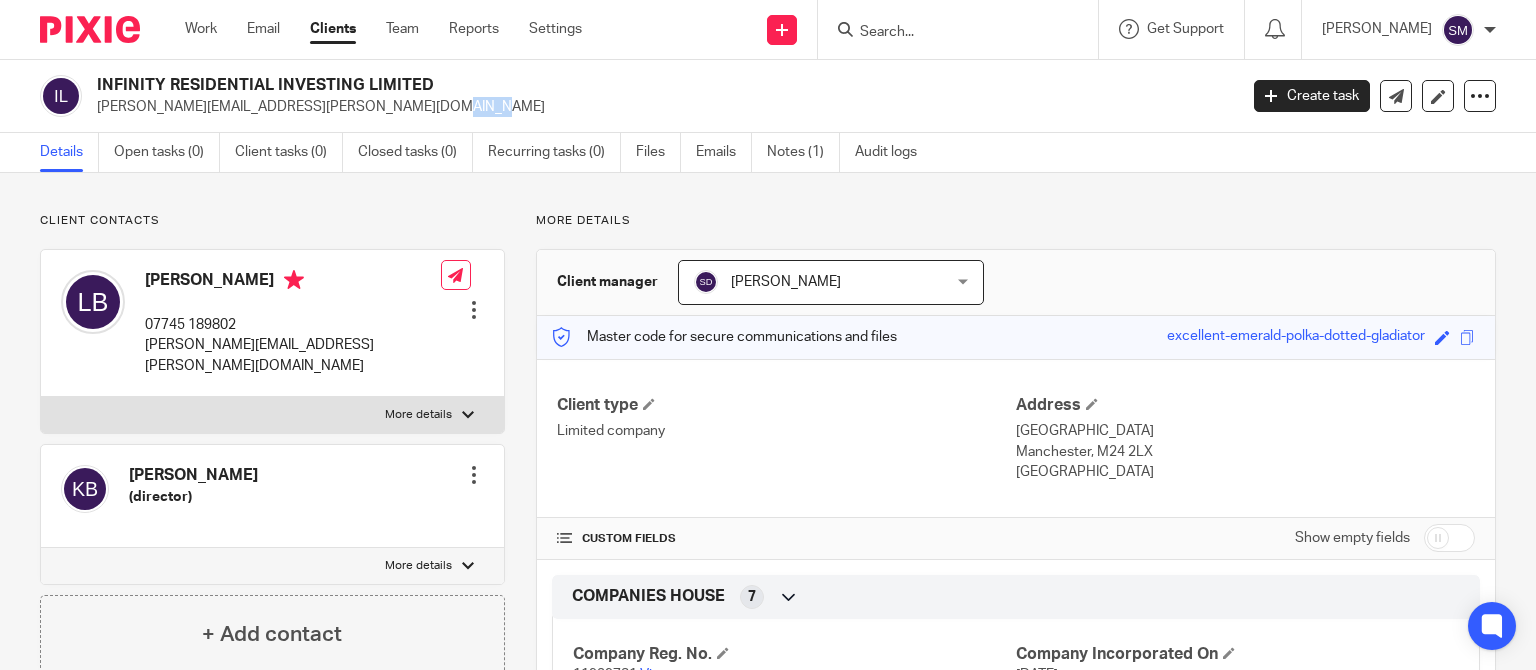 click on "[PERSON_NAME][EMAIL_ADDRESS][PERSON_NAME][DOMAIN_NAME]" at bounding box center (660, 107) 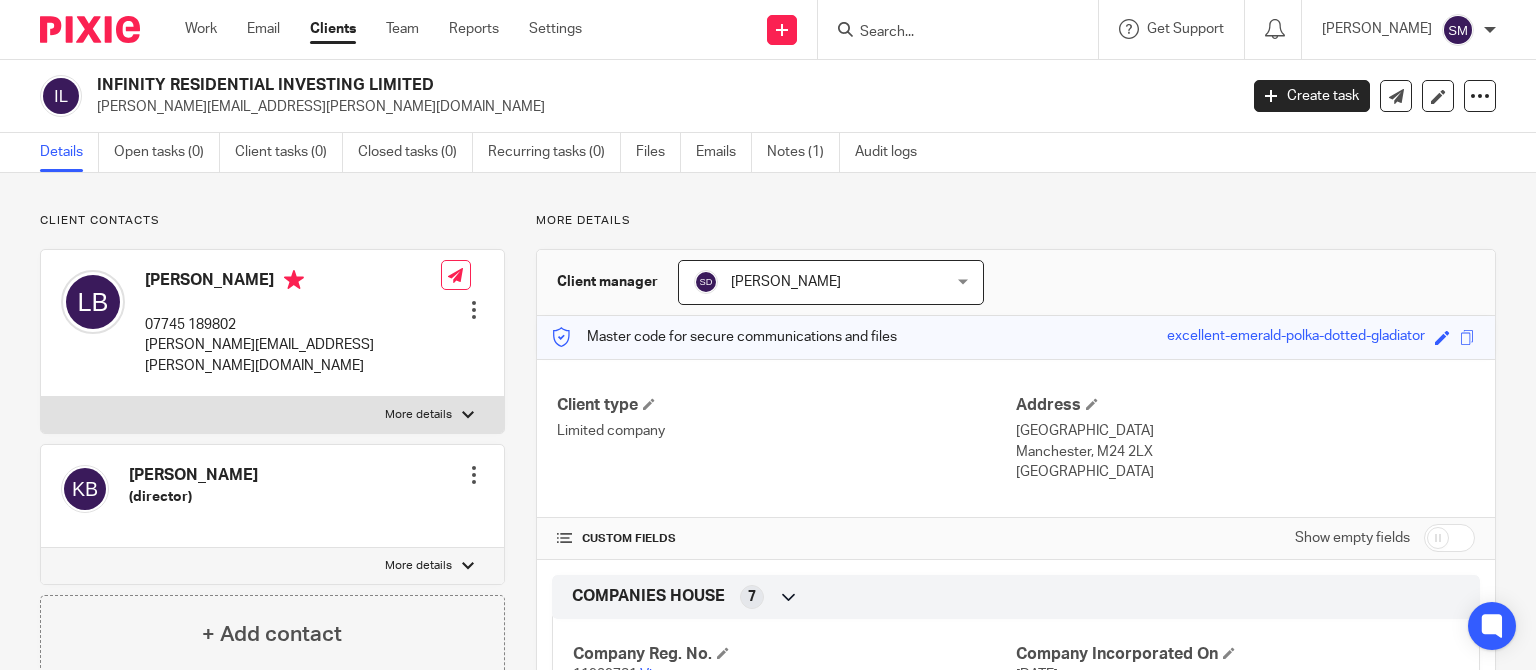 click on "[PERSON_NAME][EMAIL_ADDRESS][PERSON_NAME][DOMAIN_NAME]" at bounding box center [660, 107] 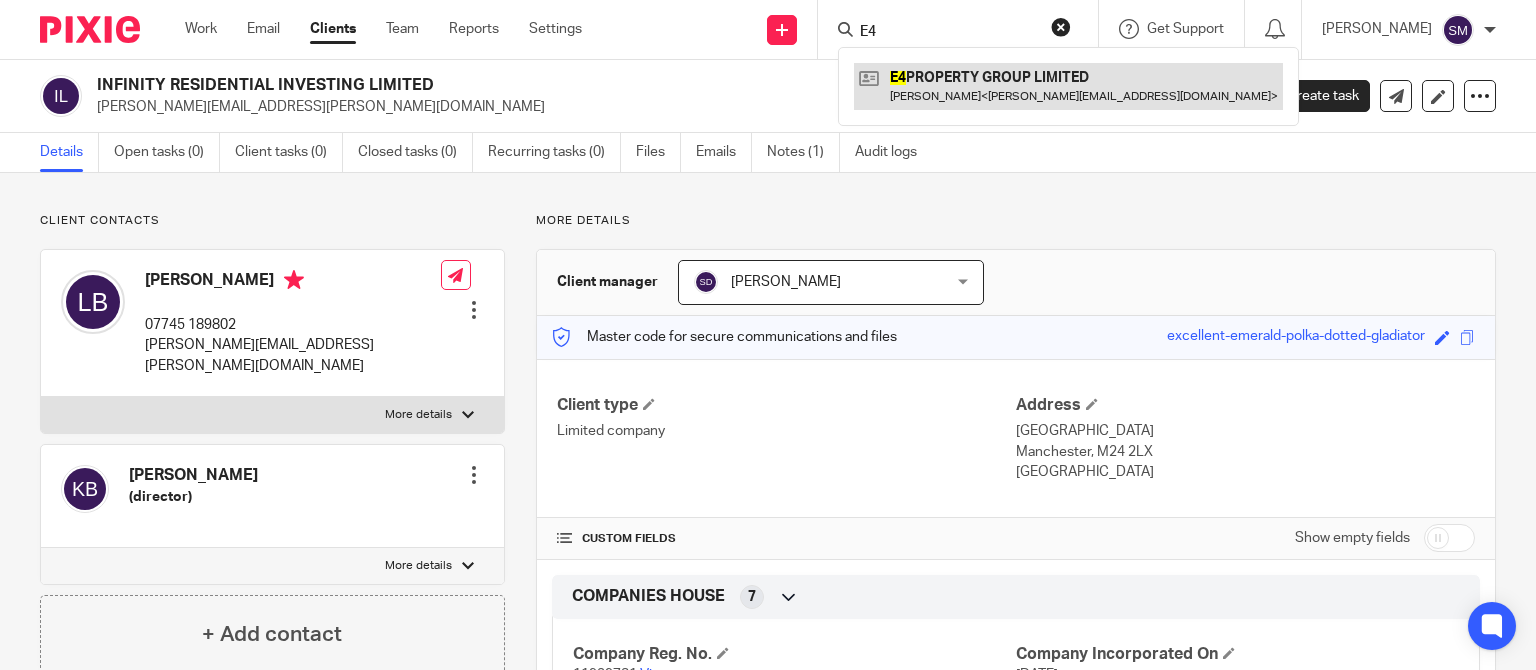 type on "E4" 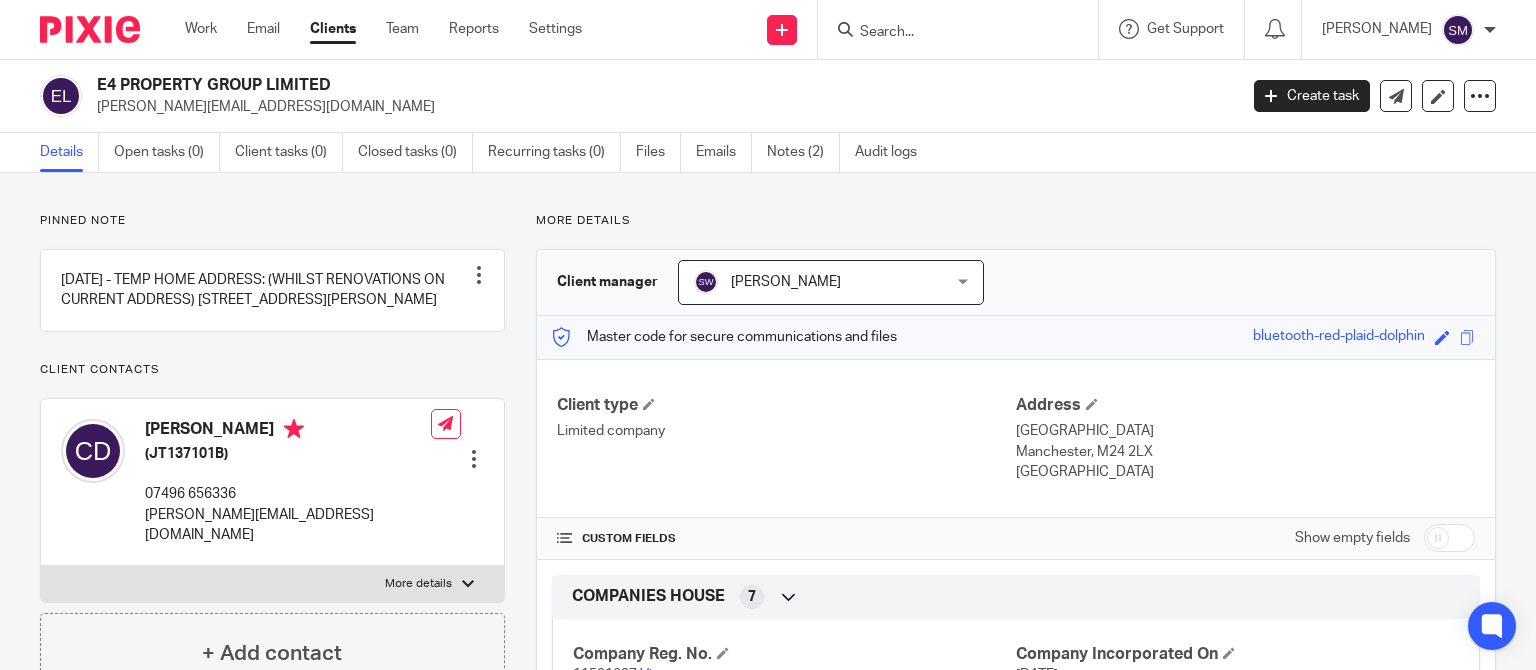 scroll, scrollTop: 0, scrollLeft: 0, axis: both 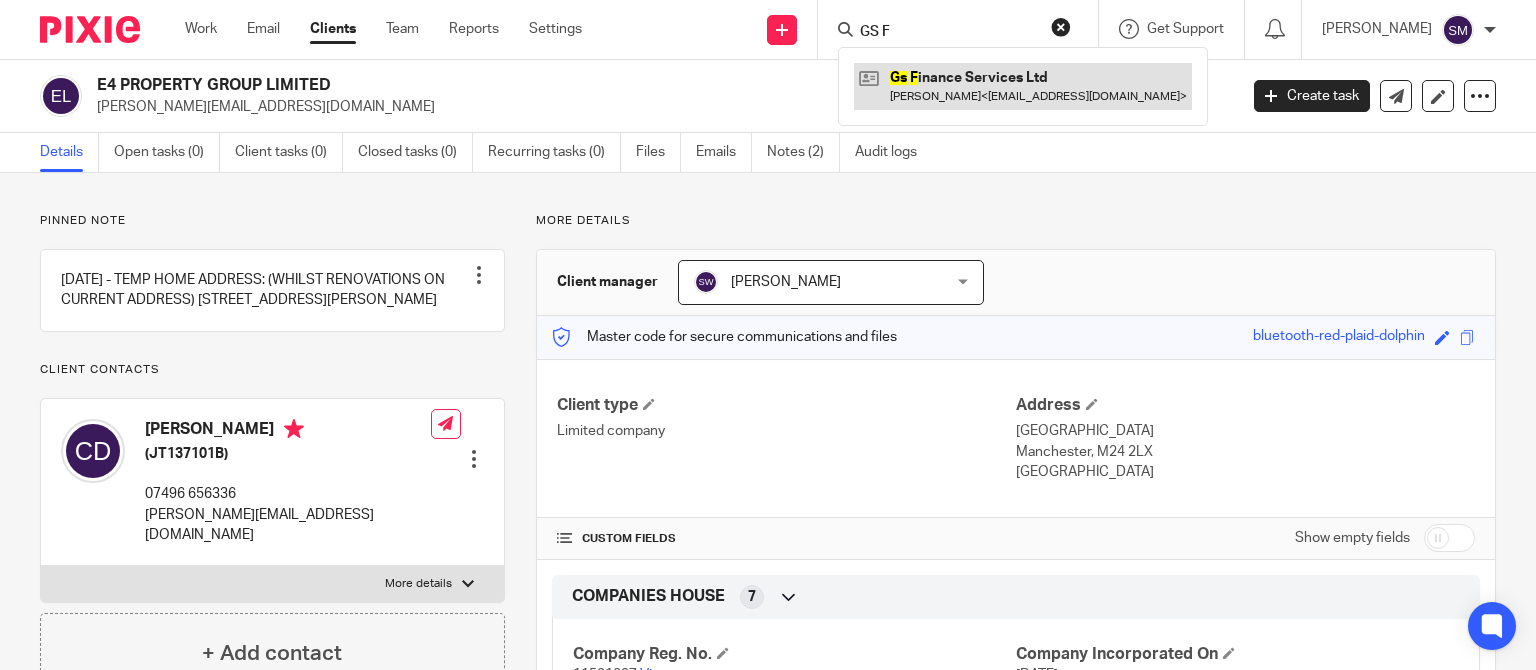 type on "GS F" 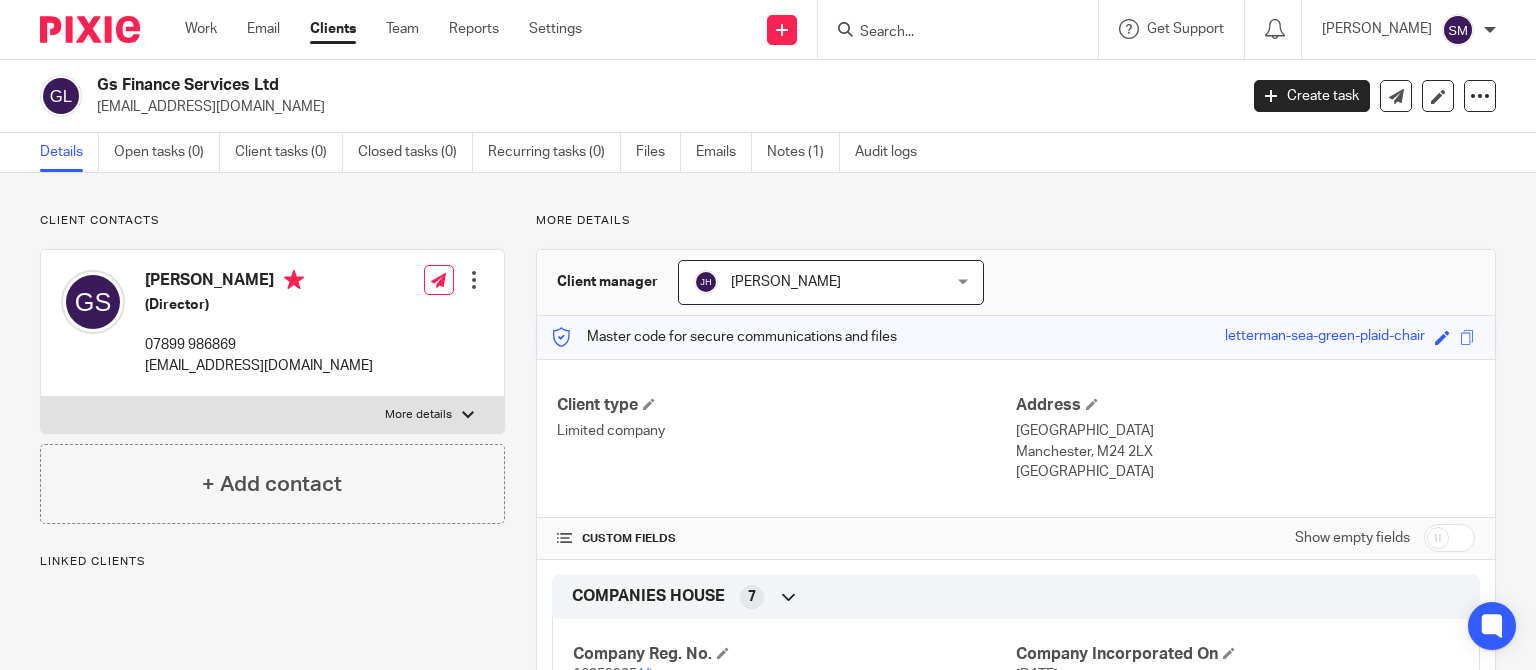 scroll, scrollTop: 0, scrollLeft: 0, axis: both 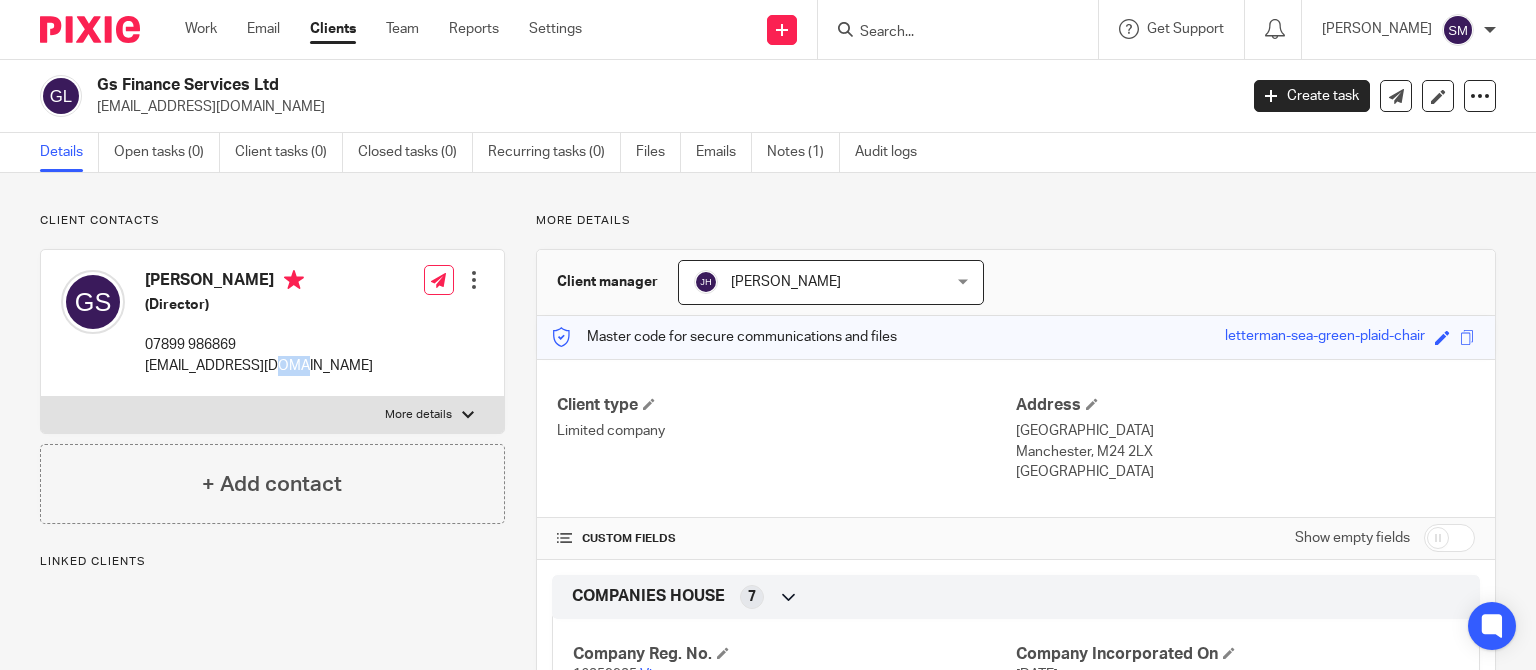 click on "[EMAIL_ADDRESS][DOMAIN_NAME]" at bounding box center (259, 366) 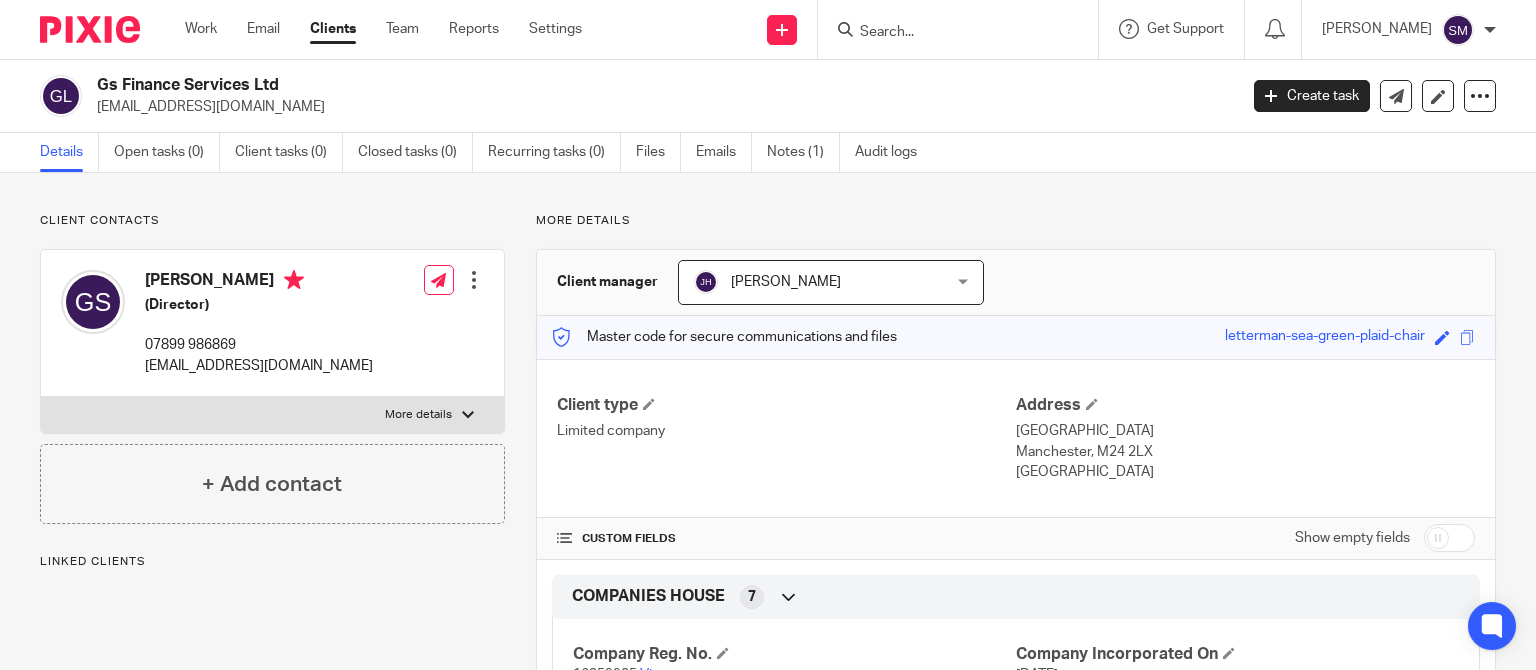 click on "Gs Finance Services Ltd" at bounding box center (548, 85) 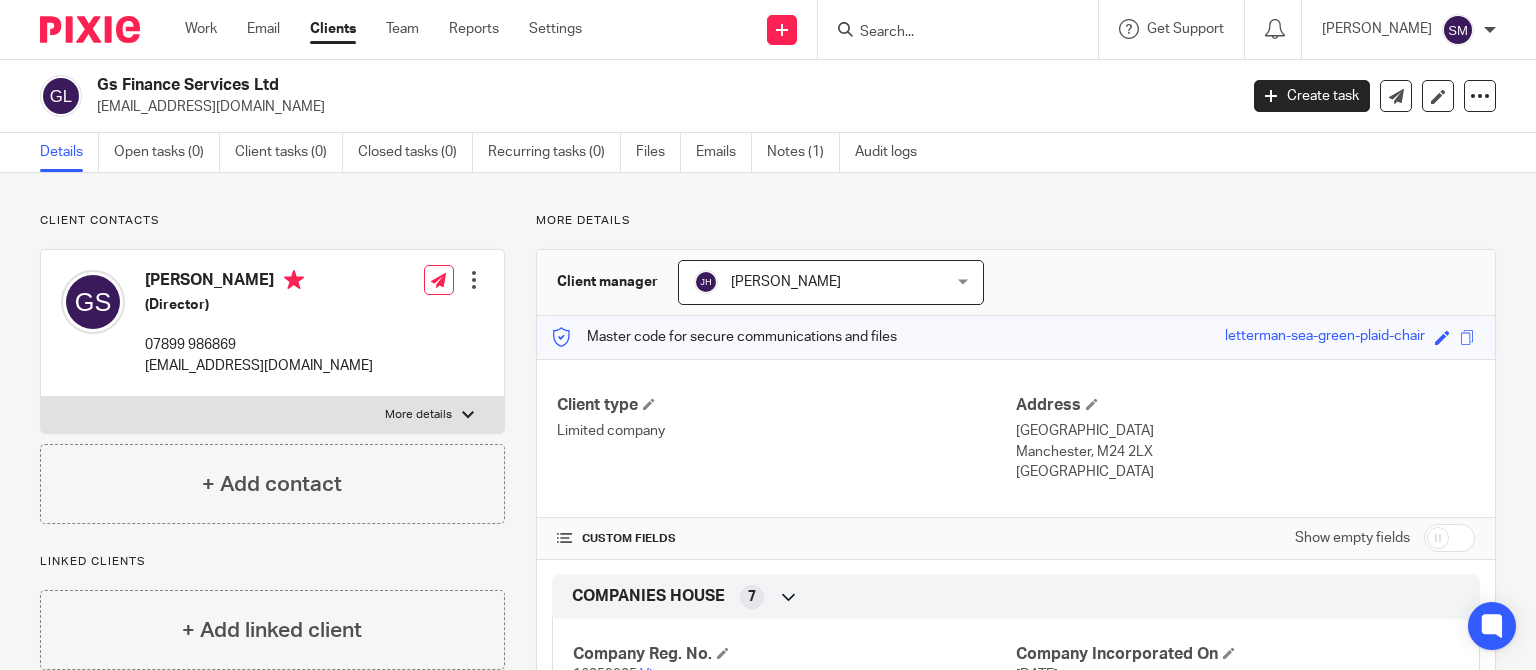 drag, startPoint x: 251, startPoint y: 81, endPoint x: 121, endPoint y: 68, distance: 130.64838 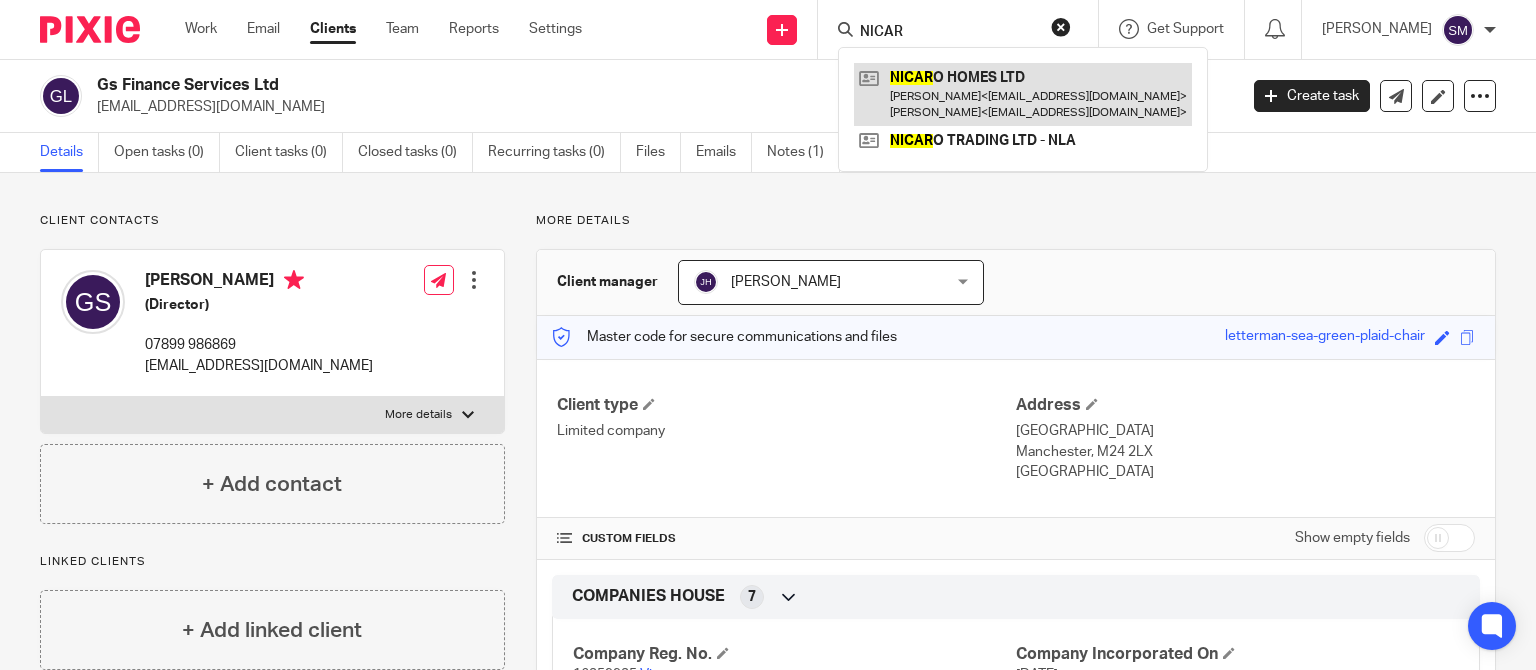 type on "NICAR" 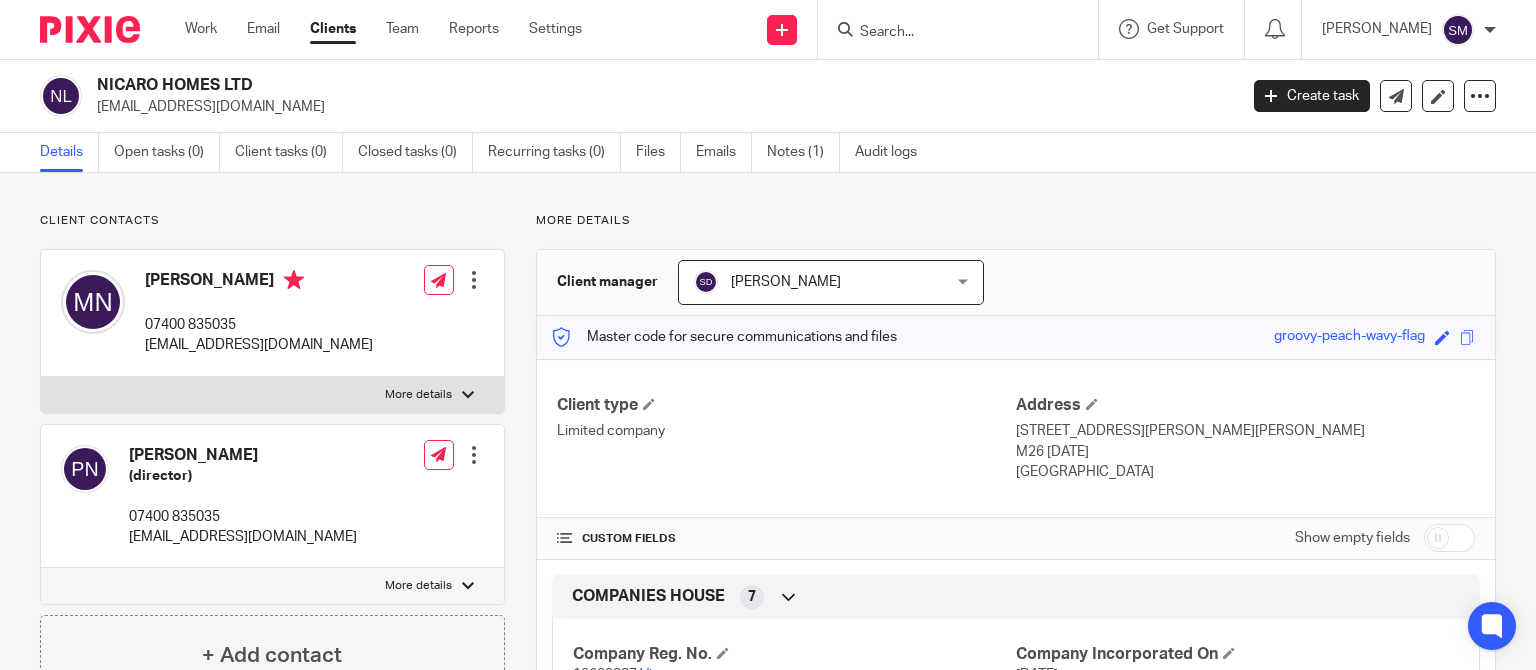 click on "[EMAIL_ADDRESS][DOMAIN_NAME]" at bounding box center [660, 107] 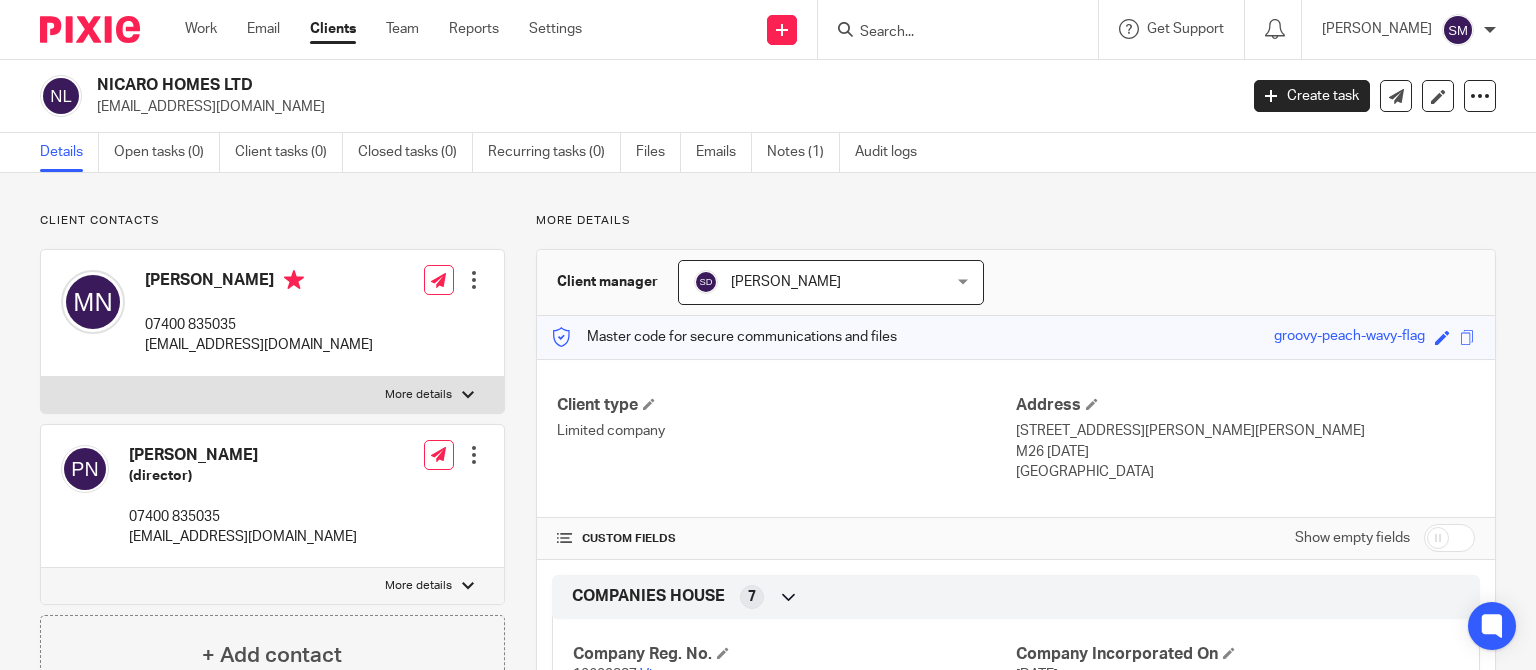 drag, startPoint x: 223, startPoint y: 78, endPoint x: 76, endPoint y: 76, distance: 147.01361 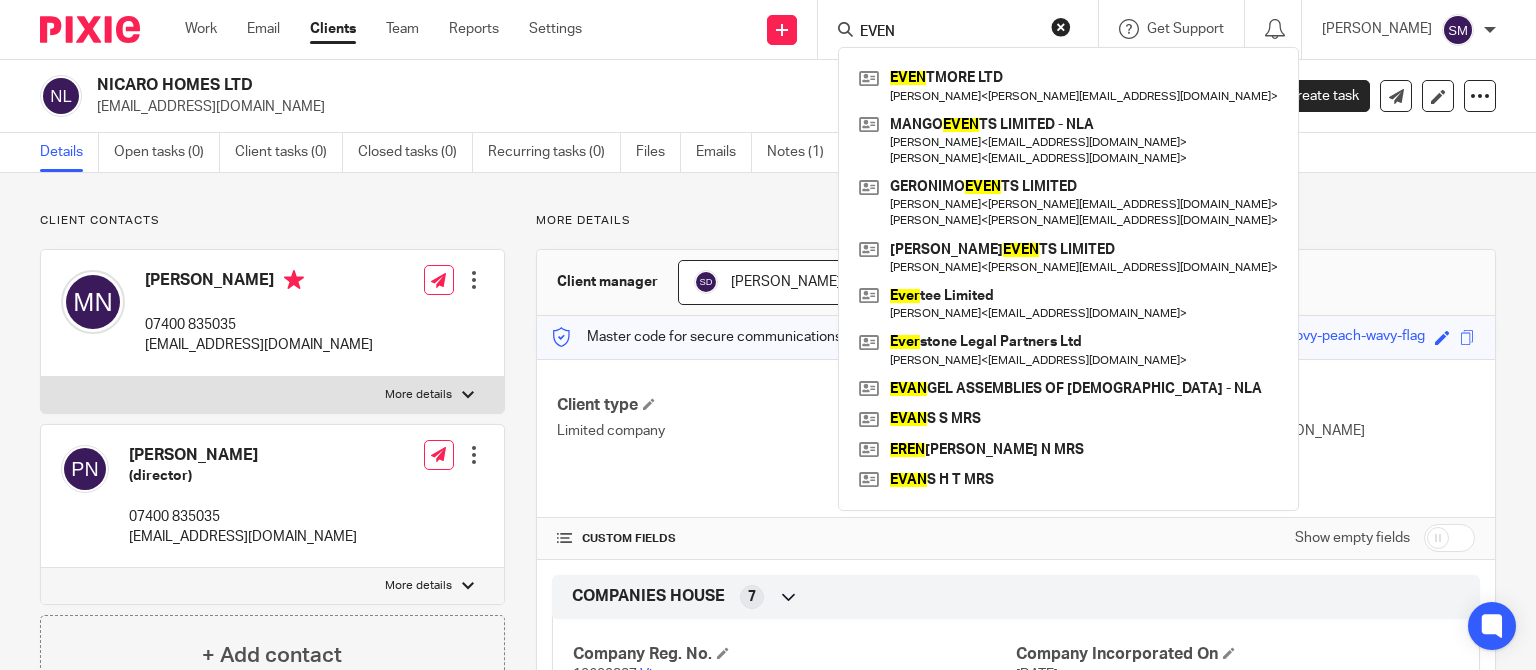 drag, startPoint x: 910, startPoint y: 19, endPoint x: 822, endPoint y: 25, distance: 88.20431 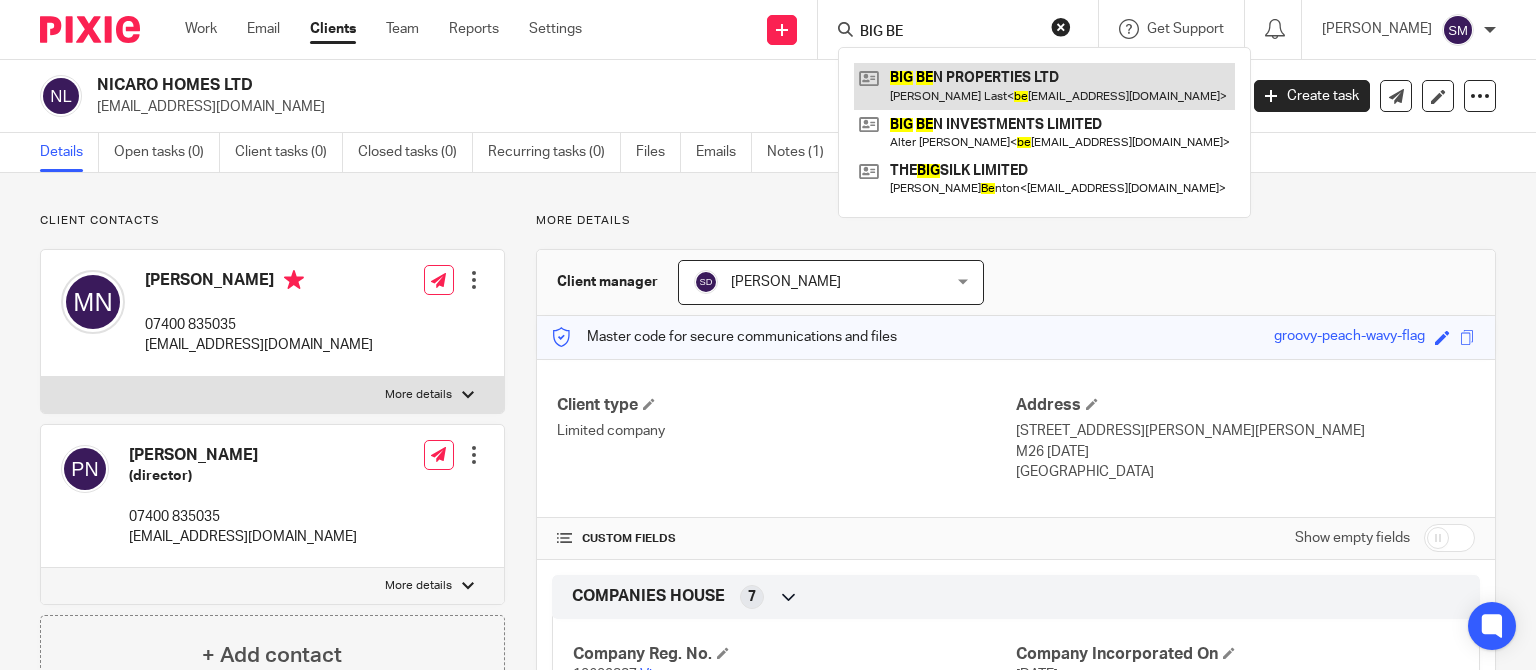 type on "BIG BE" 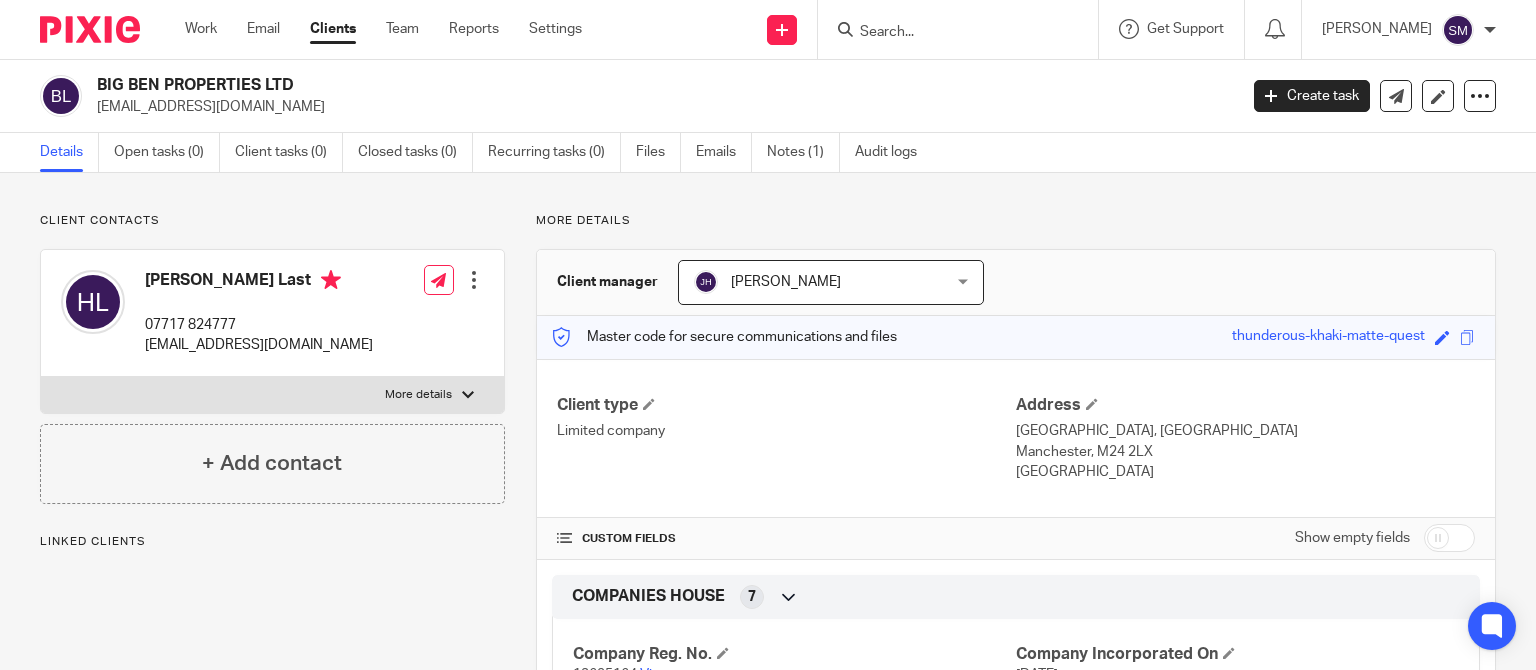 scroll, scrollTop: 0, scrollLeft: 0, axis: both 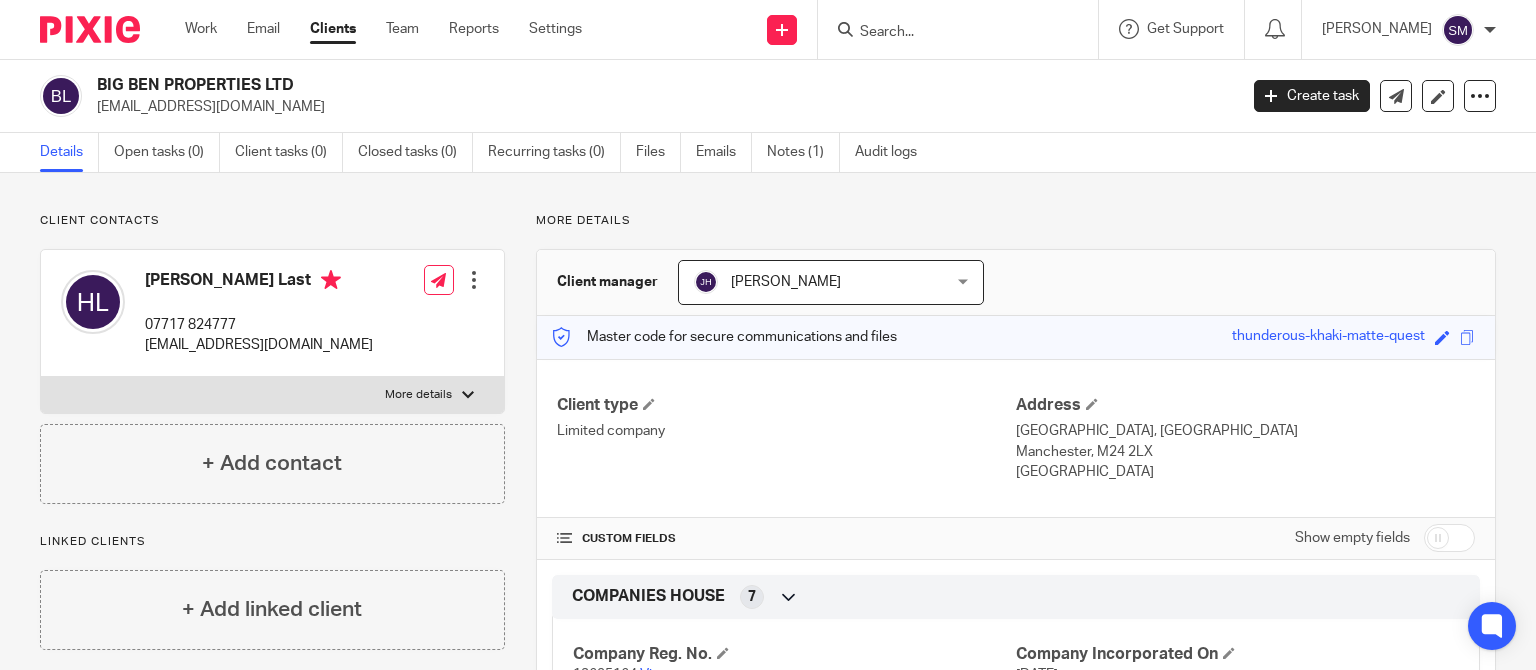 click at bounding box center (948, 33) 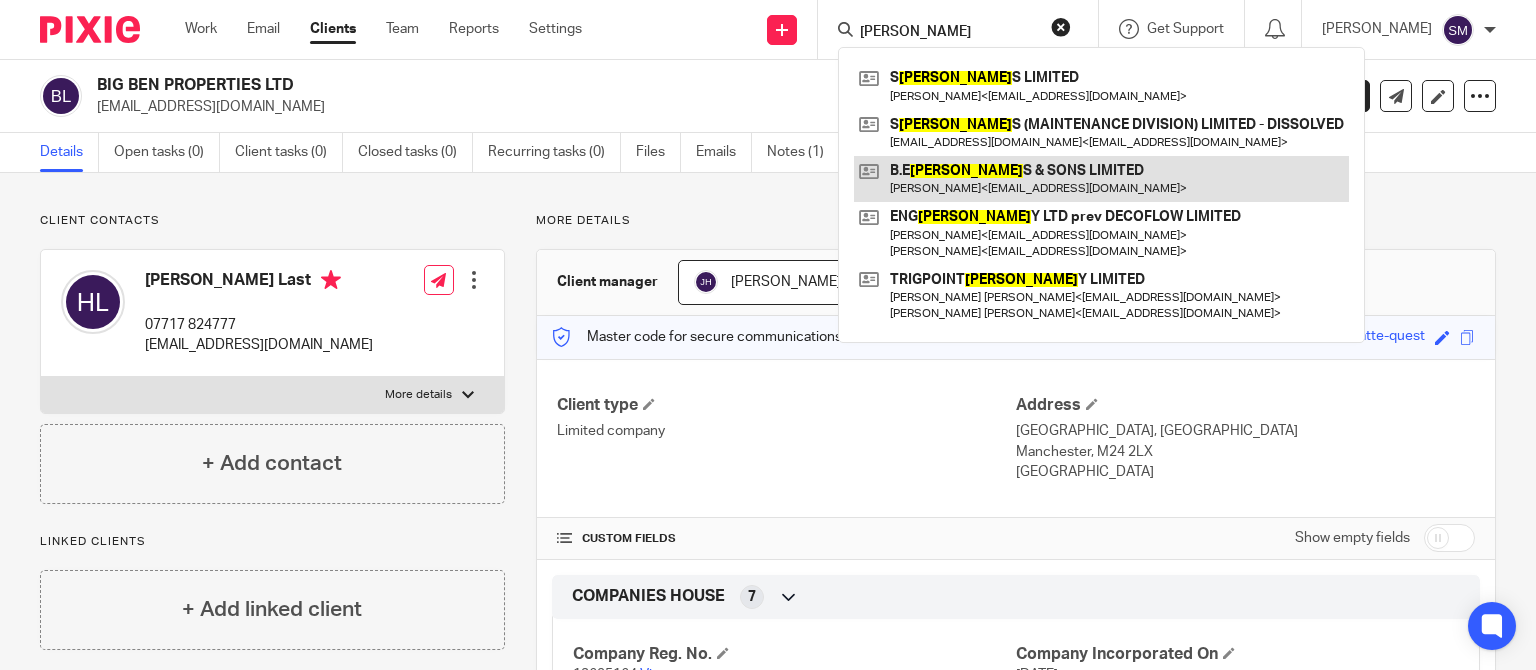 type on "[PERSON_NAME]" 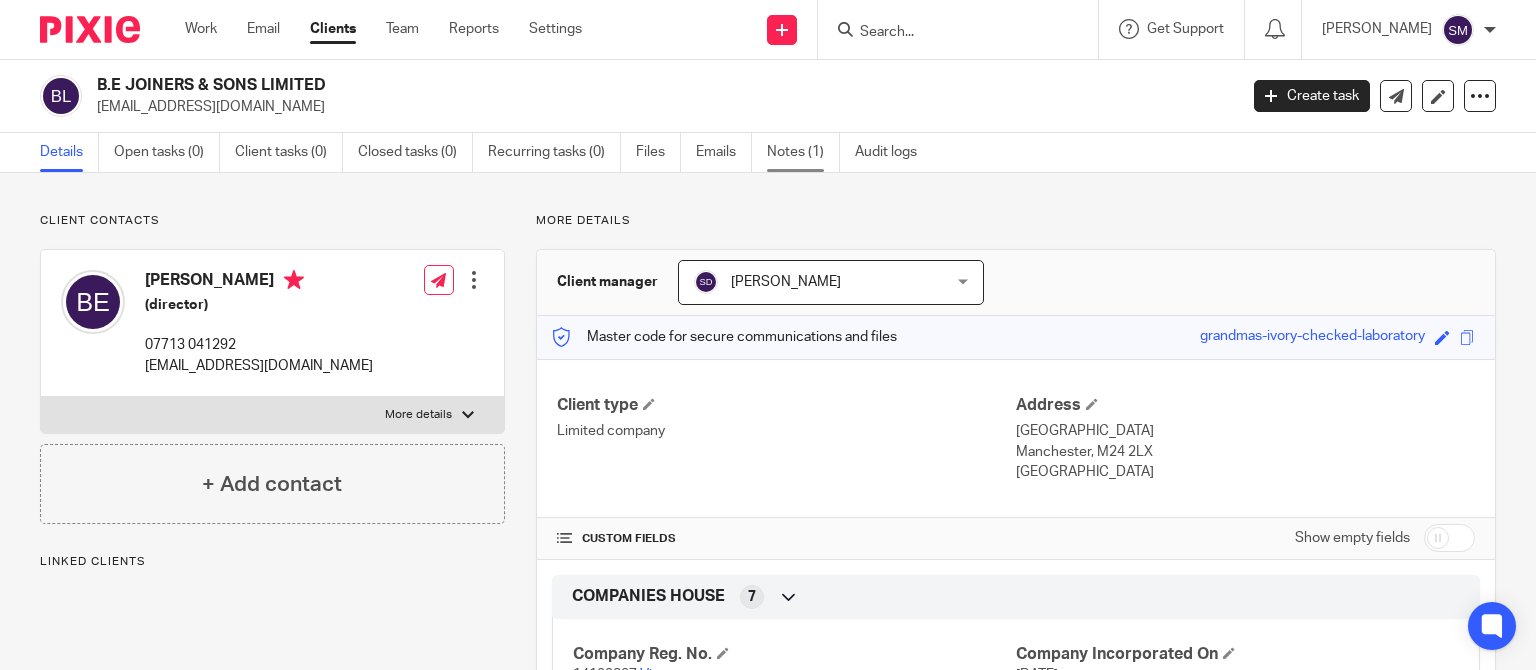 scroll, scrollTop: 0, scrollLeft: 0, axis: both 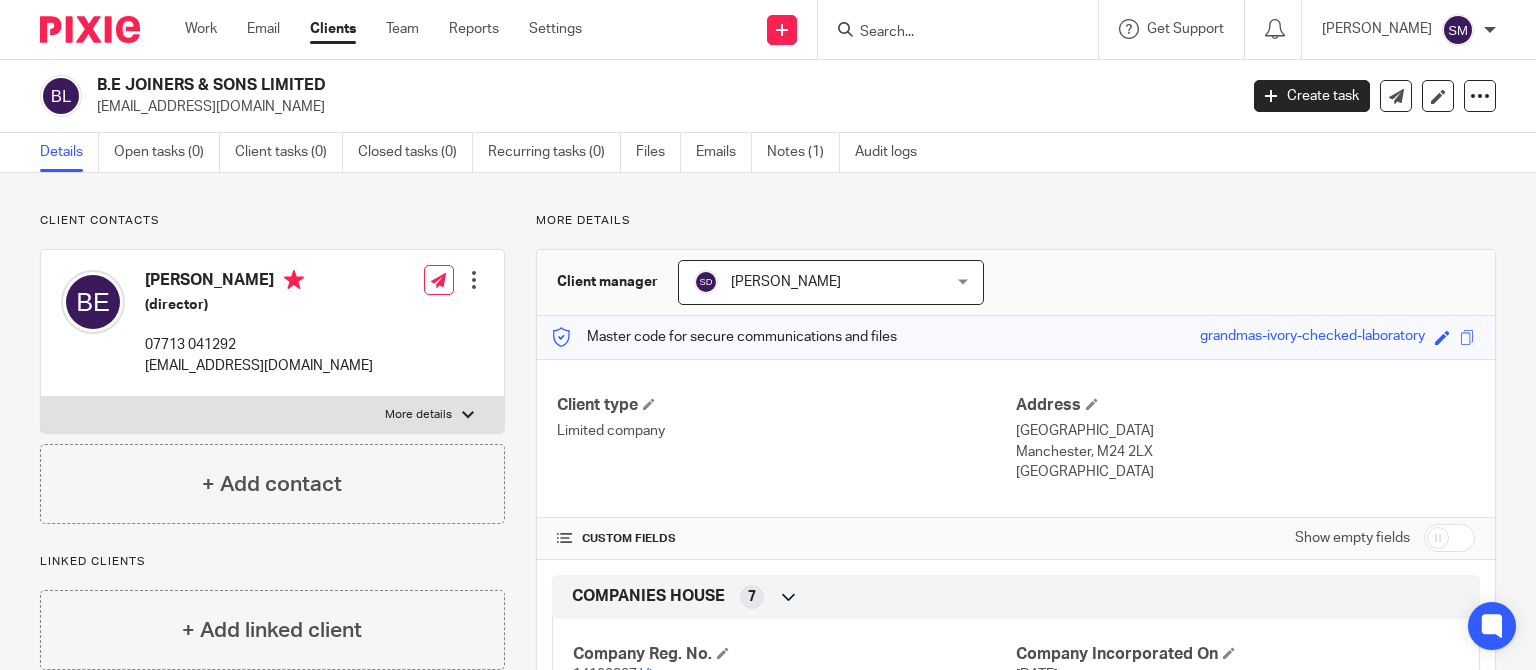click at bounding box center (948, 33) 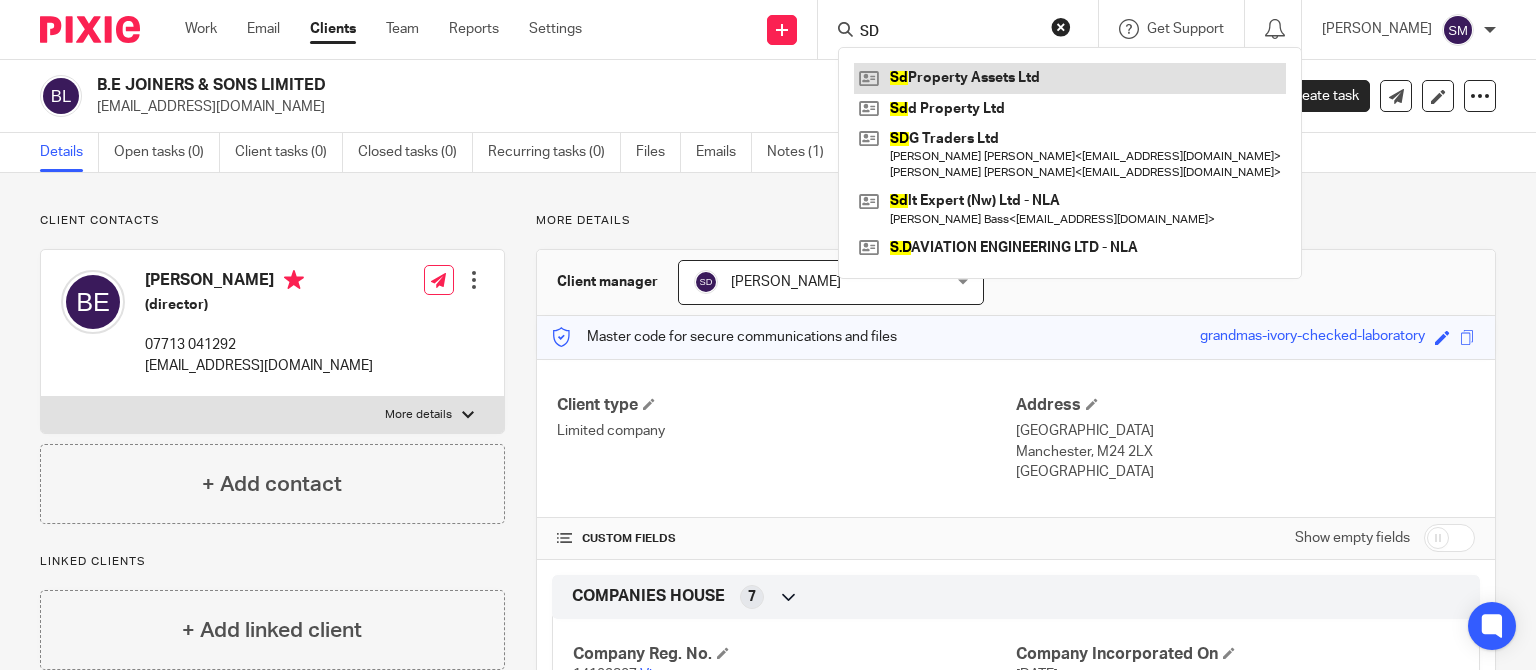type on "SD" 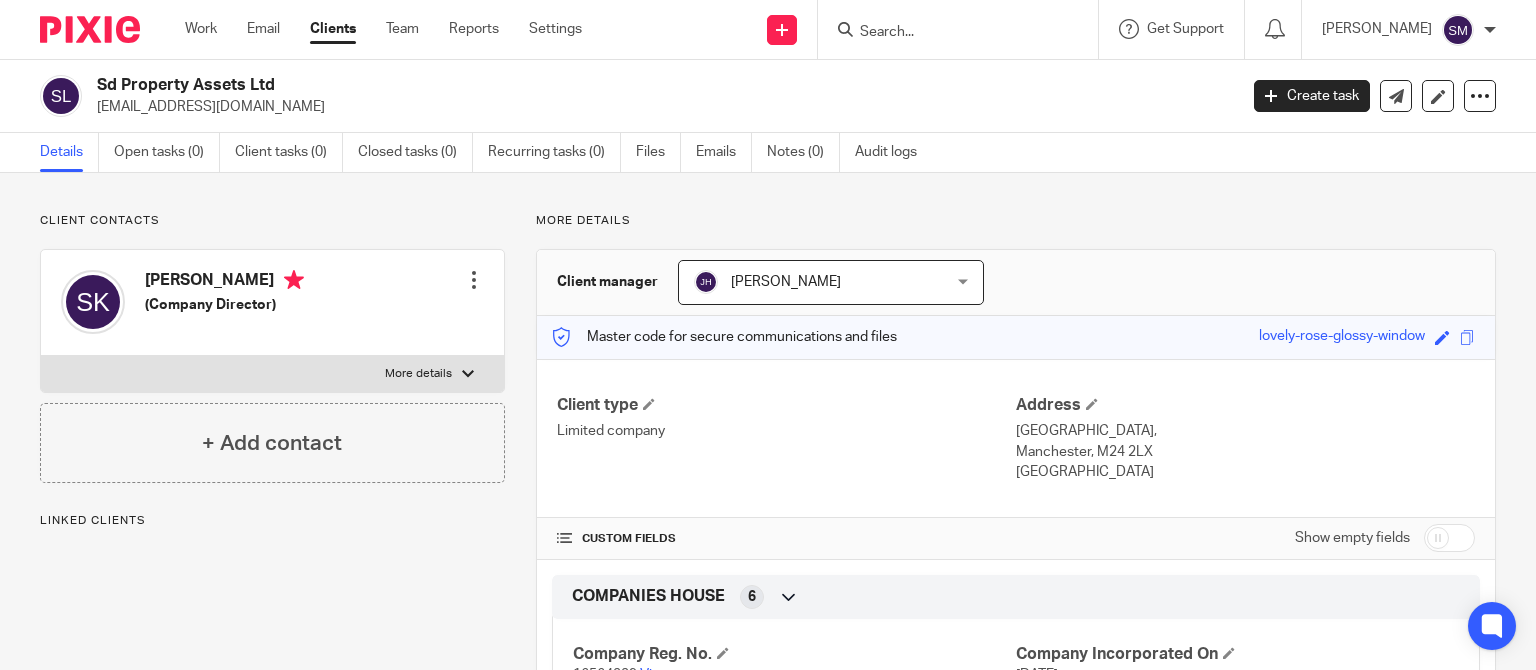 scroll, scrollTop: 0, scrollLeft: 0, axis: both 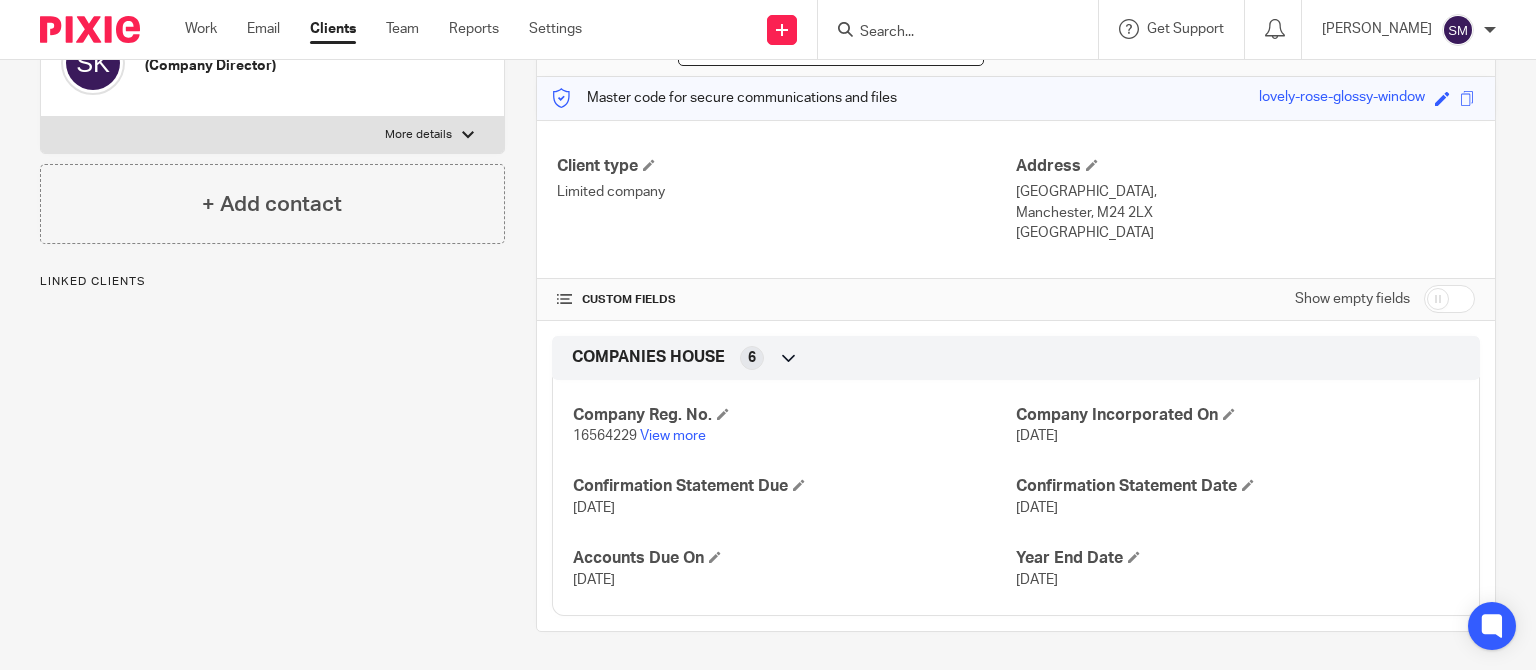 click at bounding box center [1449, 299] 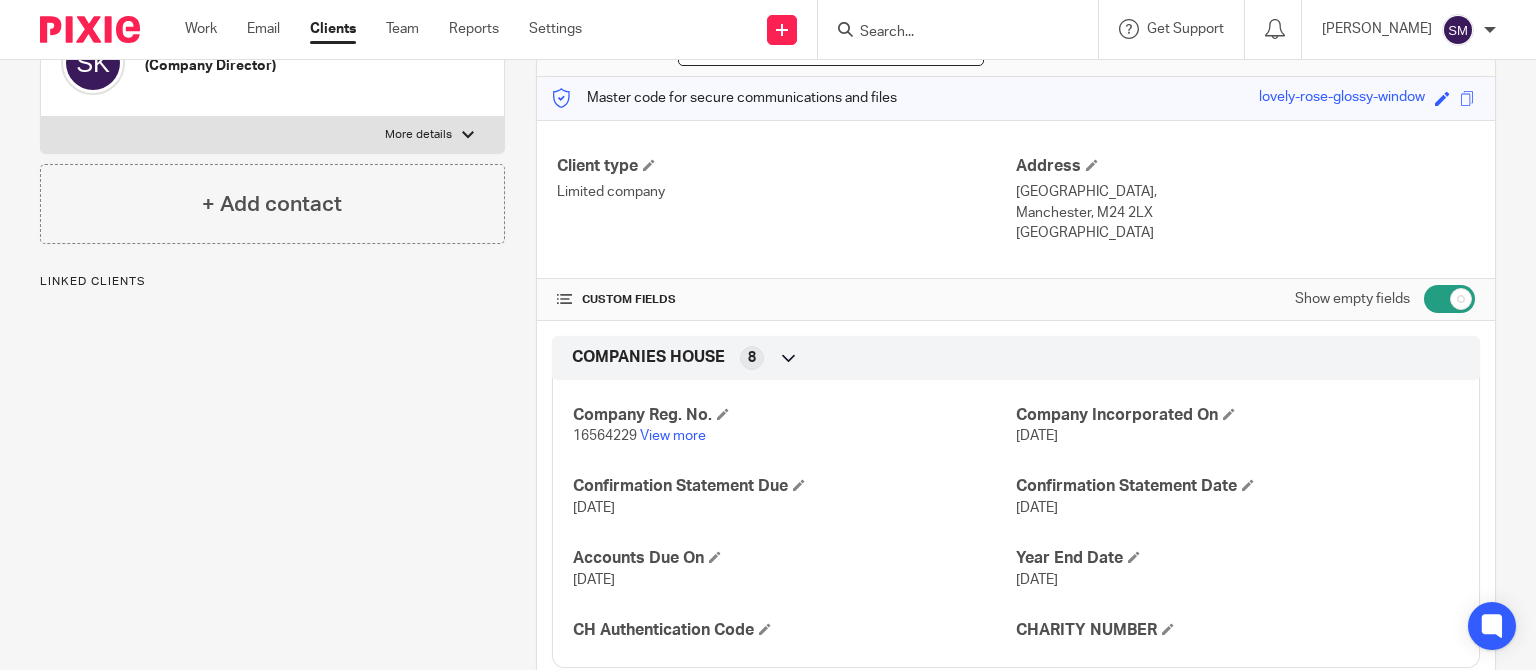 scroll, scrollTop: 527, scrollLeft: 0, axis: vertical 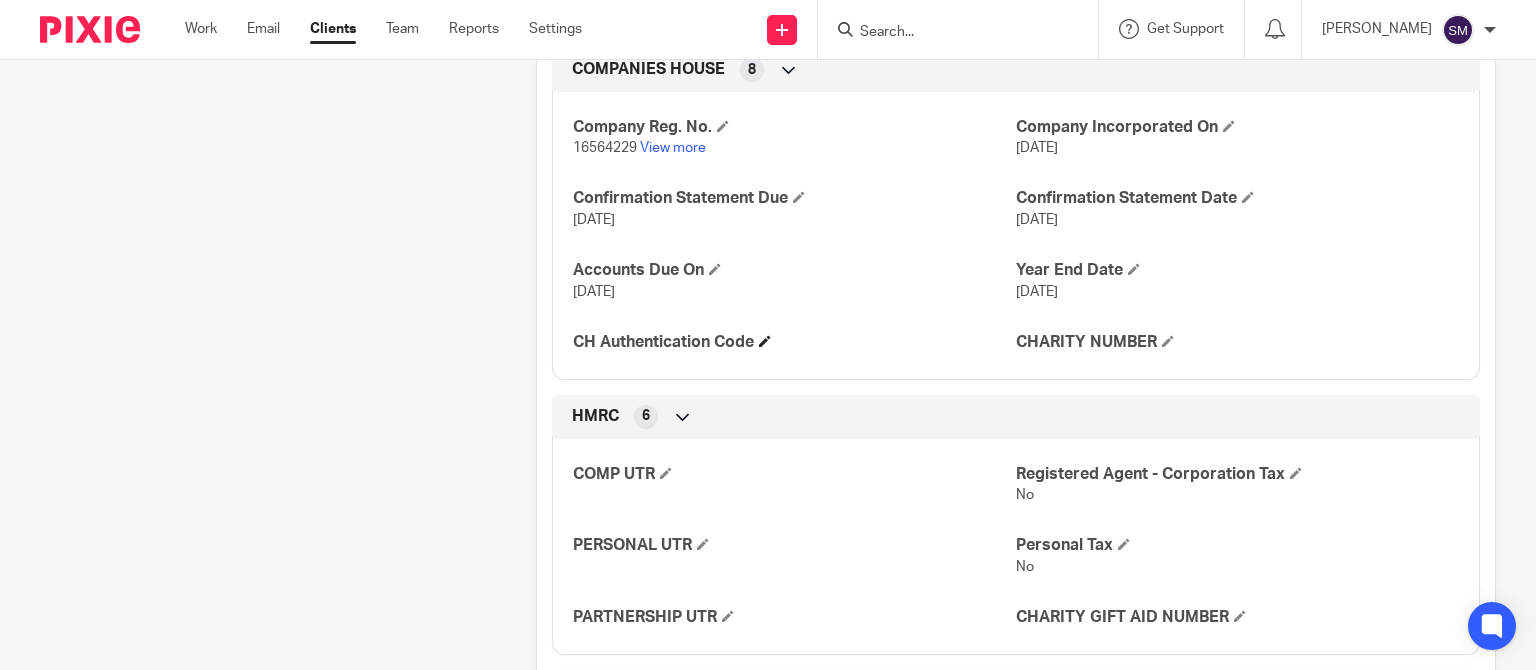 click on "CH Authentication Code" at bounding box center [794, 342] 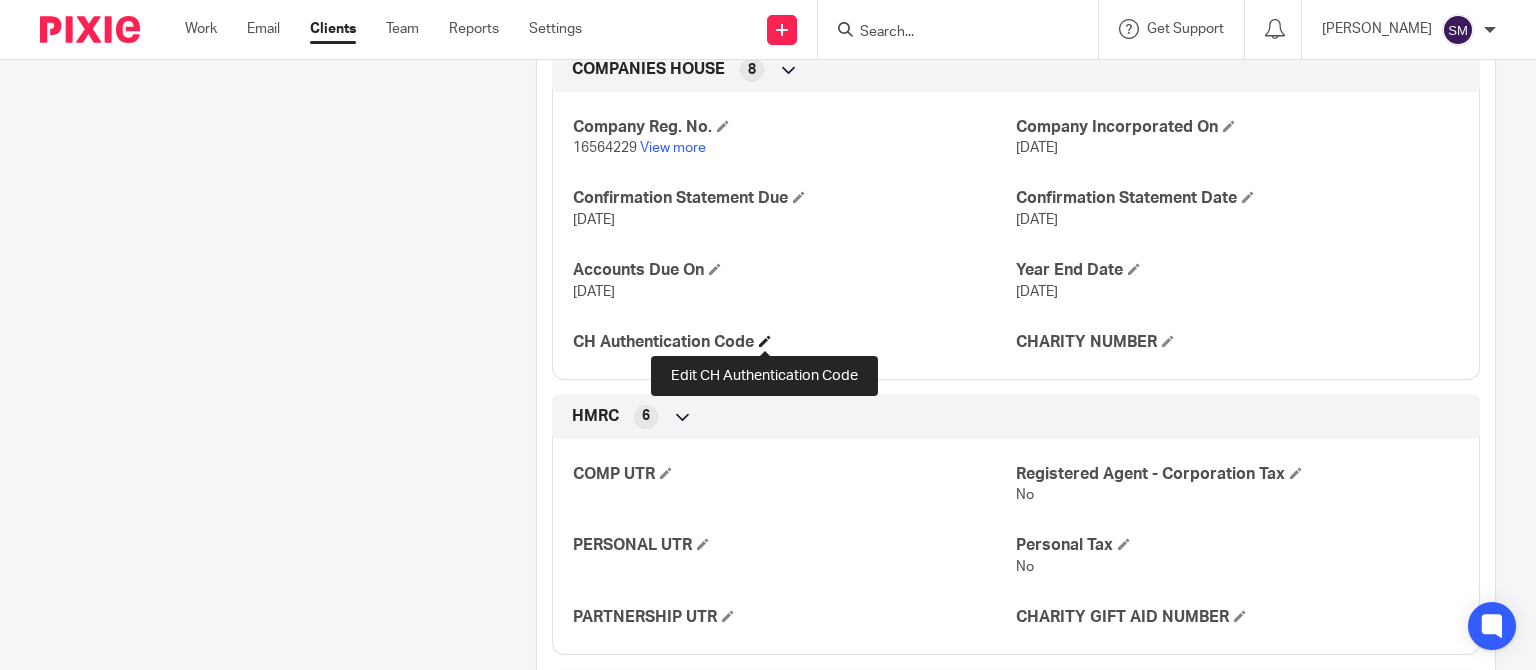 click at bounding box center [765, 341] 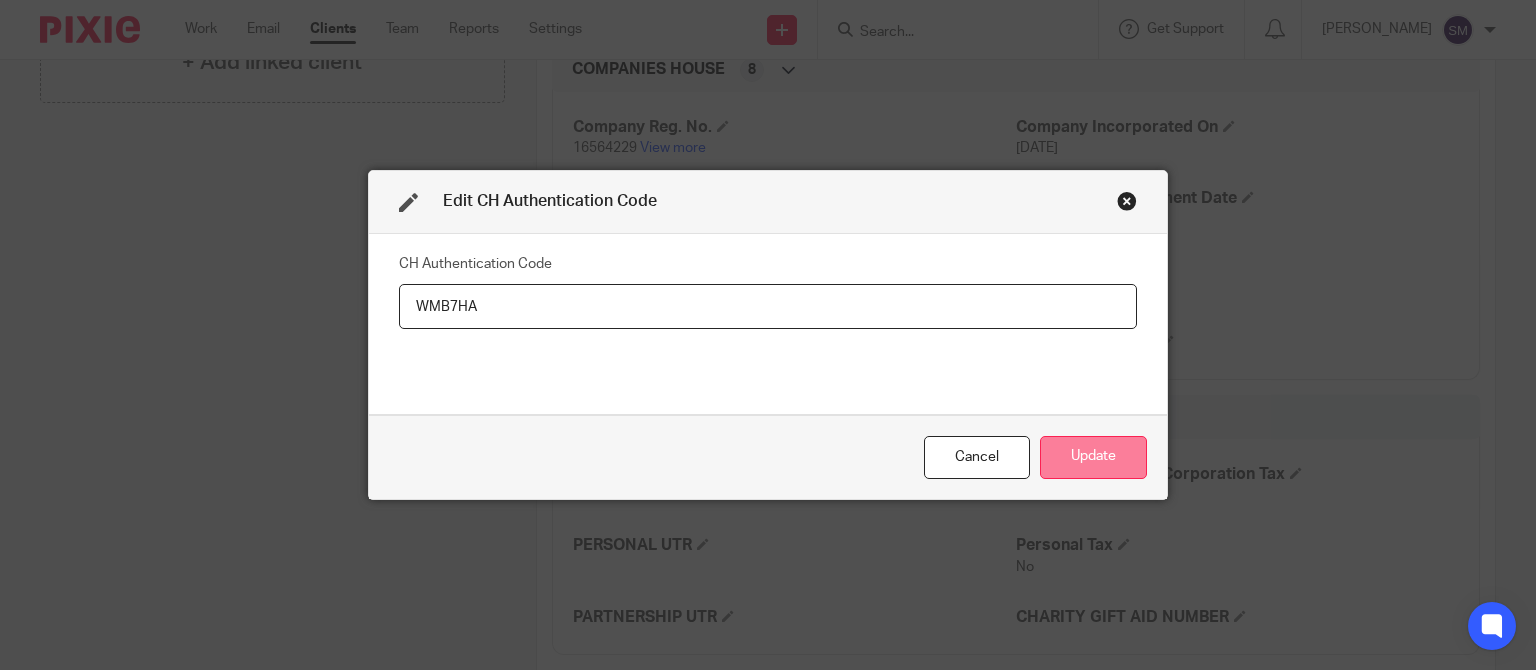 type on "WMB7HA" 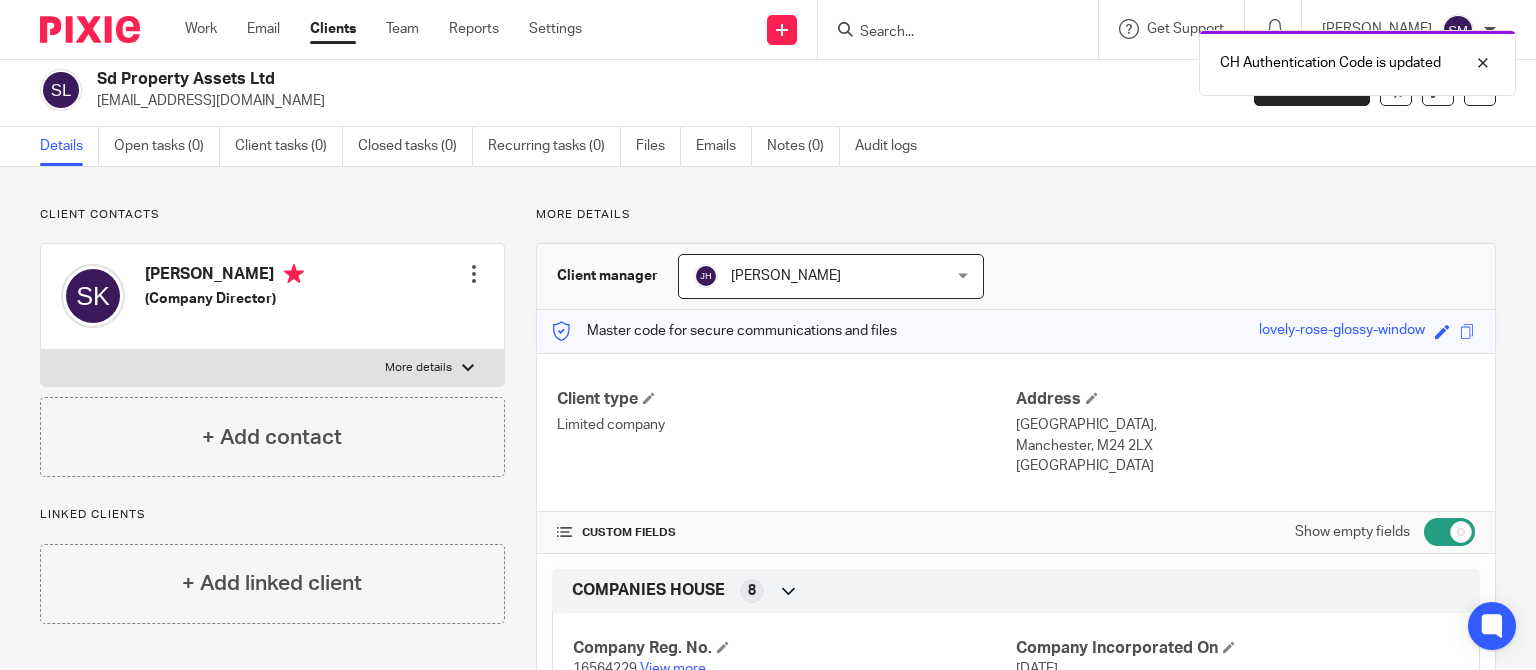 scroll, scrollTop: 0, scrollLeft: 0, axis: both 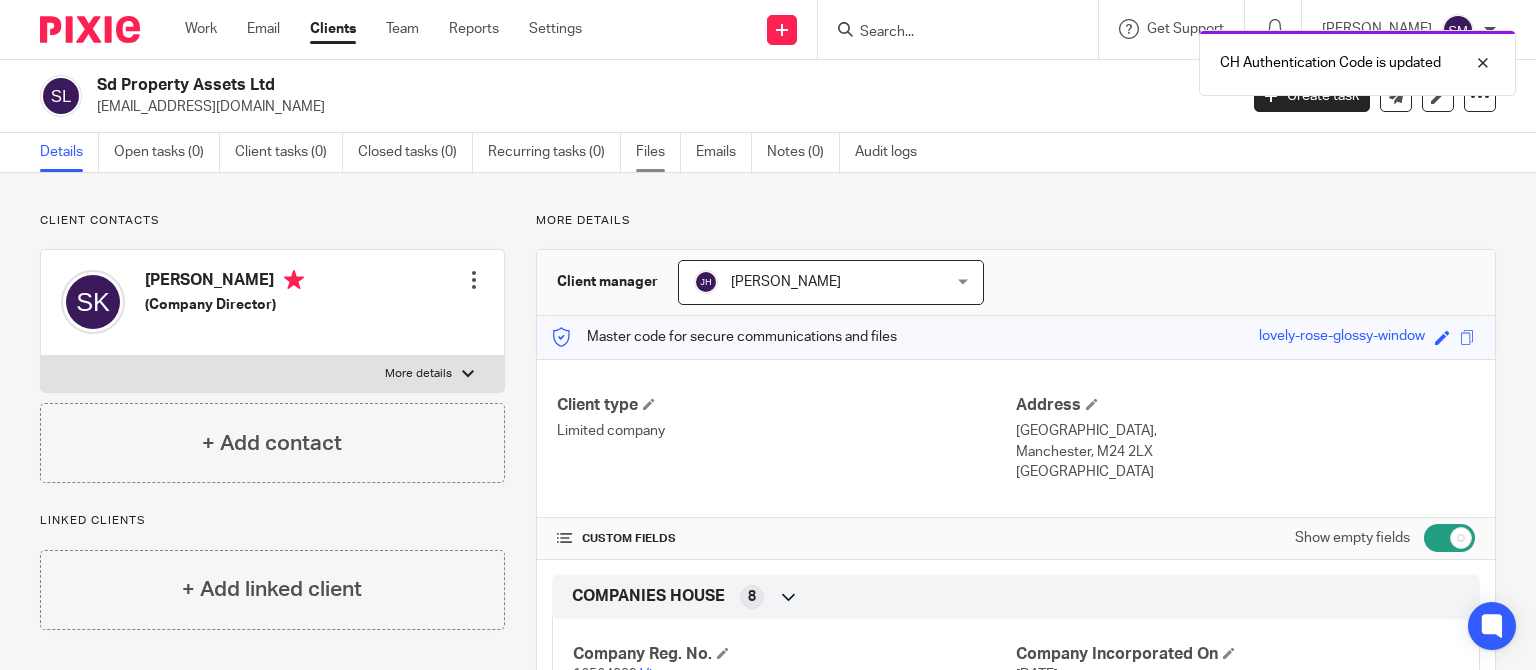 click on "Files" at bounding box center [658, 152] 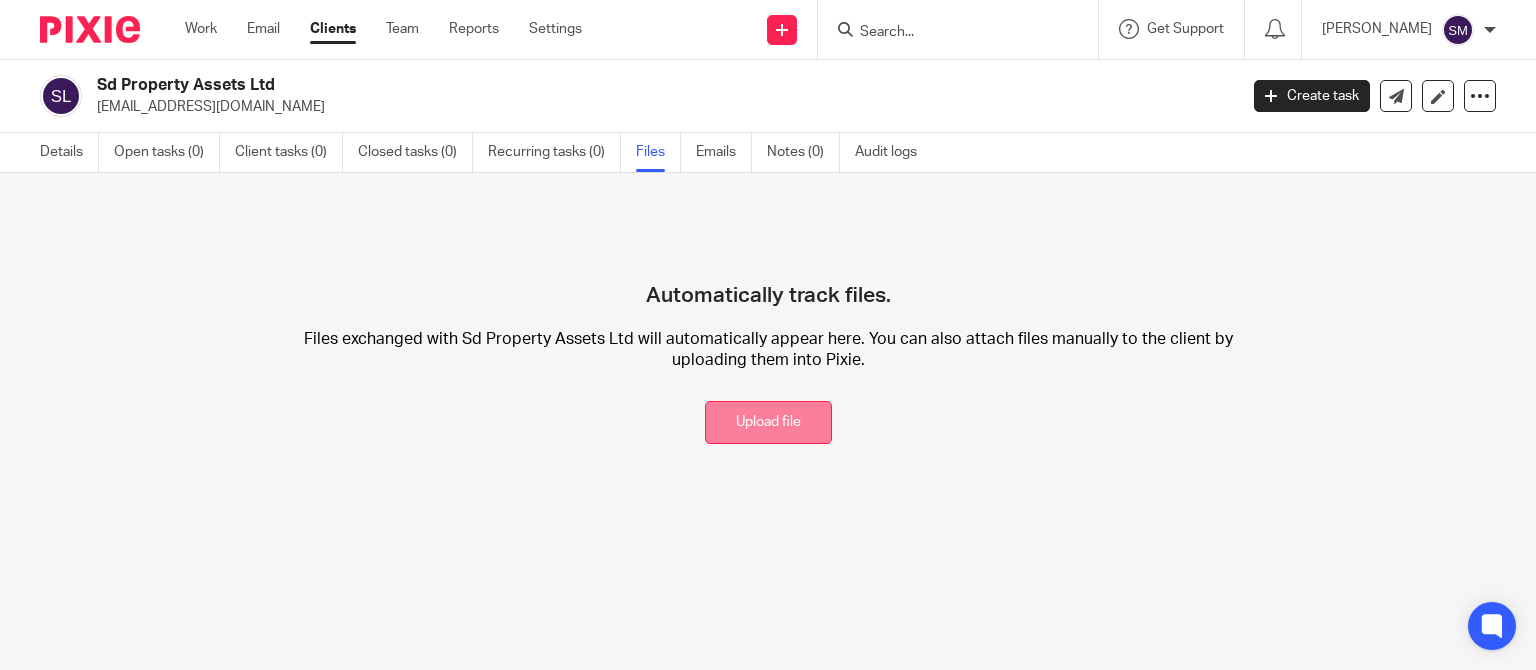scroll, scrollTop: 0, scrollLeft: 0, axis: both 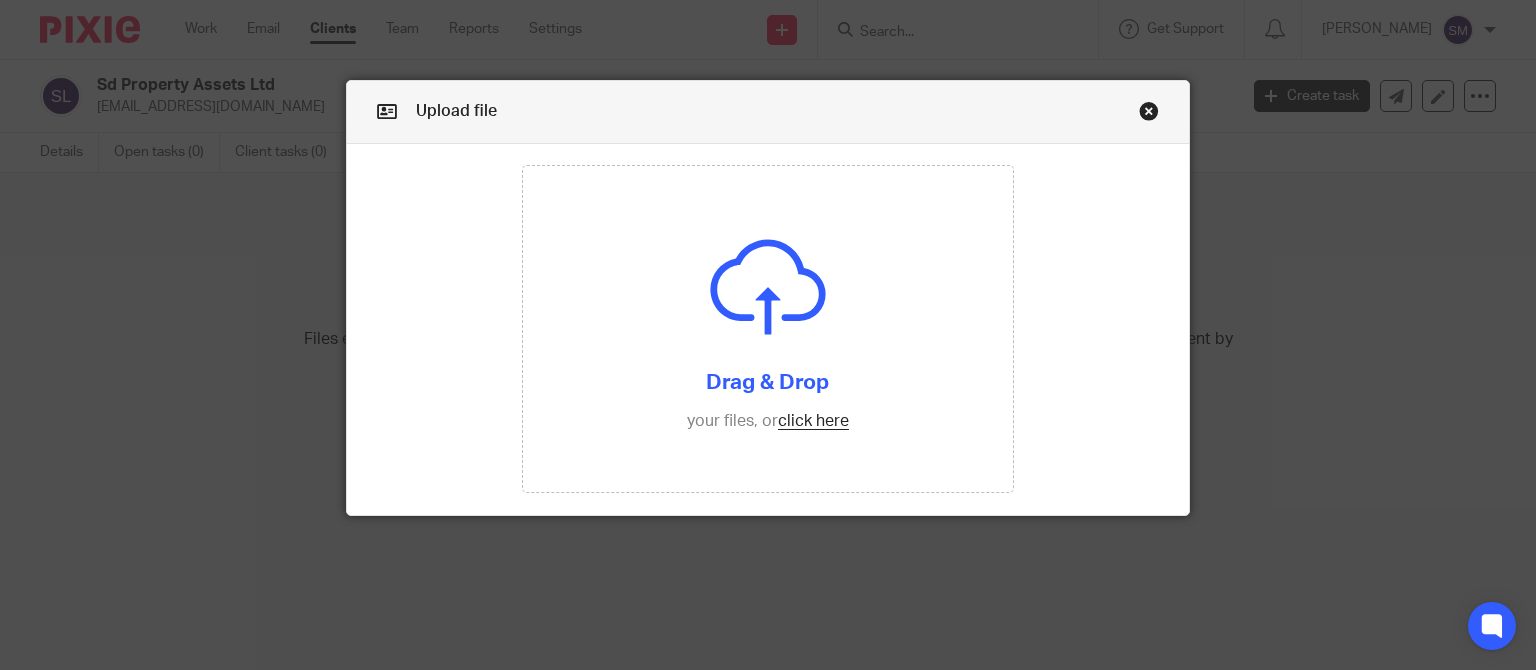 click at bounding box center [768, 329] 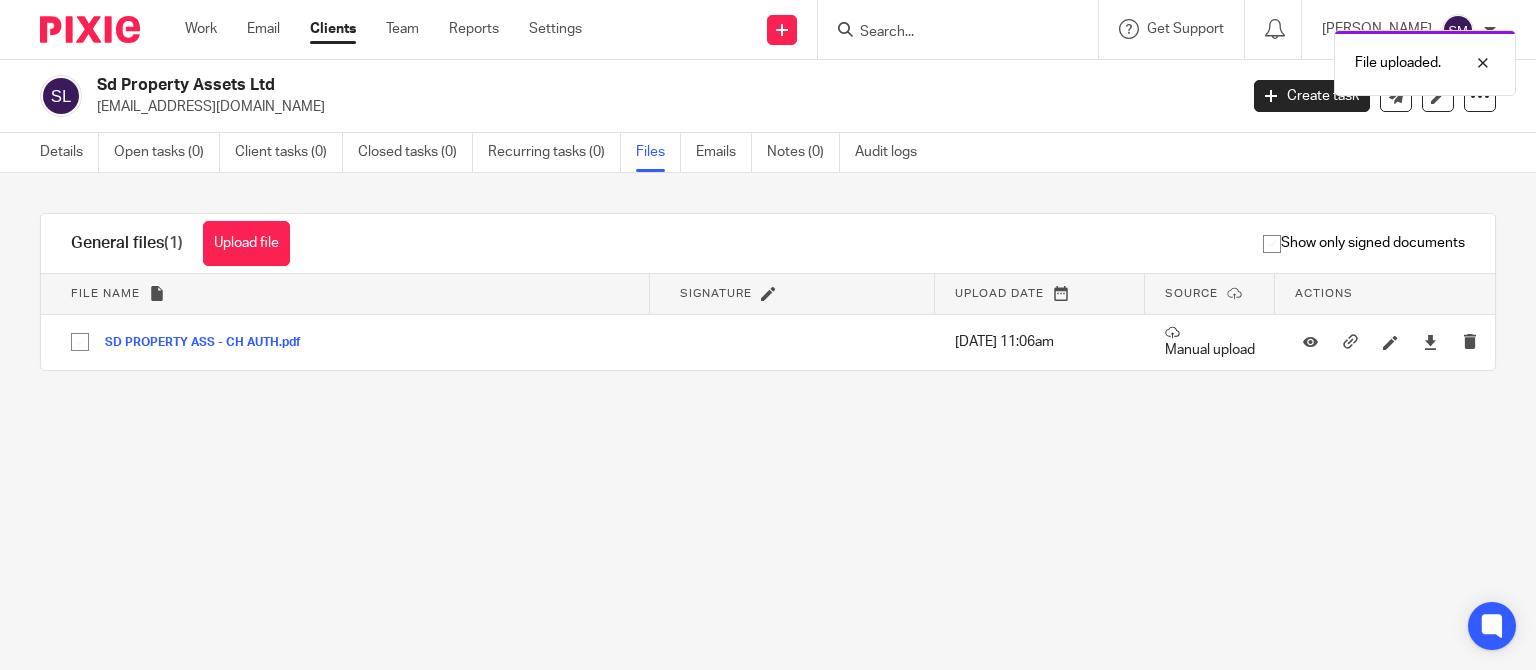 scroll, scrollTop: 0, scrollLeft: 0, axis: both 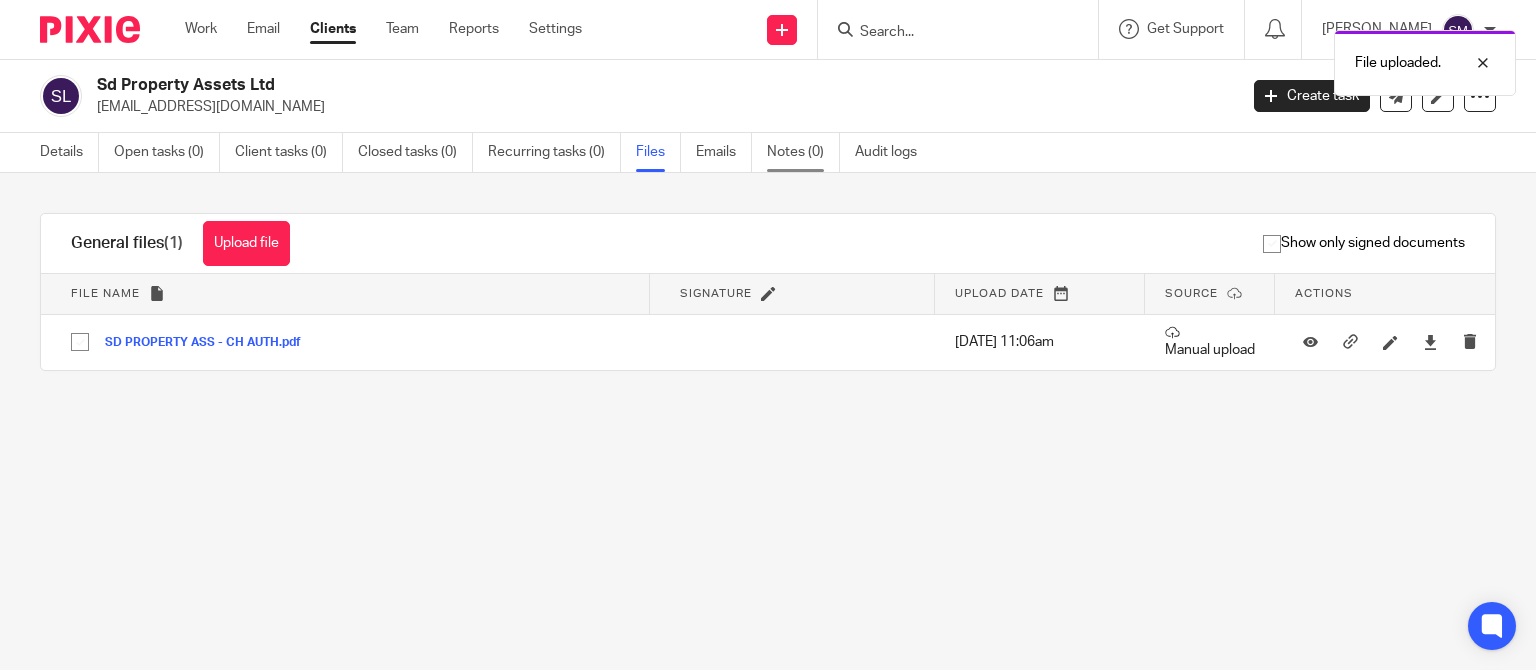 click on "Notes (0)" at bounding box center (803, 152) 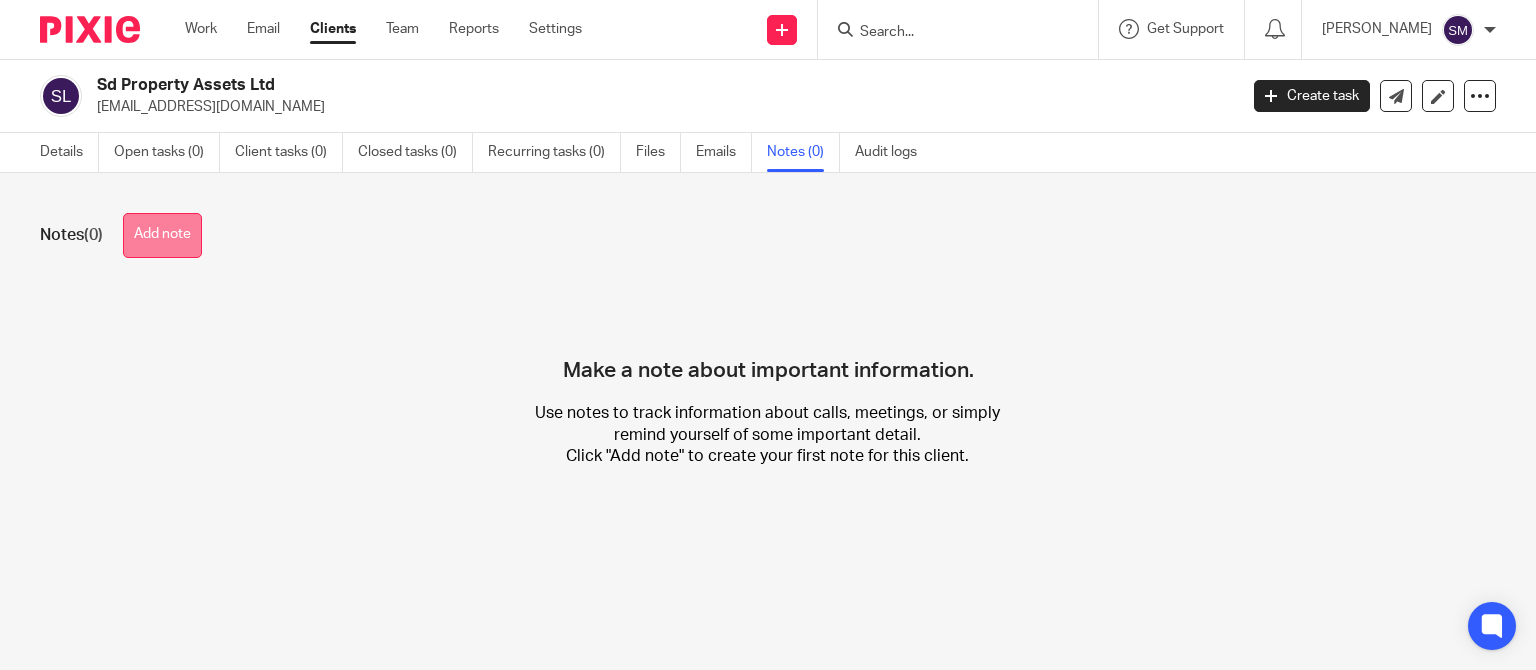 scroll, scrollTop: 0, scrollLeft: 0, axis: both 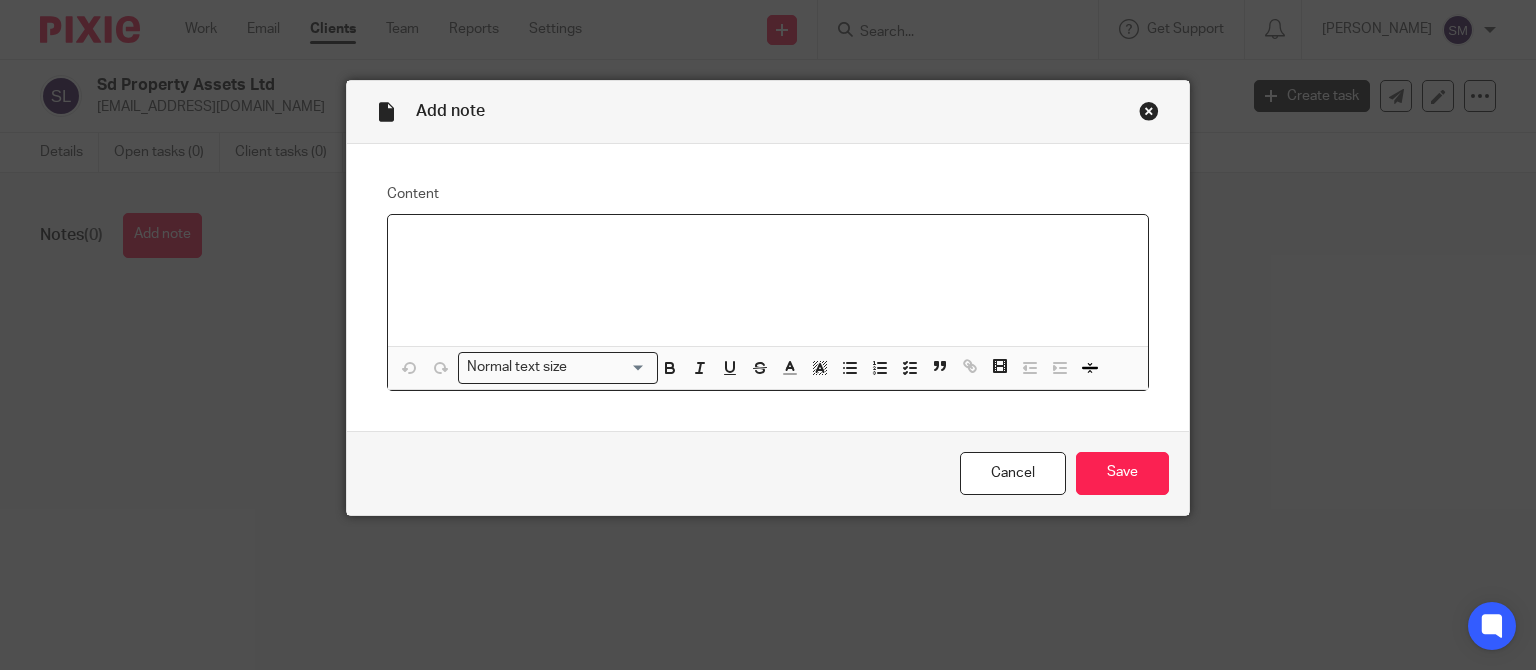 click on "Normal text size
Loading...
Remove
Edit
Insert new video
Copy and paste the video URL. Youtube, Vimeo and Loom URLs are supported.
Close
Submit" at bounding box center (768, 367) 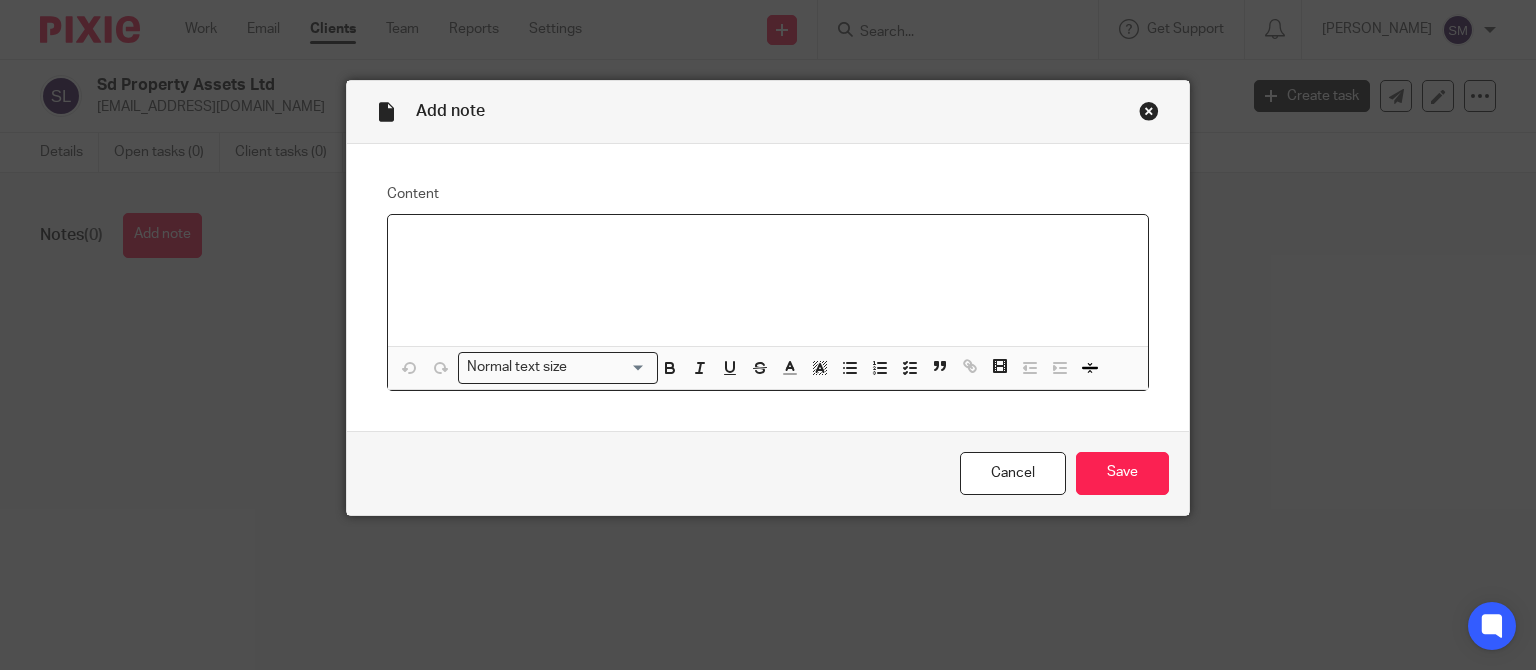 click at bounding box center (768, 241) 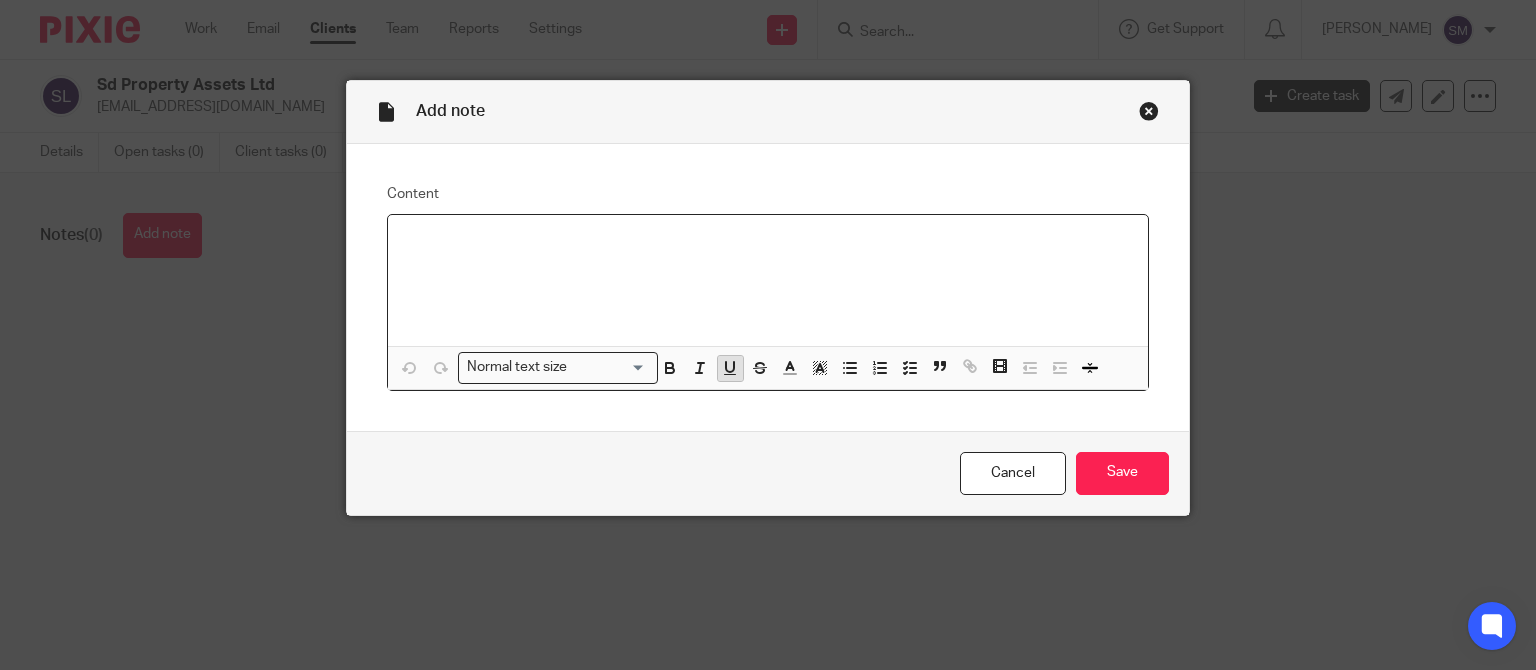 type 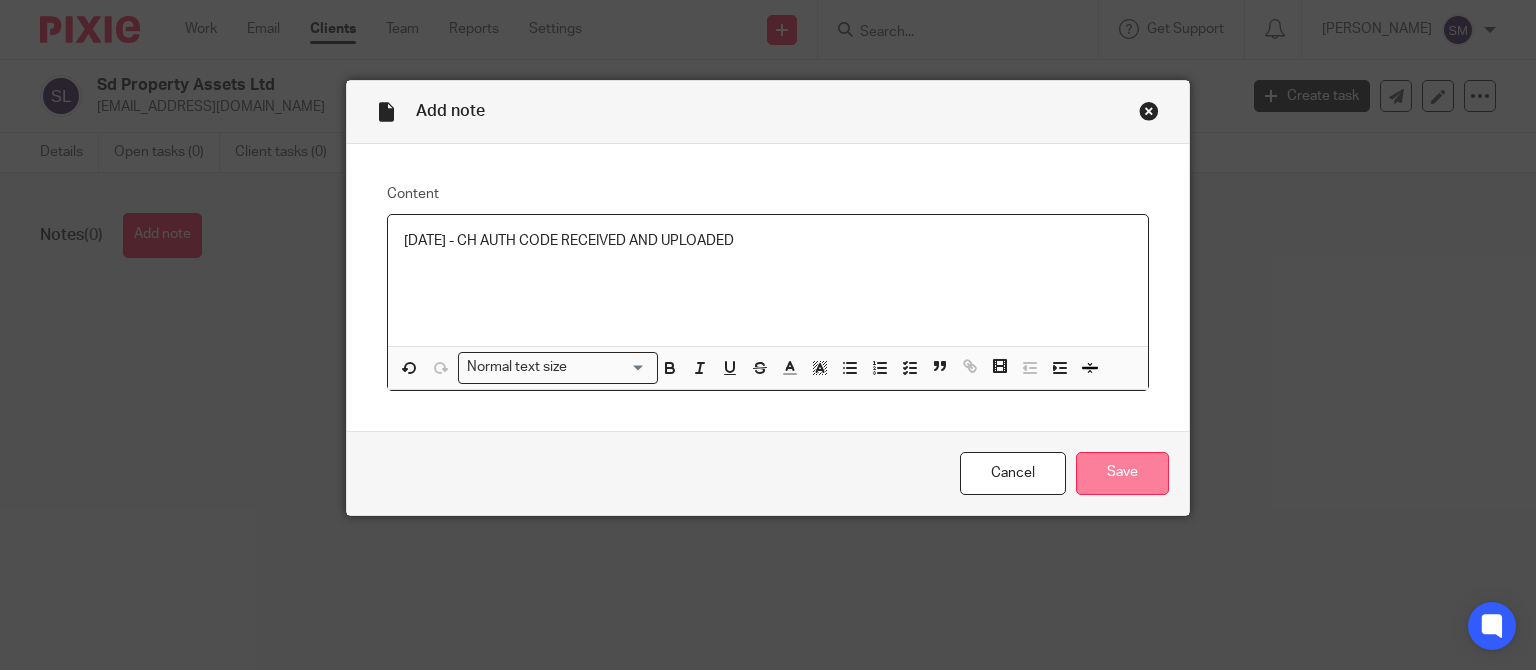click on "Save" at bounding box center [1122, 473] 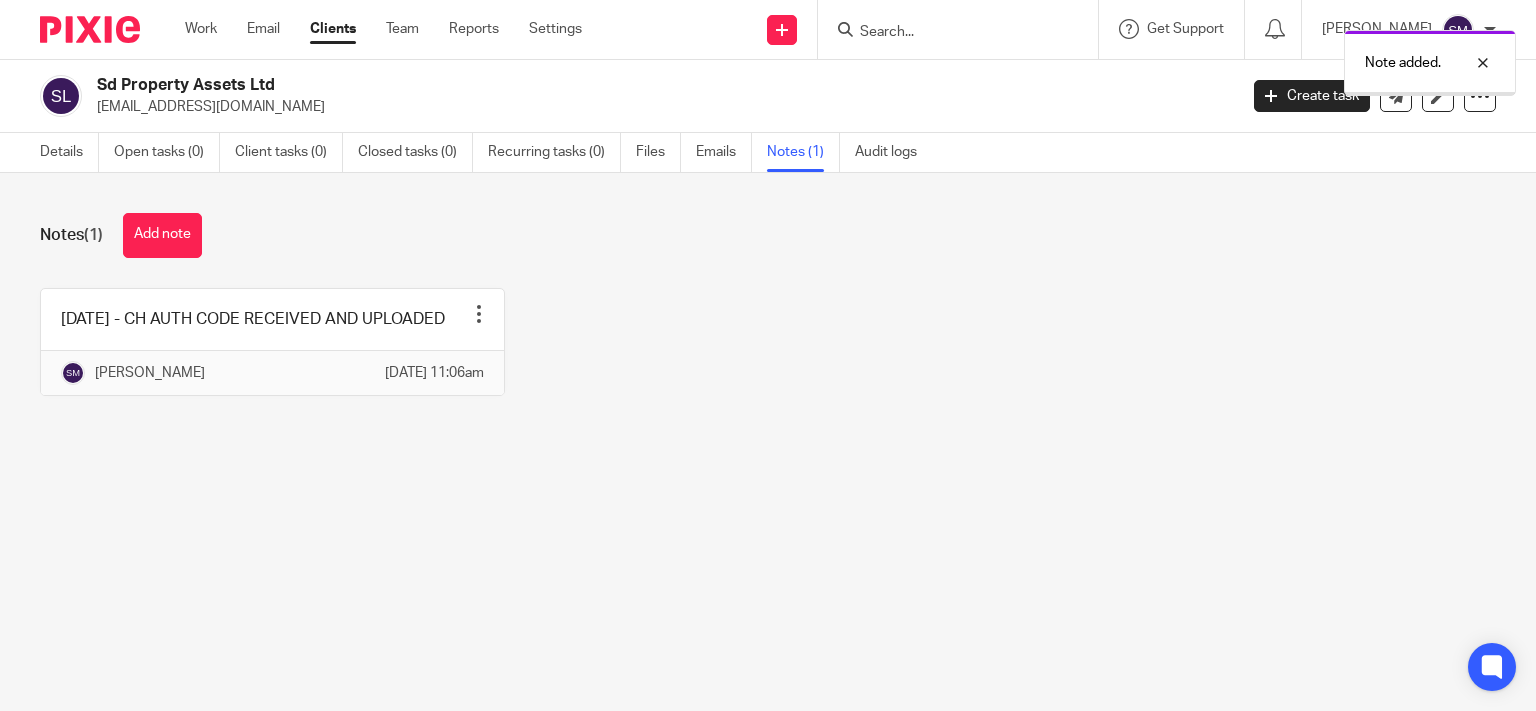 scroll, scrollTop: 0, scrollLeft: 0, axis: both 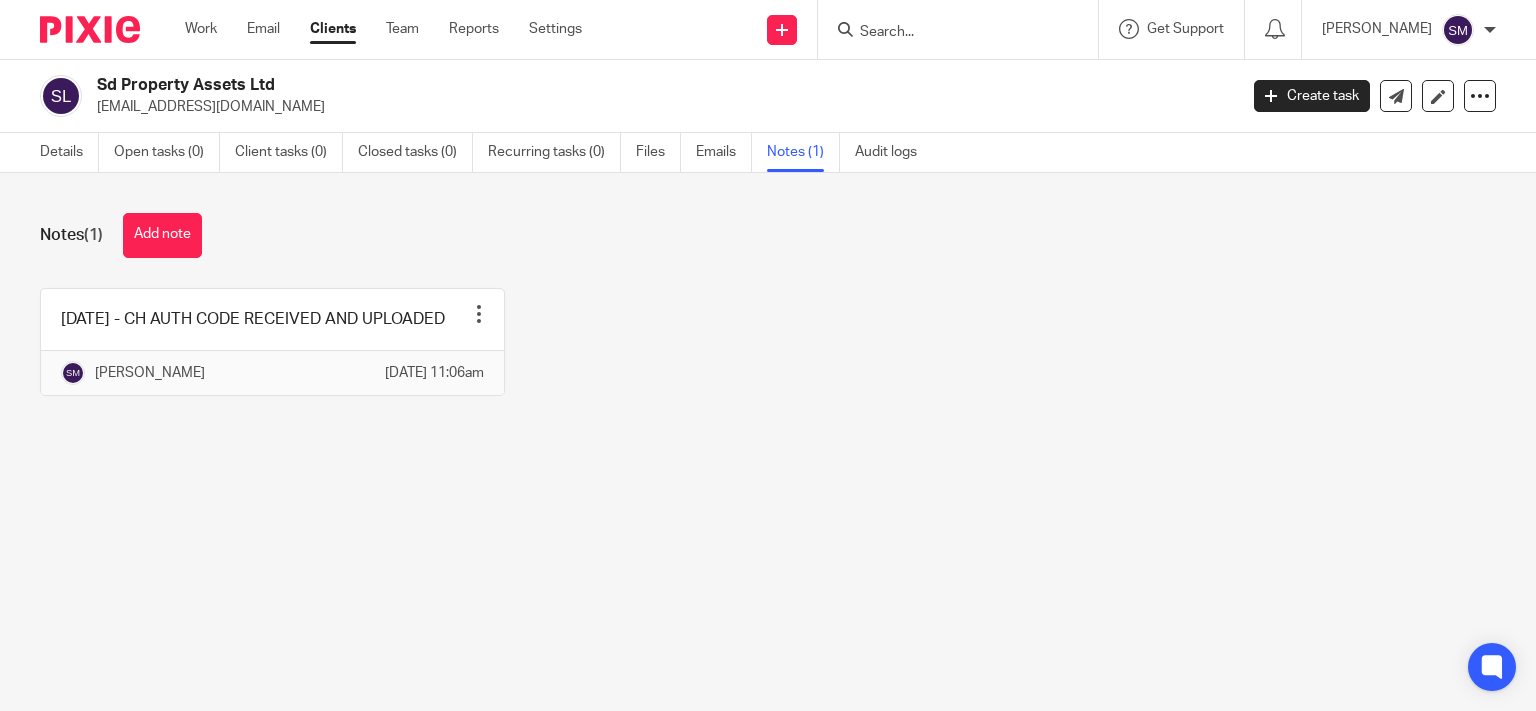 click at bounding box center [948, 33] 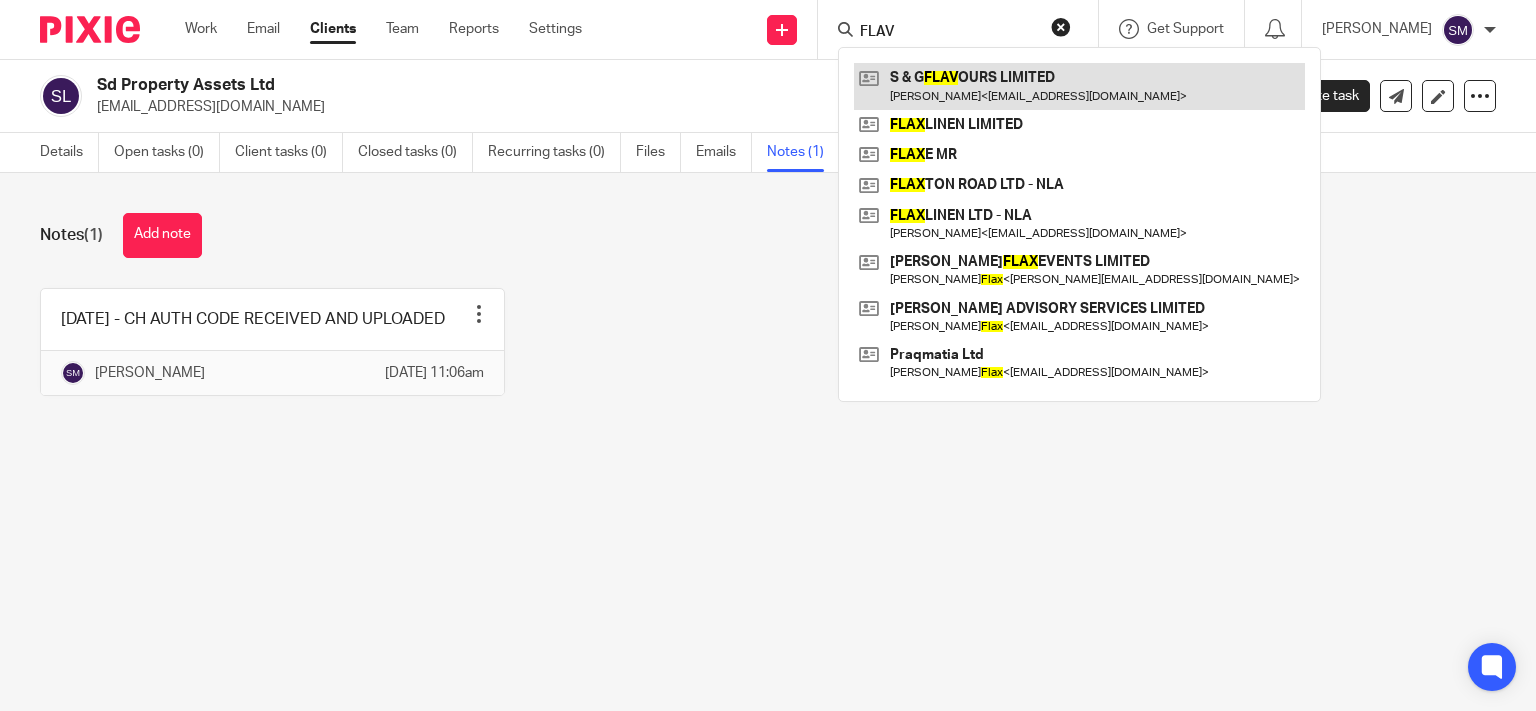 type on "FLAV" 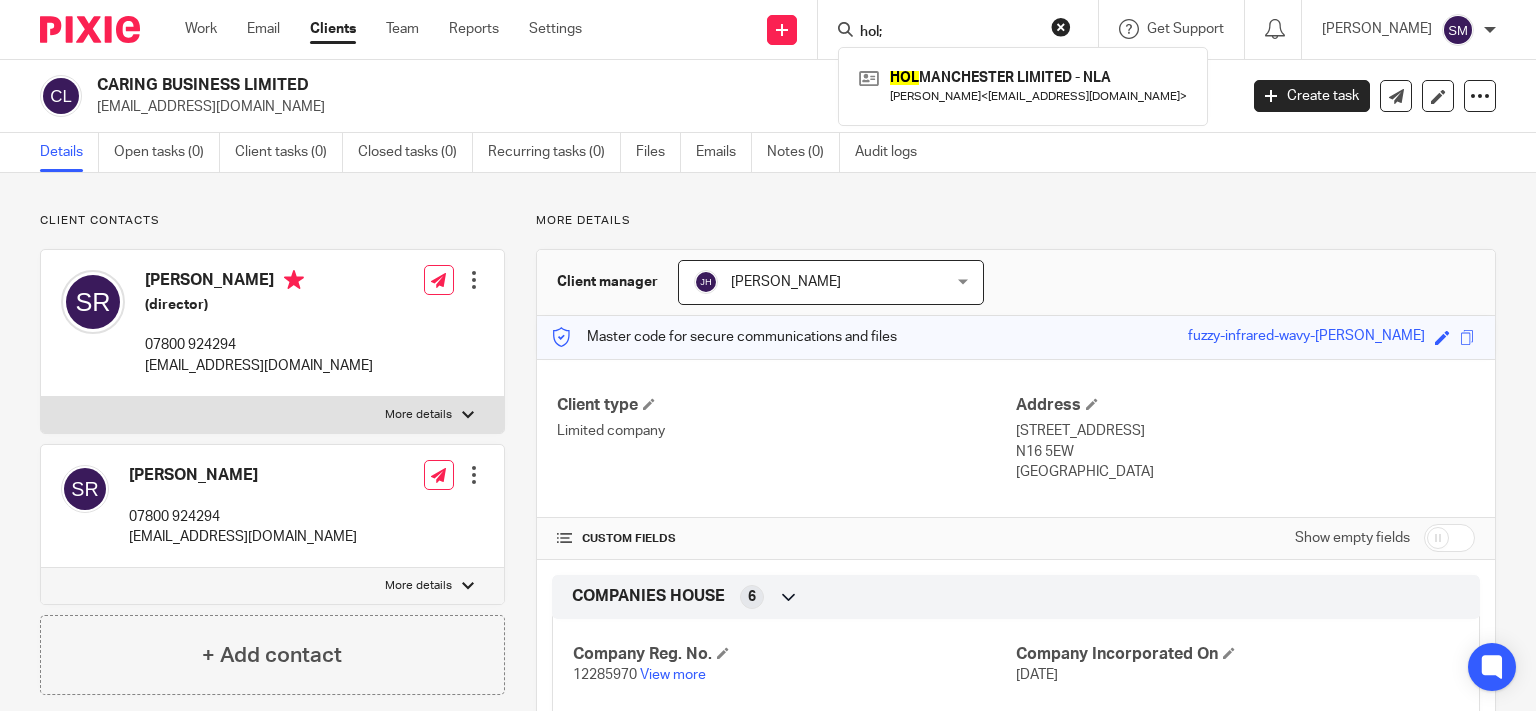 scroll, scrollTop: 0, scrollLeft: 0, axis: both 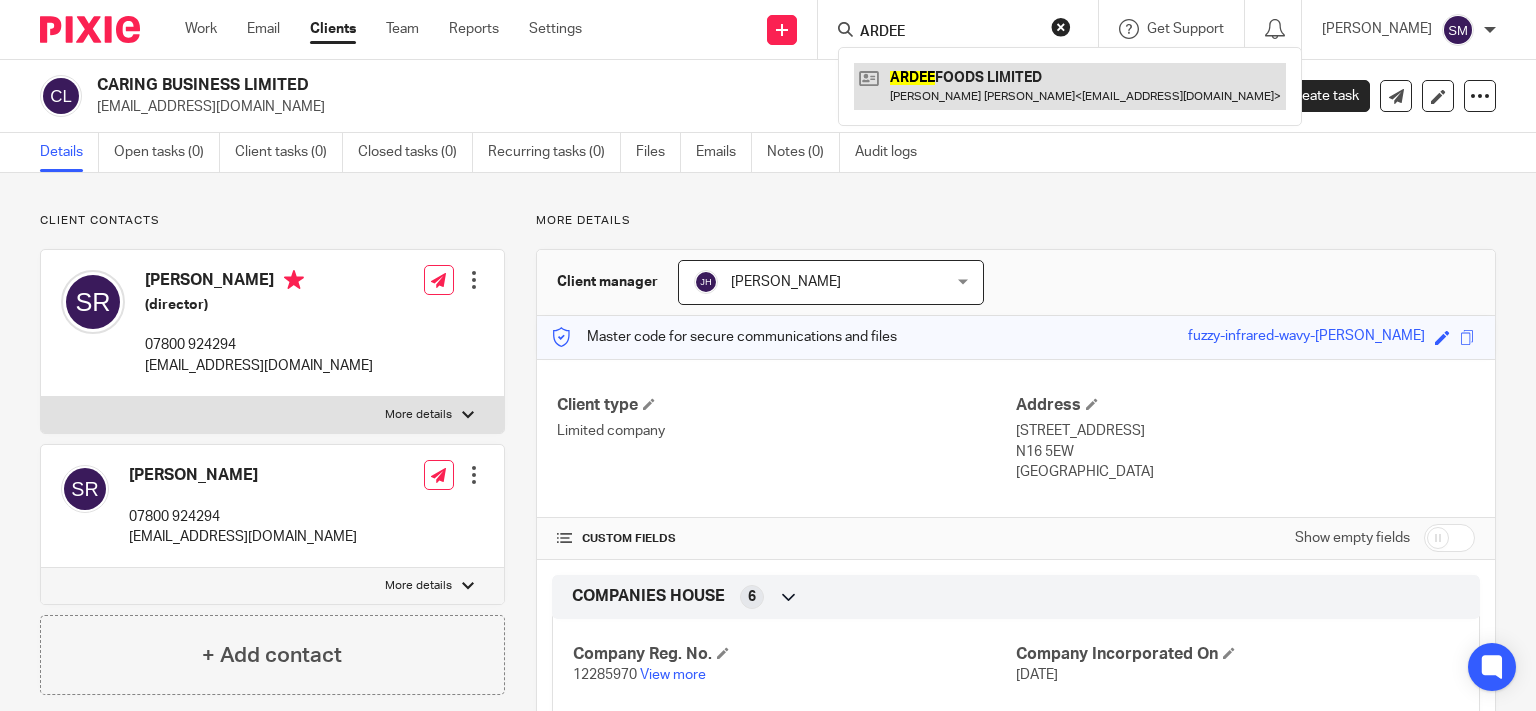 type on "ARDEE" 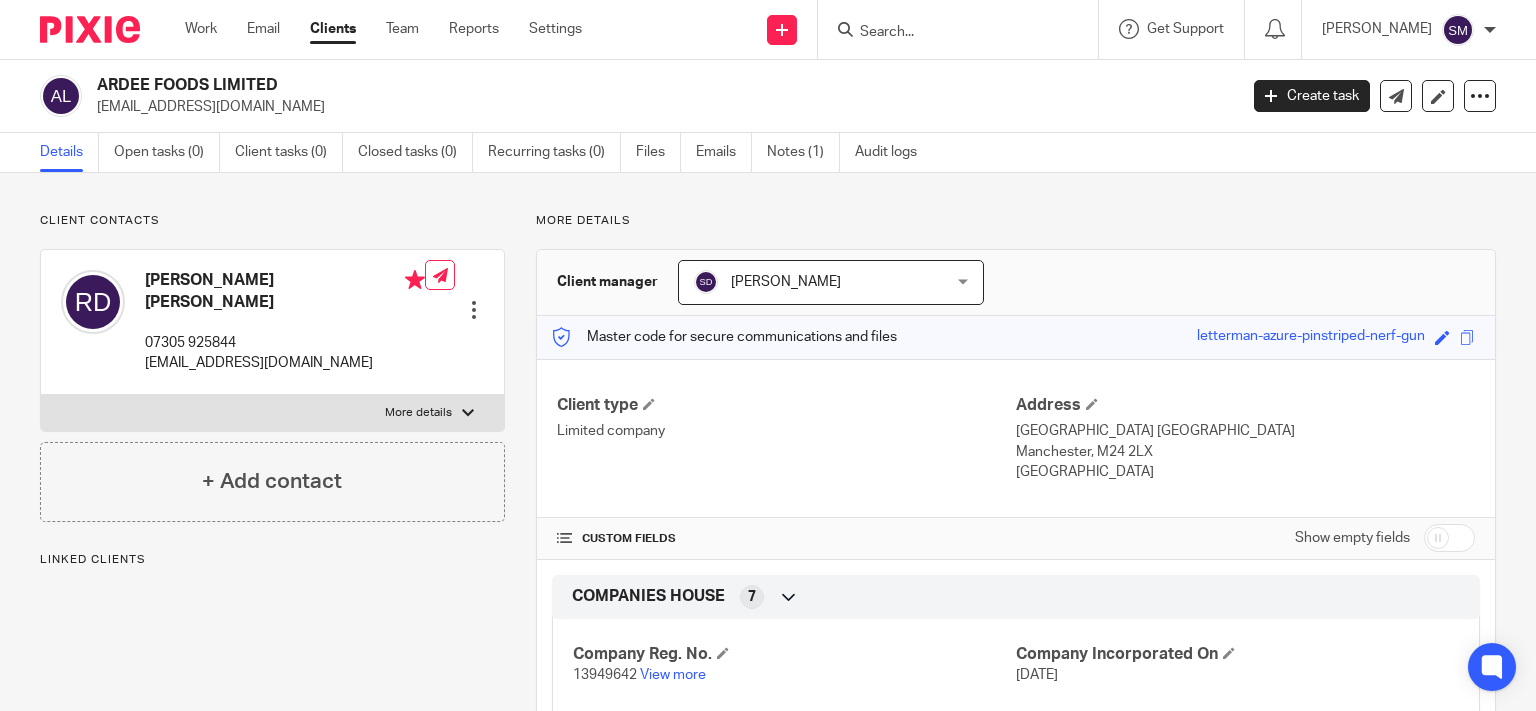 scroll, scrollTop: 0, scrollLeft: 0, axis: both 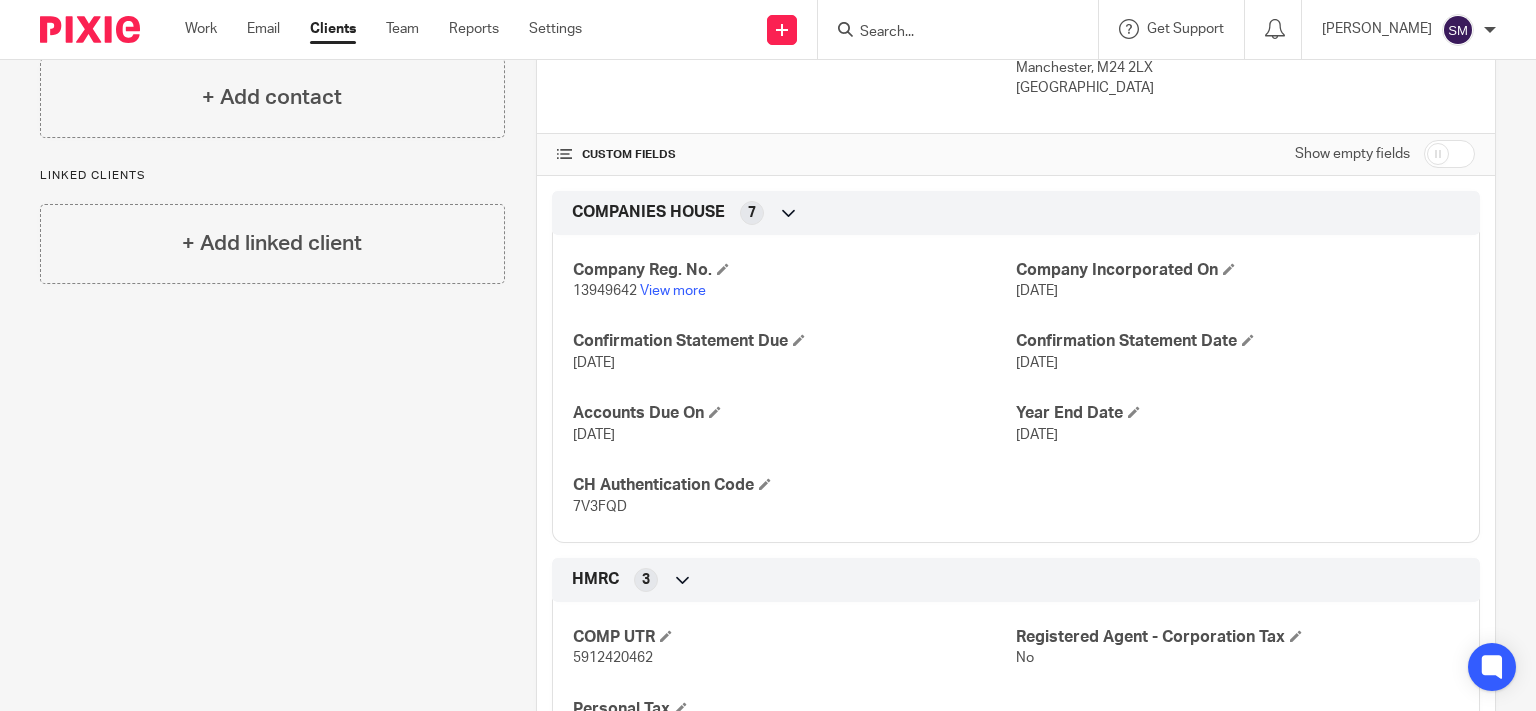 click at bounding box center [948, 33] 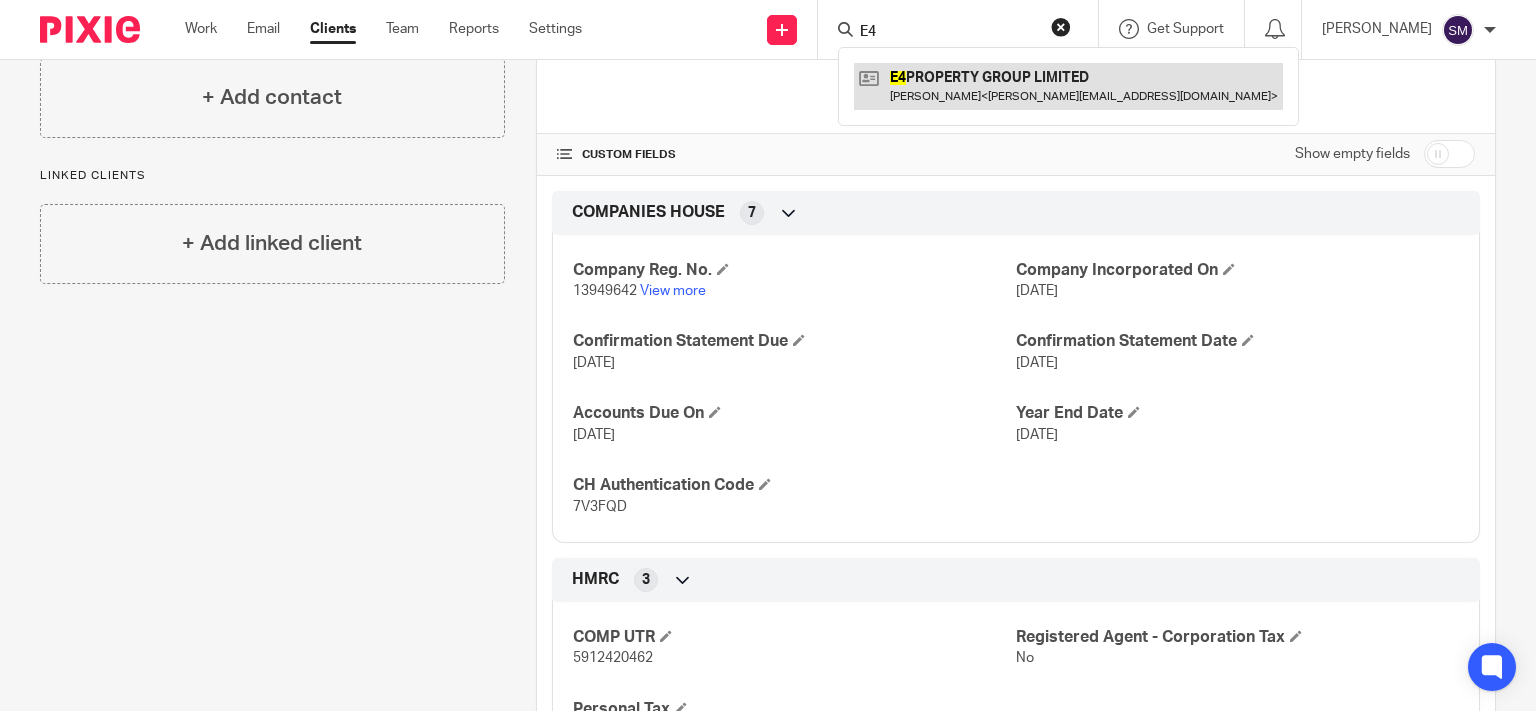 type on "E4" 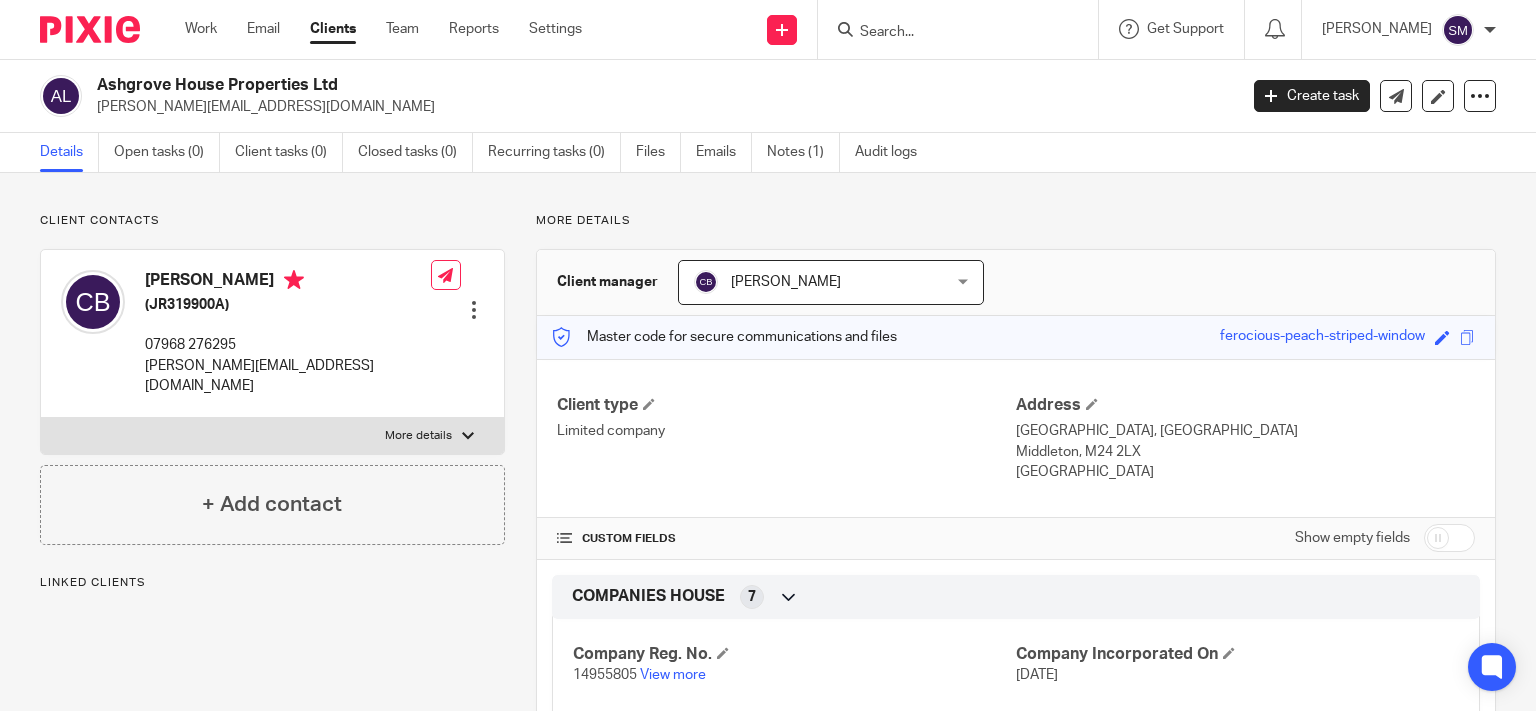 scroll, scrollTop: 0, scrollLeft: 0, axis: both 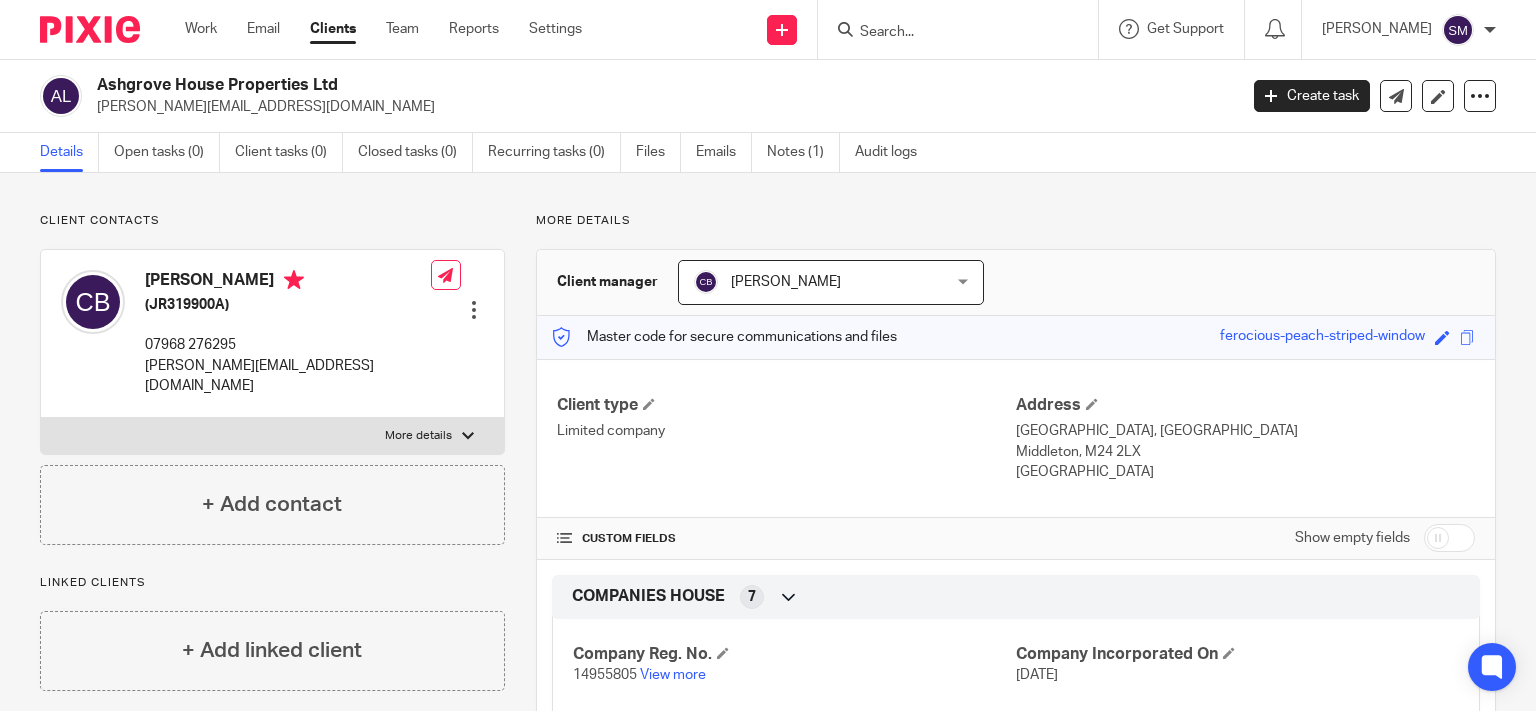 click at bounding box center (948, 33) 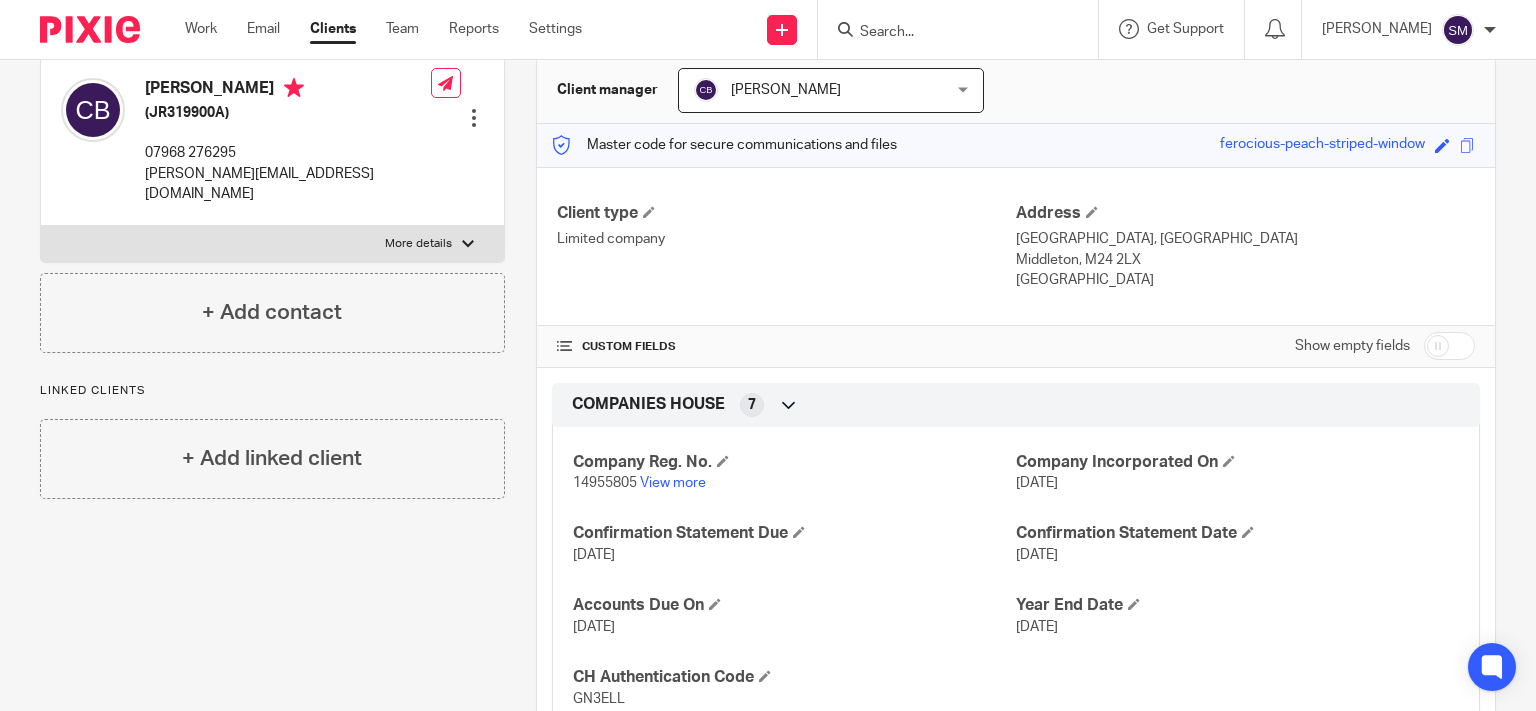 drag, startPoint x: 688, startPoint y: 492, endPoint x: 674, endPoint y: 477, distance: 20.518284 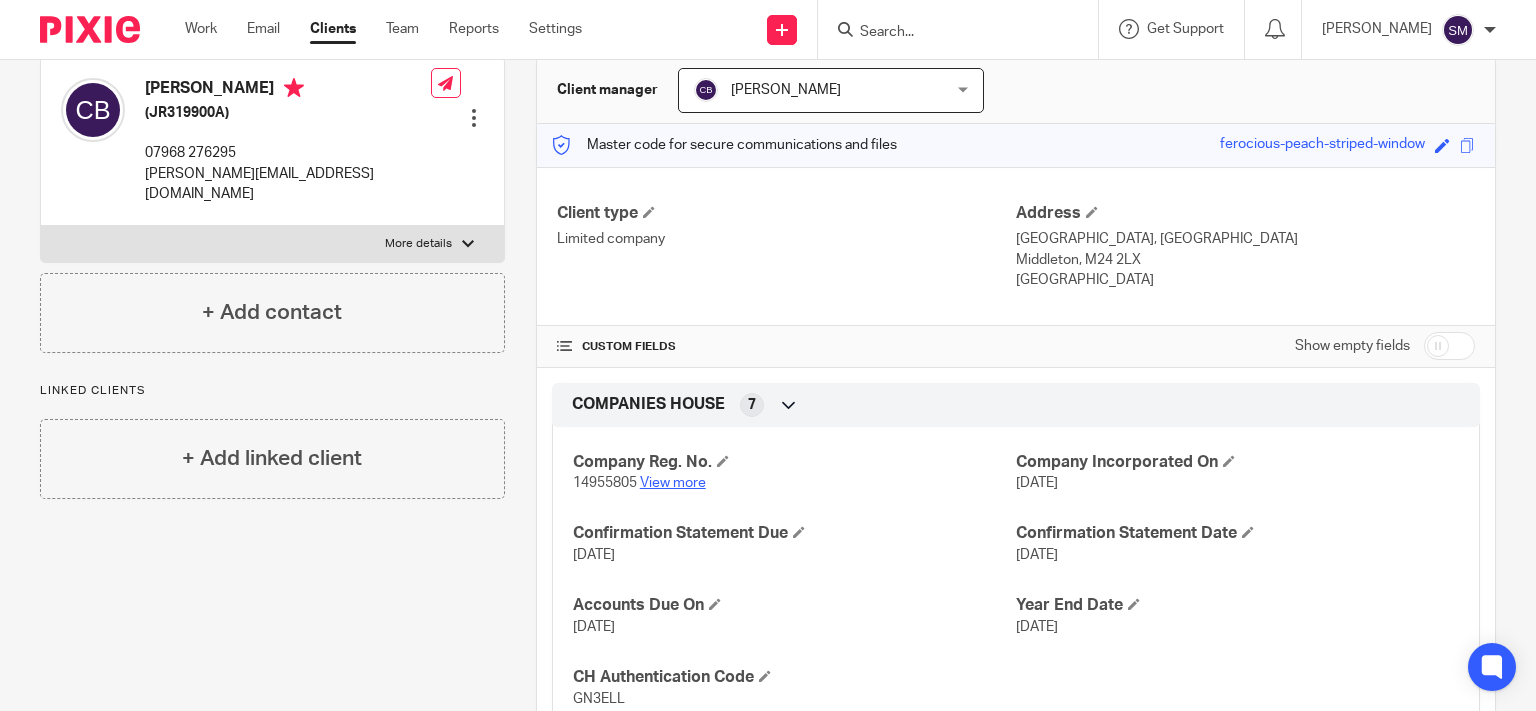 click on "14955805   View more" at bounding box center (794, 483) 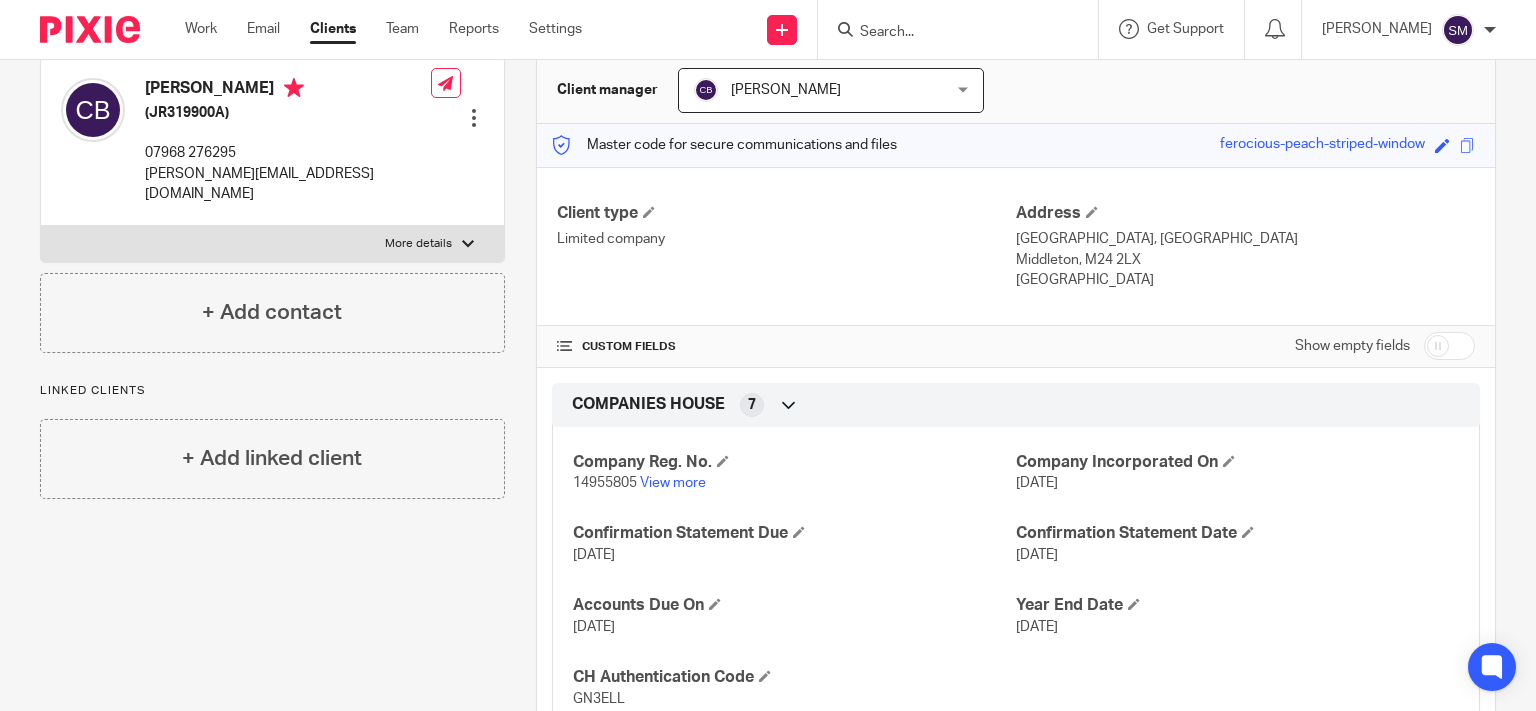 scroll, scrollTop: 0, scrollLeft: 0, axis: both 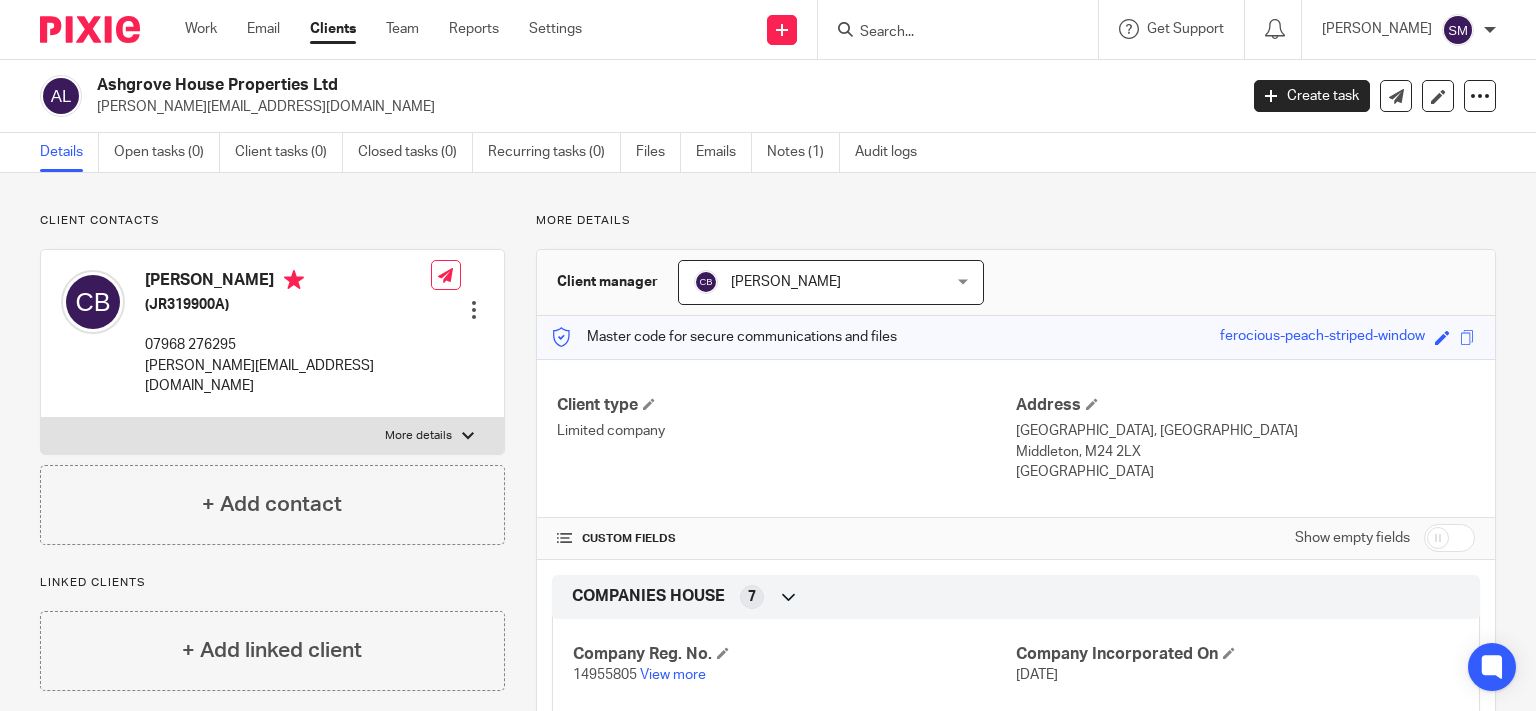 click at bounding box center (948, 33) 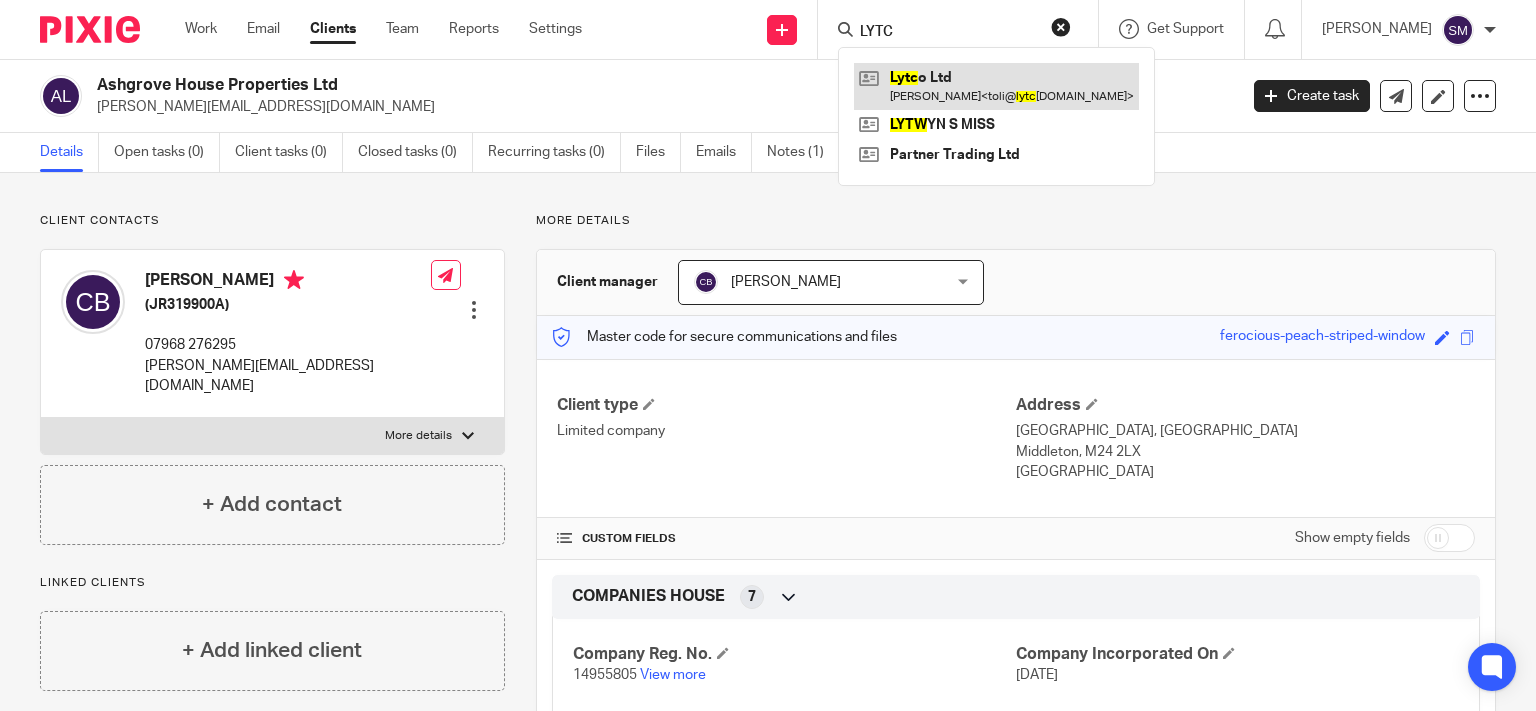 type on "LYTC" 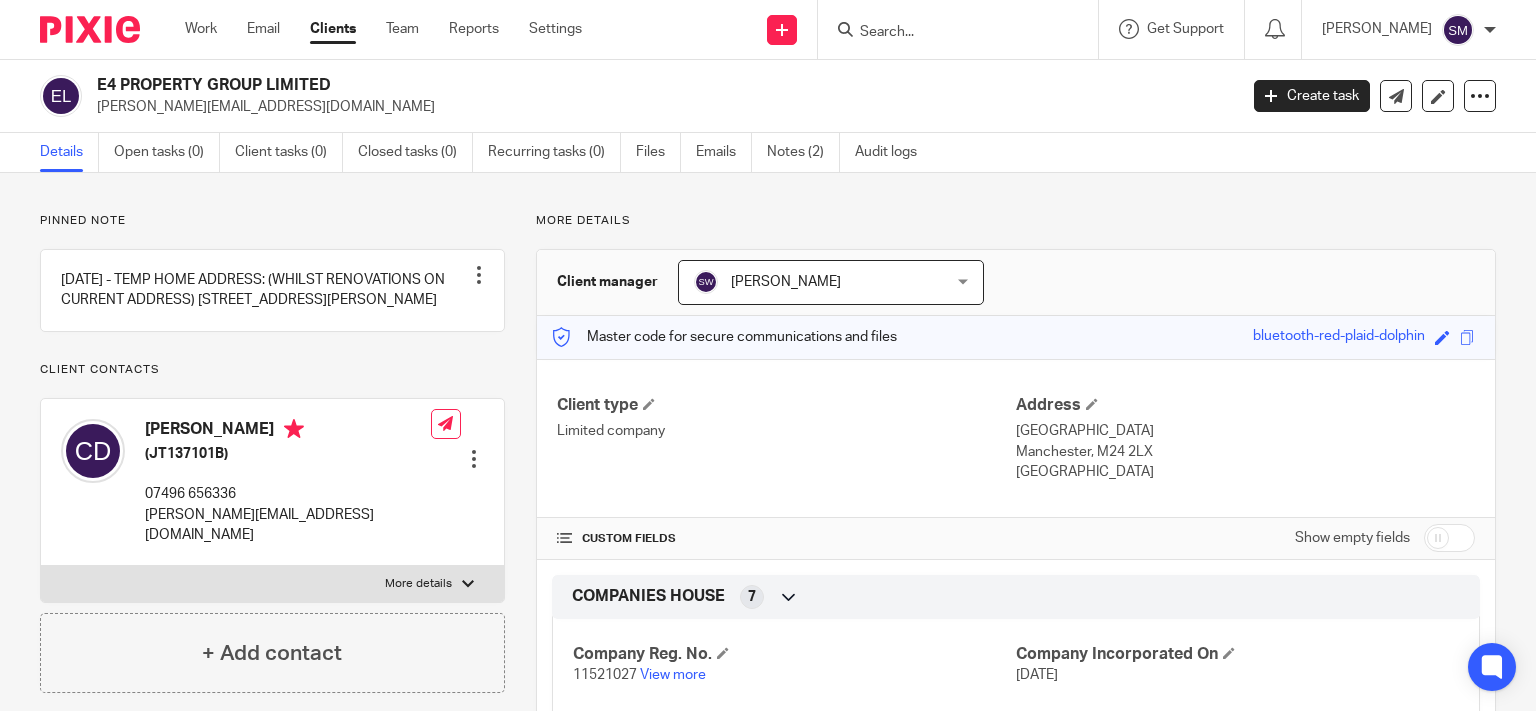 scroll, scrollTop: 0, scrollLeft: 0, axis: both 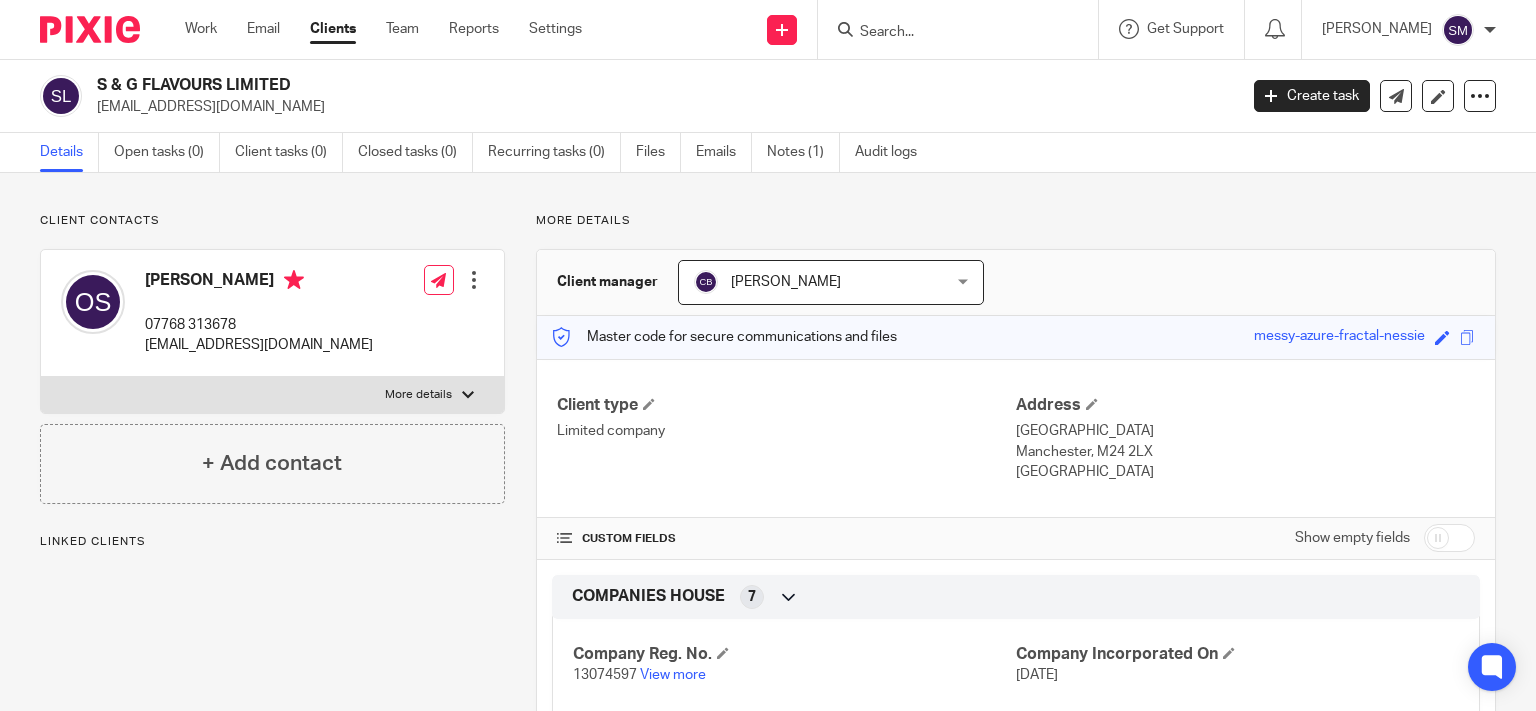 drag, startPoint x: 224, startPoint y: 82, endPoint x: 102, endPoint y: 83, distance: 122.0041 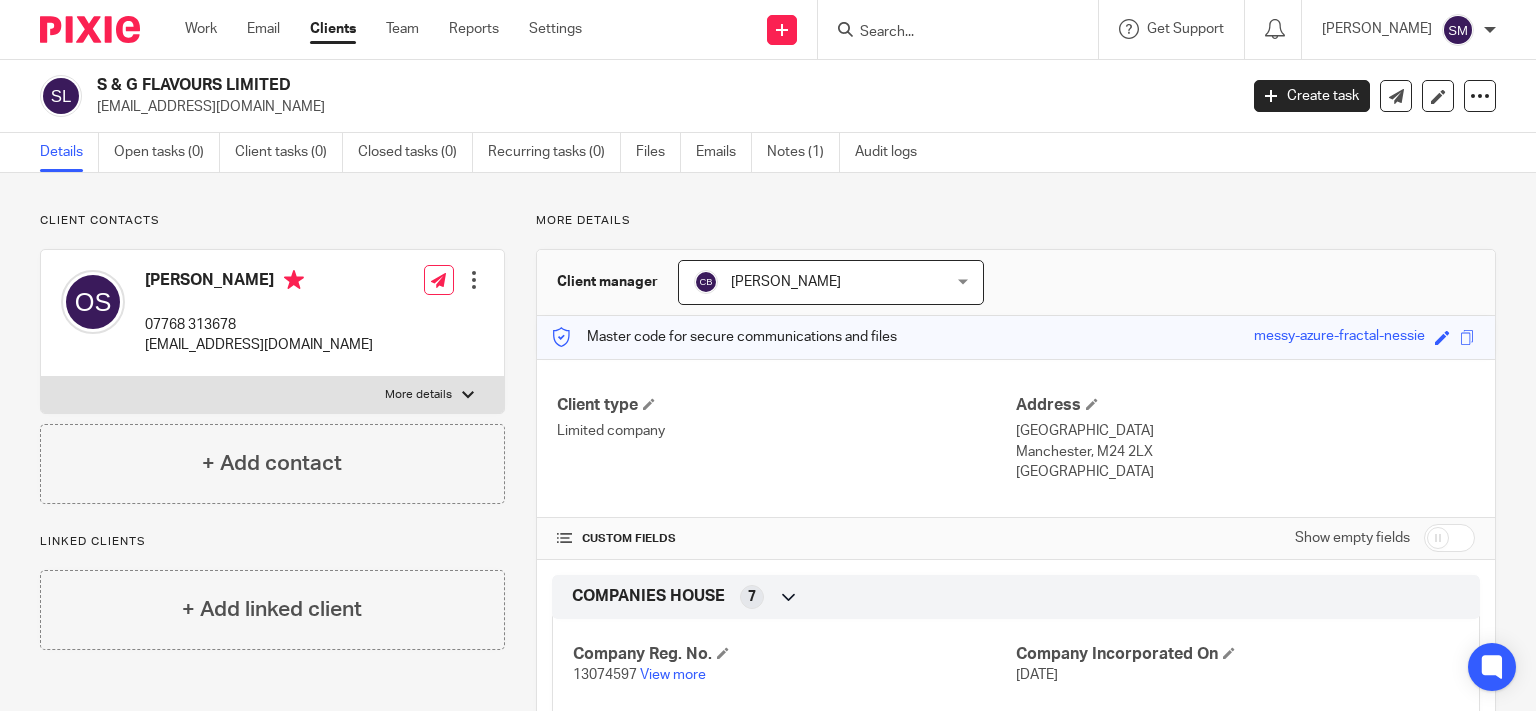 click at bounding box center [948, 33] 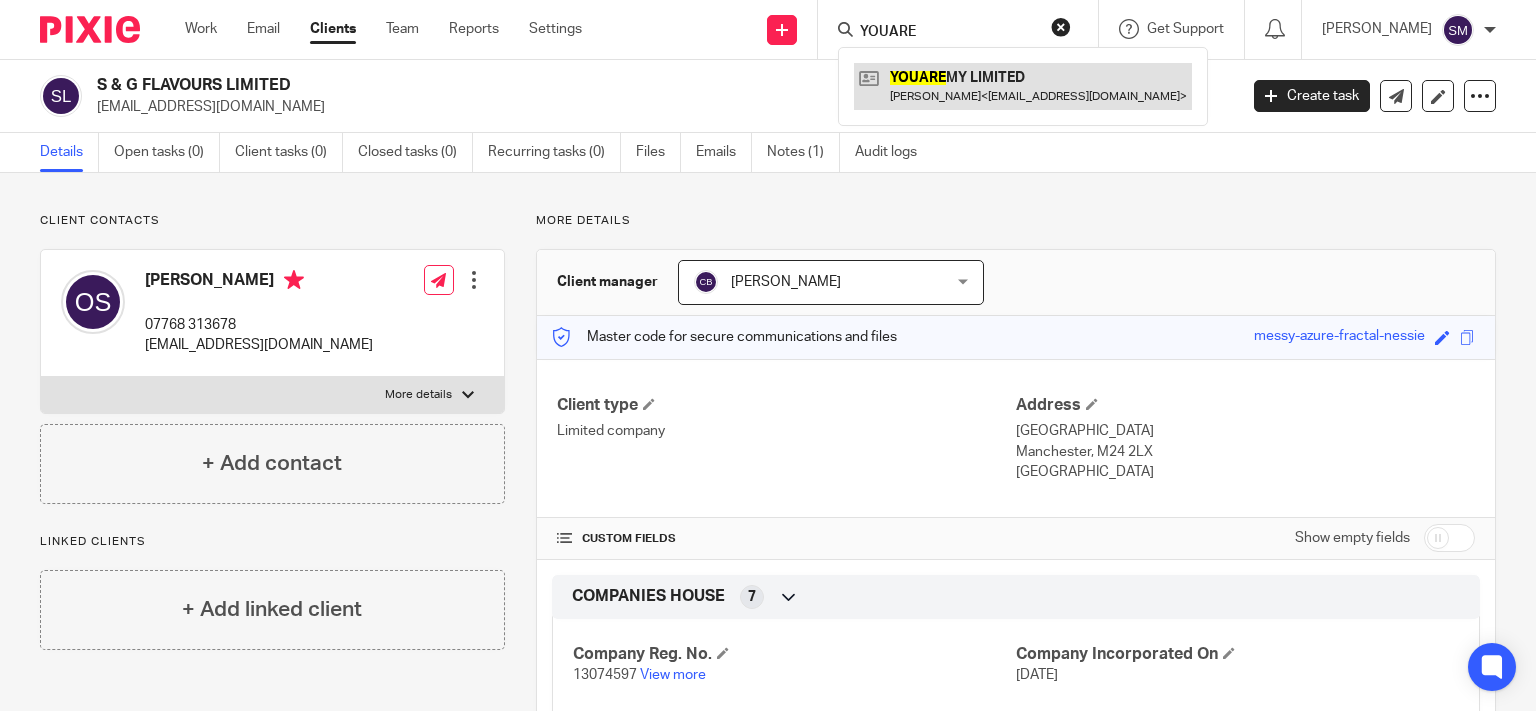 type on "YOUARE" 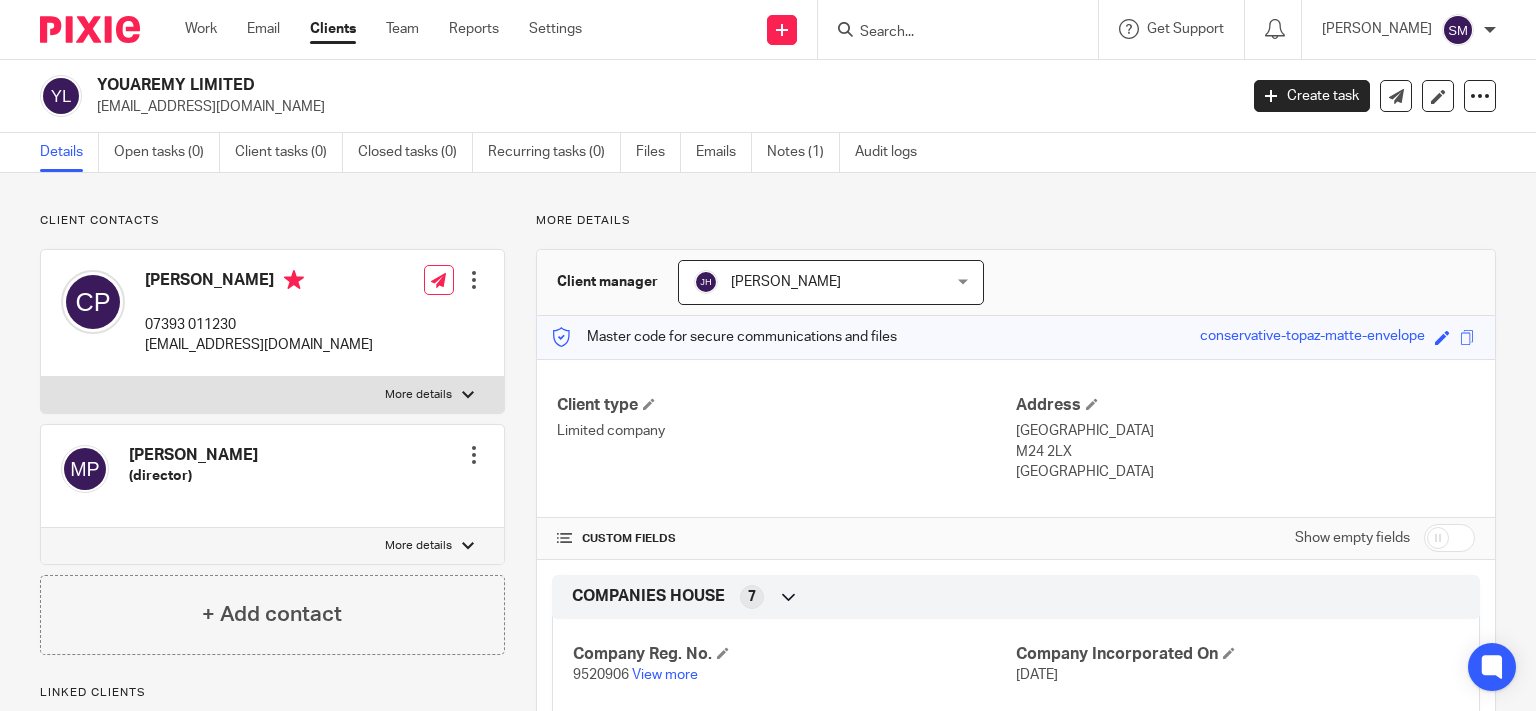 scroll, scrollTop: 0, scrollLeft: 0, axis: both 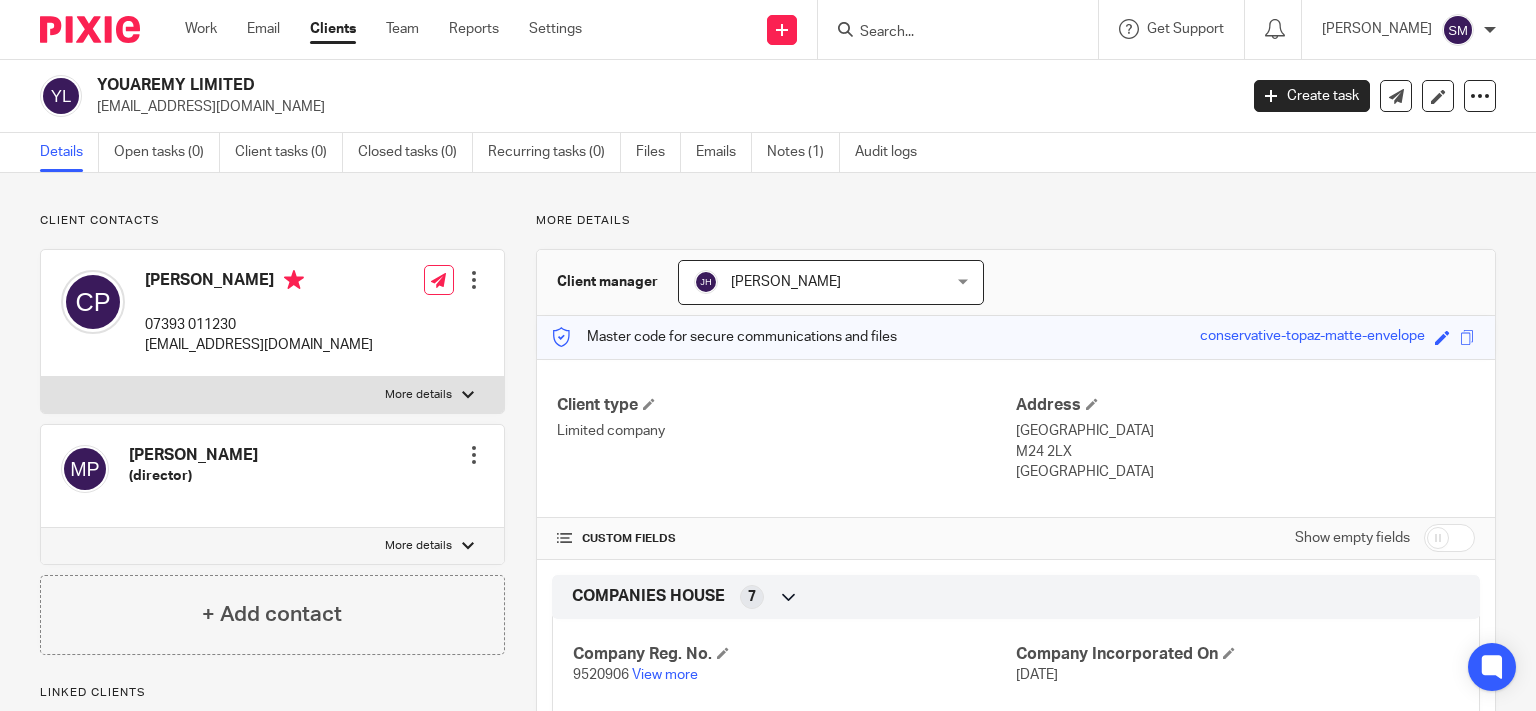click on "966cnp@gmail.com" at bounding box center (259, 345) 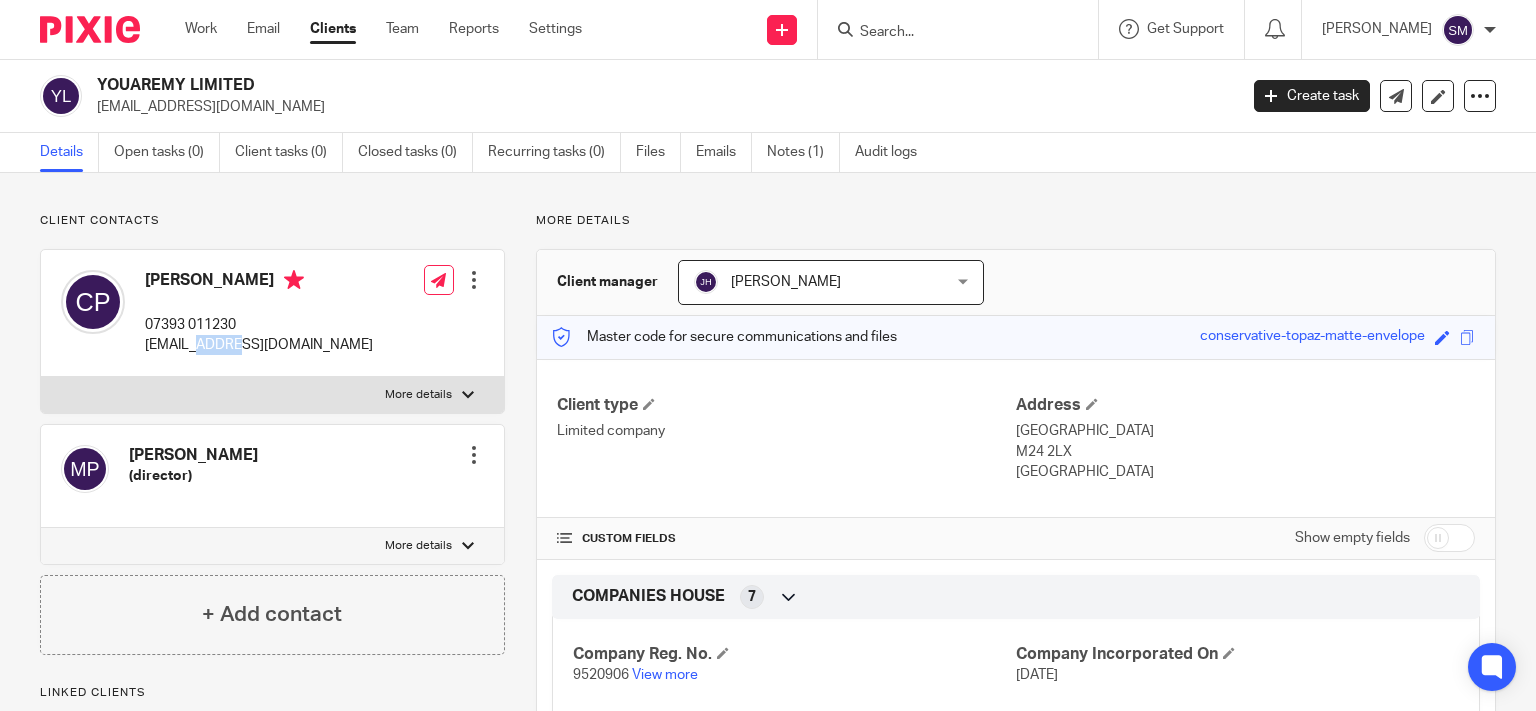 click on "966cnp@gmail.com" at bounding box center (259, 345) 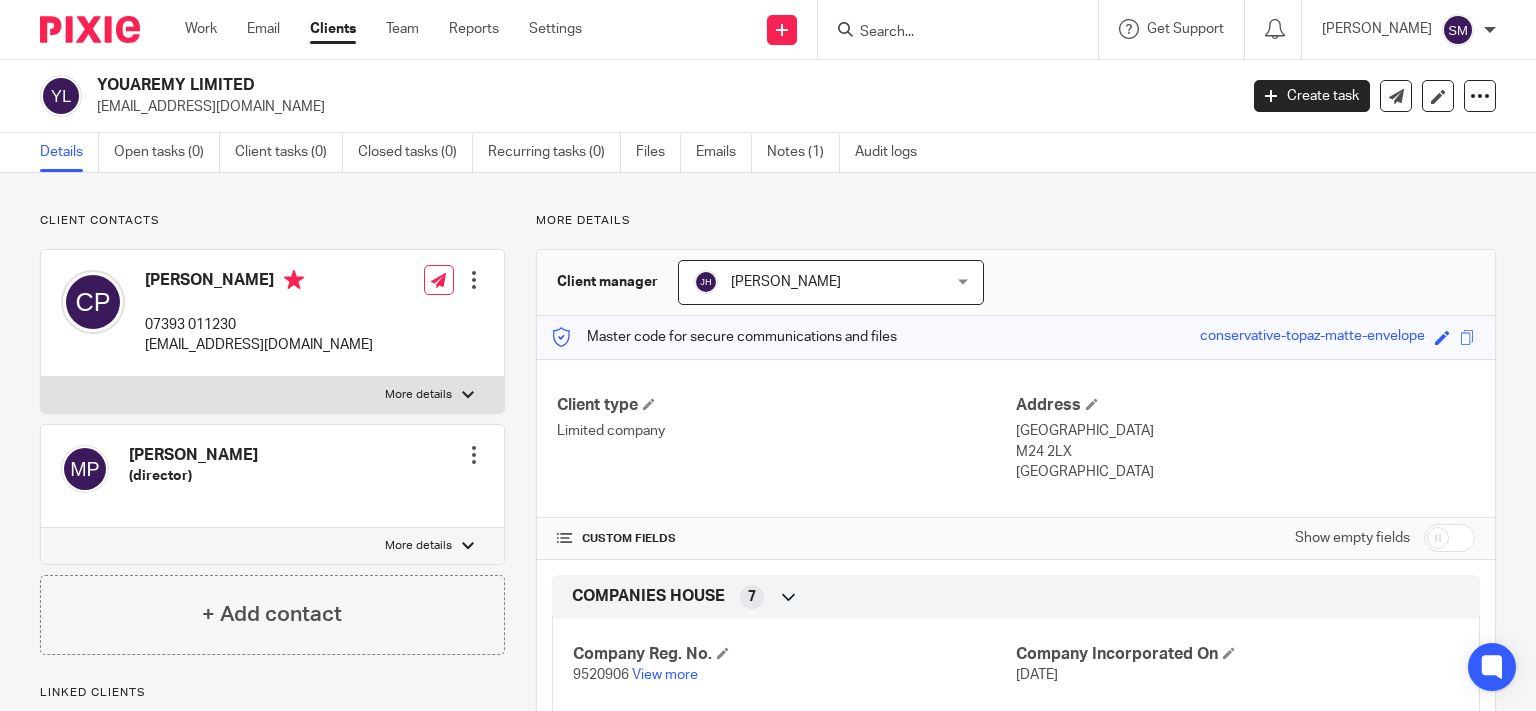click on "966cnp@gmail.com" at bounding box center (259, 345) 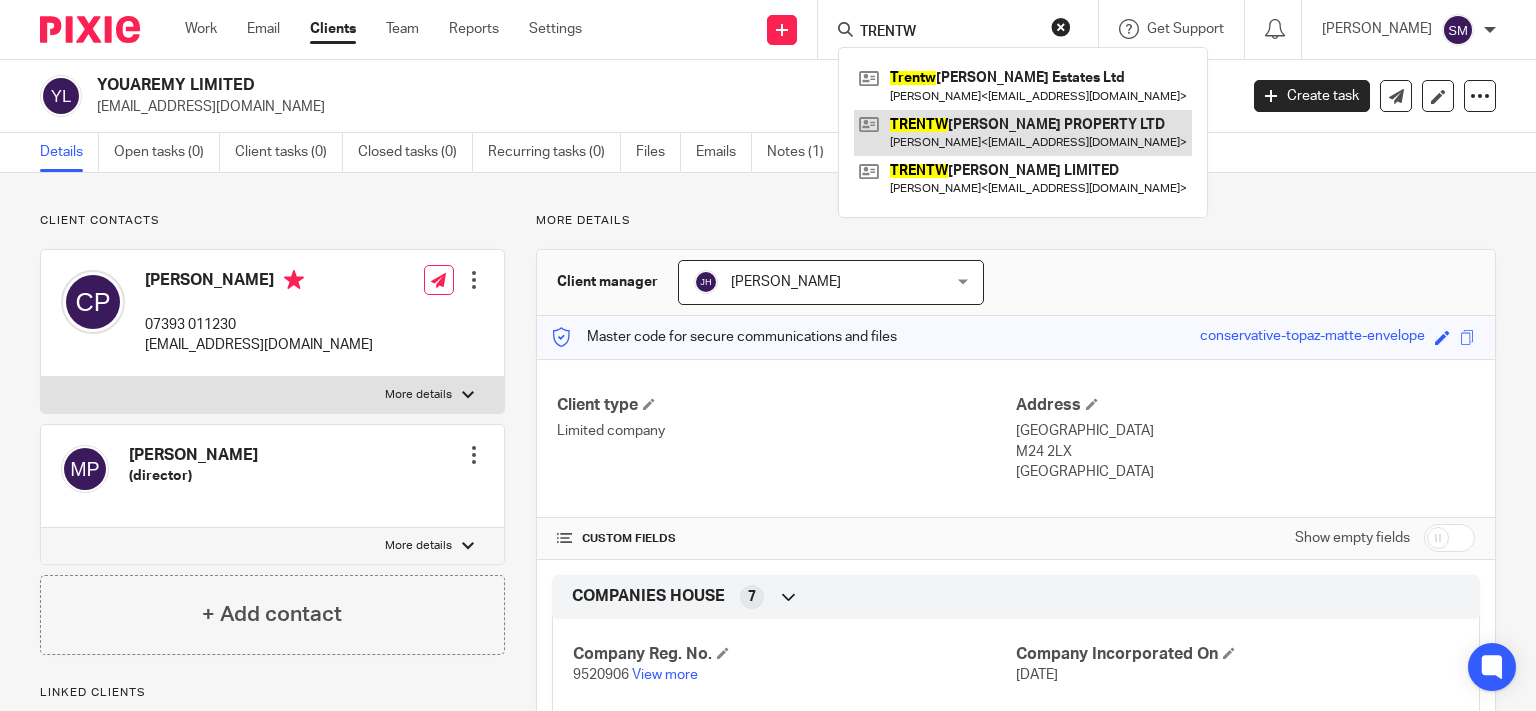 type on "TRENTW" 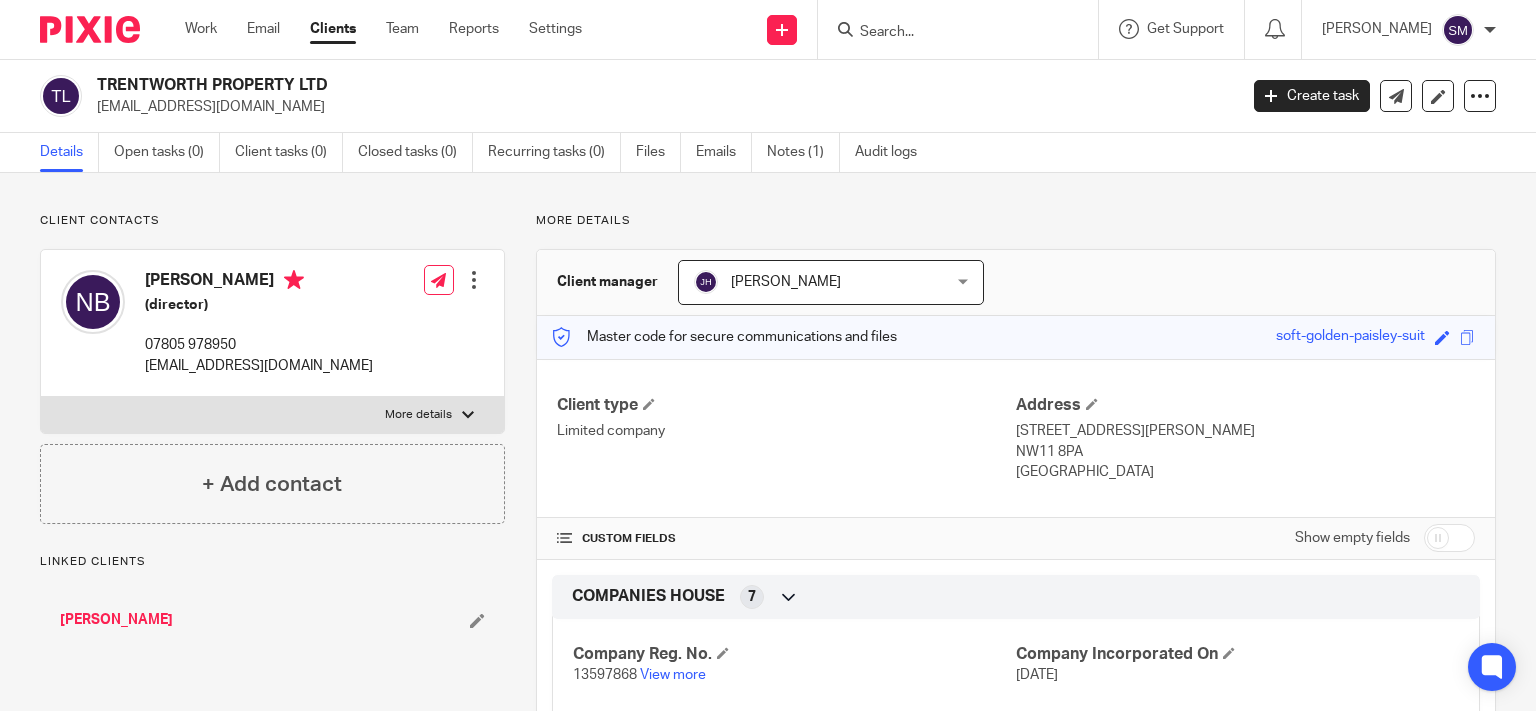 scroll, scrollTop: 0, scrollLeft: 0, axis: both 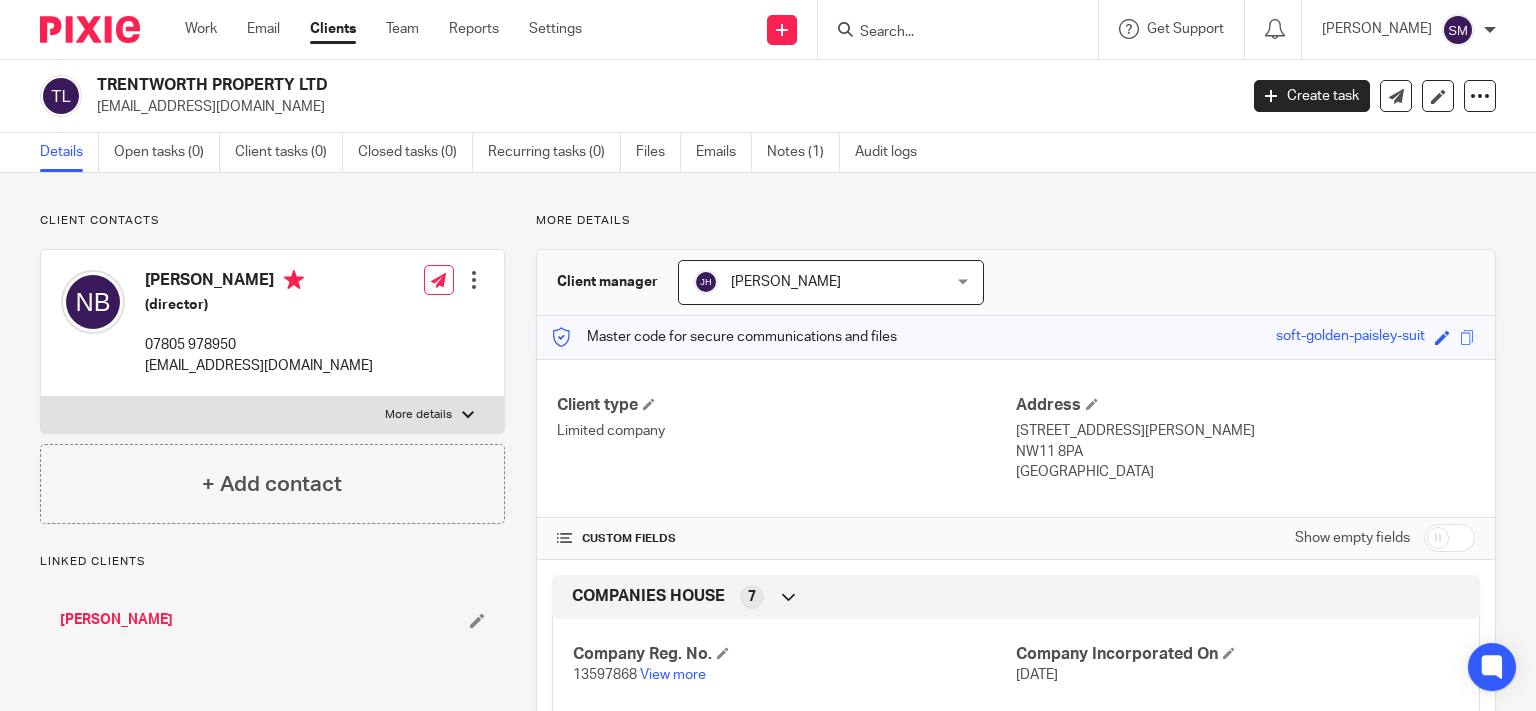 click on "nathanjblau@gmail.com" at bounding box center (660, 107) 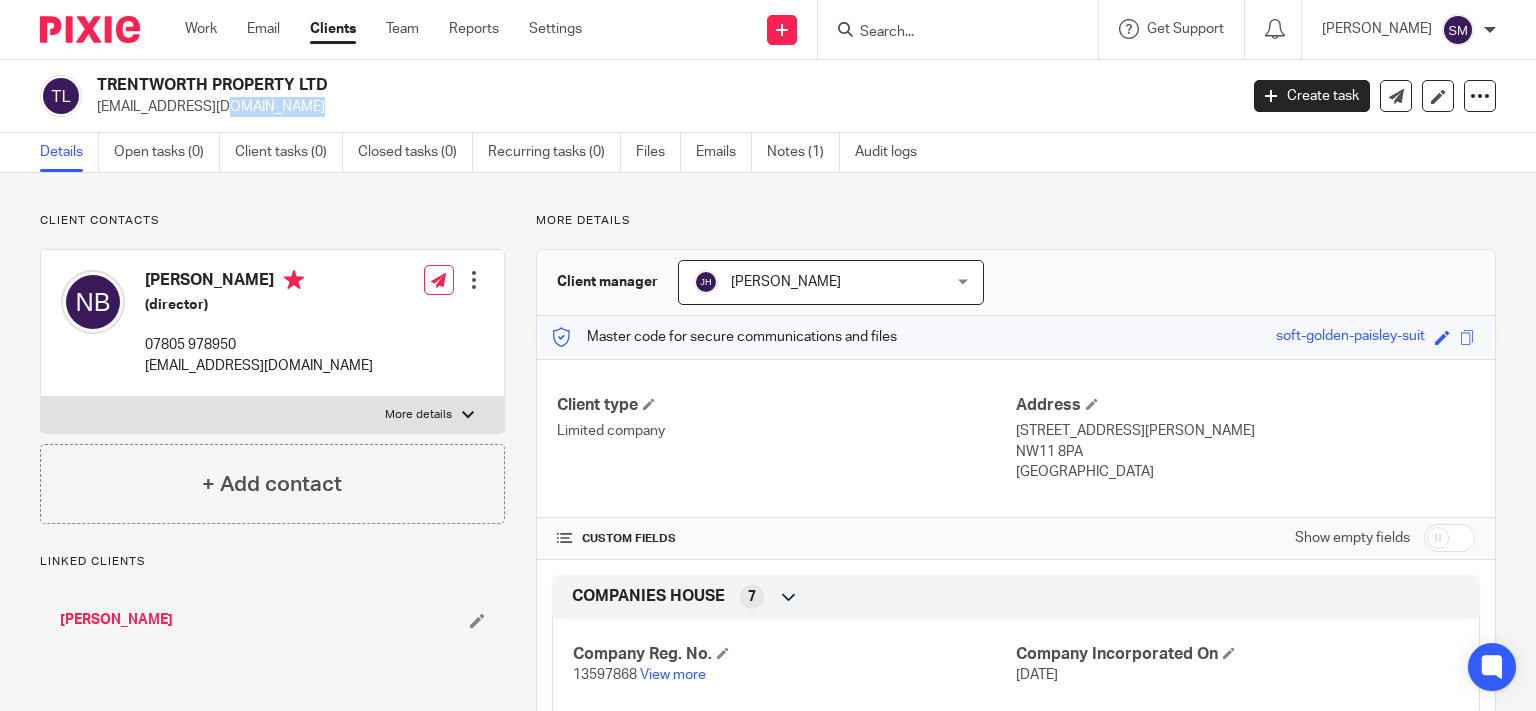 click on "nathanjblau@gmail.com" at bounding box center [660, 107] 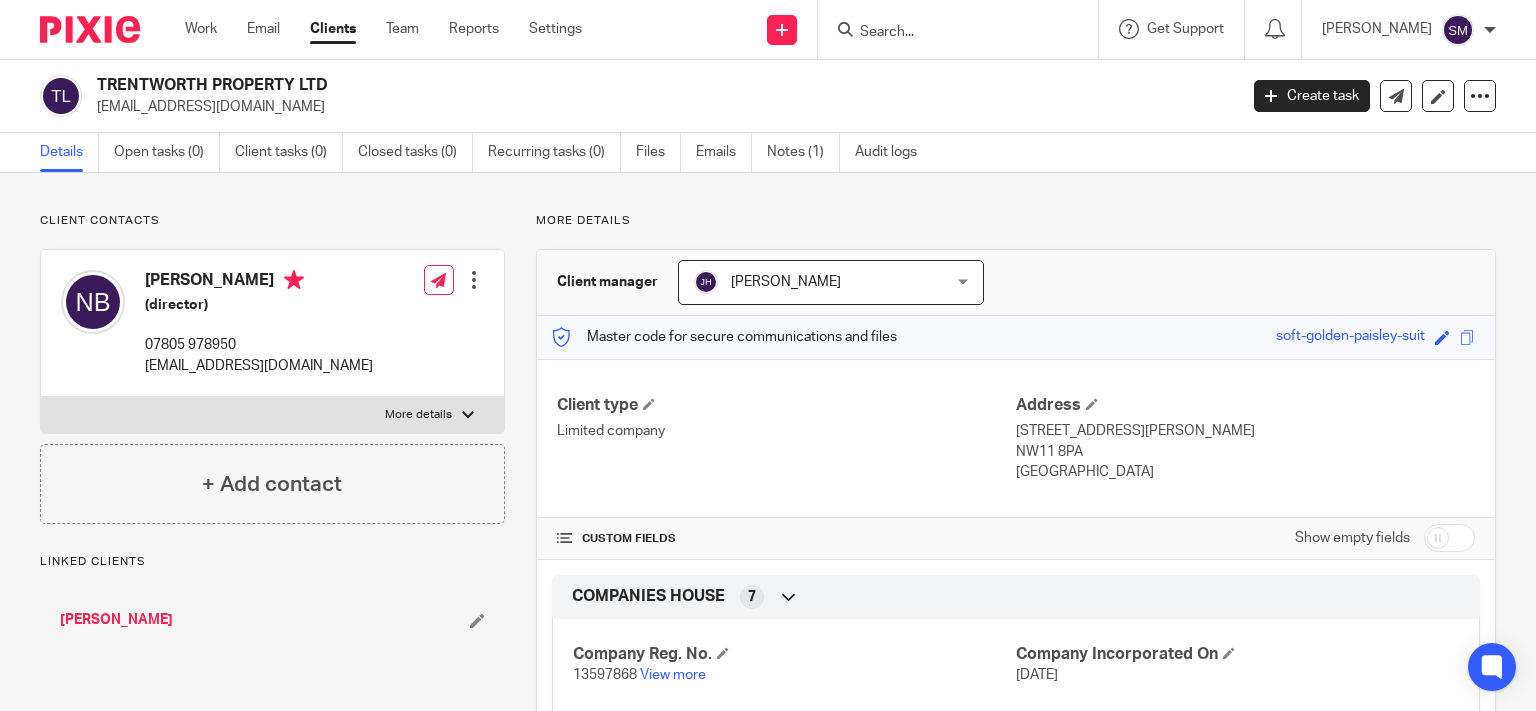 click on "nathanjblau@gmail.com" at bounding box center (660, 107) 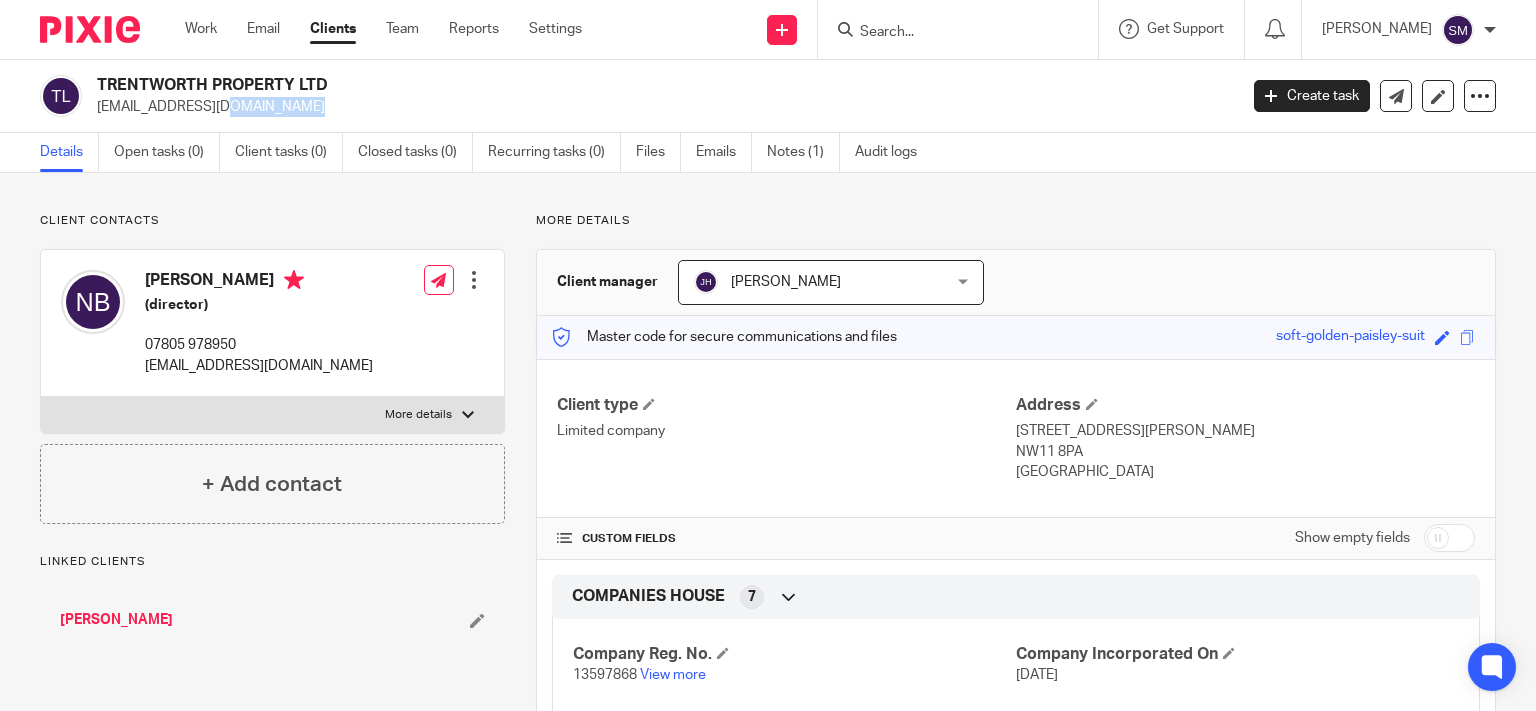 click on "nathanjblau@gmail.com" at bounding box center [660, 107] 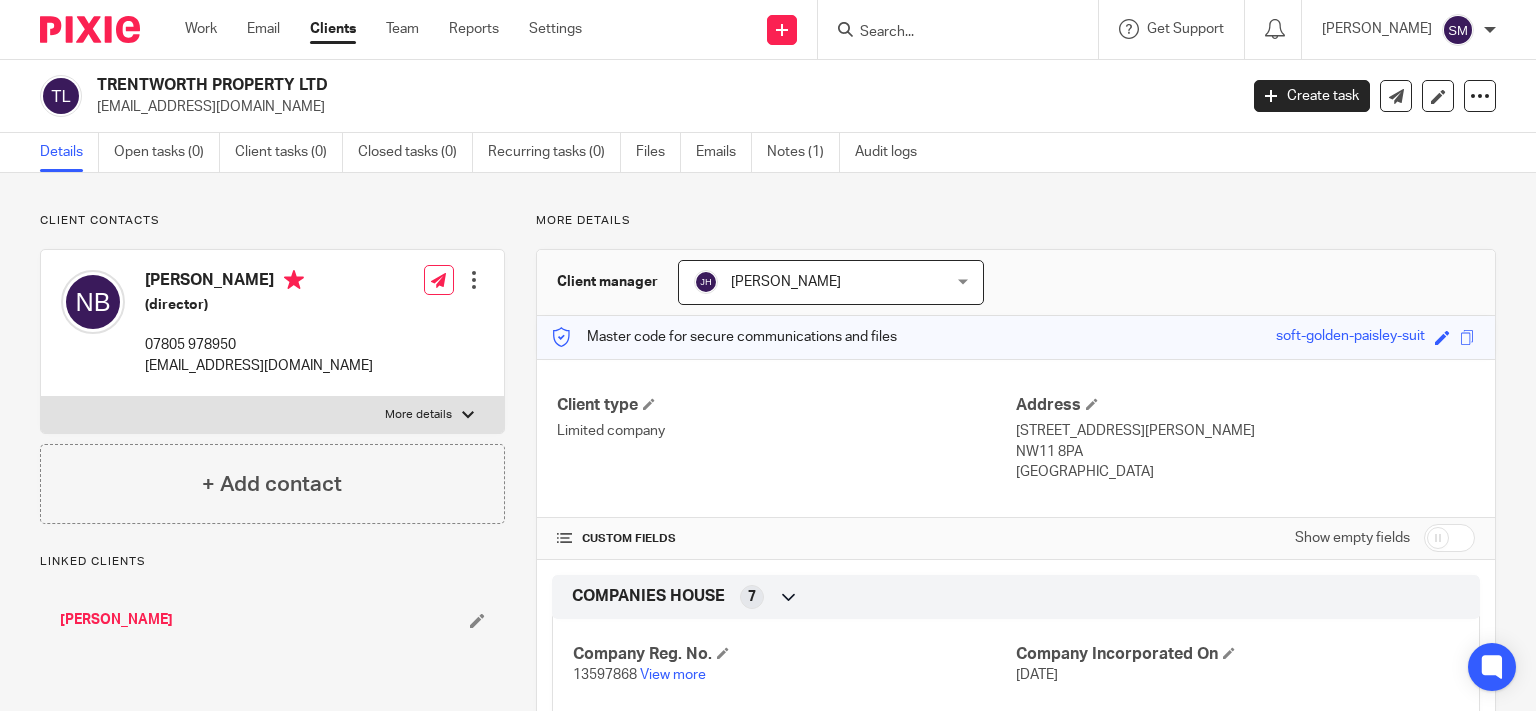 click on "nathanjblau@gmail.com" at bounding box center (660, 107) 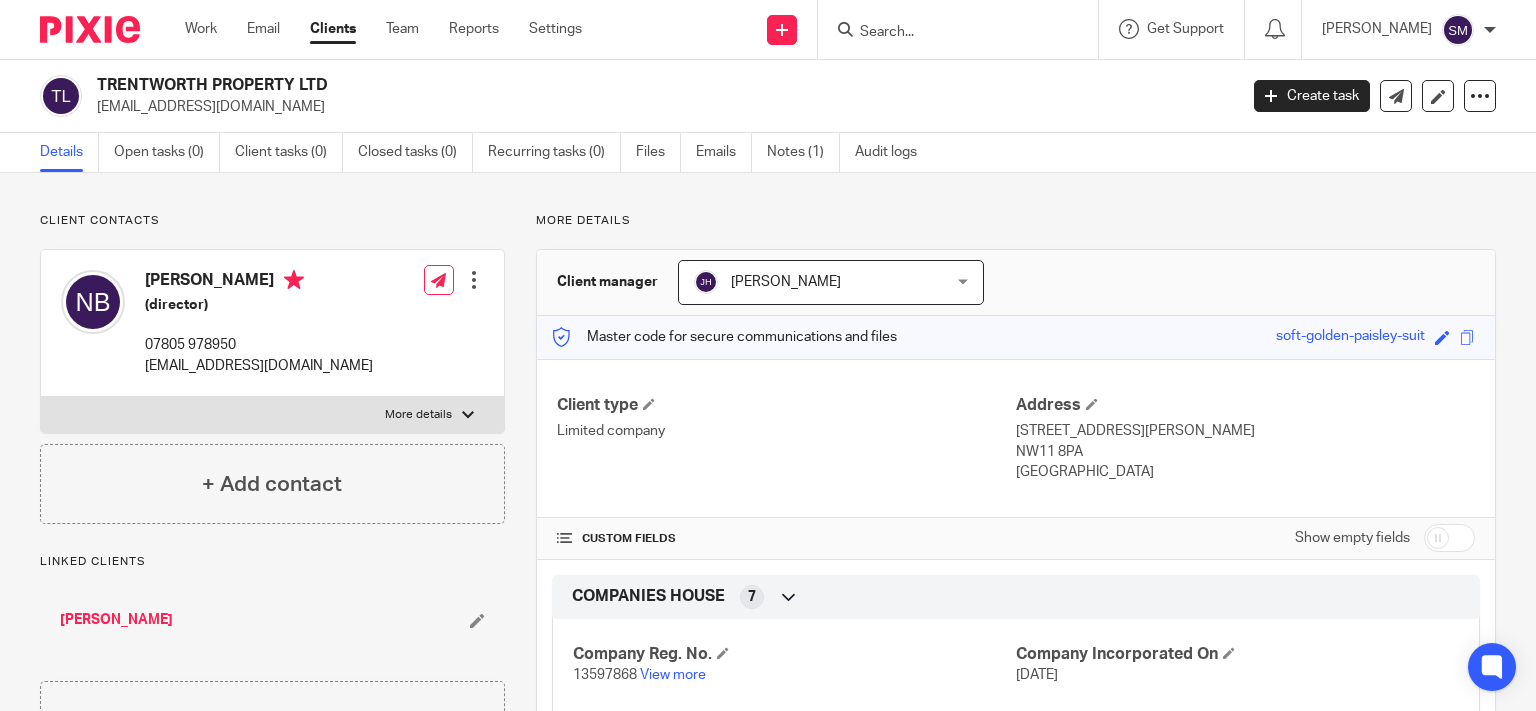 drag, startPoint x: 297, startPoint y: 83, endPoint x: 89, endPoint y: 80, distance: 208.02164 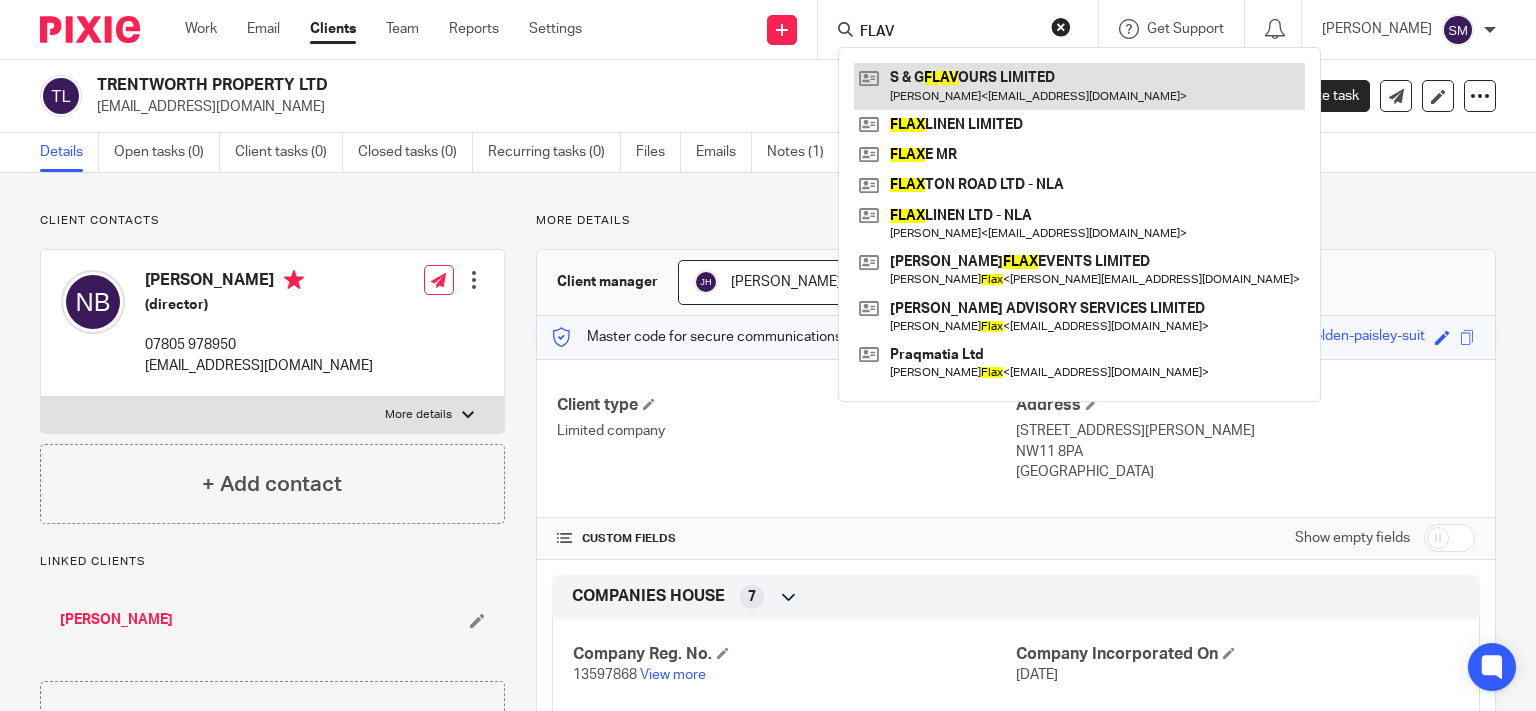 type on "FLAV" 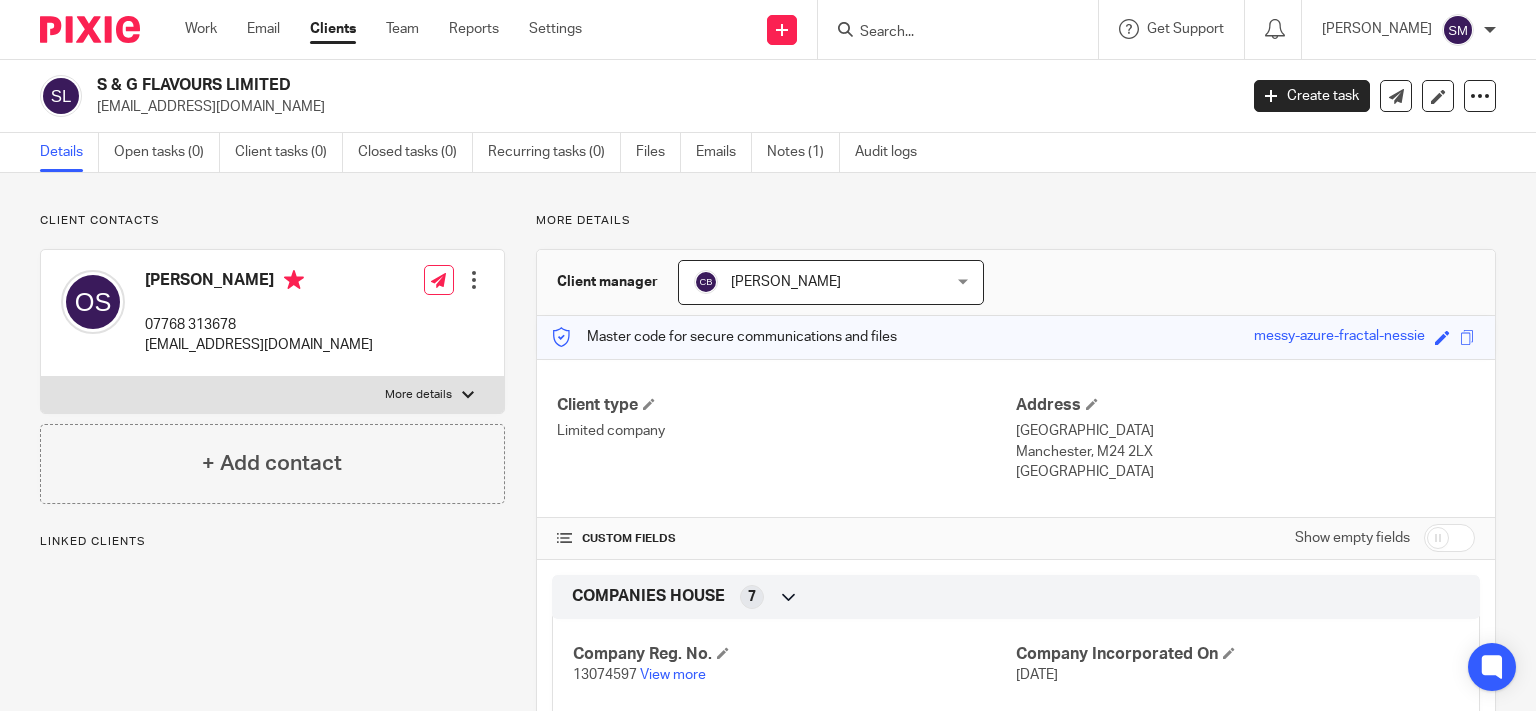 scroll, scrollTop: 0, scrollLeft: 0, axis: both 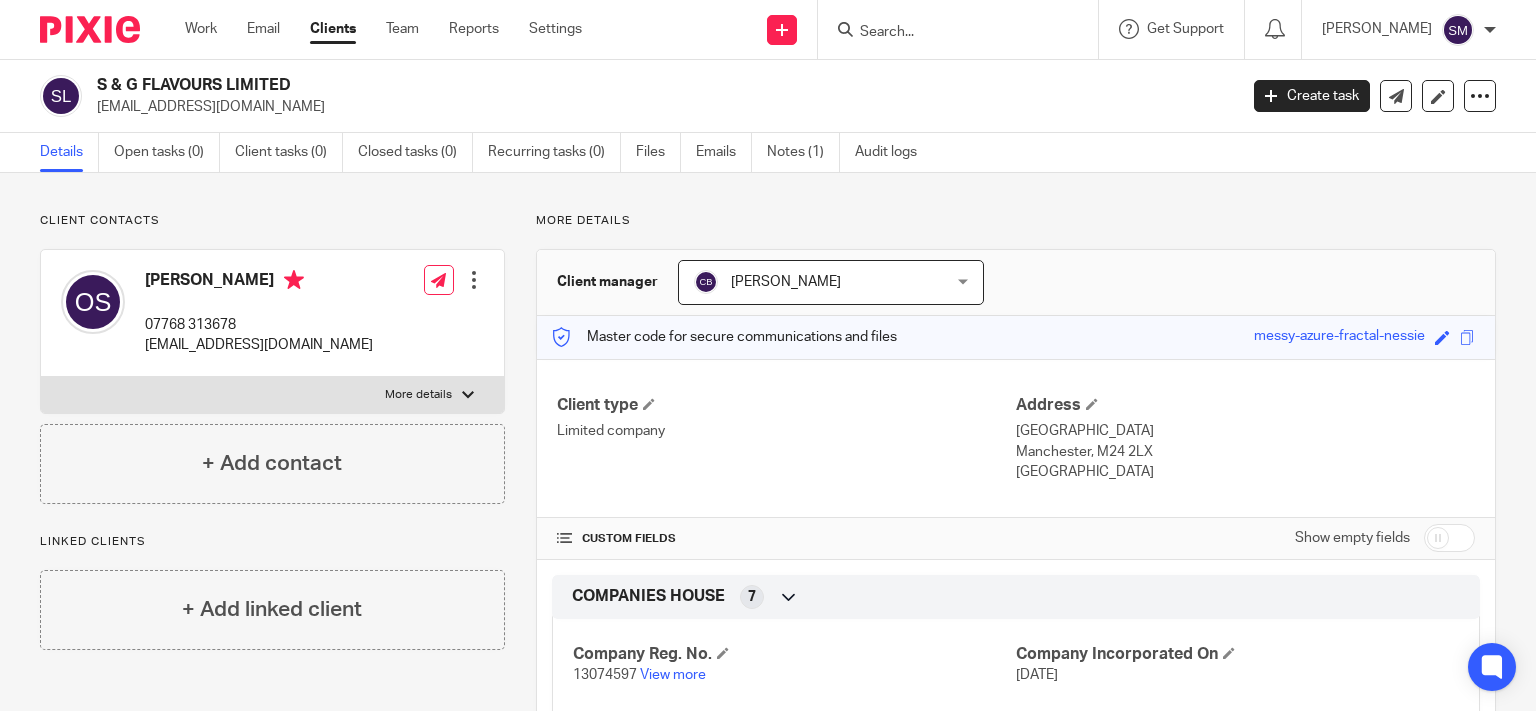 click at bounding box center [948, 33] 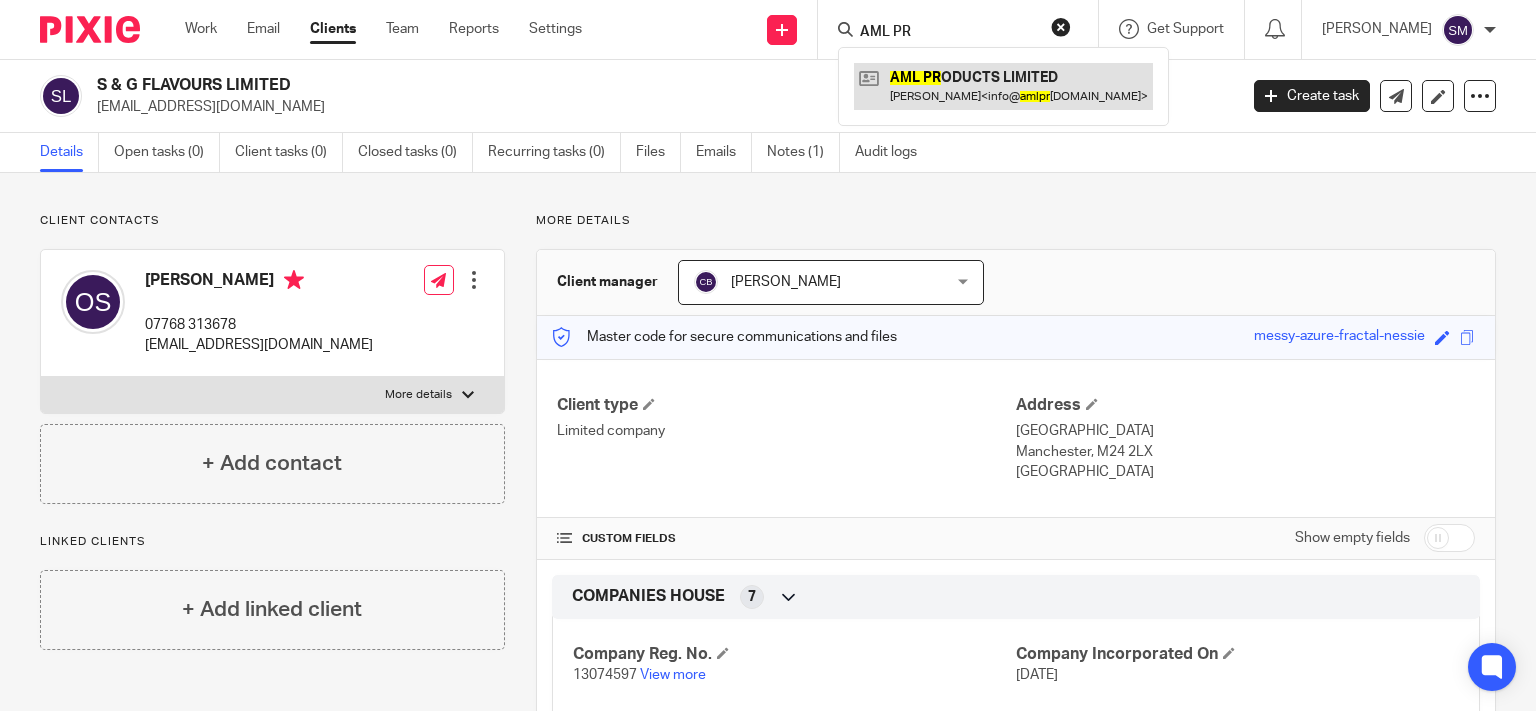 type on "AML PR" 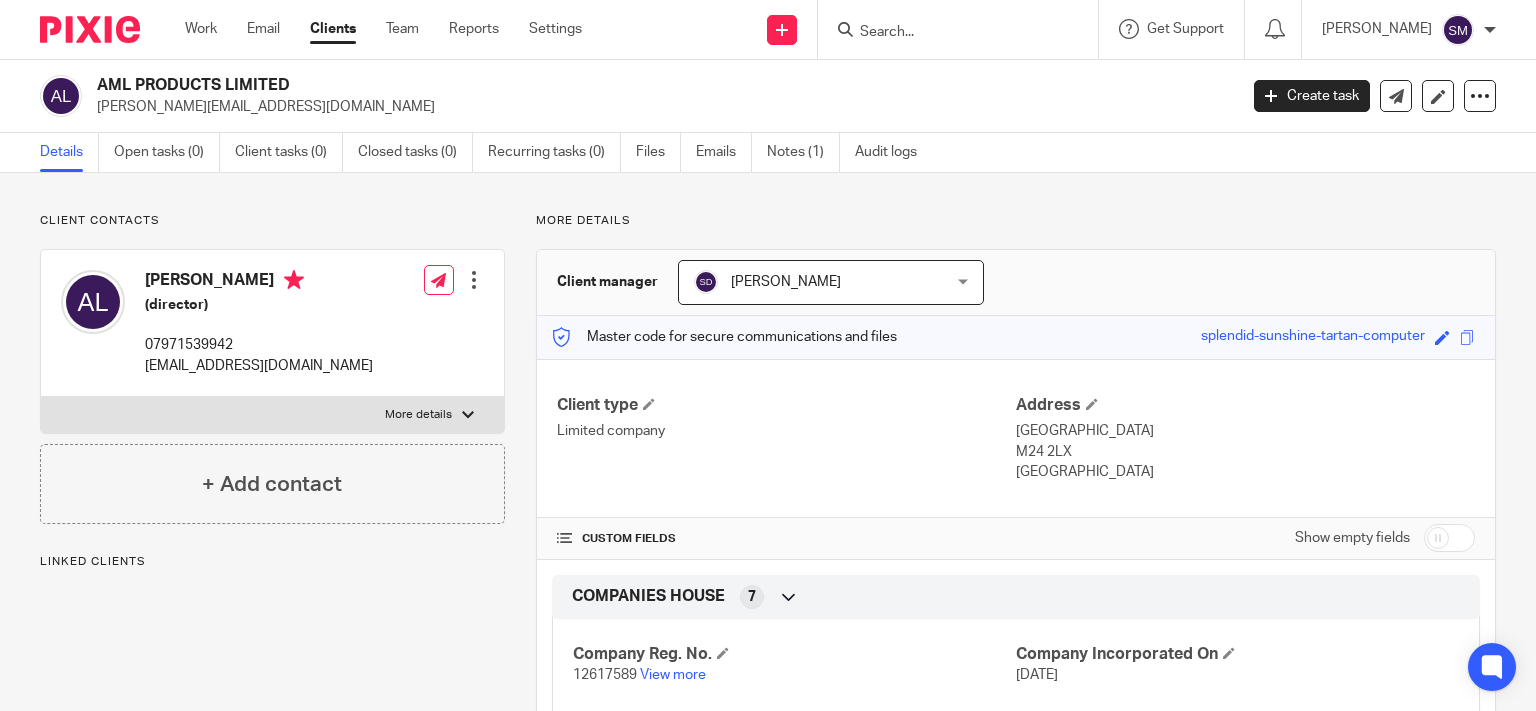 scroll, scrollTop: 0, scrollLeft: 0, axis: both 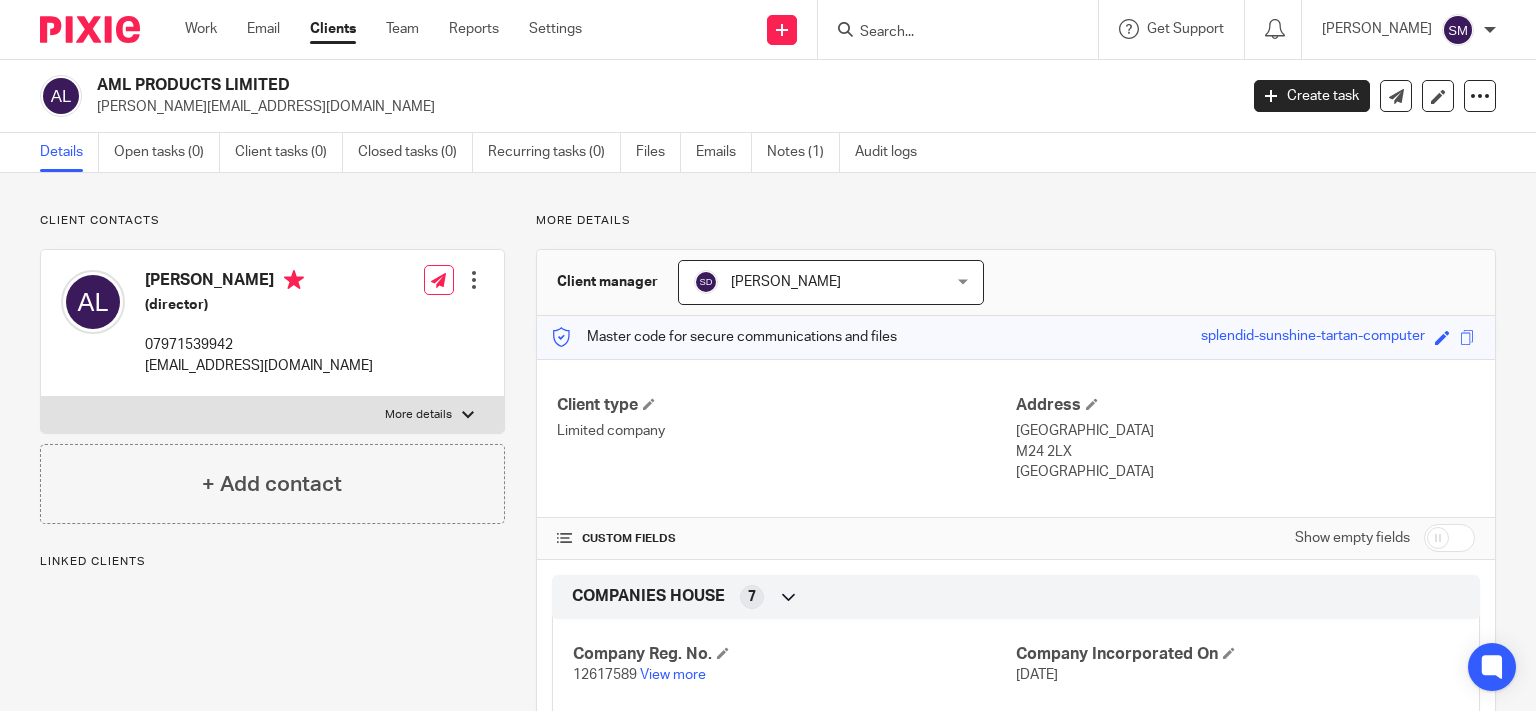 drag, startPoint x: 230, startPoint y: 83, endPoint x: 60, endPoint y: 83, distance: 170 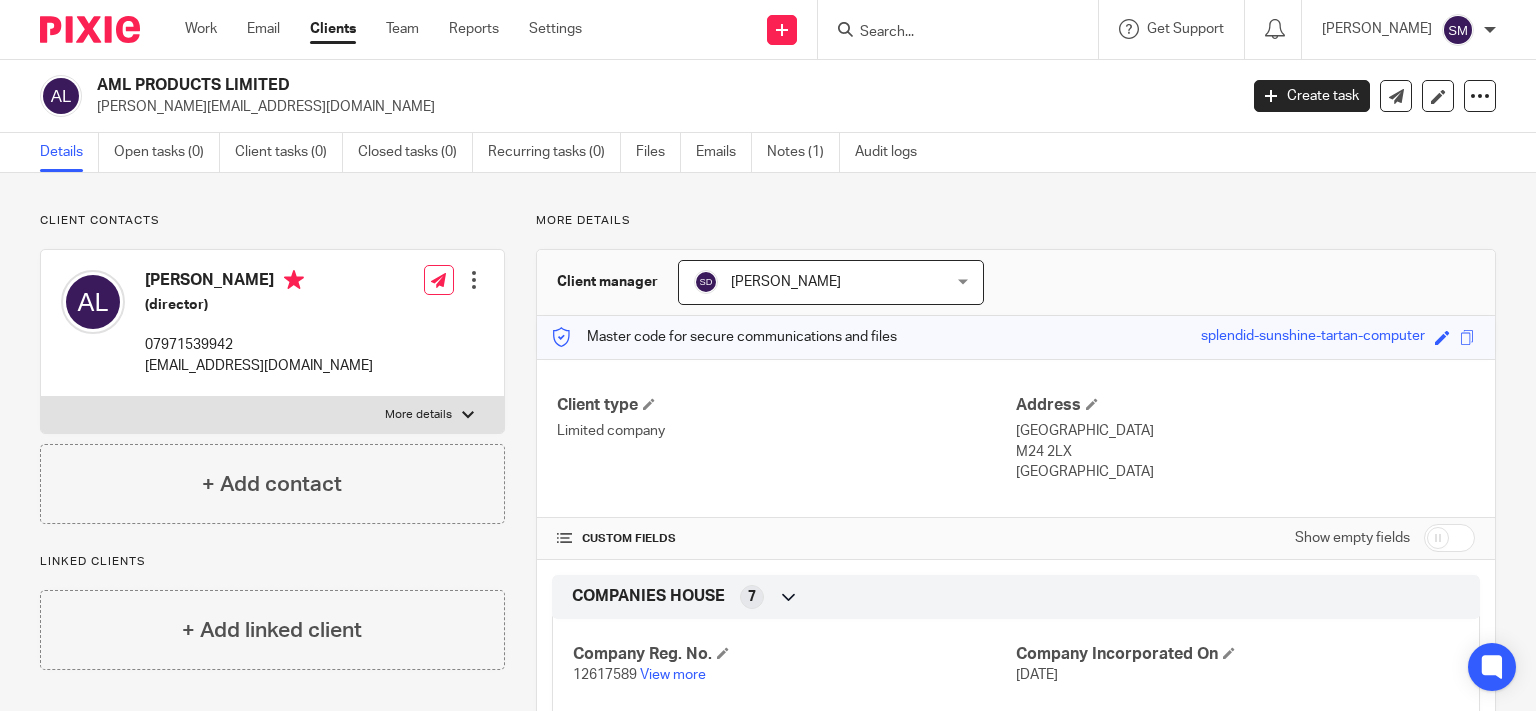 click at bounding box center (948, 33) 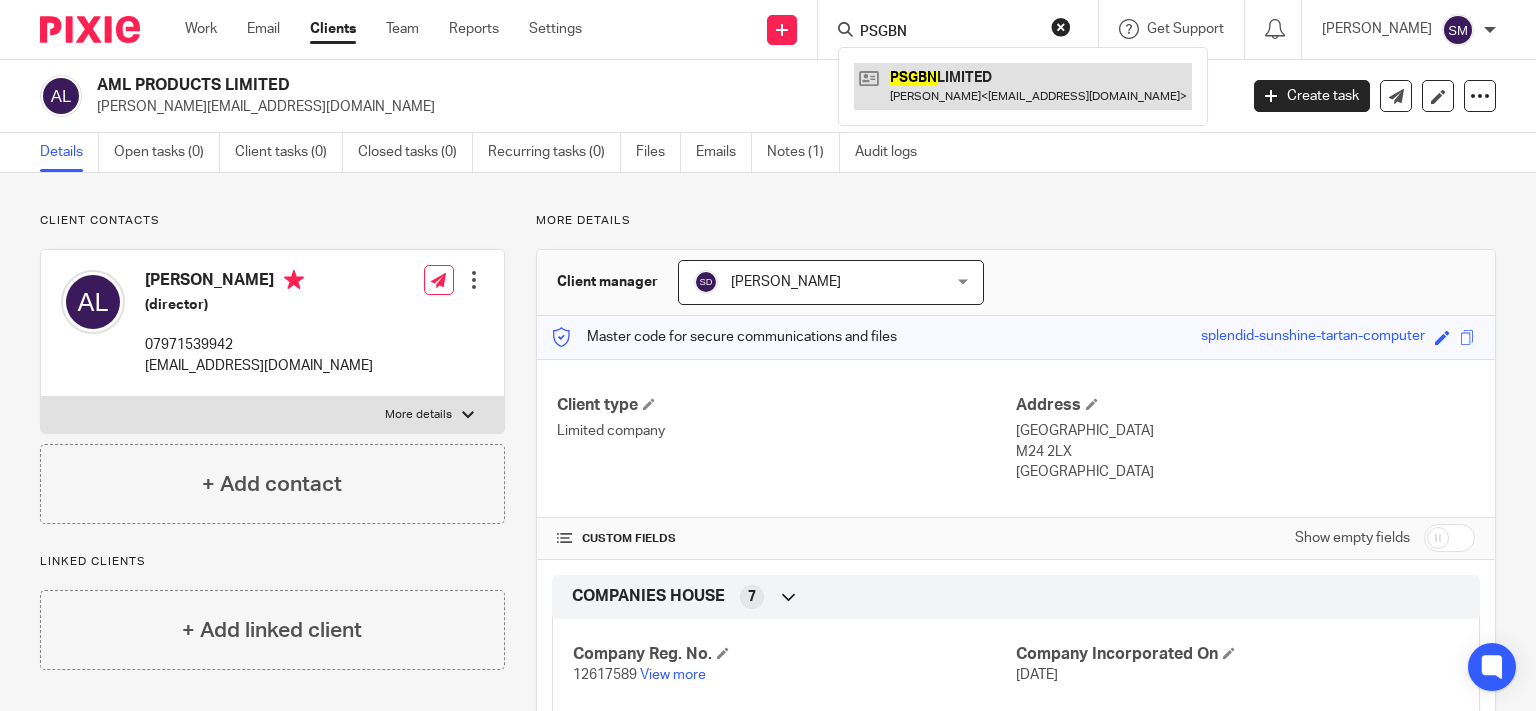 type on "PSGBN" 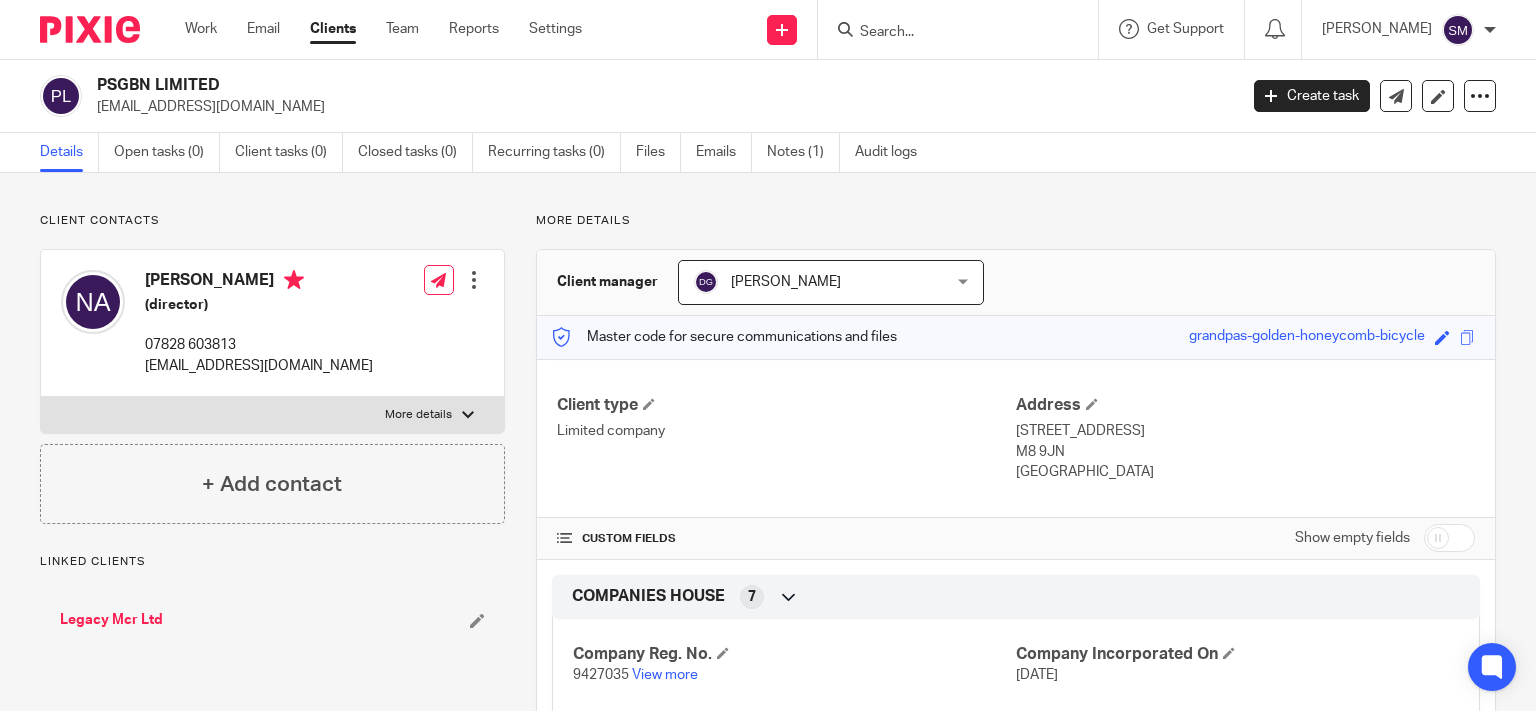 click on "PSGBN LIMITED" at bounding box center (548, 85) 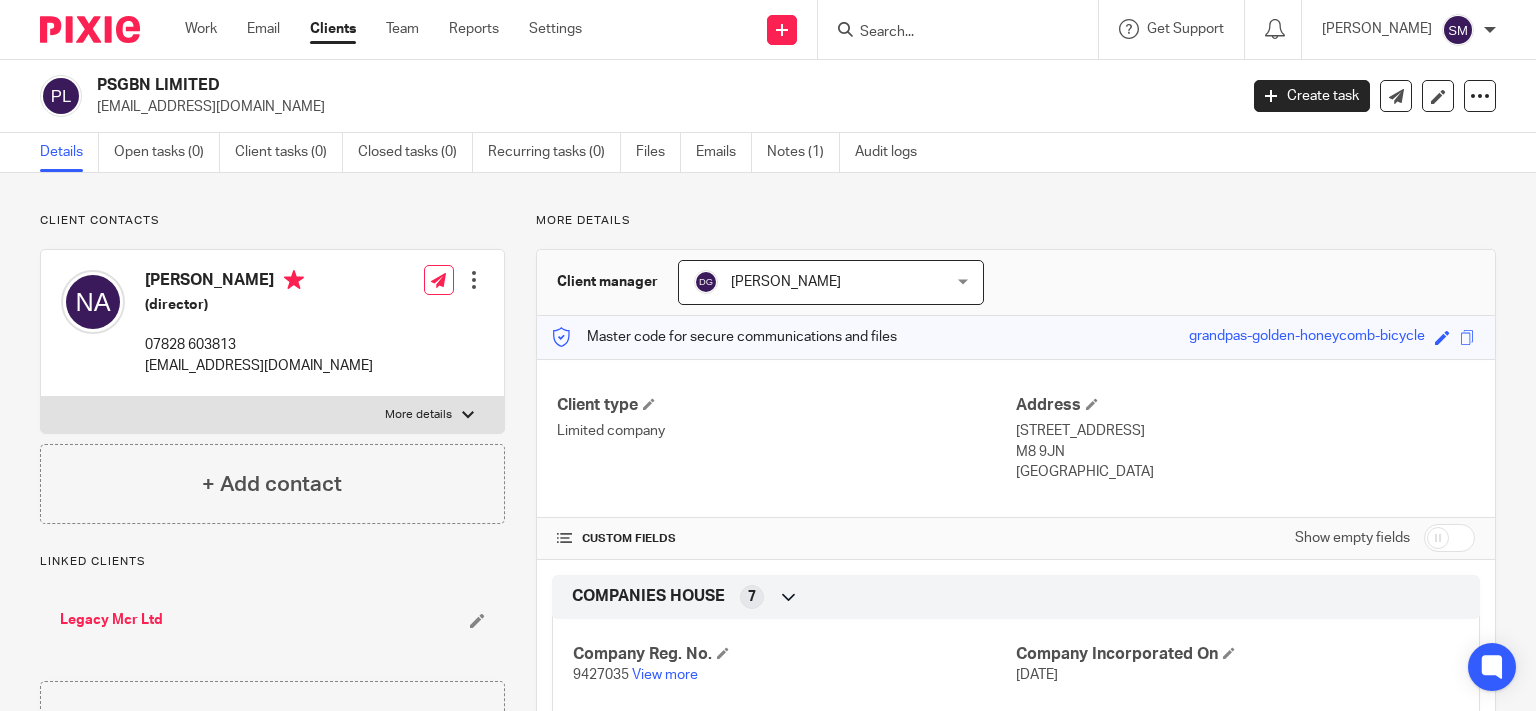 click at bounding box center (948, 33) 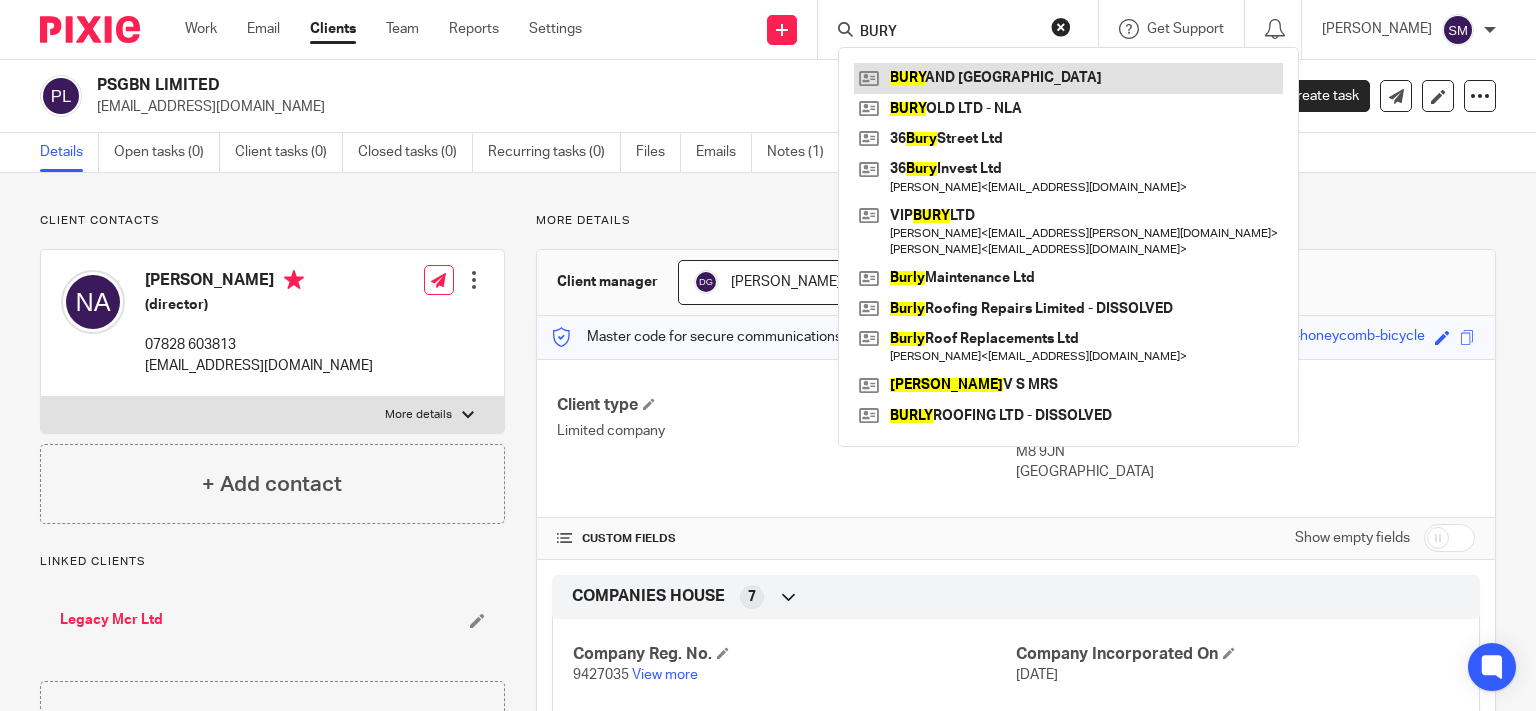 type on "BURY" 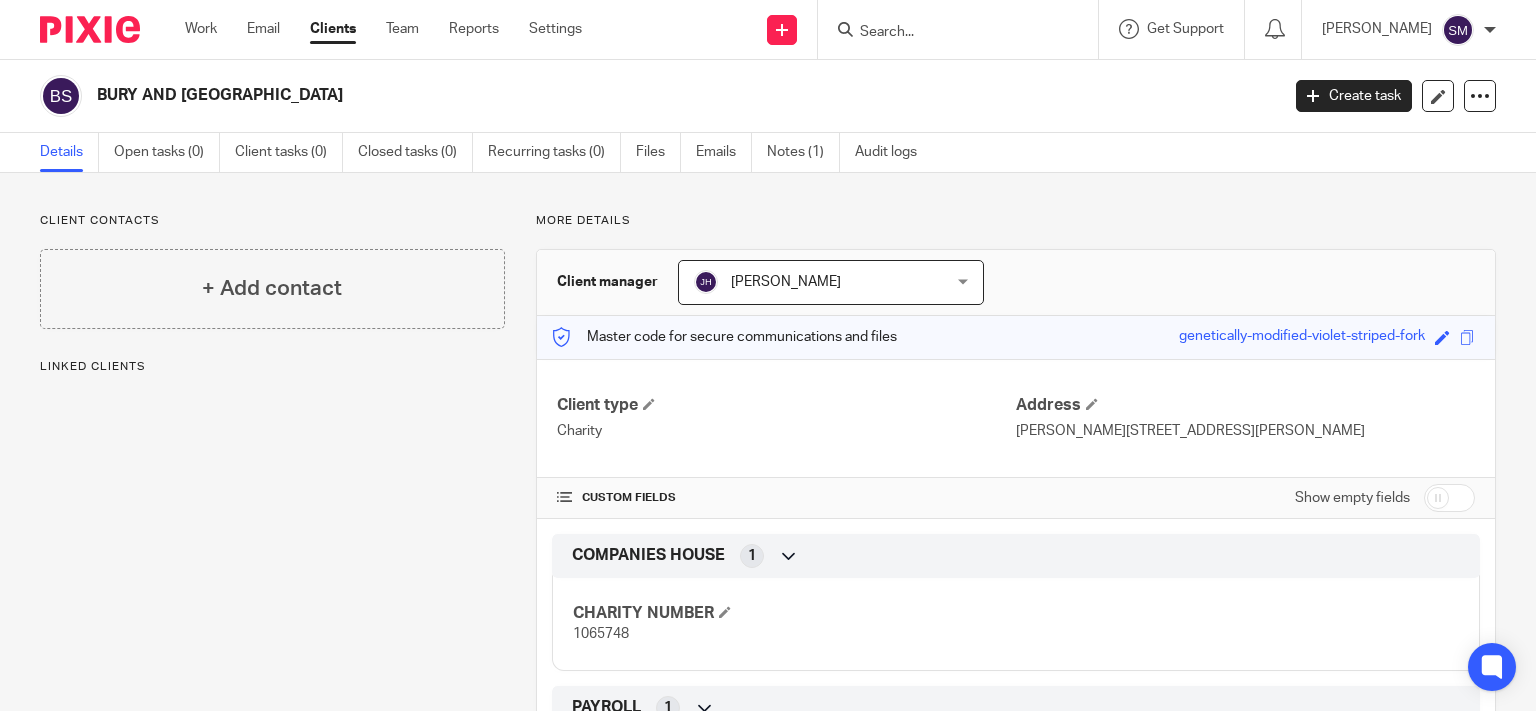 scroll, scrollTop: 0, scrollLeft: 0, axis: both 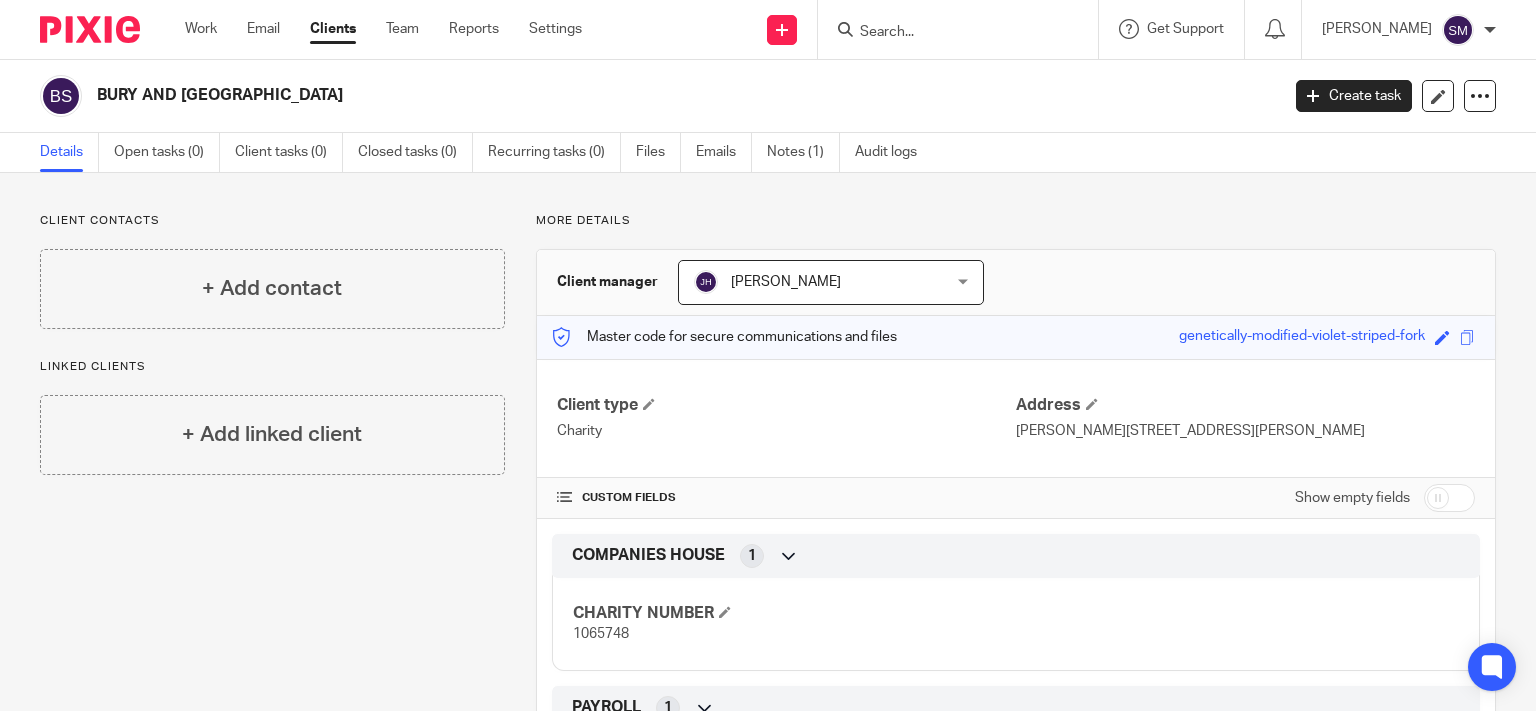 drag, startPoint x: 422, startPoint y: 93, endPoint x: 94, endPoint y: 79, distance: 328.29865 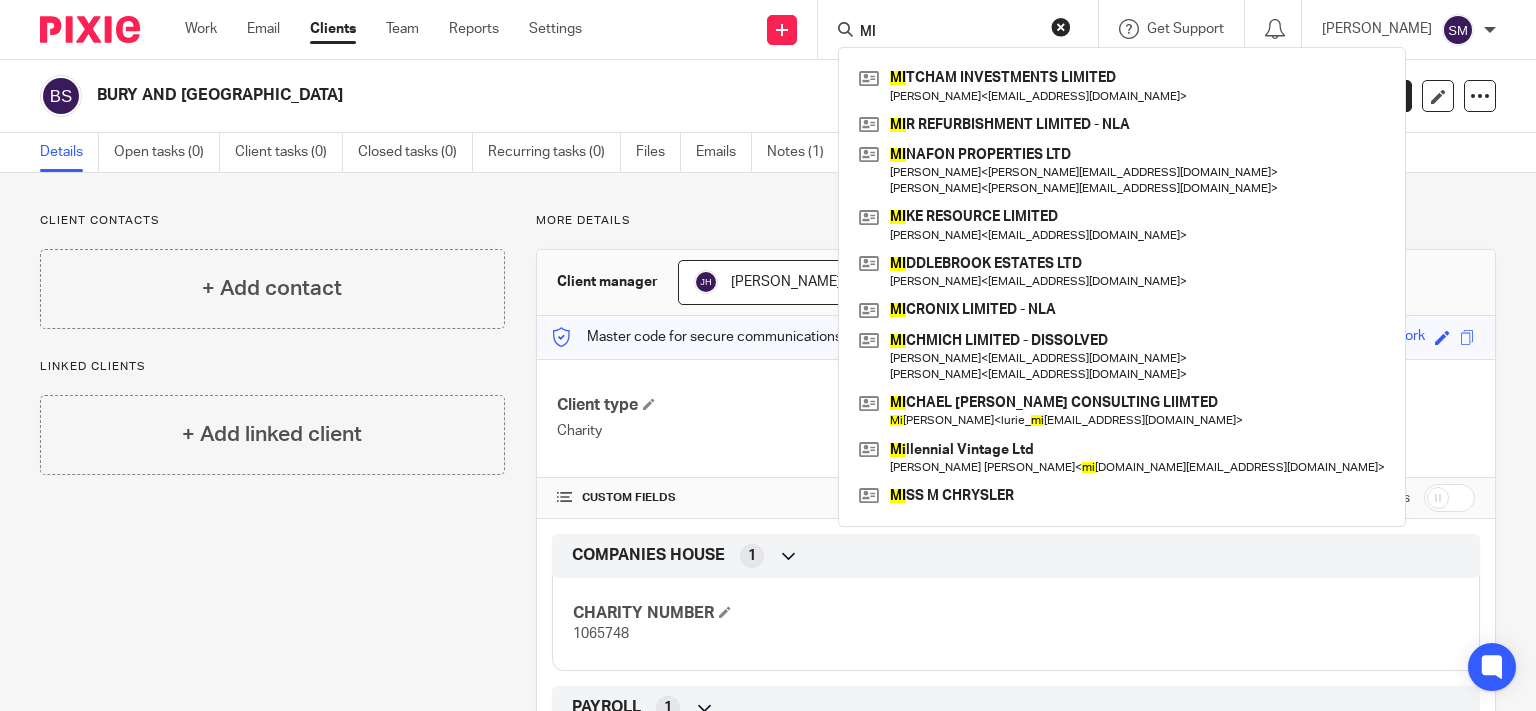 type on "M" 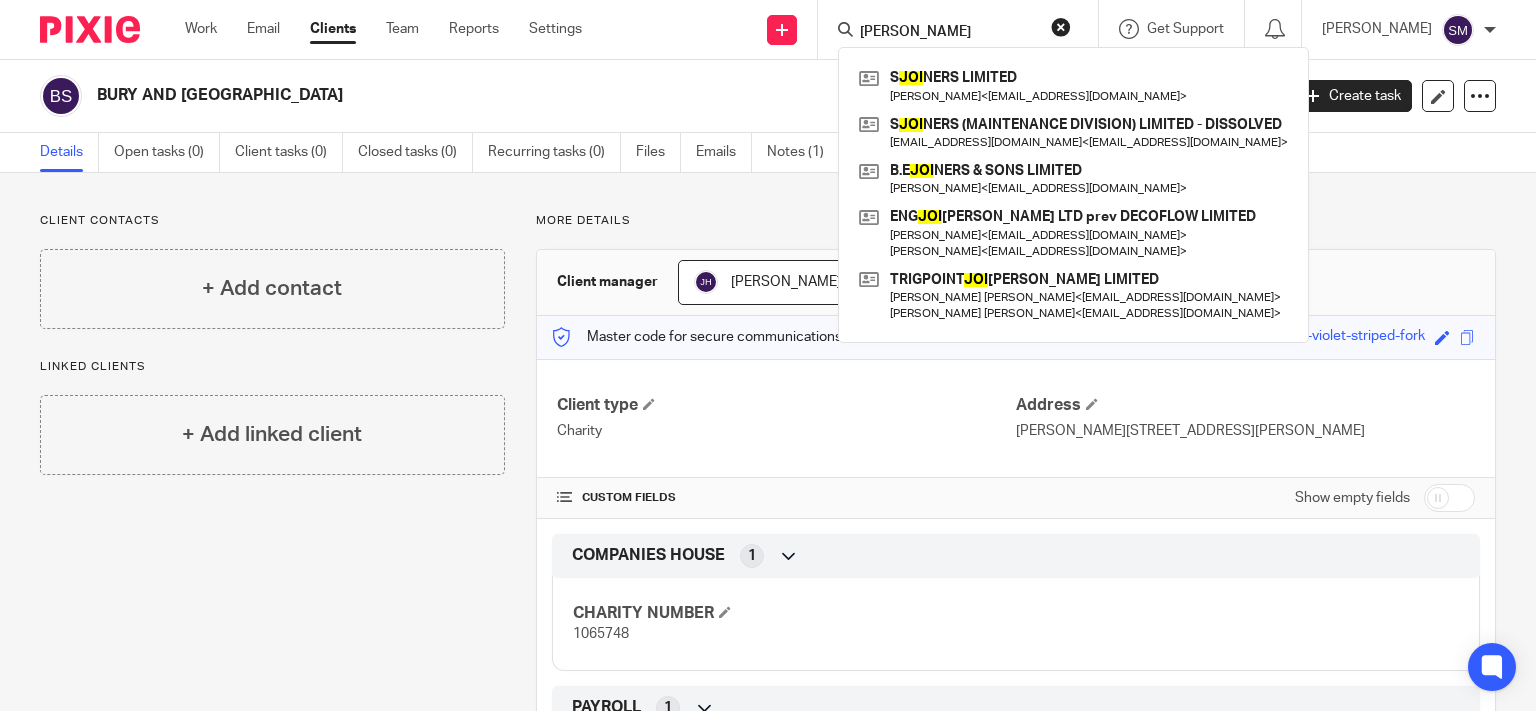 type on "J" 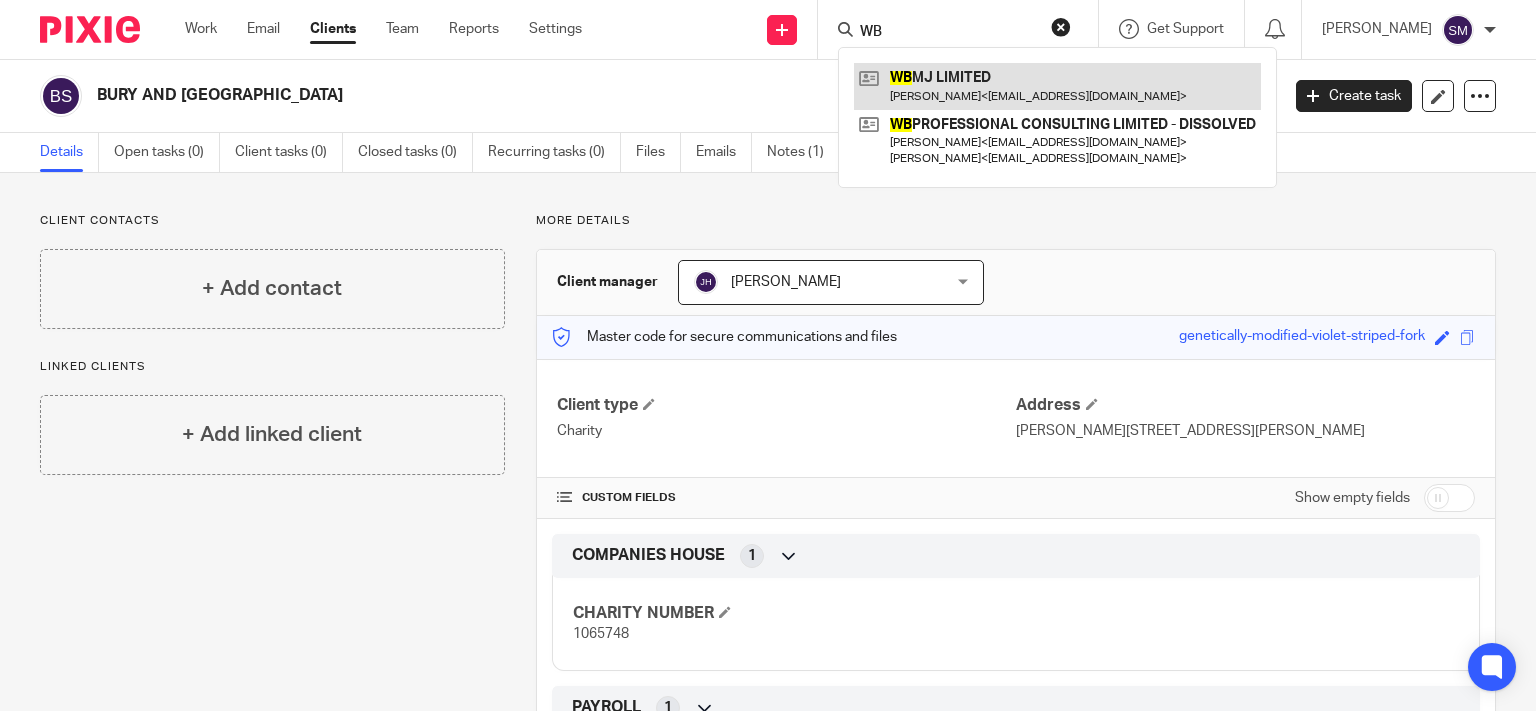 type on "WB" 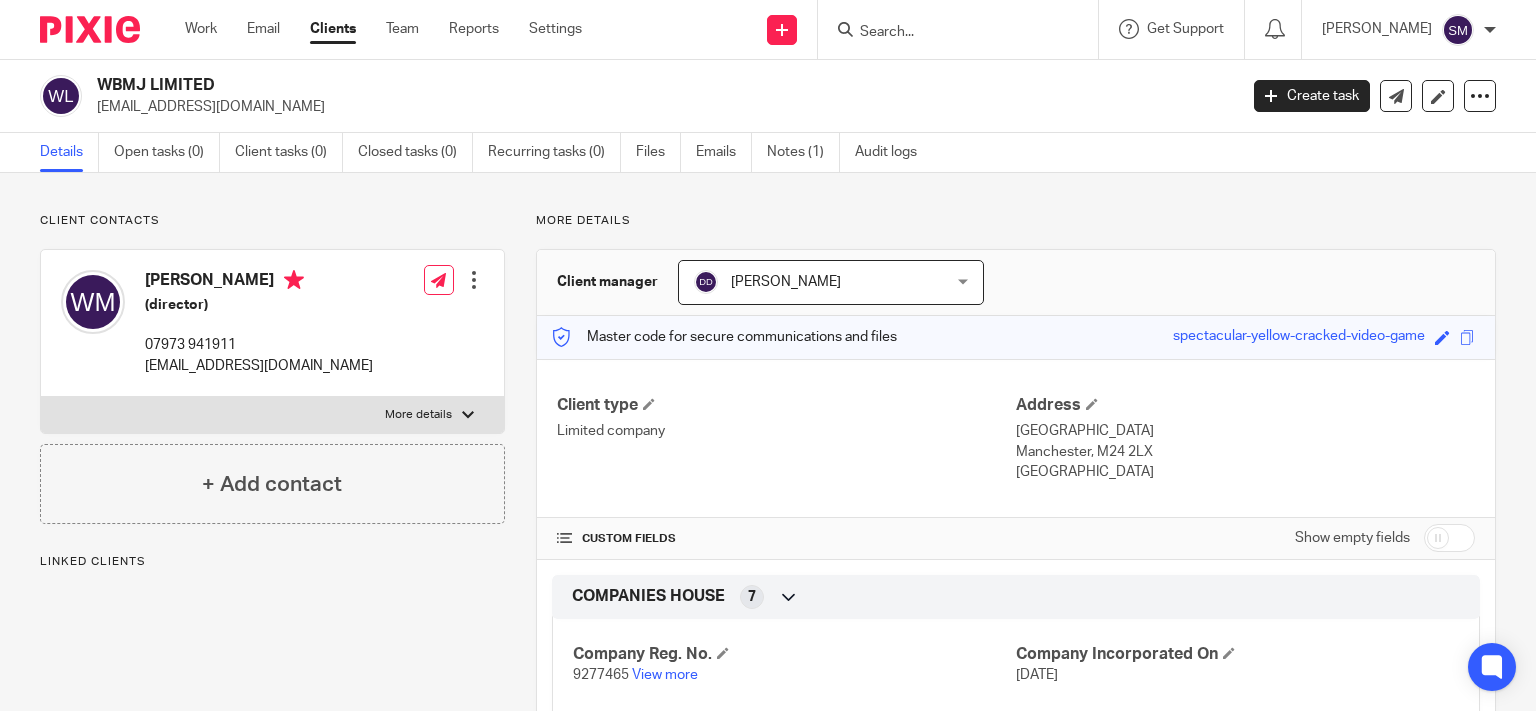 scroll, scrollTop: 0, scrollLeft: 0, axis: both 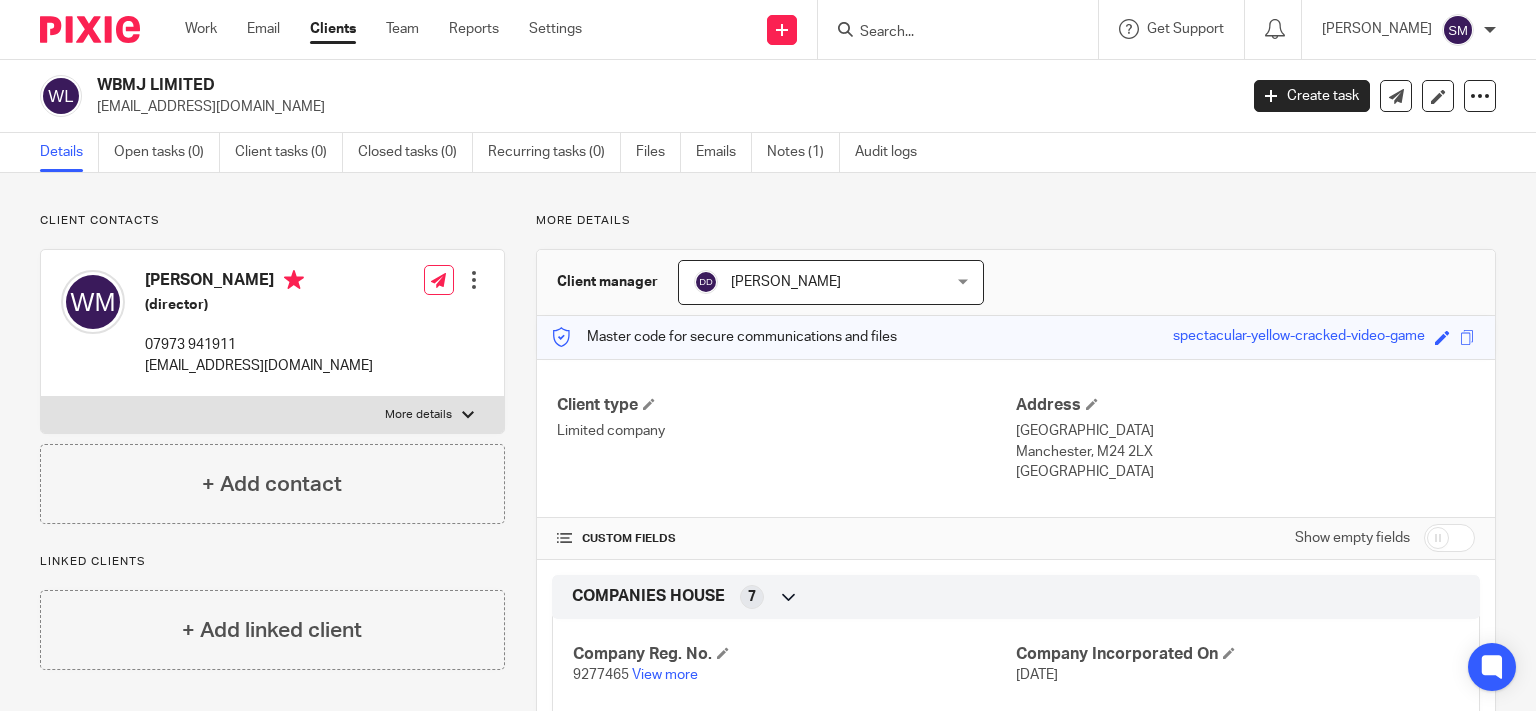 click at bounding box center [948, 33] 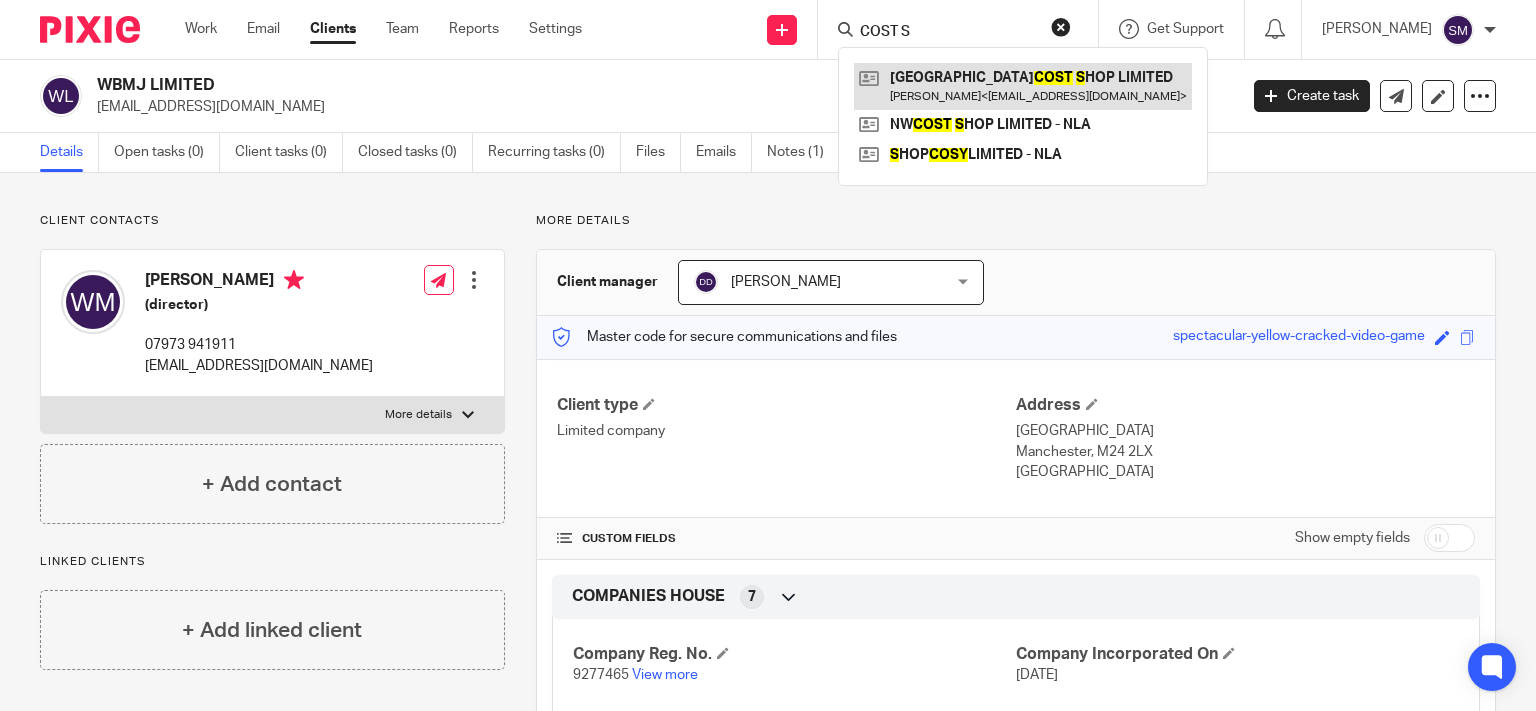 type on "COST S" 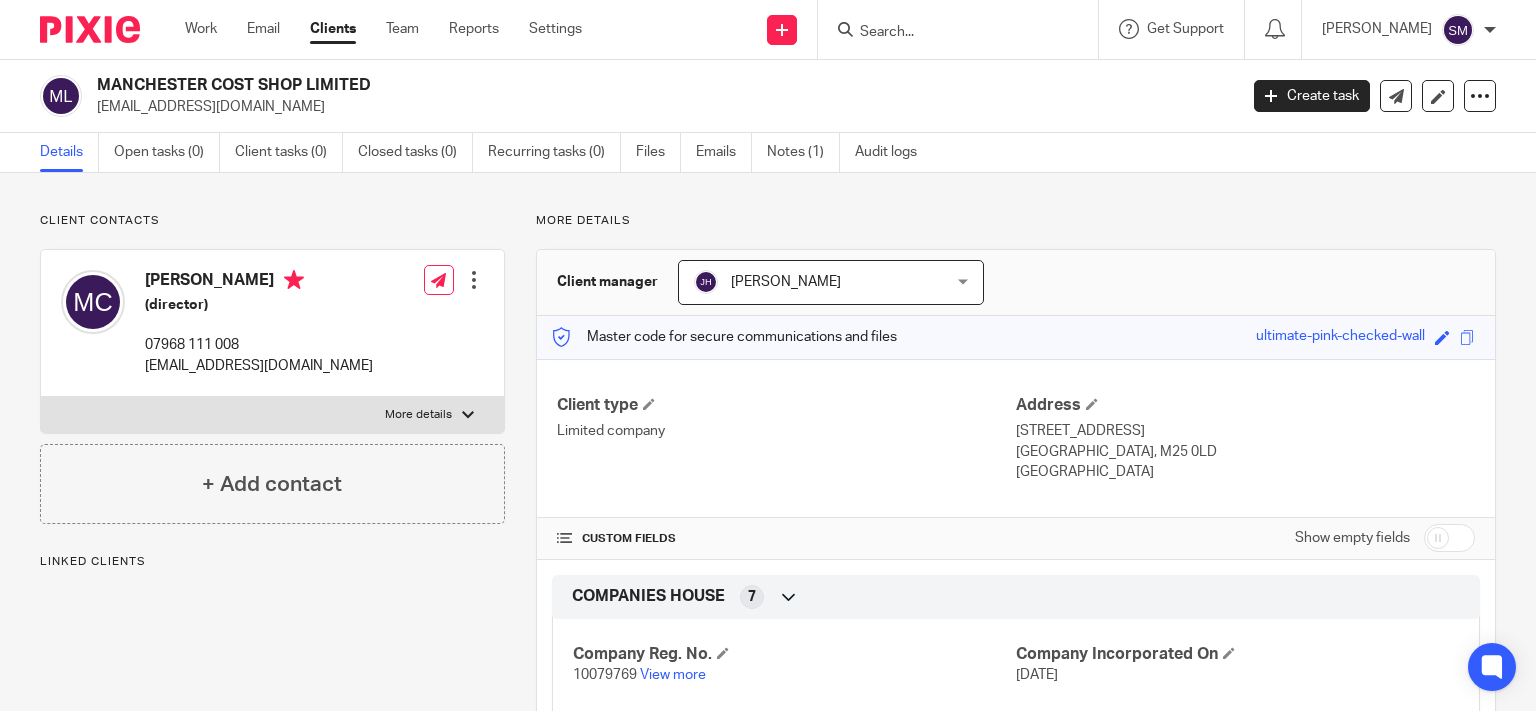 scroll, scrollTop: 0, scrollLeft: 0, axis: both 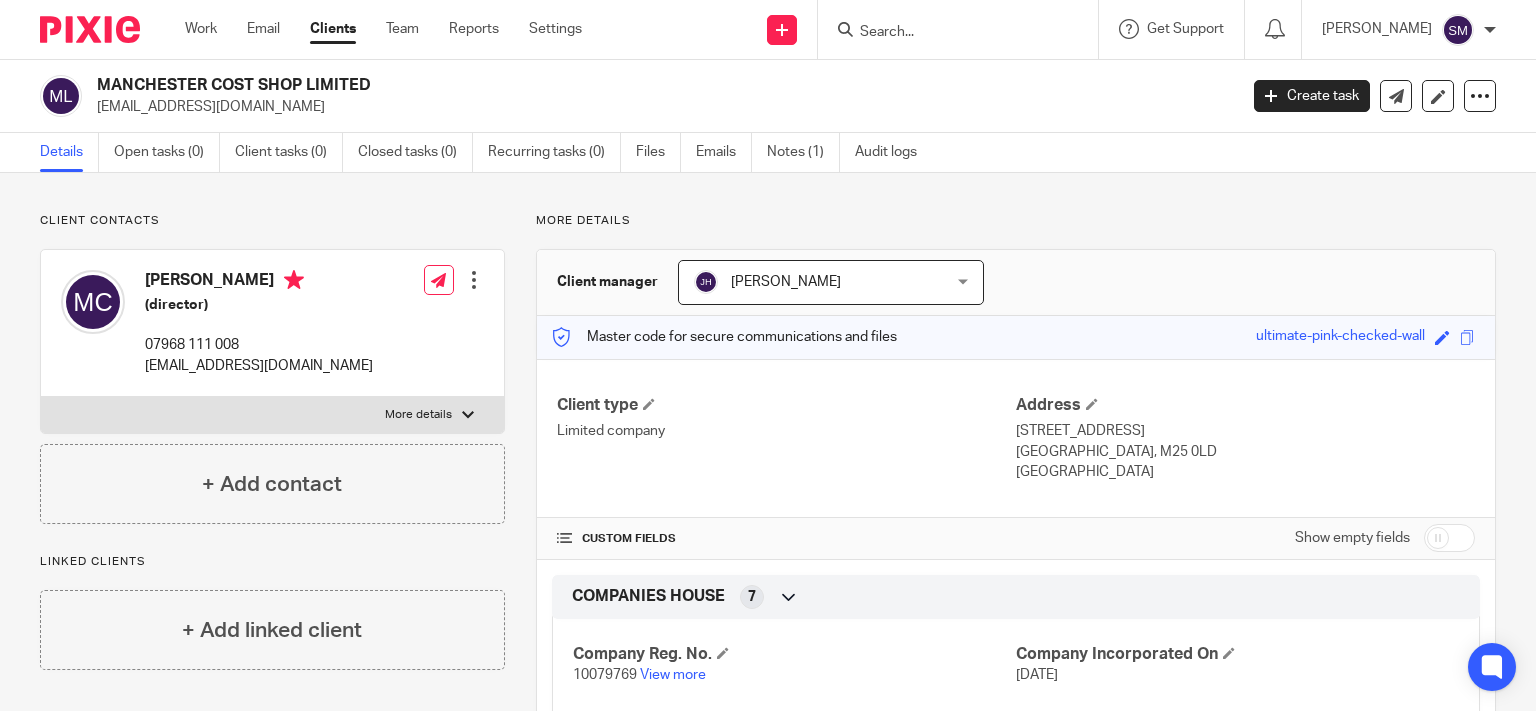 click at bounding box center (948, 33) 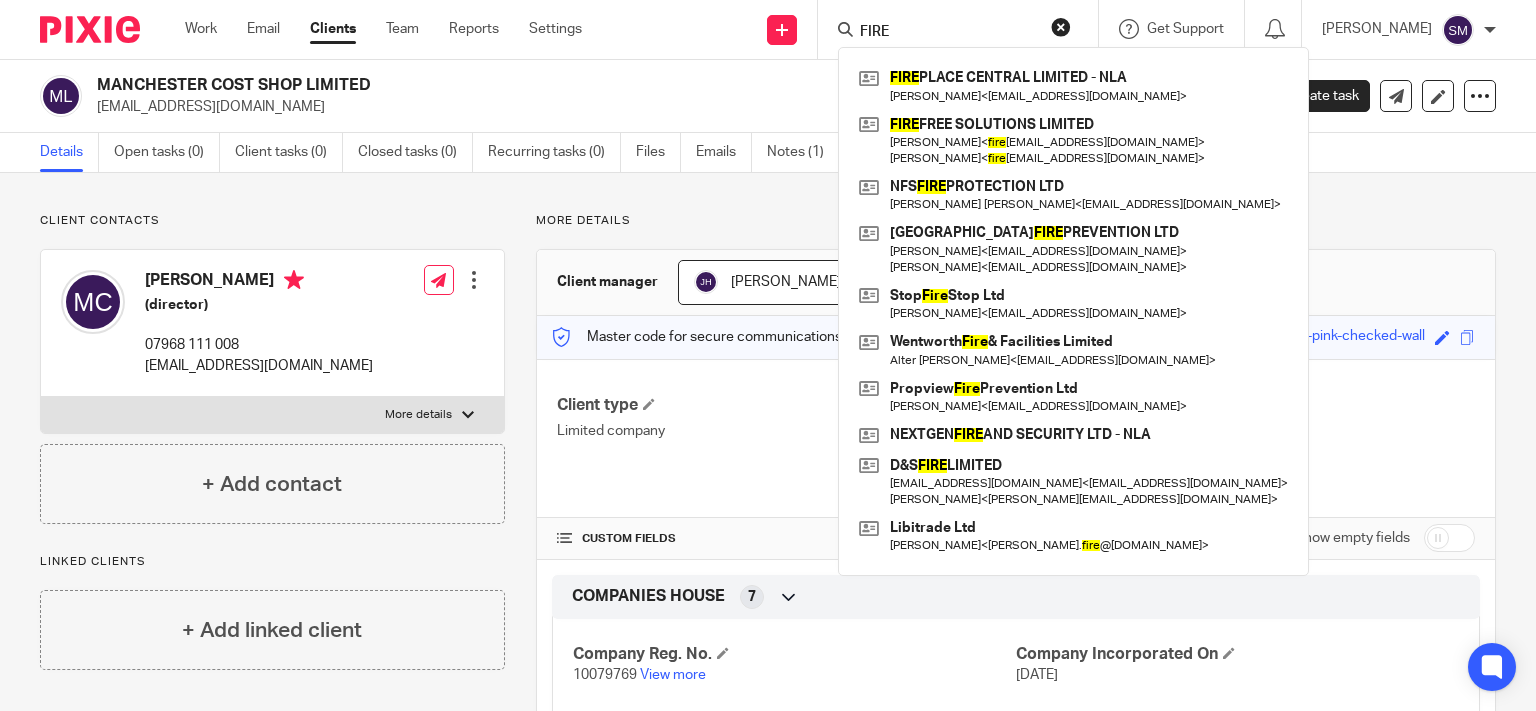 type on "FIRE" 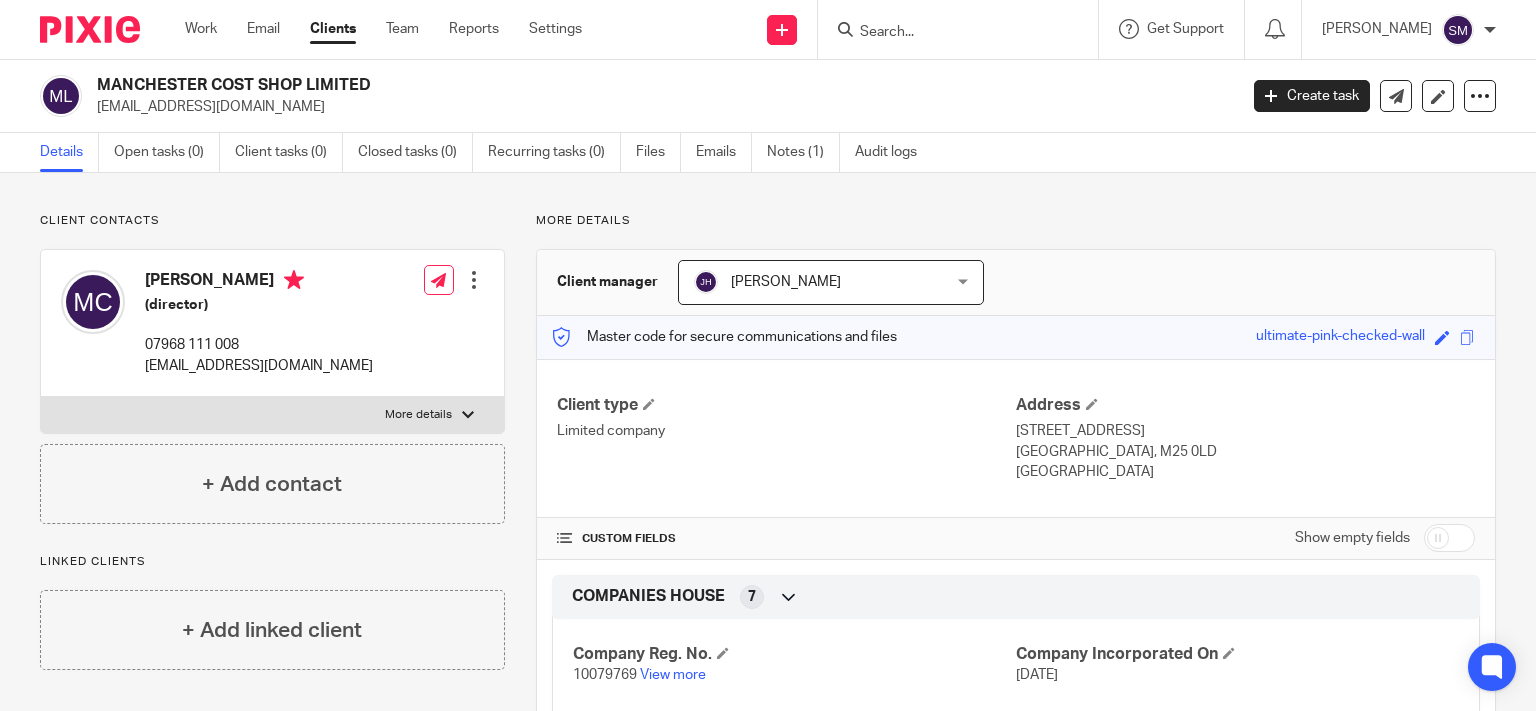 click at bounding box center [948, 33] 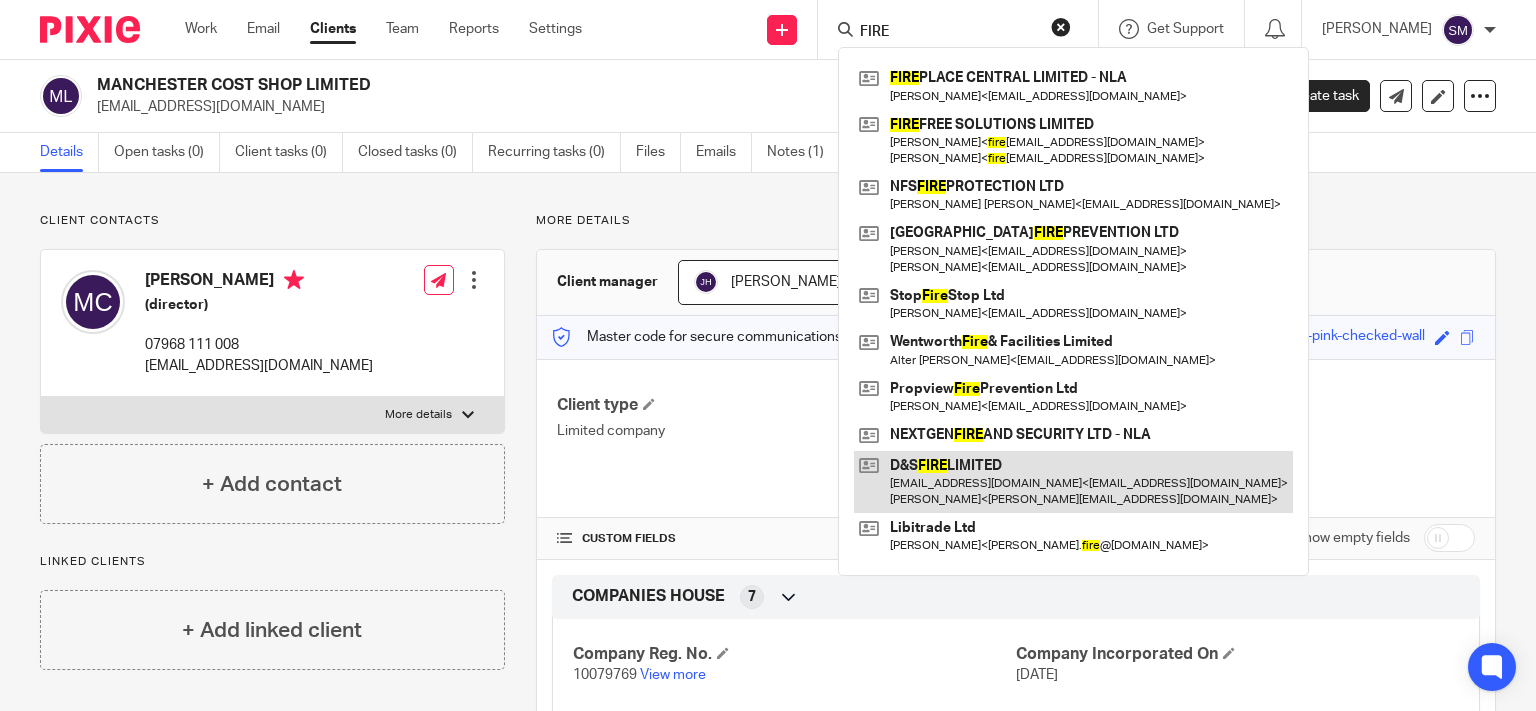 type on "FIRE" 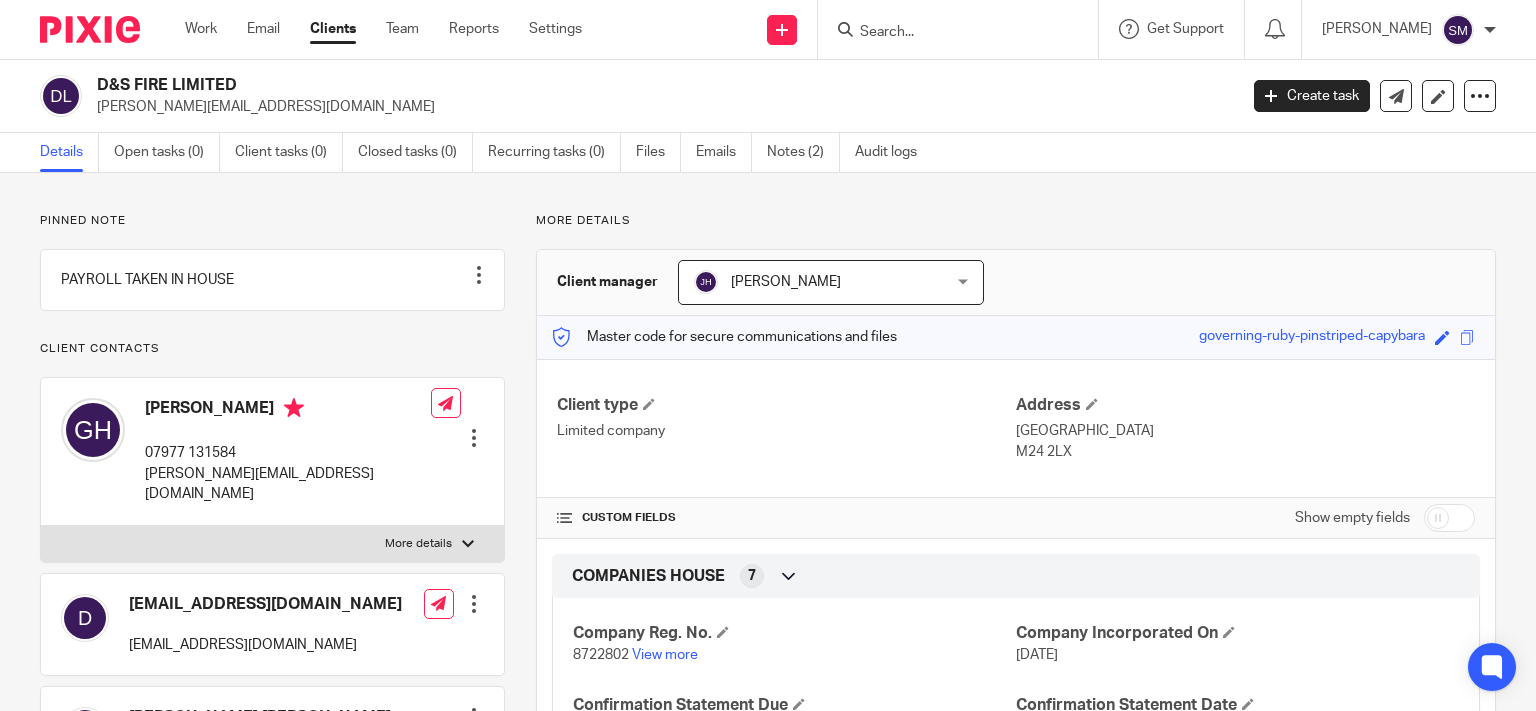 scroll, scrollTop: 0, scrollLeft: 0, axis: both 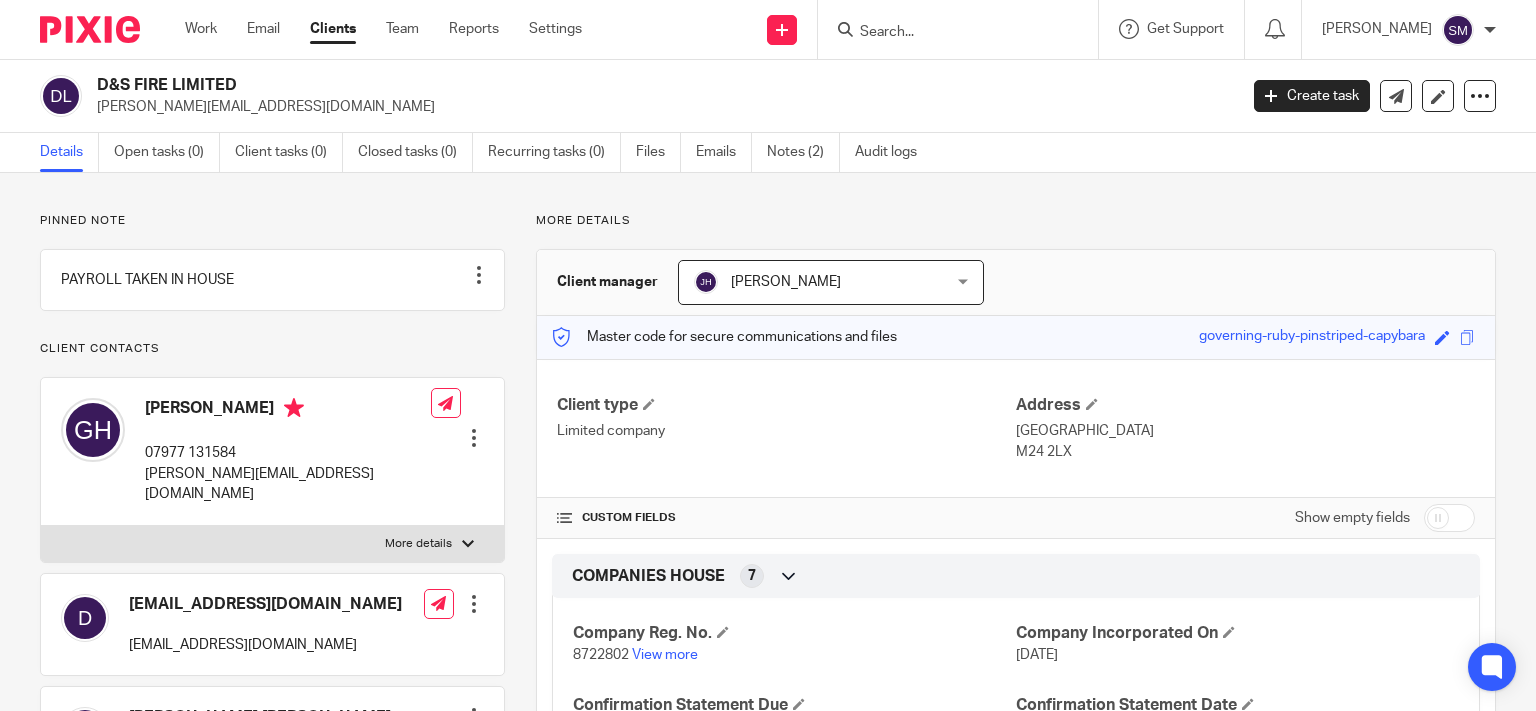 click on "[PERSON_NAME][EMAIL_ADDRESS][DOMAIN_NAME]" at bounding box center [660, 107] 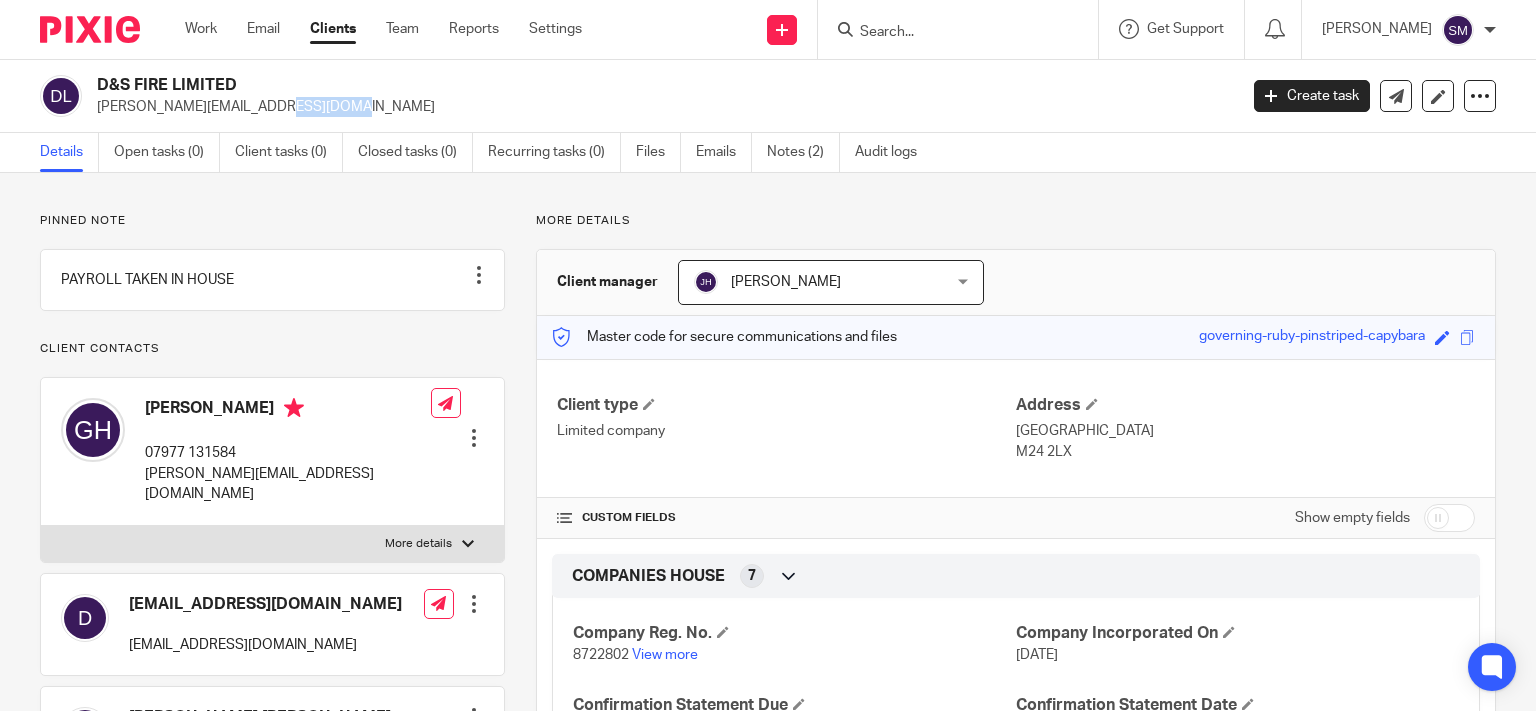 click on "[PERSON_NAME][EMAIL_ADDRESS][DOMAIN_NAME]" at bounding box center (660, 107) 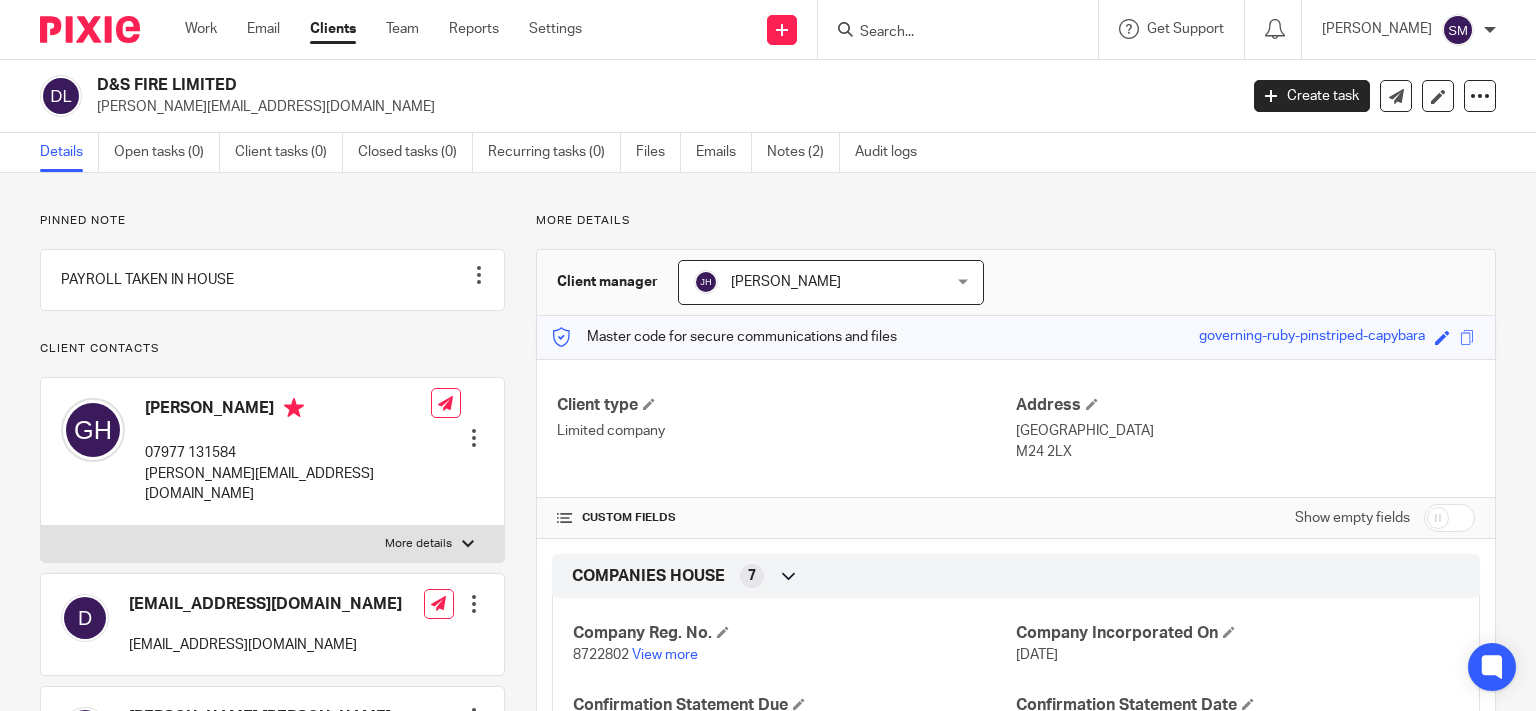 click on "[PERSON_NAME][EMAIL_ADDRESS][DOMAIN_NAME]" at bounding box center (660, 107) 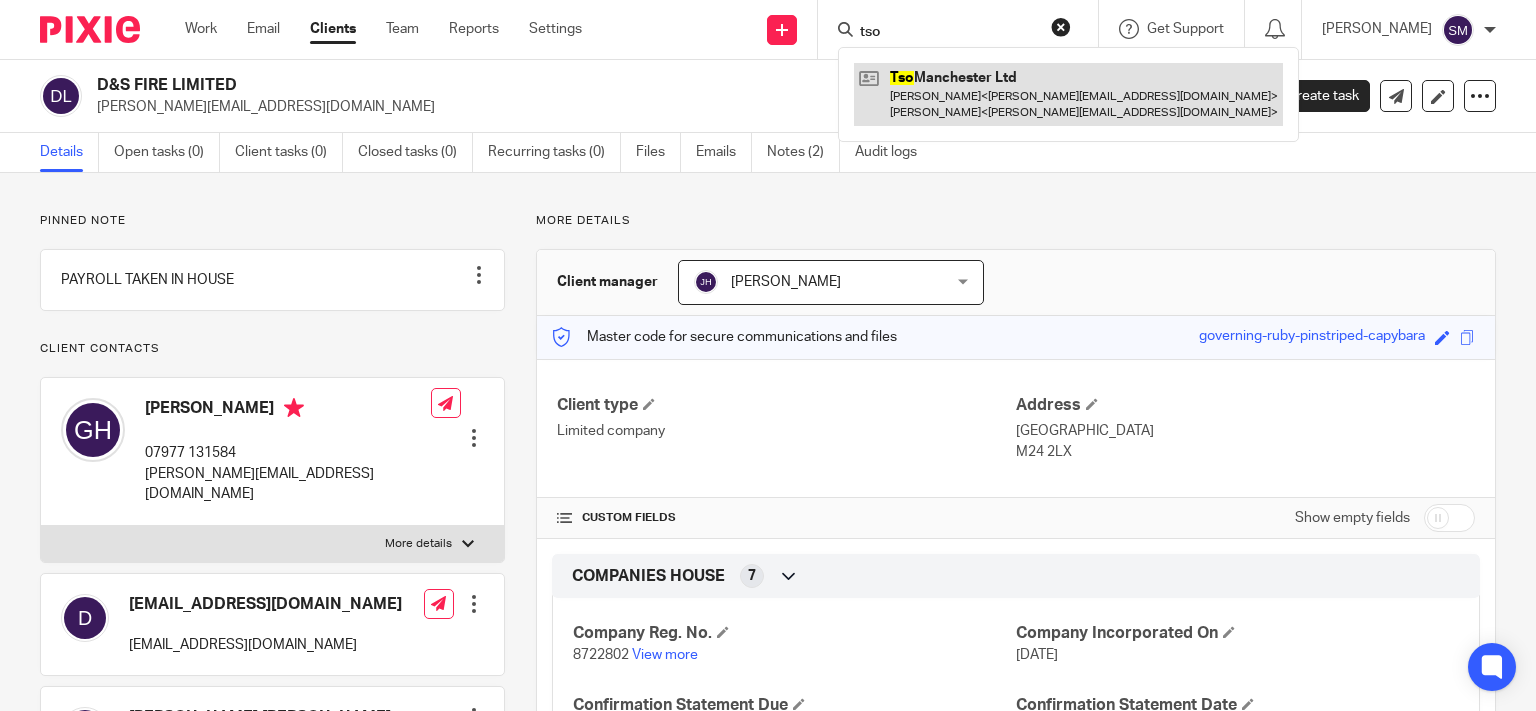 type on "tso" 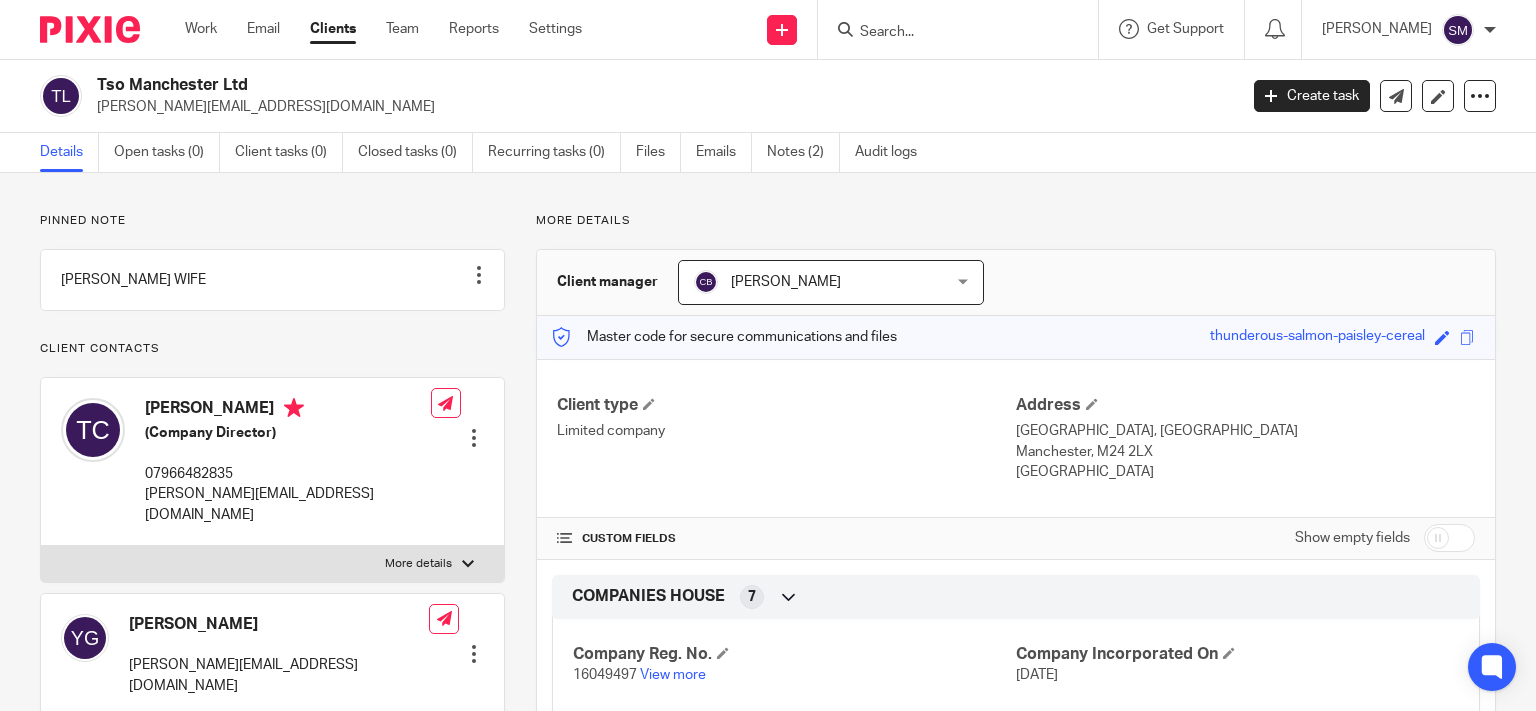 scroll, scrollTop: 0, scrollLeft: 0, axis: both 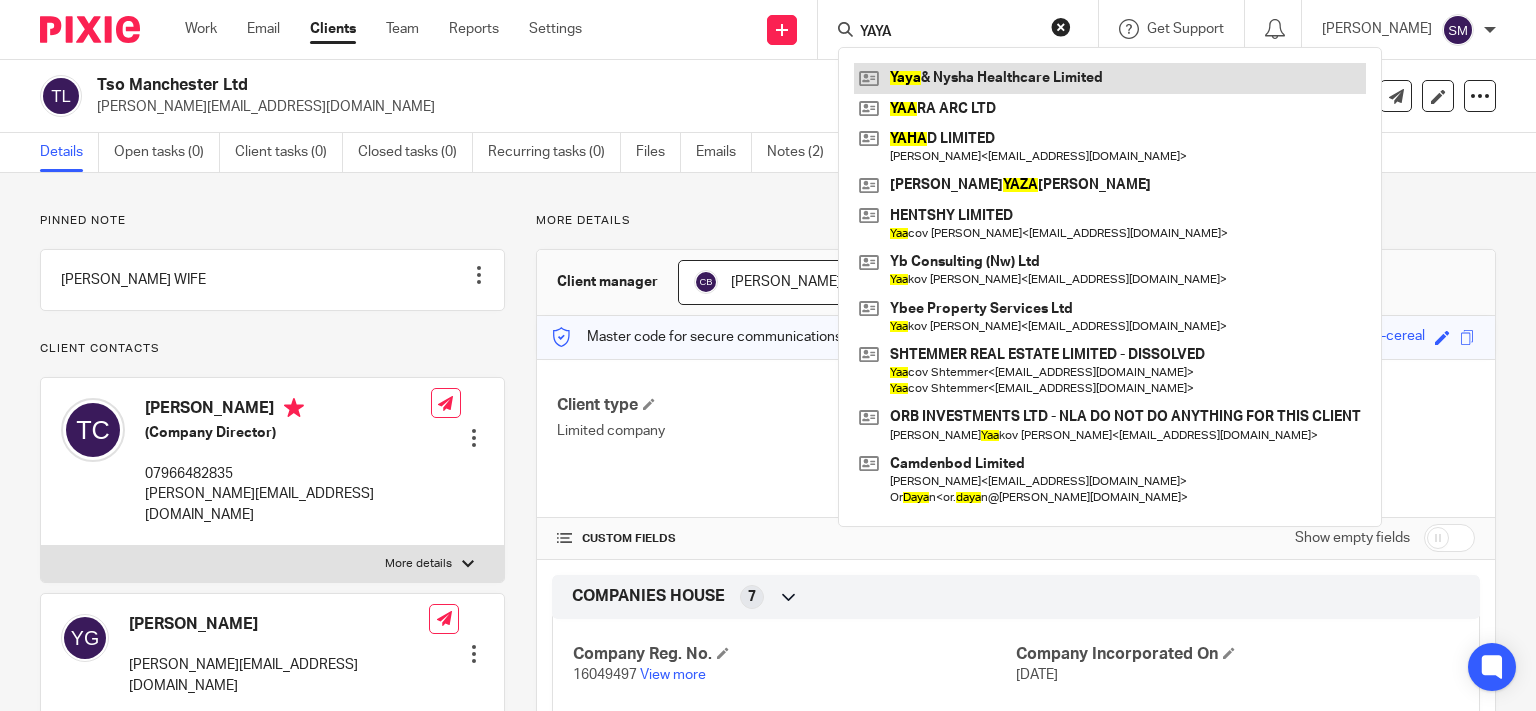 type on "YAYA" 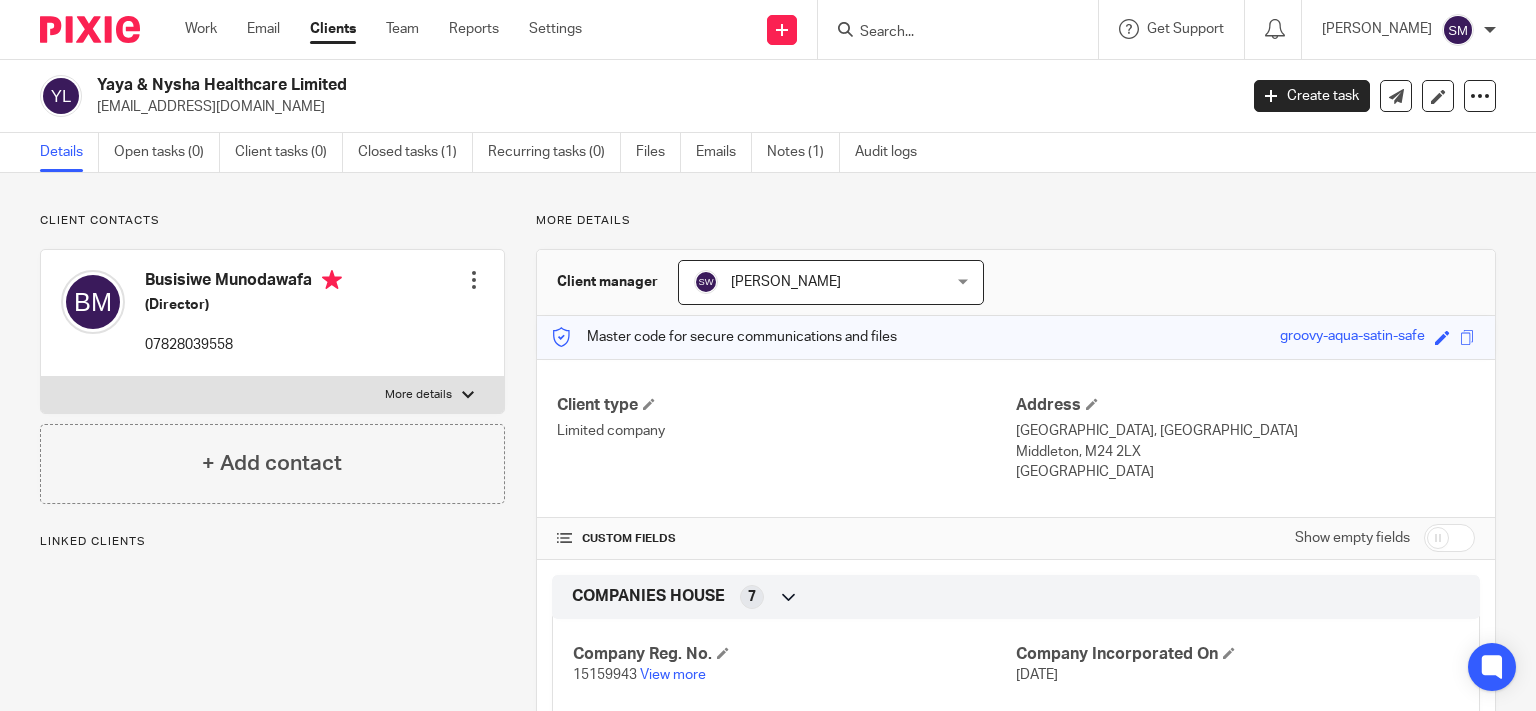scroll, scrollTop: 0, scrollLeft: 0, axis: both 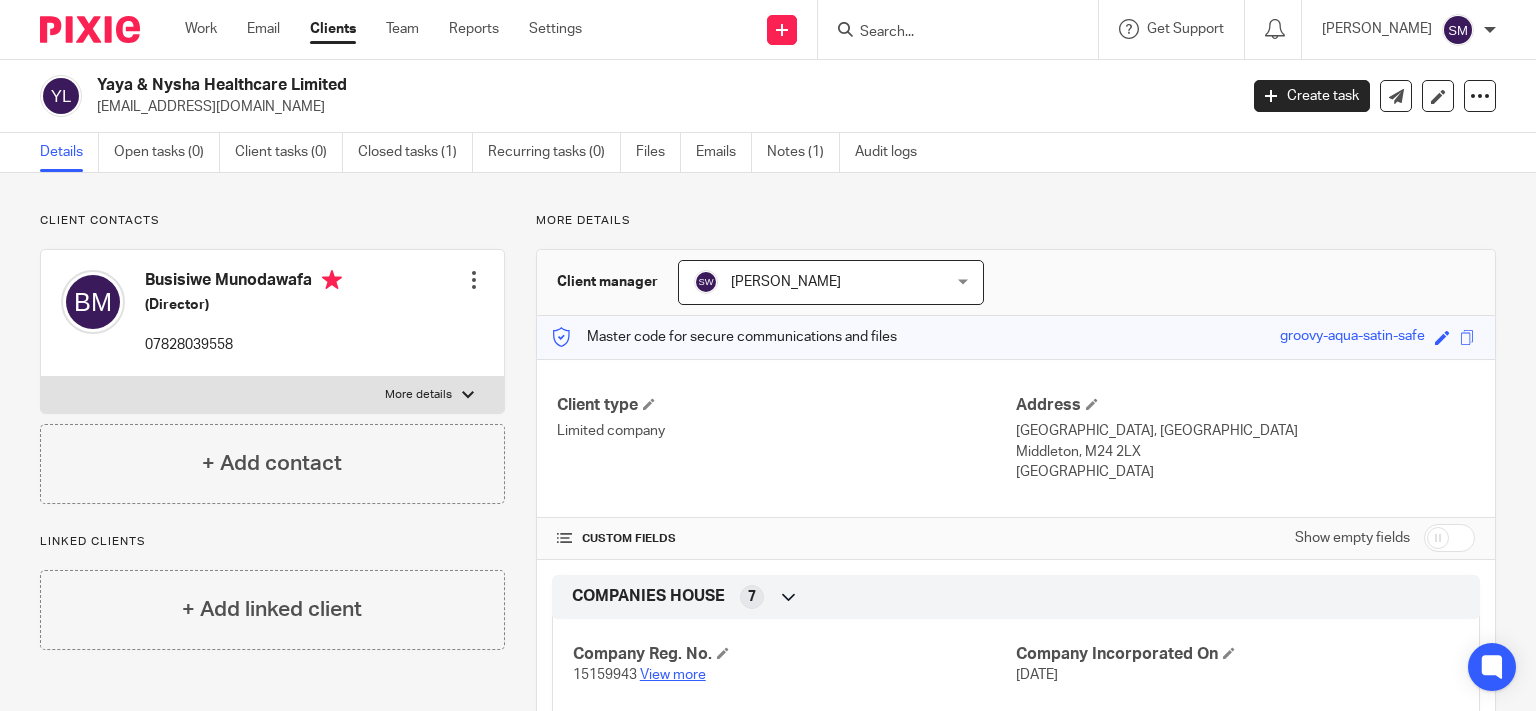 click on "View more" at bounding box center (673, 675) 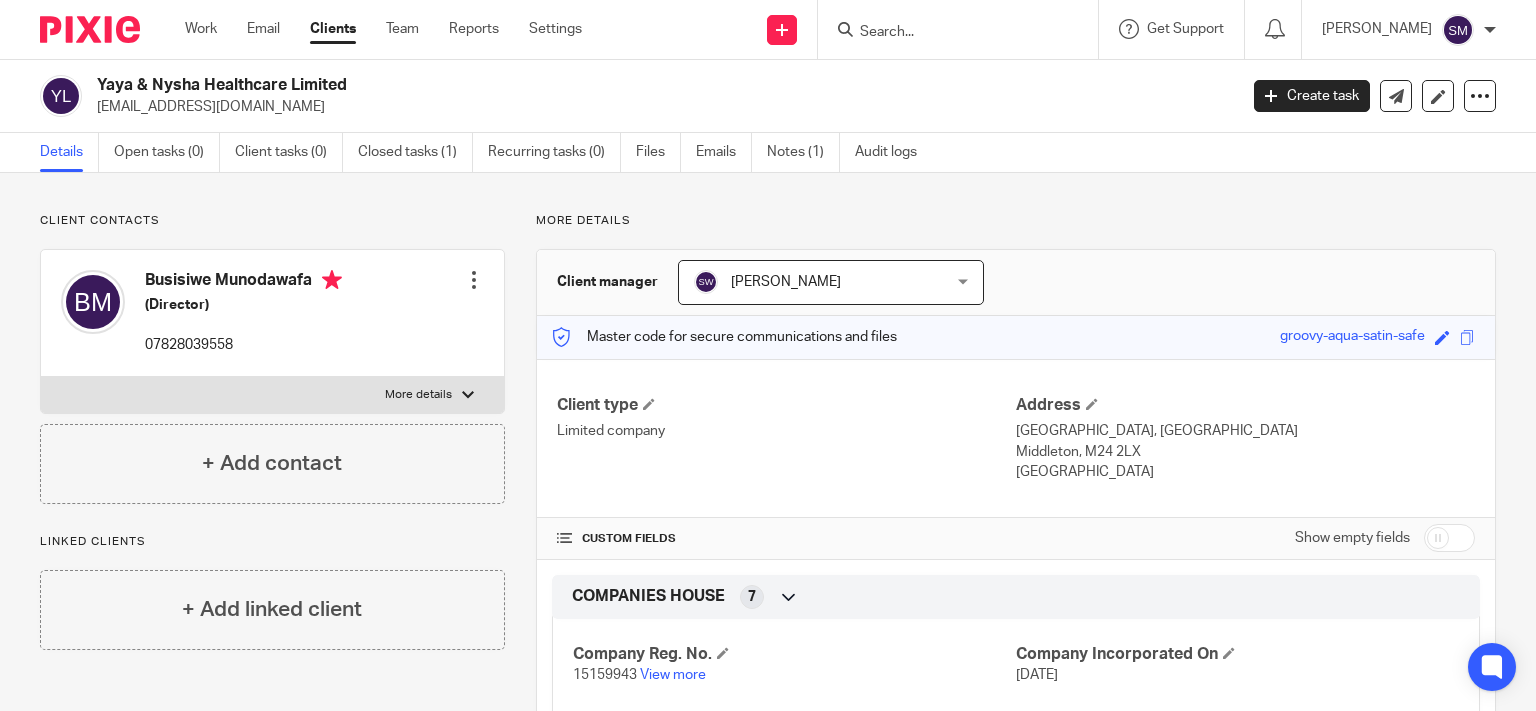 click at bounding box center [964, 29] 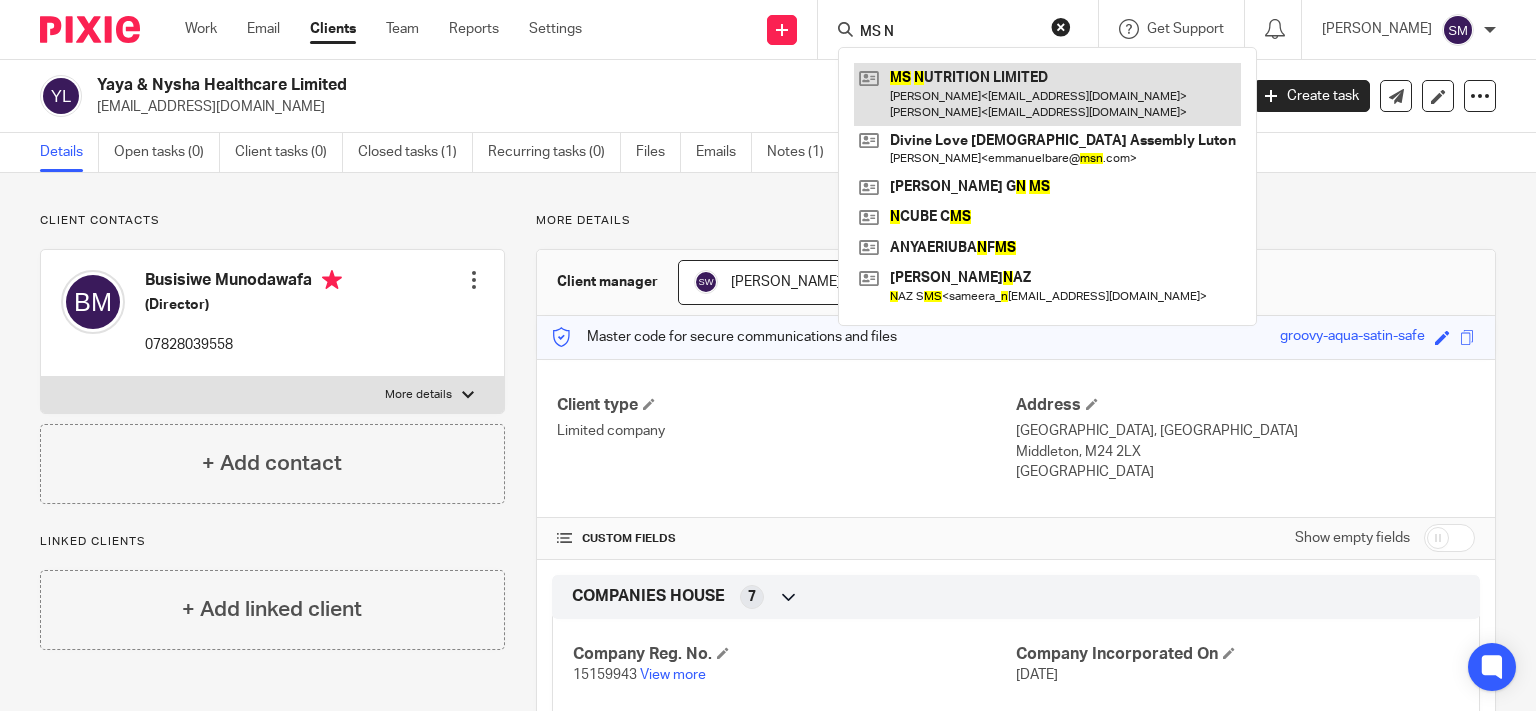 type on "MS N" 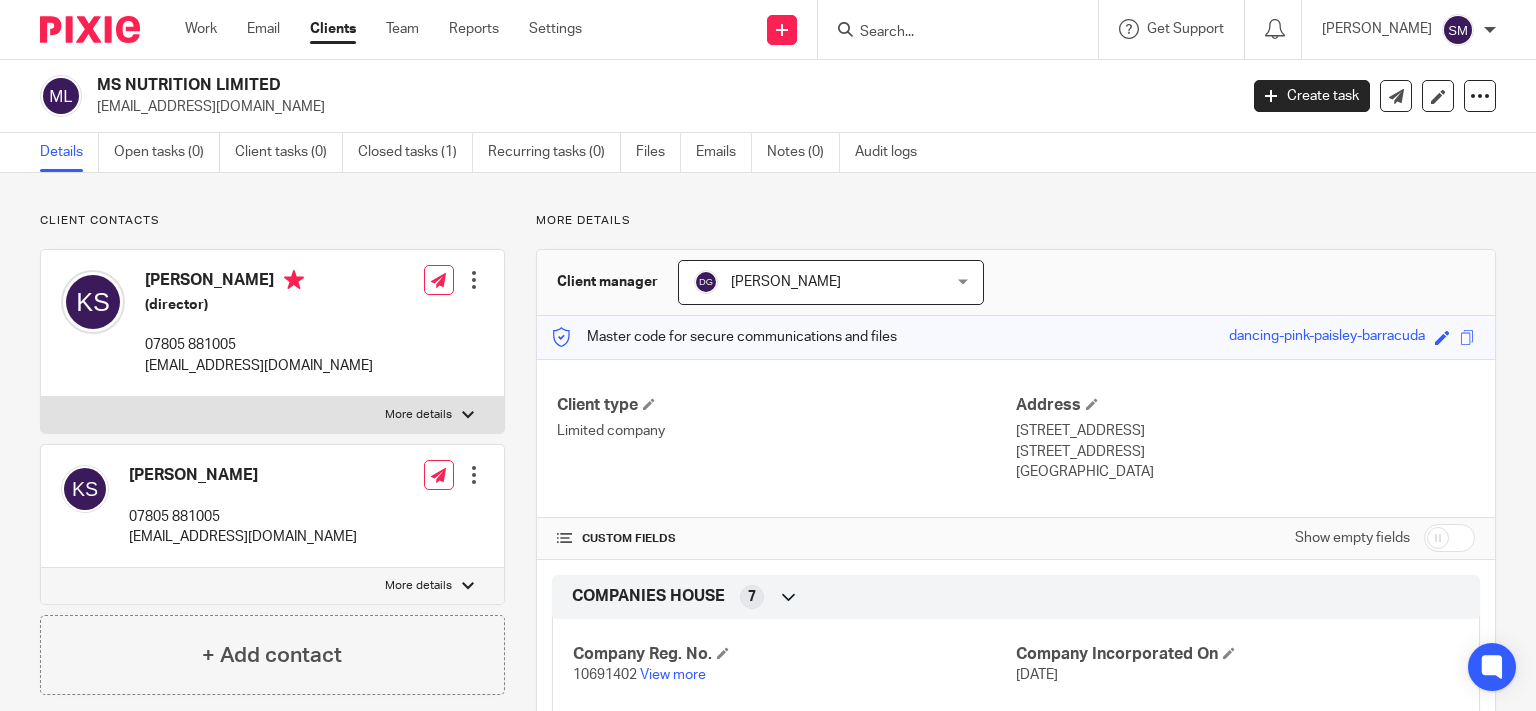 scroll, scrollTop: 0, scrollLeft: 0, axis: both 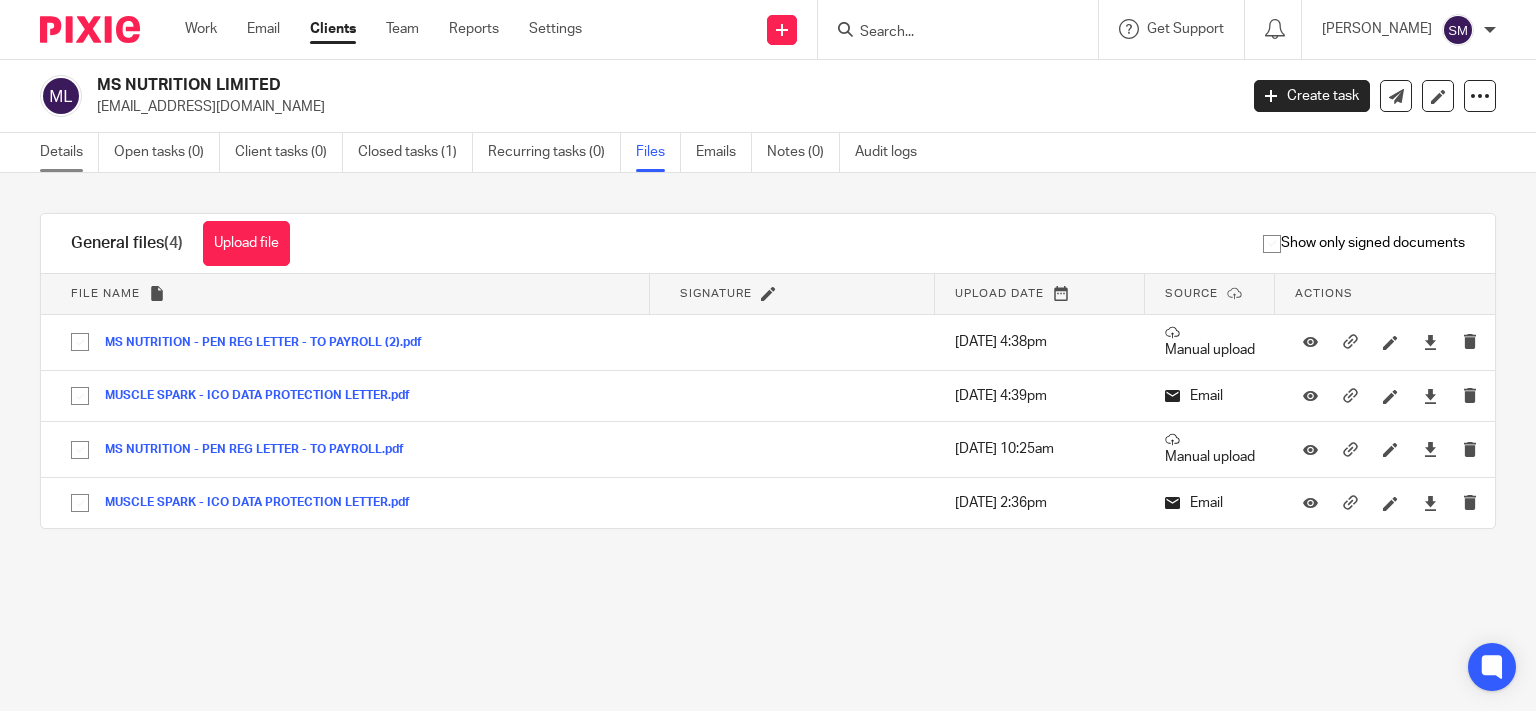 click on "Details" at bounding box center (69, 152) 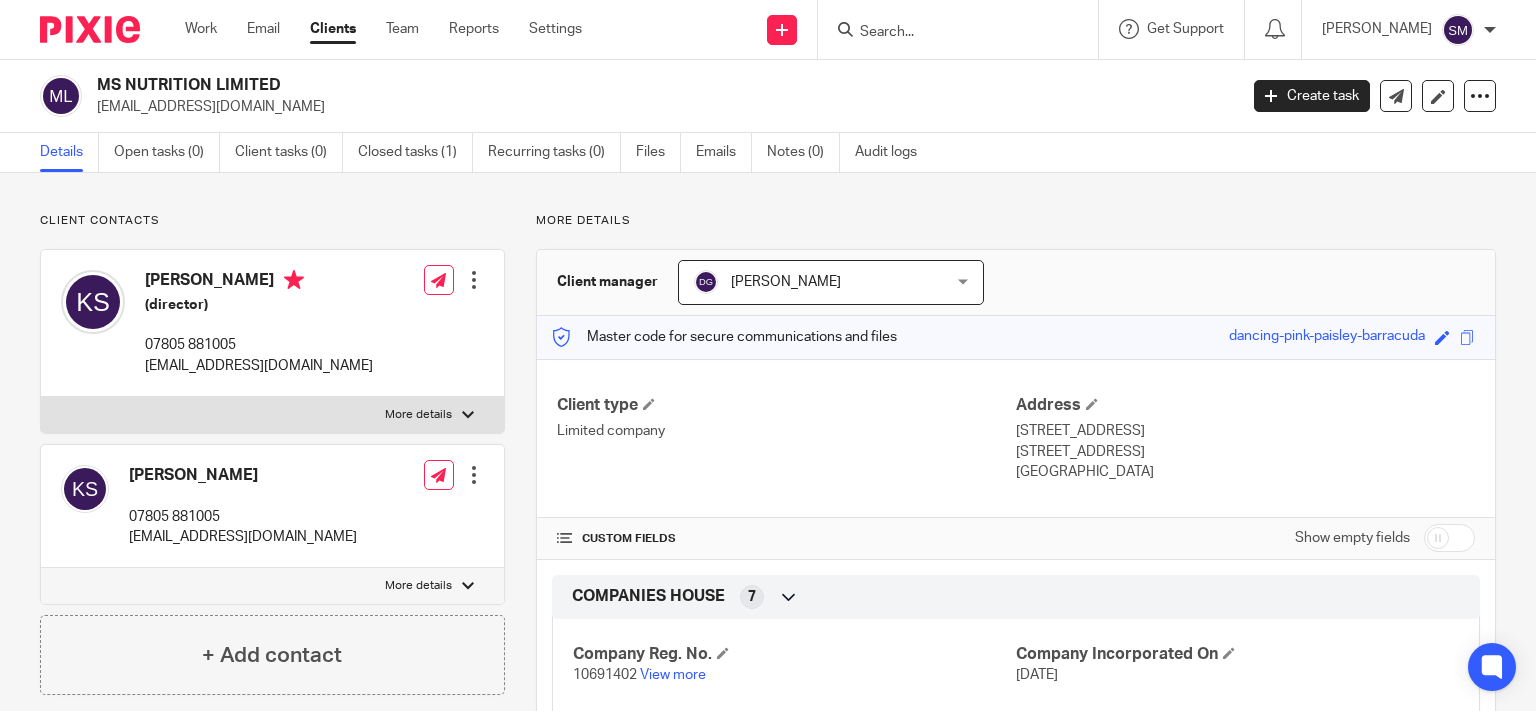 scroll, scrollTop: 0, scrollLeft: 0, axis: both 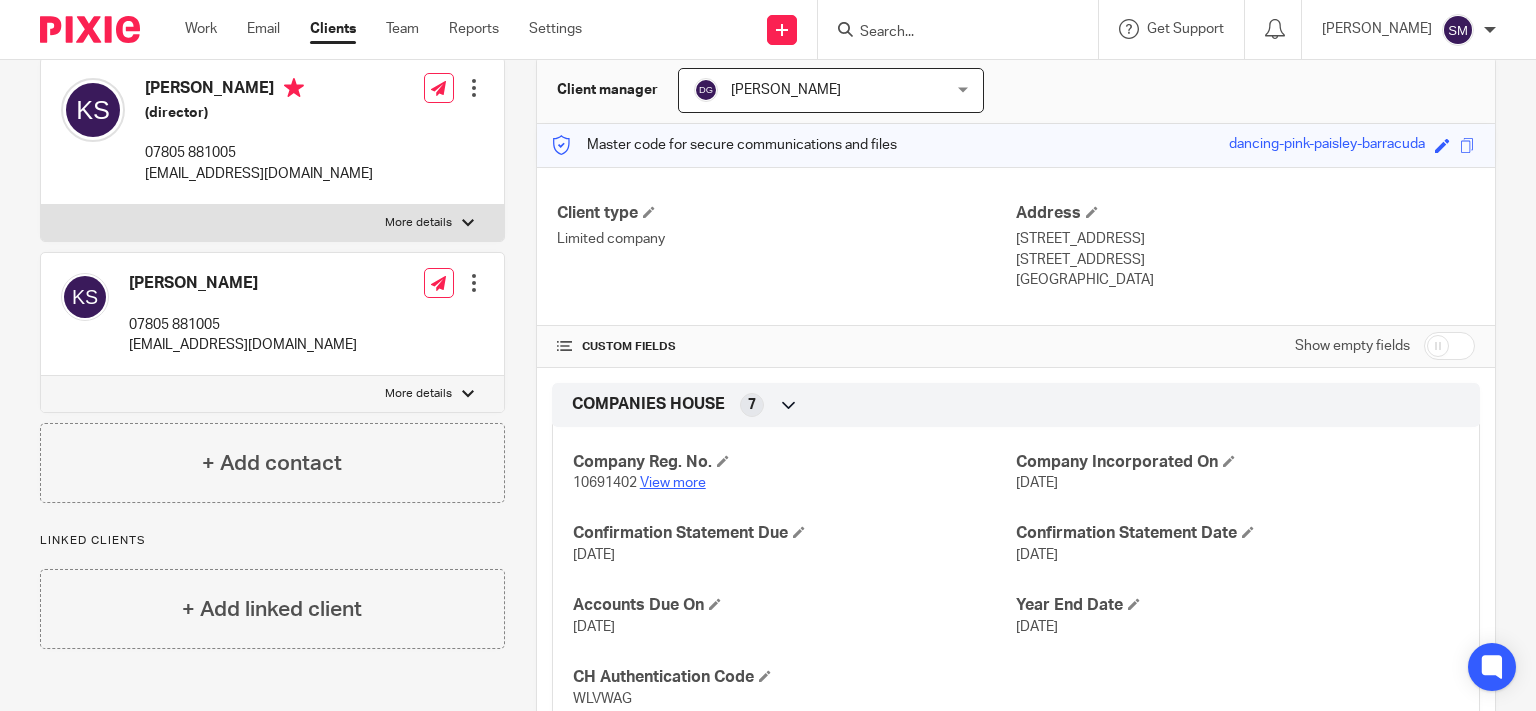 click on "View more" at bounding box center [673, 483] 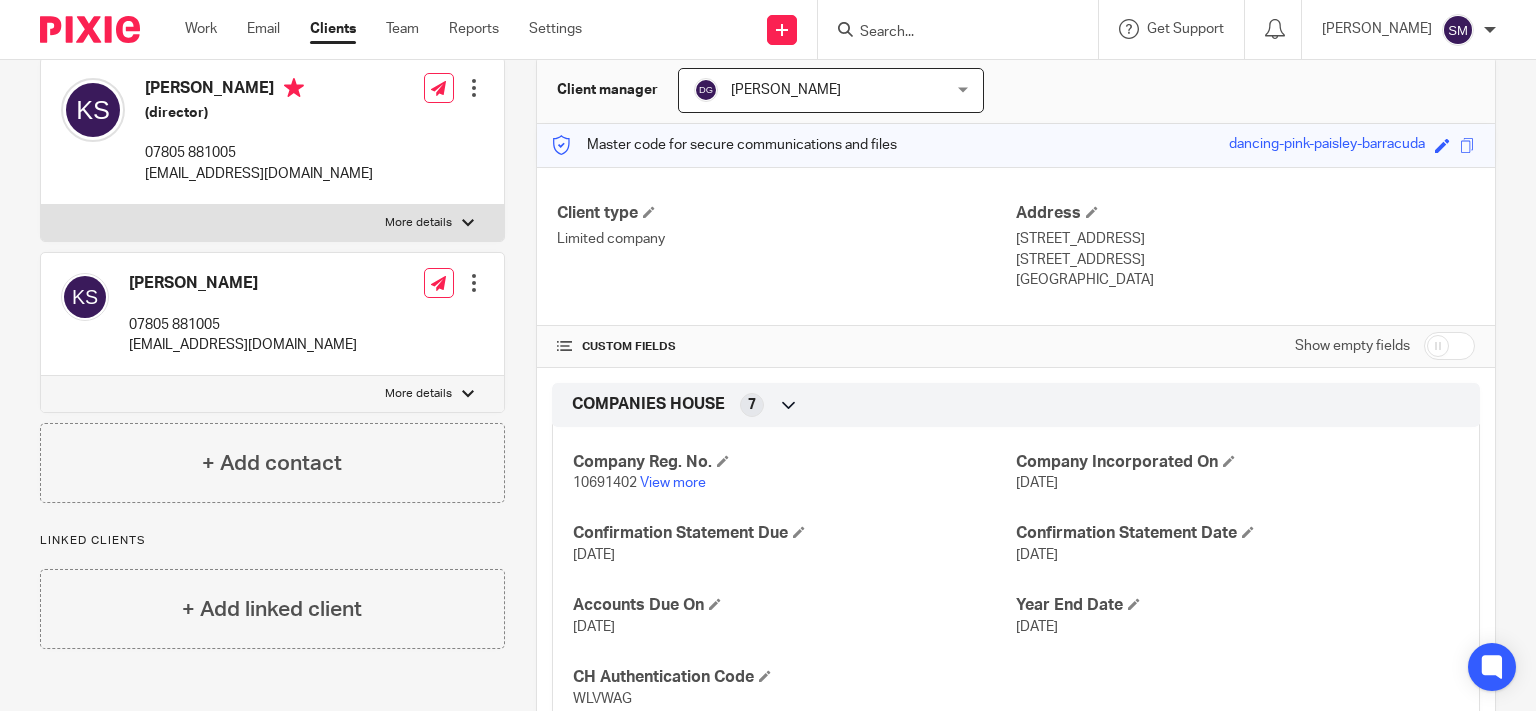 click at bounding box center [948, 33] 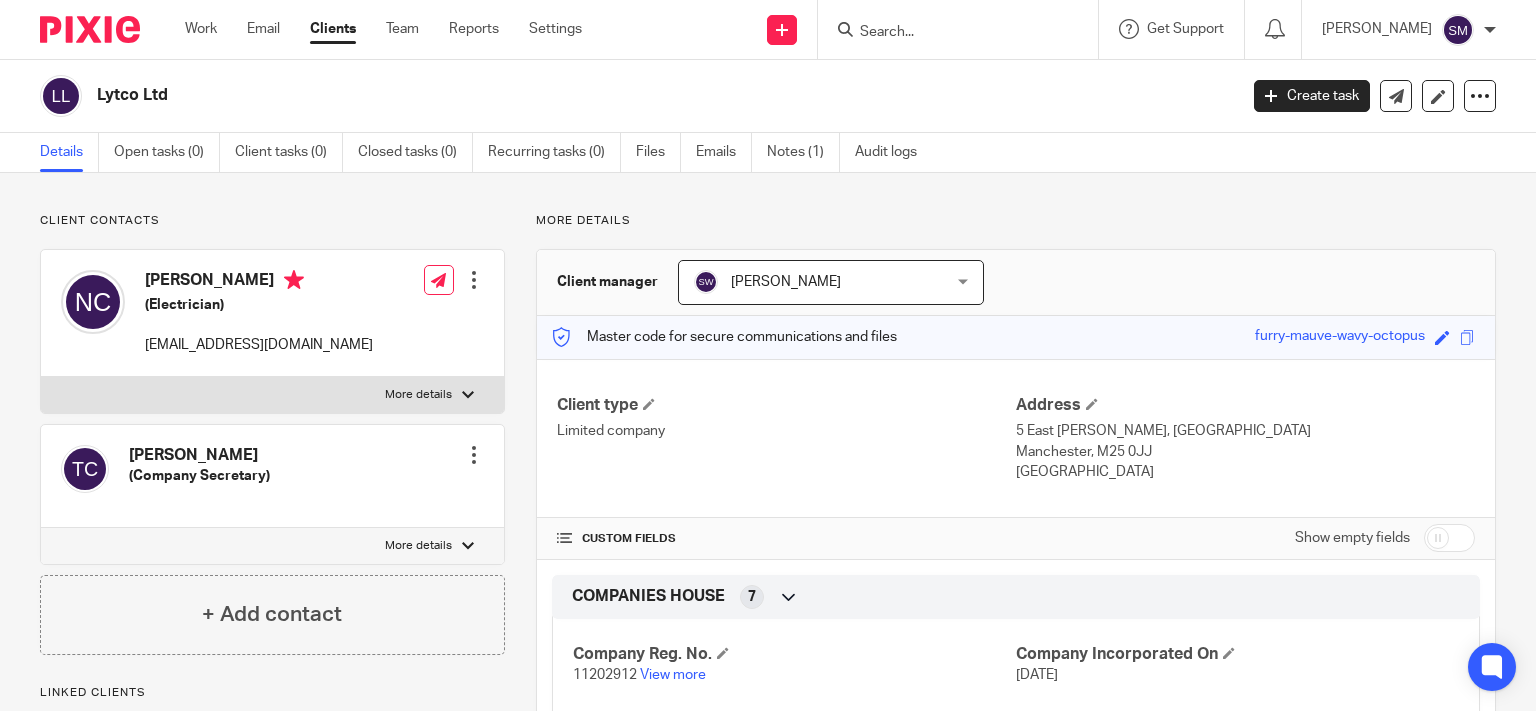 scroll, scrollTop: 0, scrollLeft: 0, axis: both 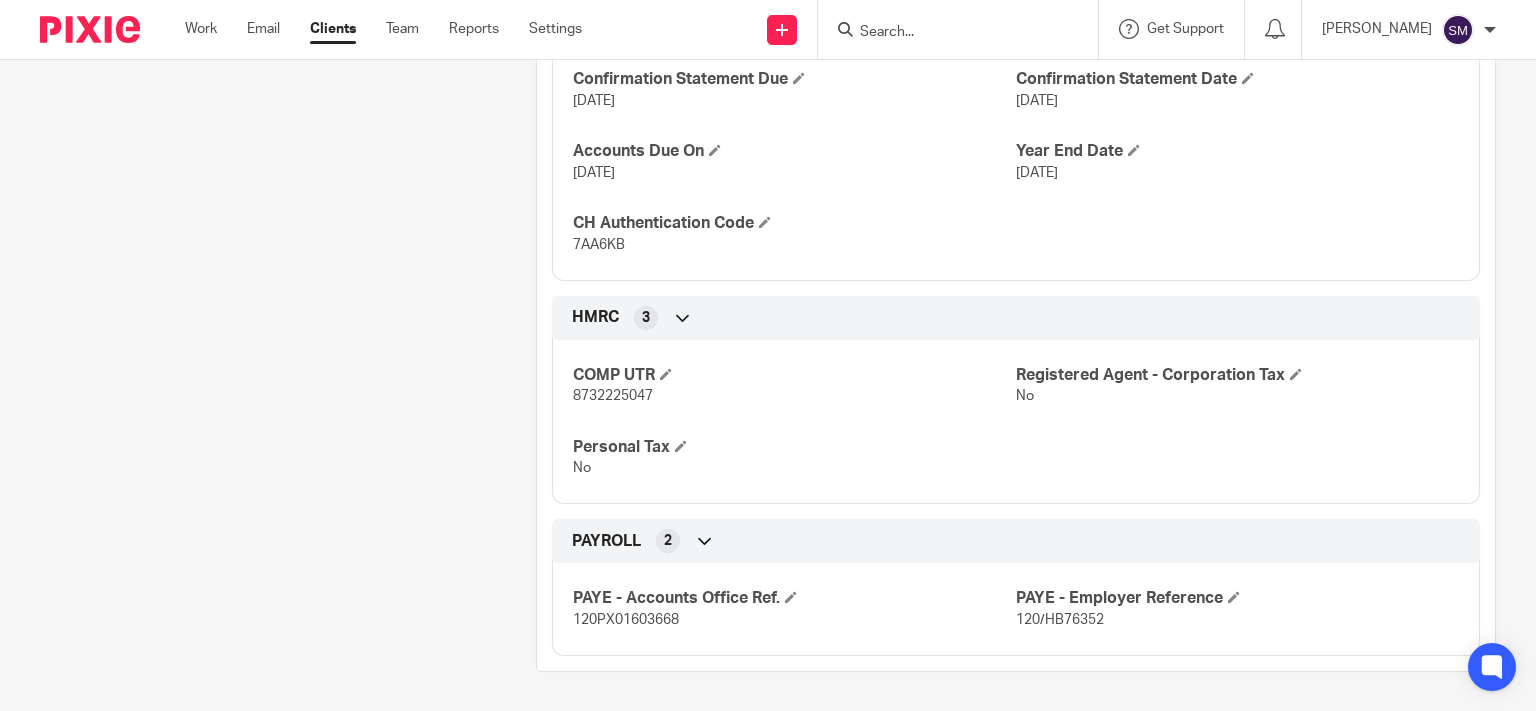 click on "120PX01603668" at bounding box center [626, 620] 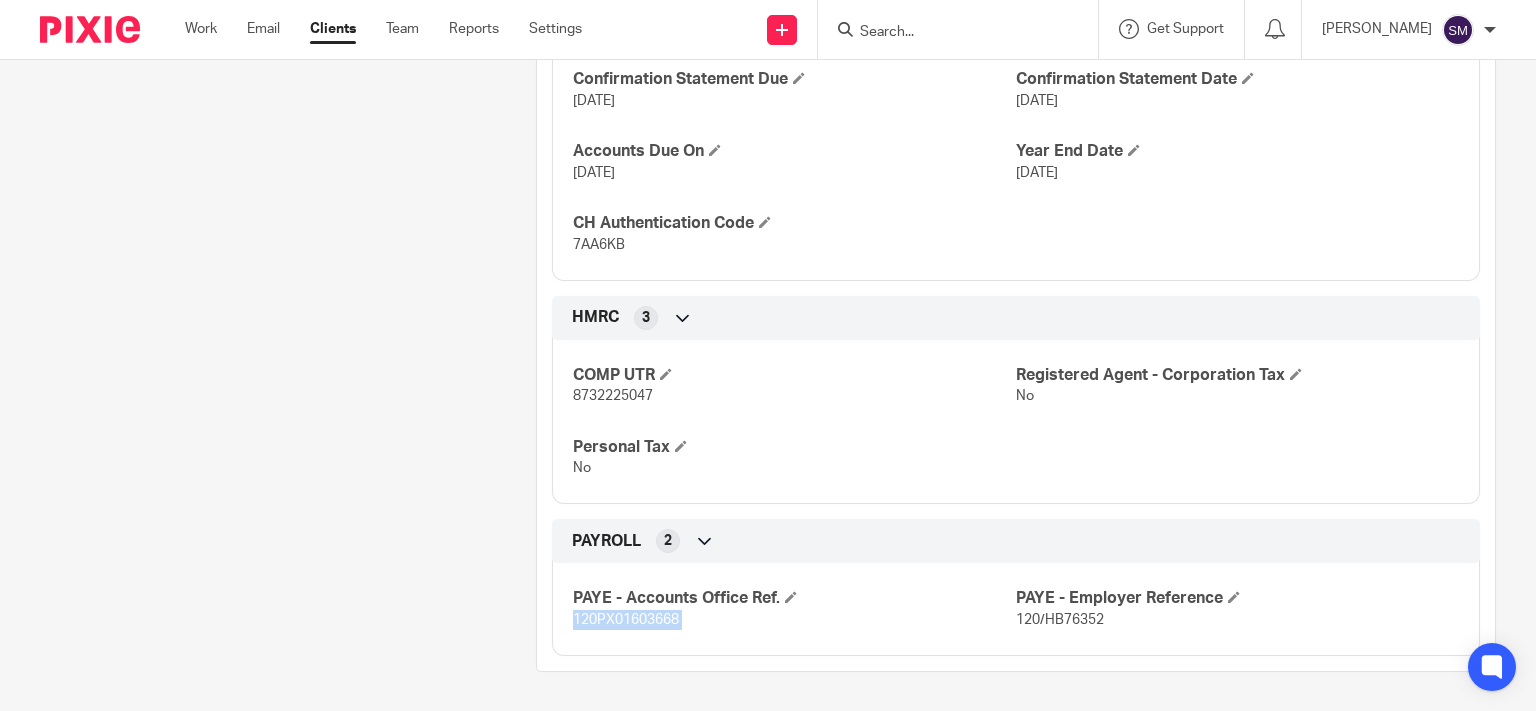 click on "120PX01603668" at bounding box center (626, 620) 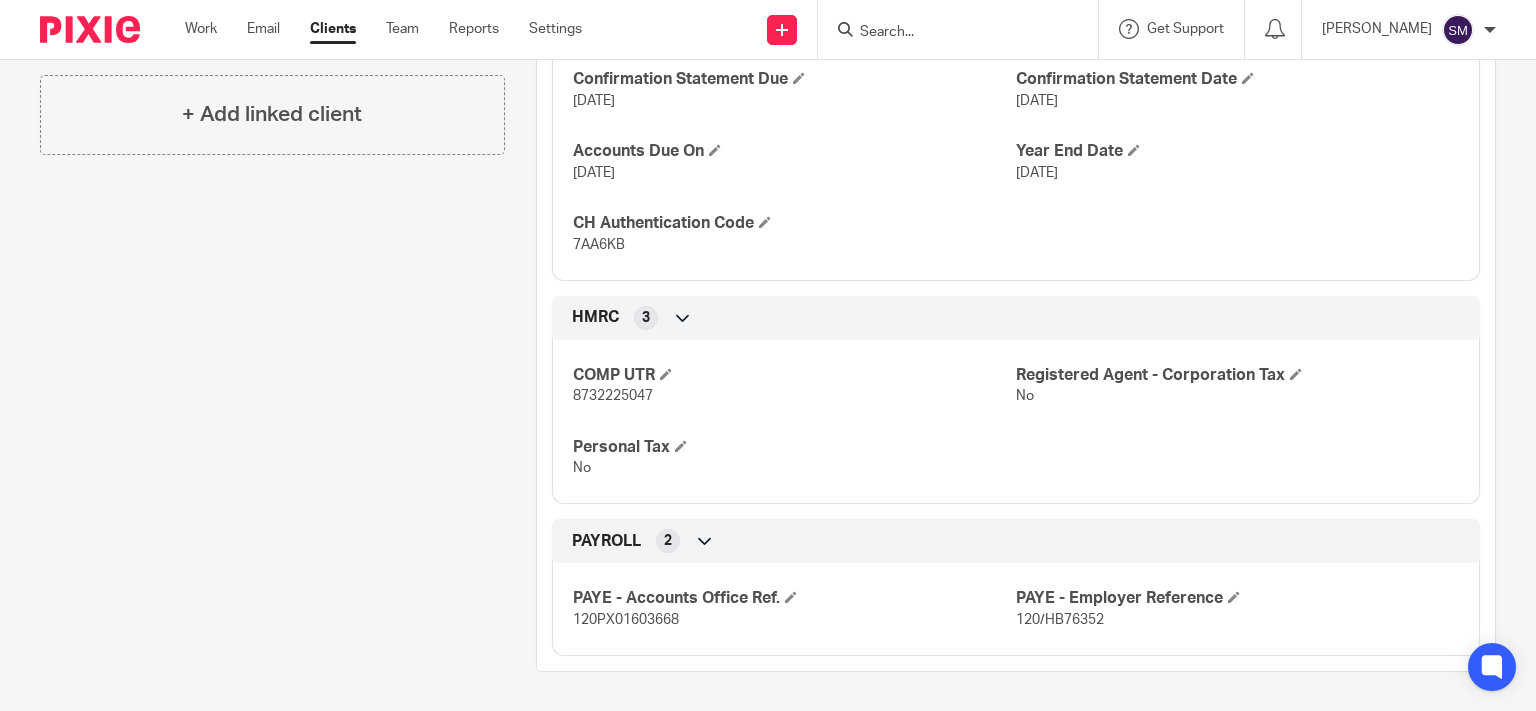 click on "120/HB76352" at bounding box center [1060, 620] 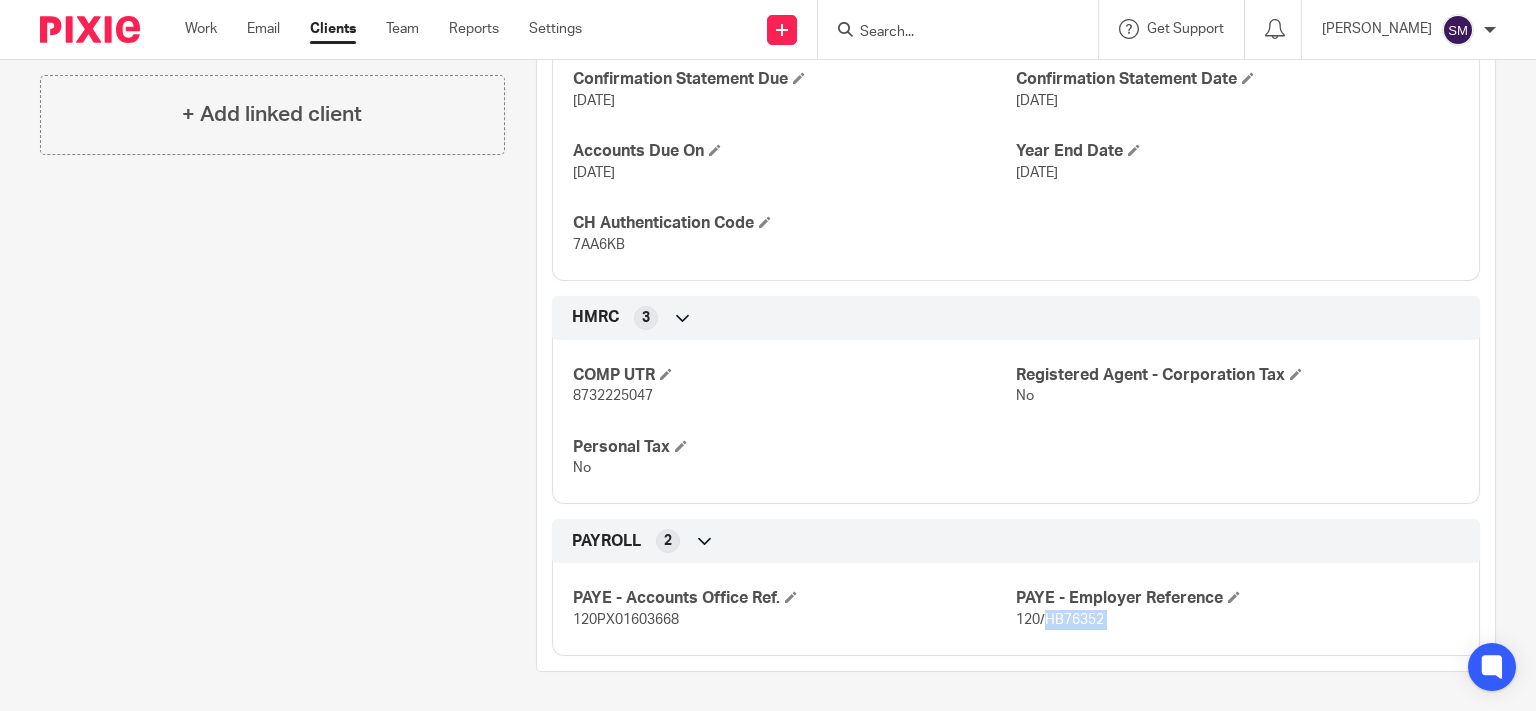 click on "120/HB76352" at bounding box center (1060, 620) 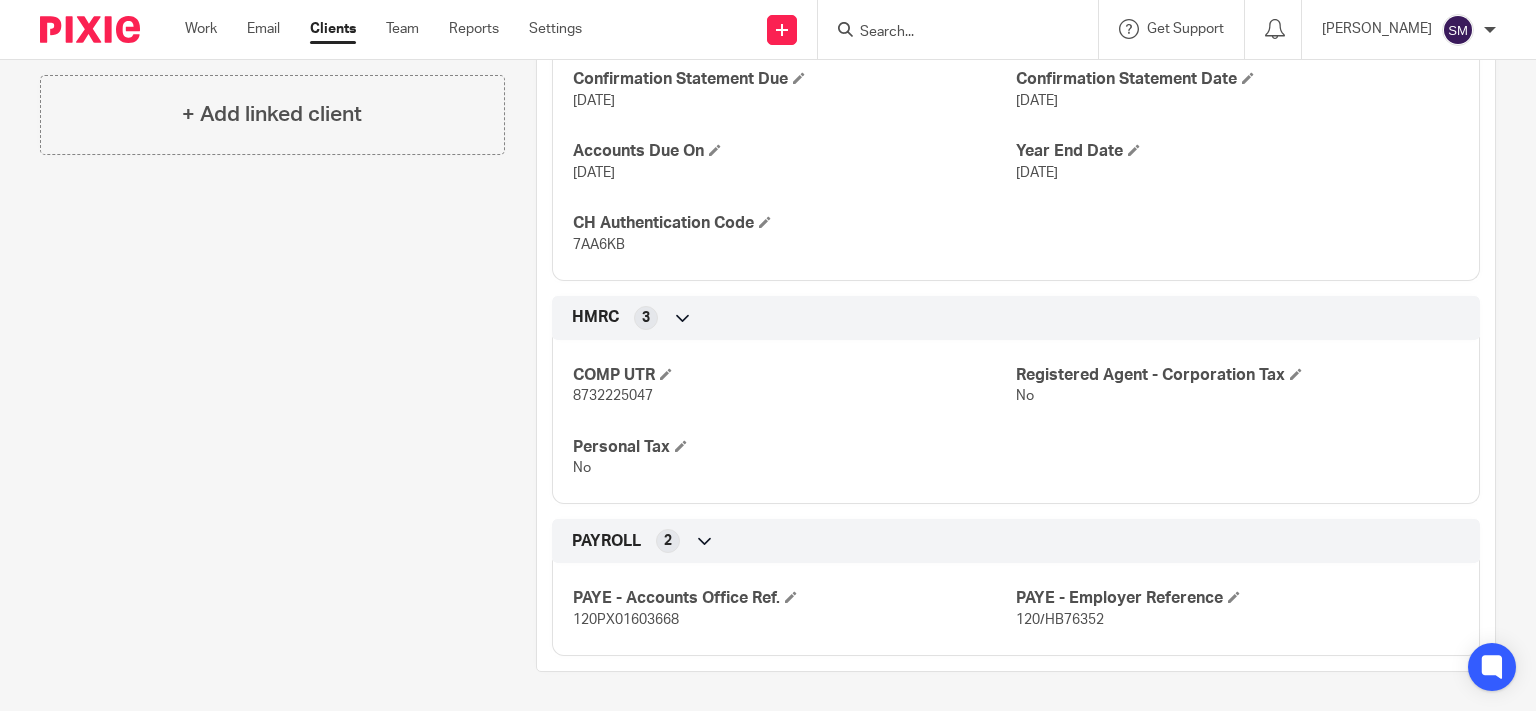 click at bounding box center [948, 33] 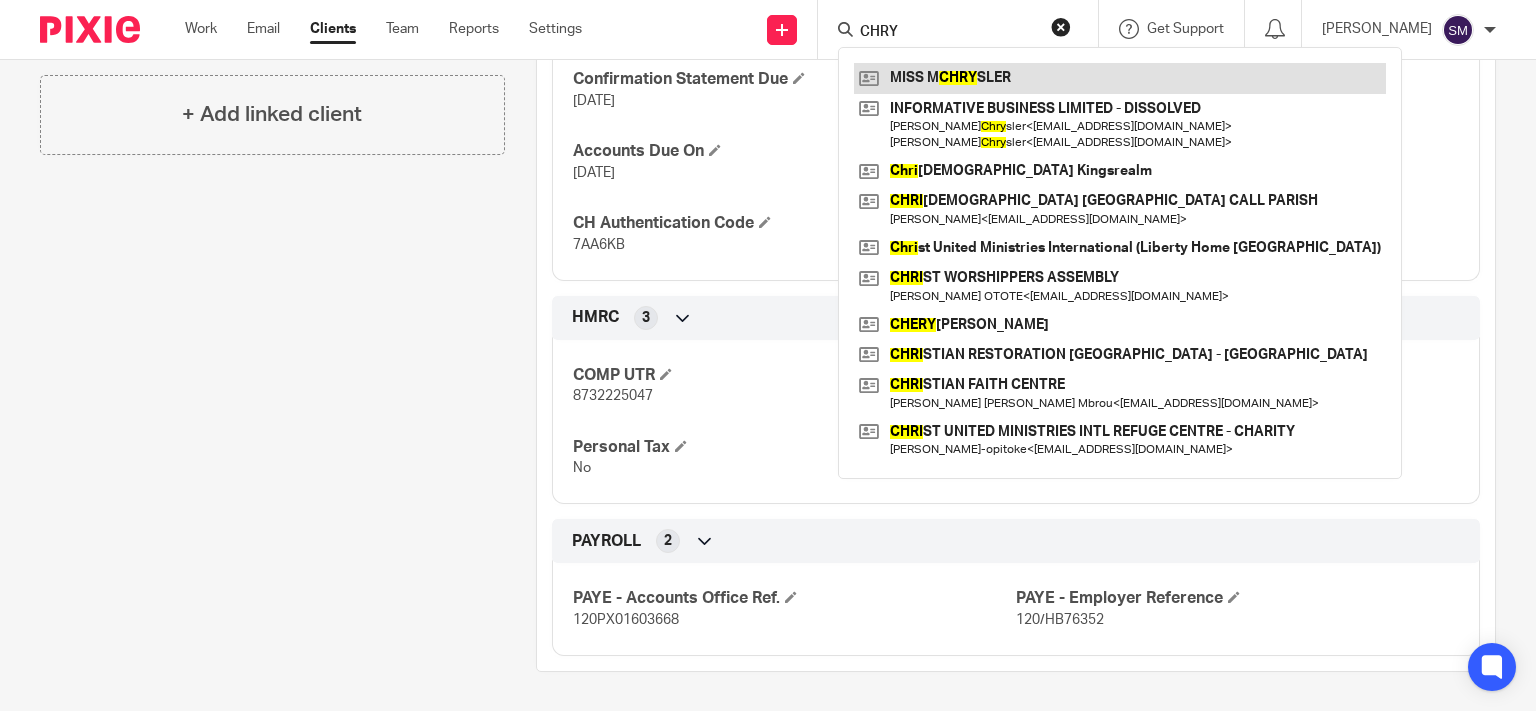 type on "CHRY" 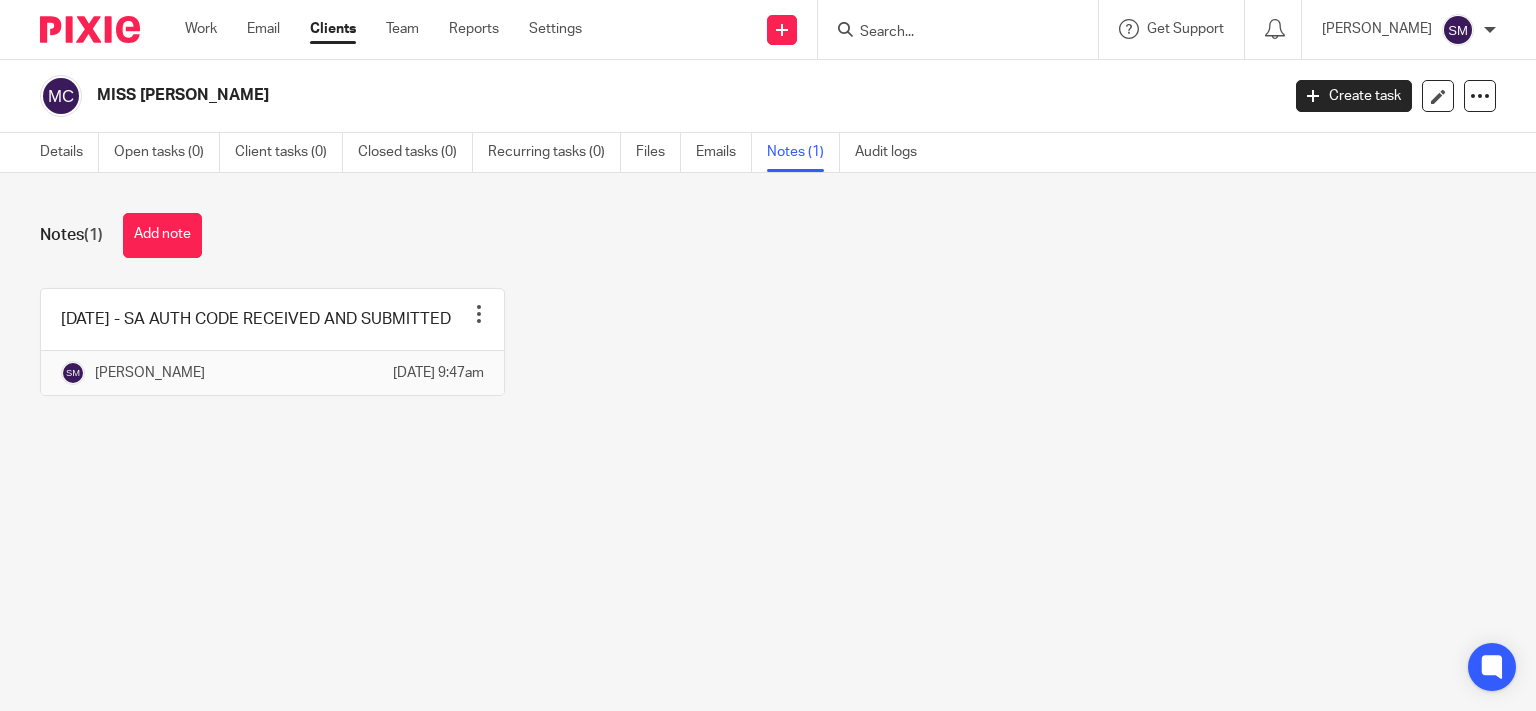 scroll, scrollTop: 0, scrollLeft: 0, axis: both 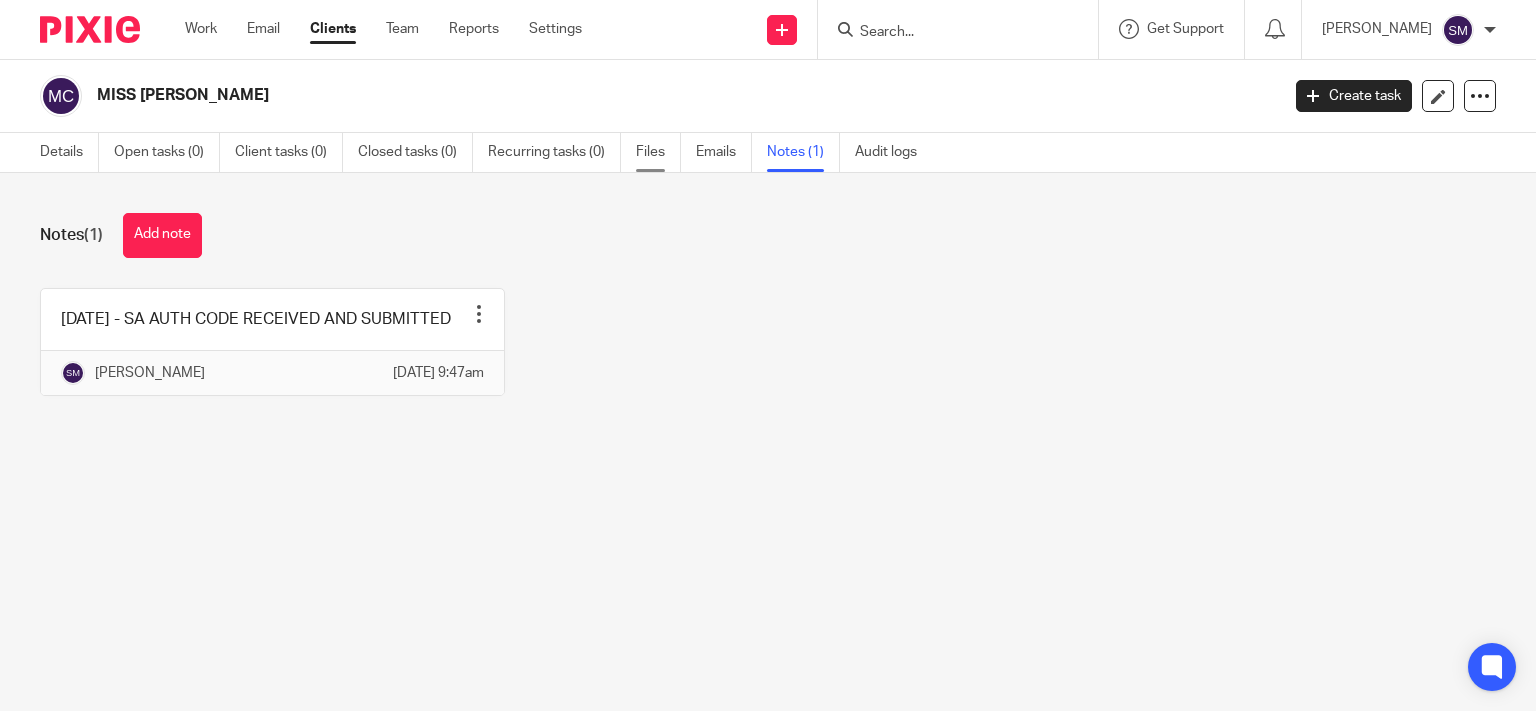 click on "Files" at bounding box center (658, 152) 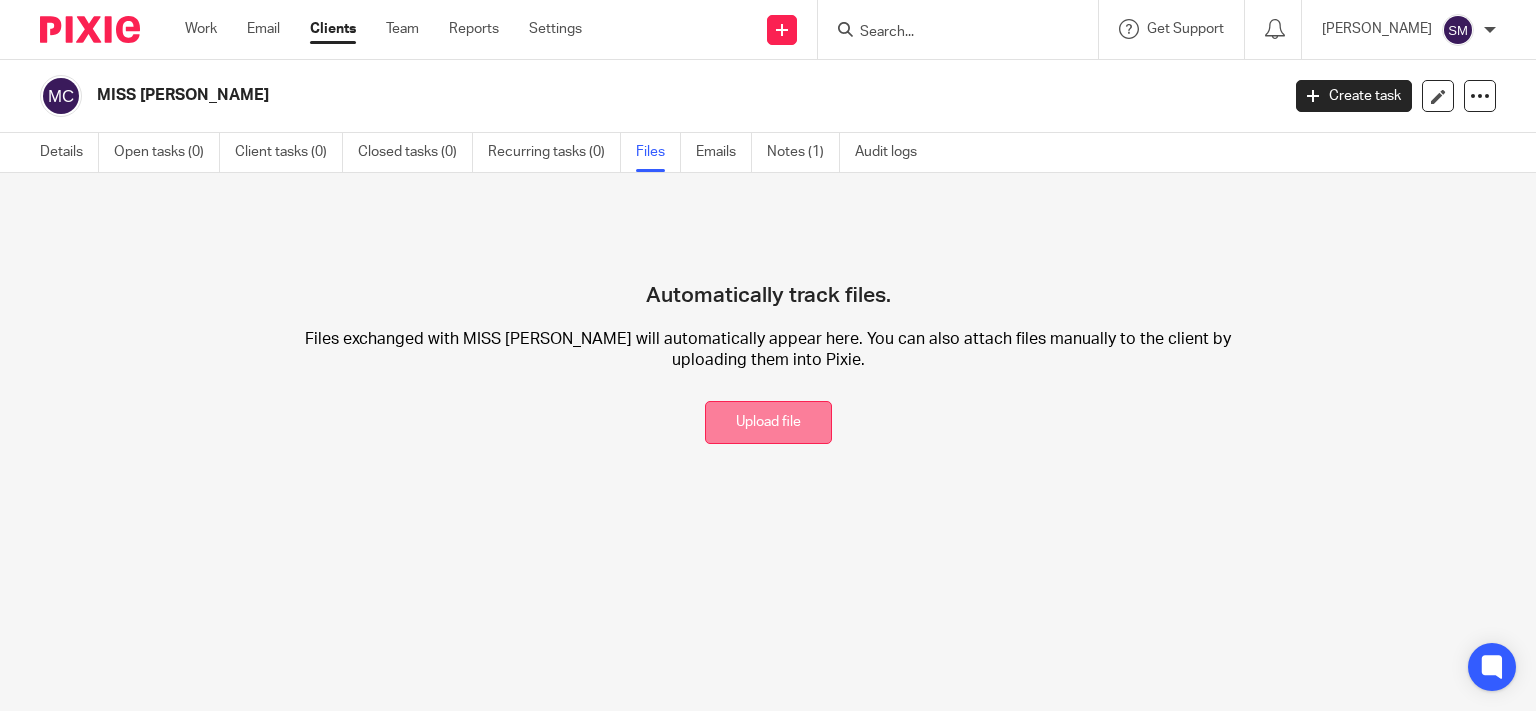 scroll, scrollTop: 0, scrollLeft: 0, axis: both 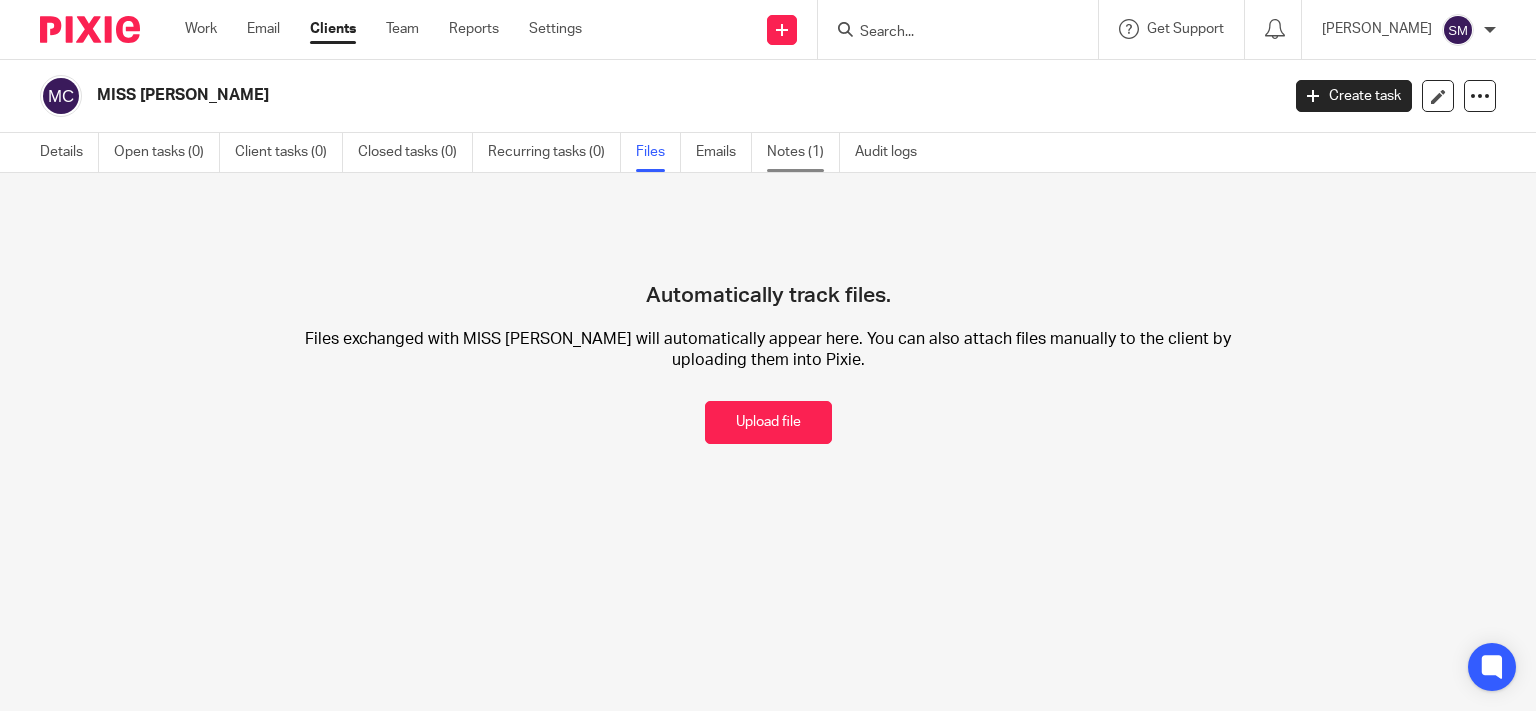 click on "Notes (1)" at bounding box center (803, 152) 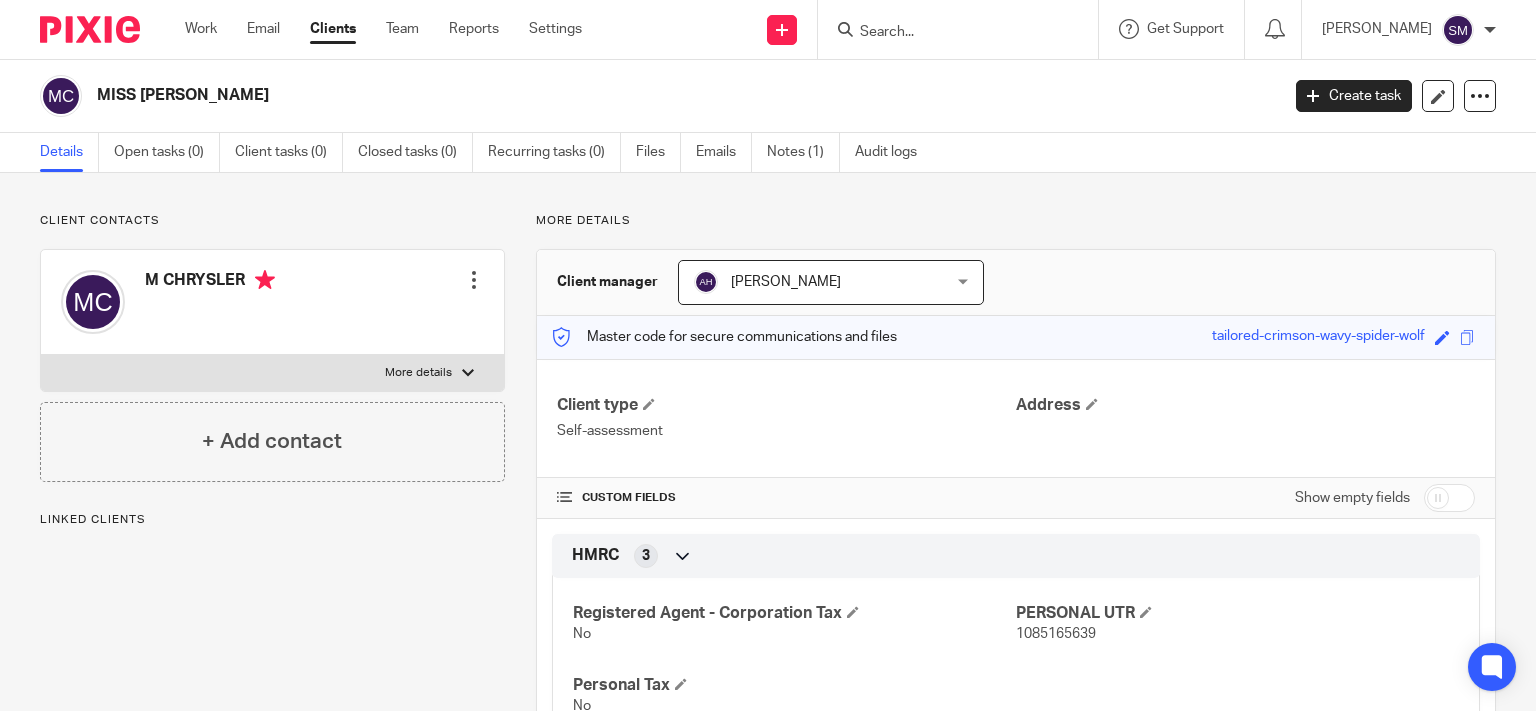 scroll, scrollTop: 0, scrollLeft: 0, axis: both 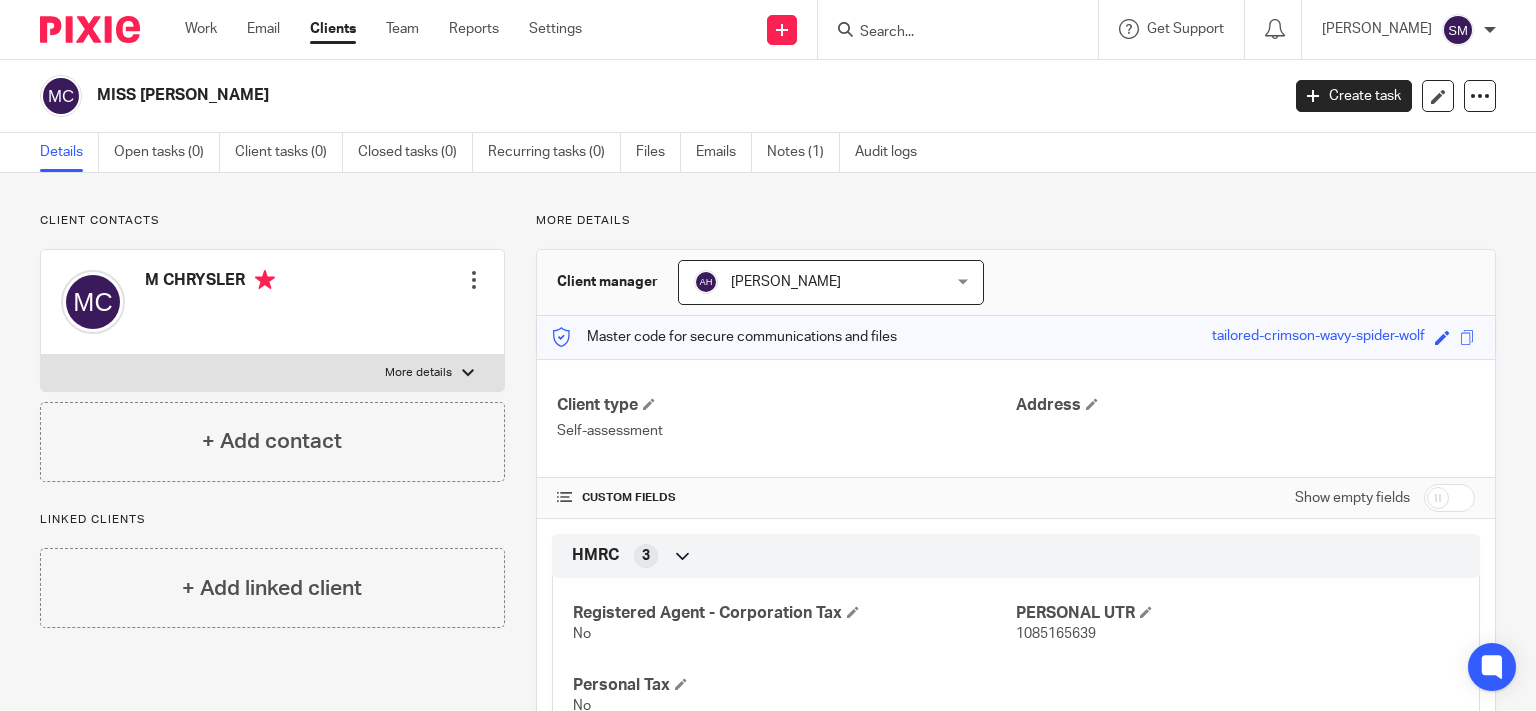 click at bounding box center (948, 33) 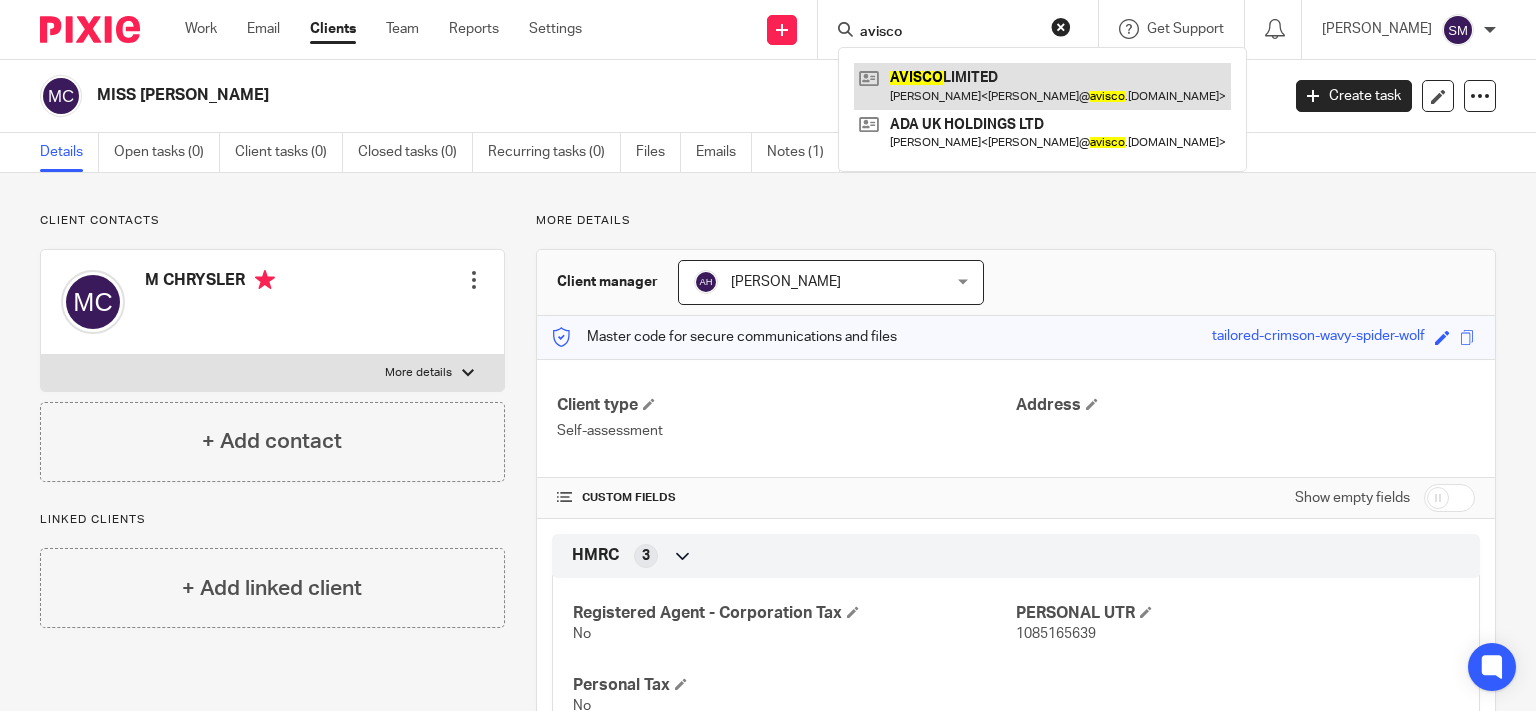 type on "avisco" 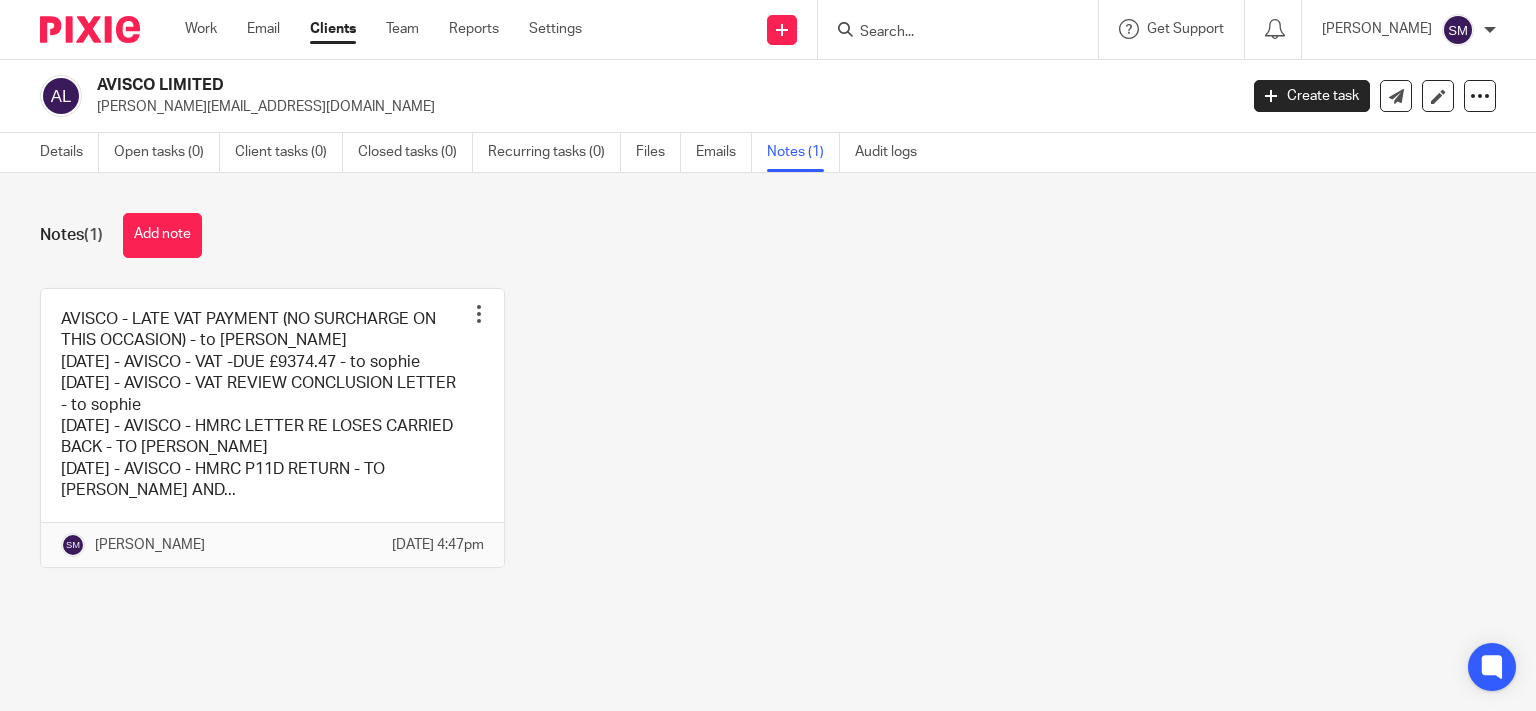 click at bounding box center (272, 428) 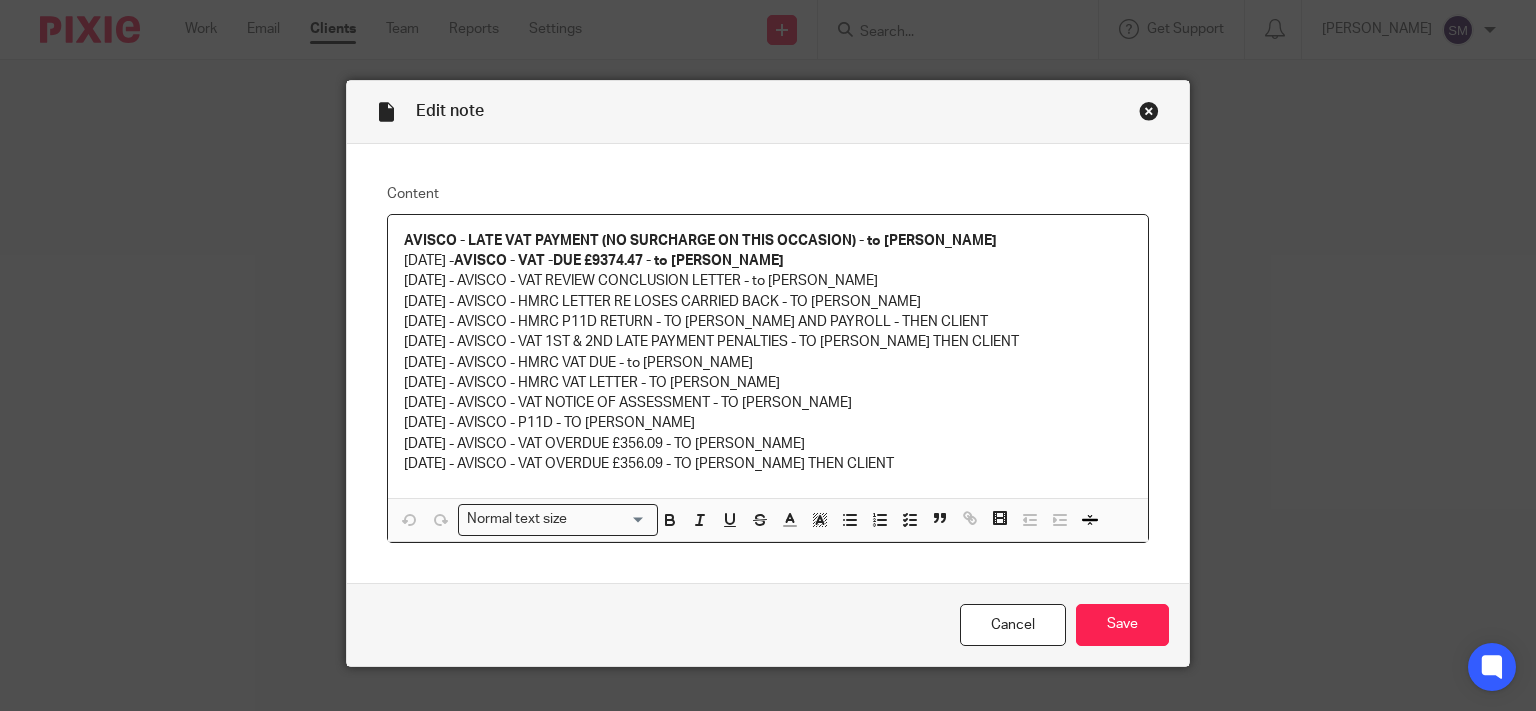 scroll, scrollTop: 0, scrollLeft: 0, axis: both 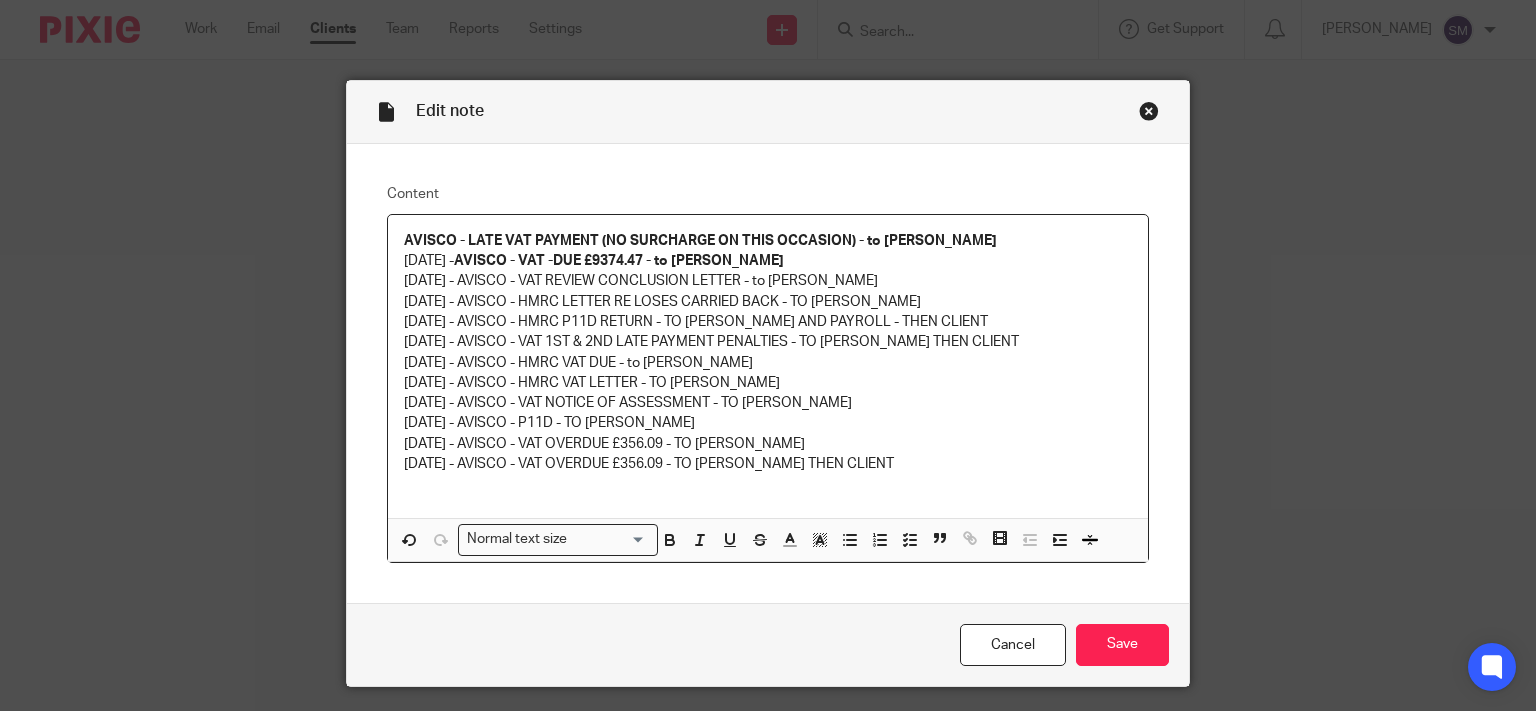 type 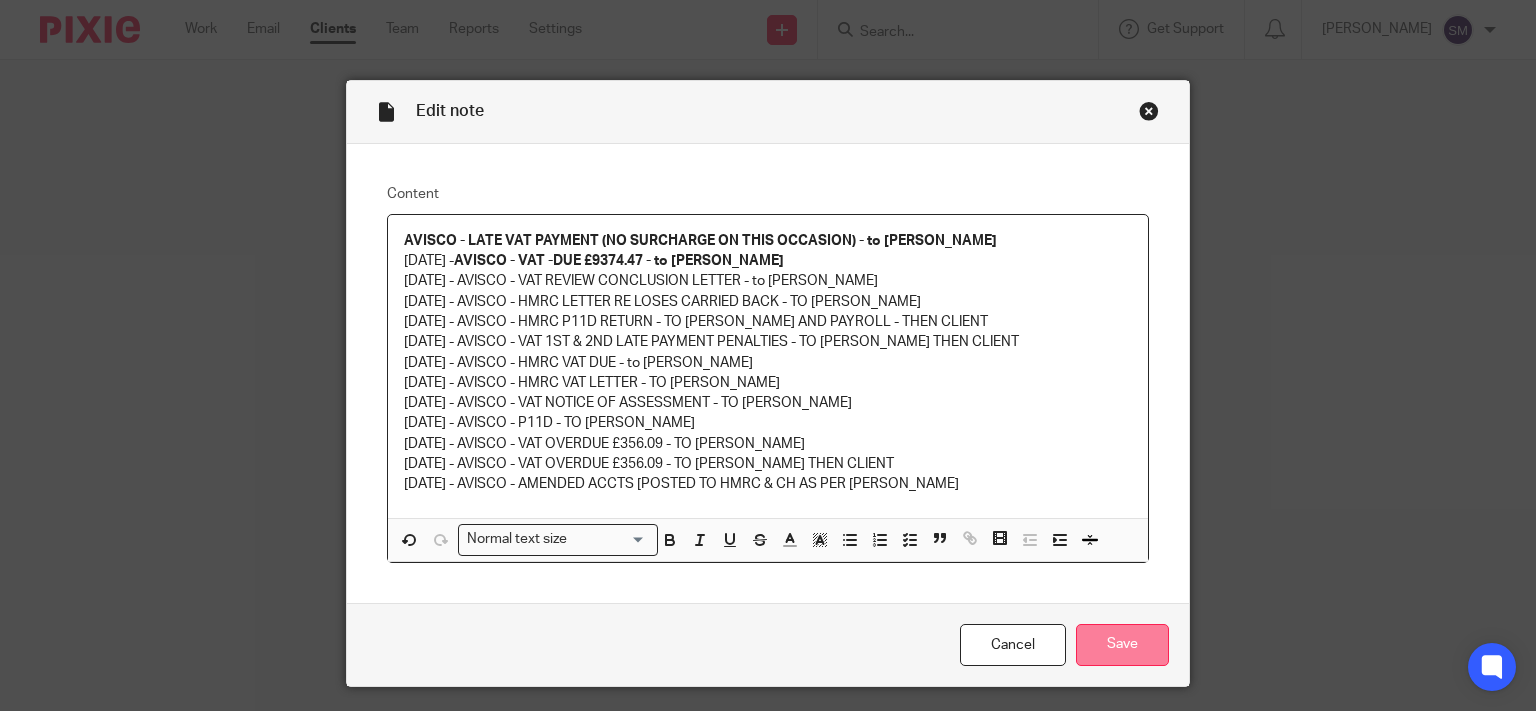 click on "Save" at bounding box center [1122, 645] 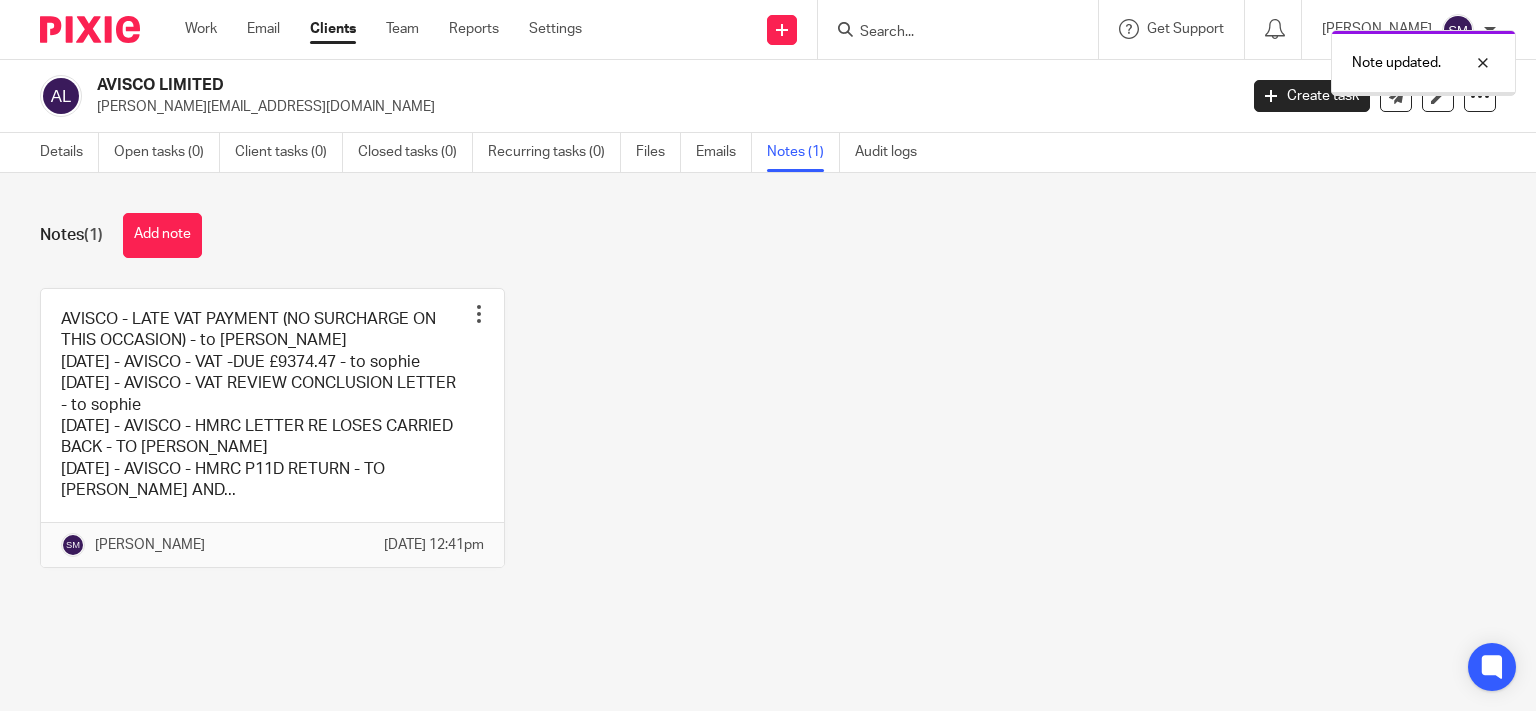 scroll, scrollTop: 0, scrollLeft: 0, axis: both 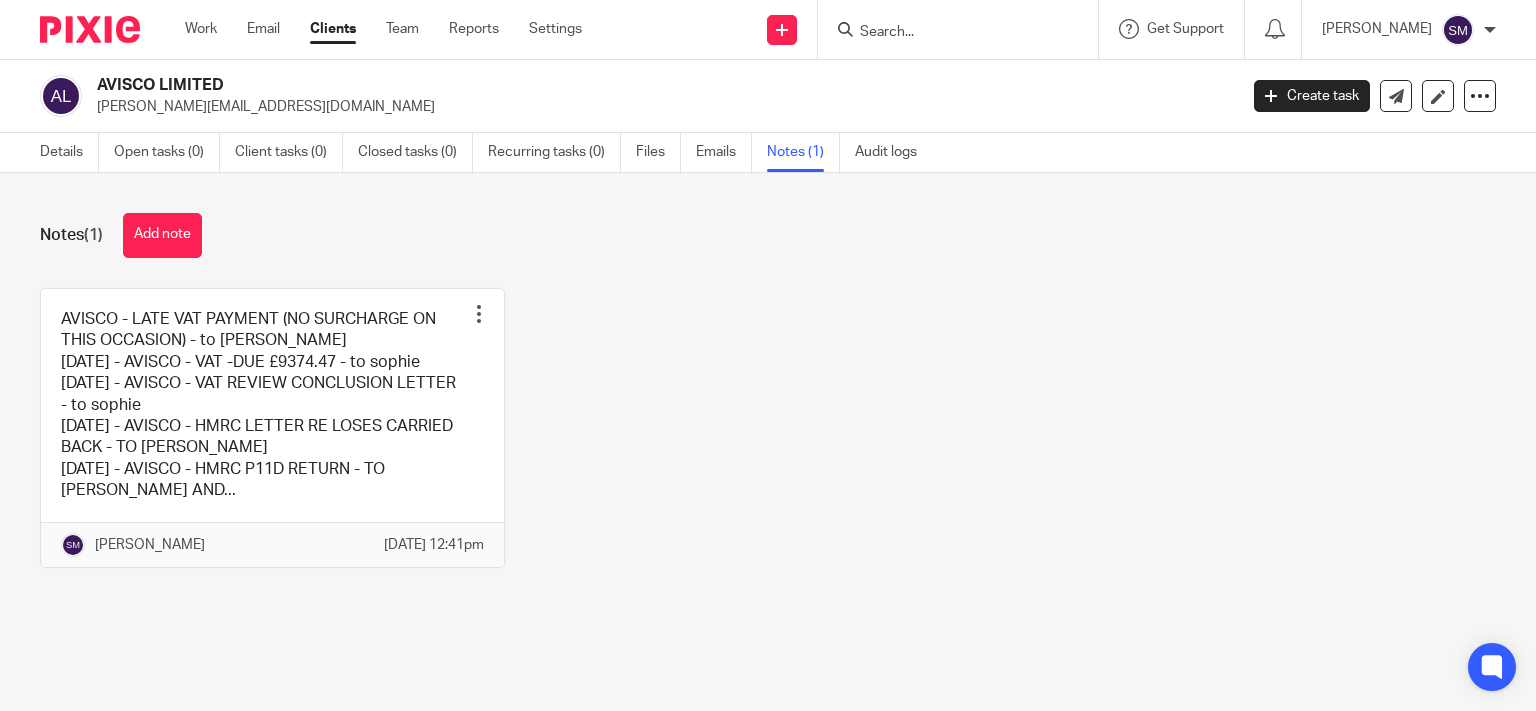 click at bounding box center [948, 33] 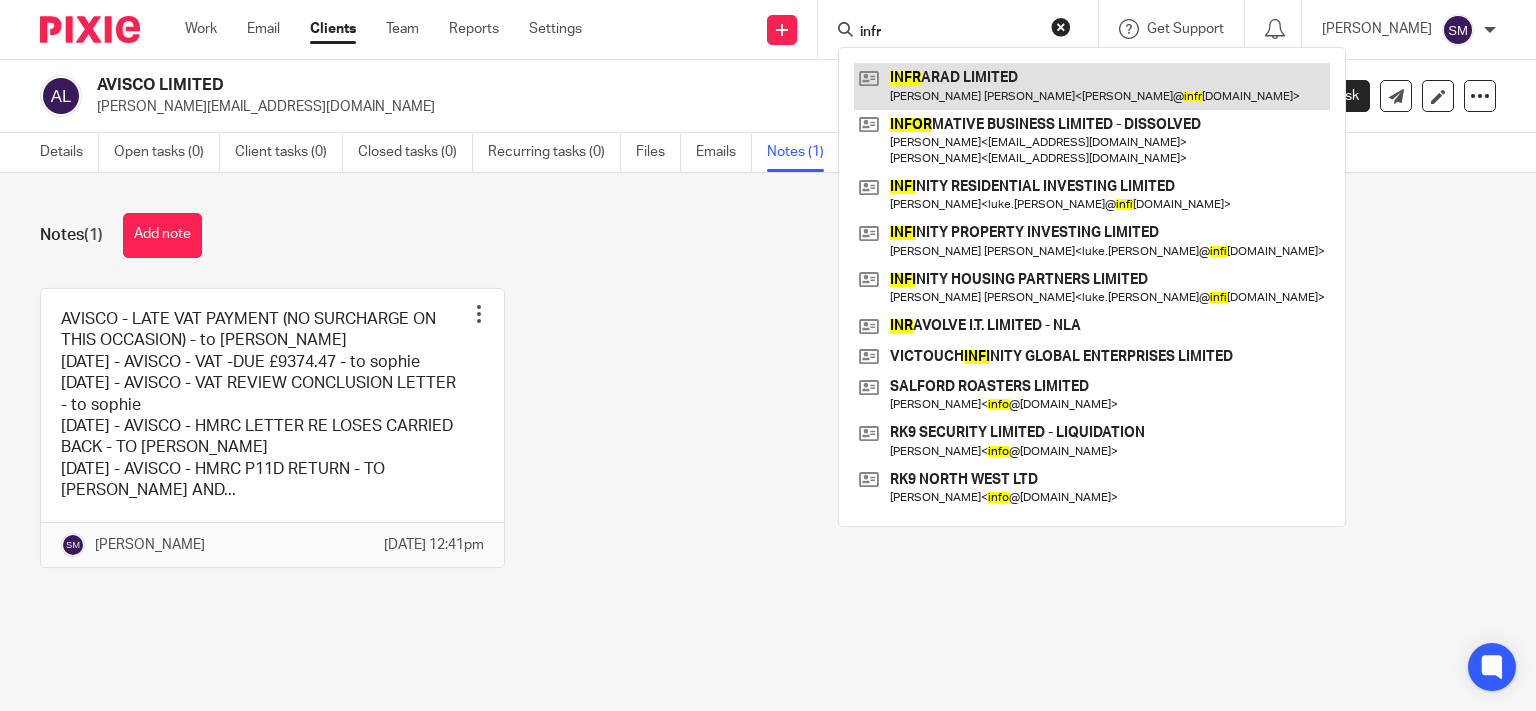 type on "infr" 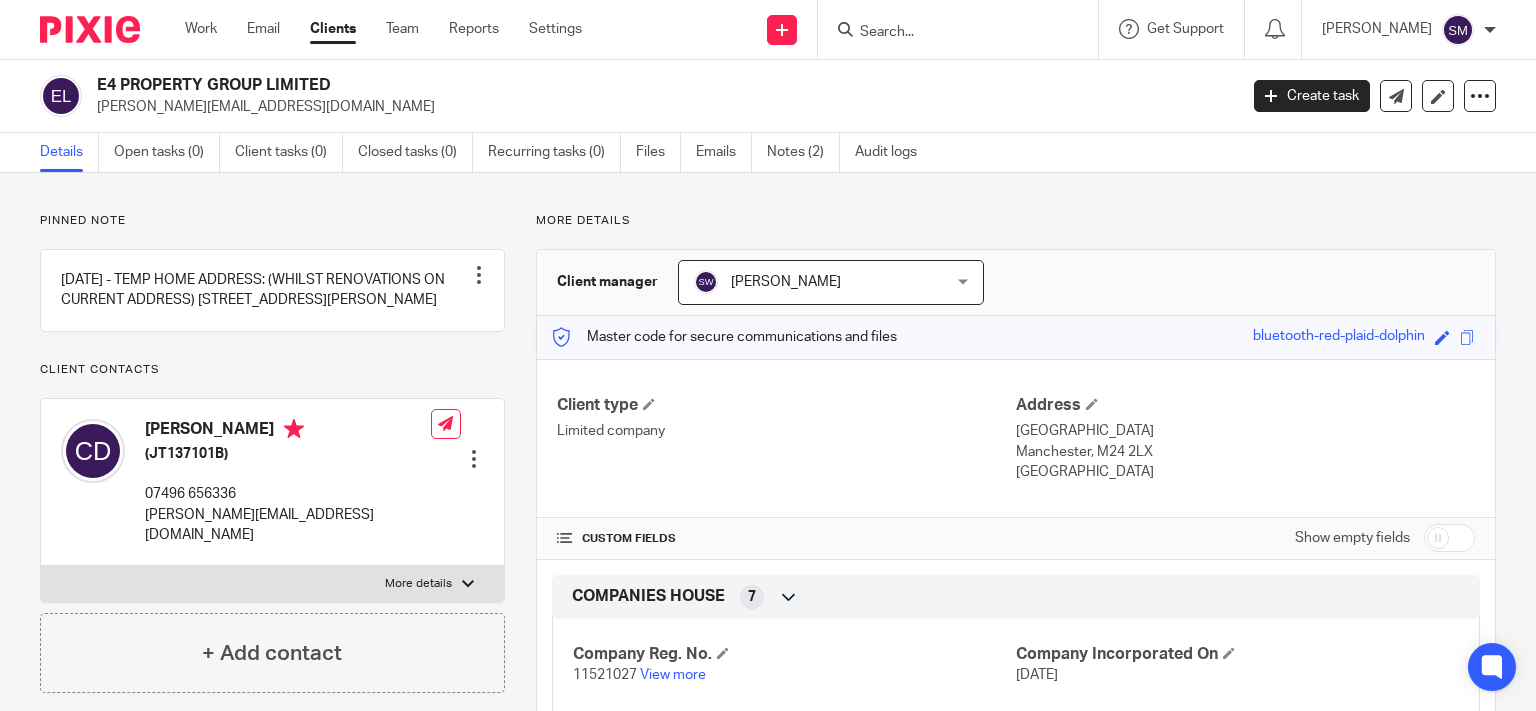 scroll, scrollTop: 0, scrollLeft: 0, axis: both 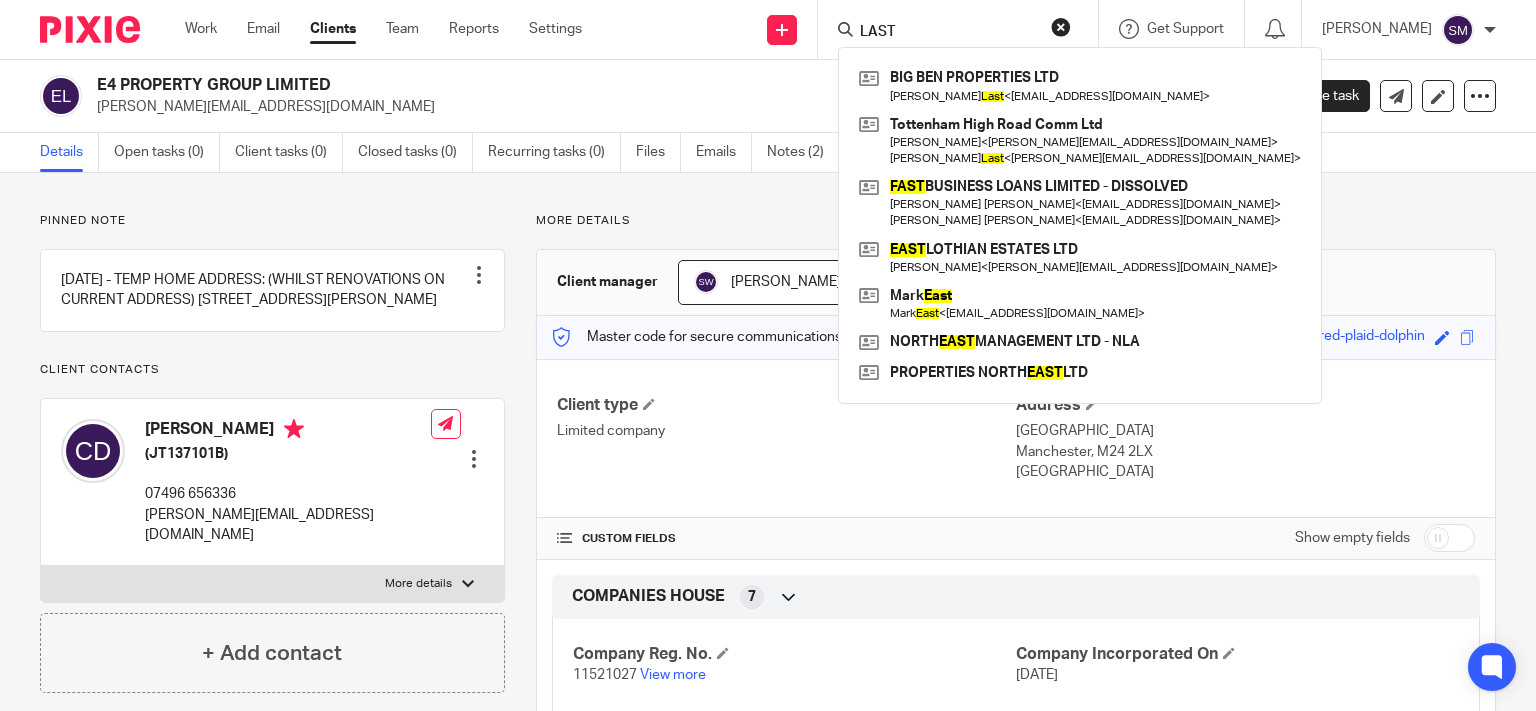 type on "LAST" 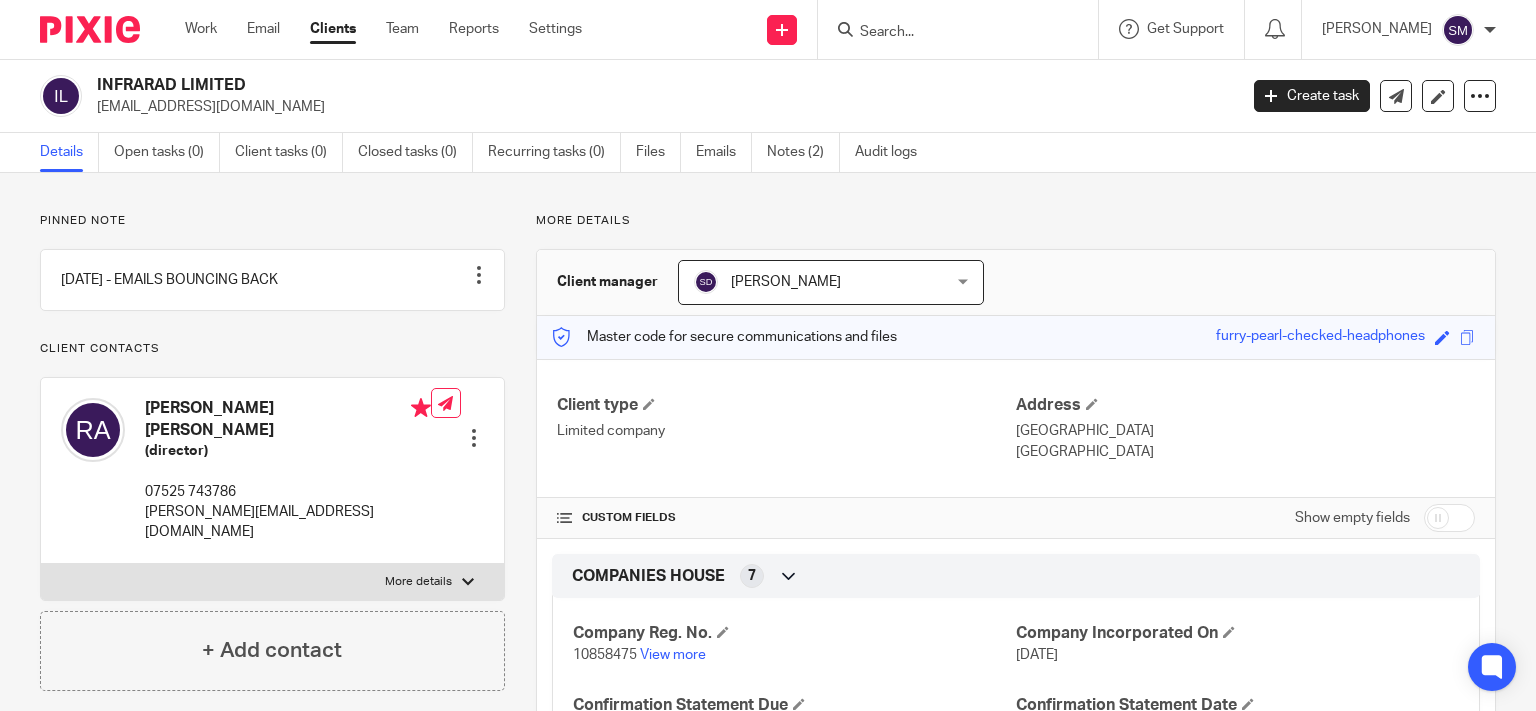 scroll, scrollTop: 0, scrollLeft: 0, axis: both 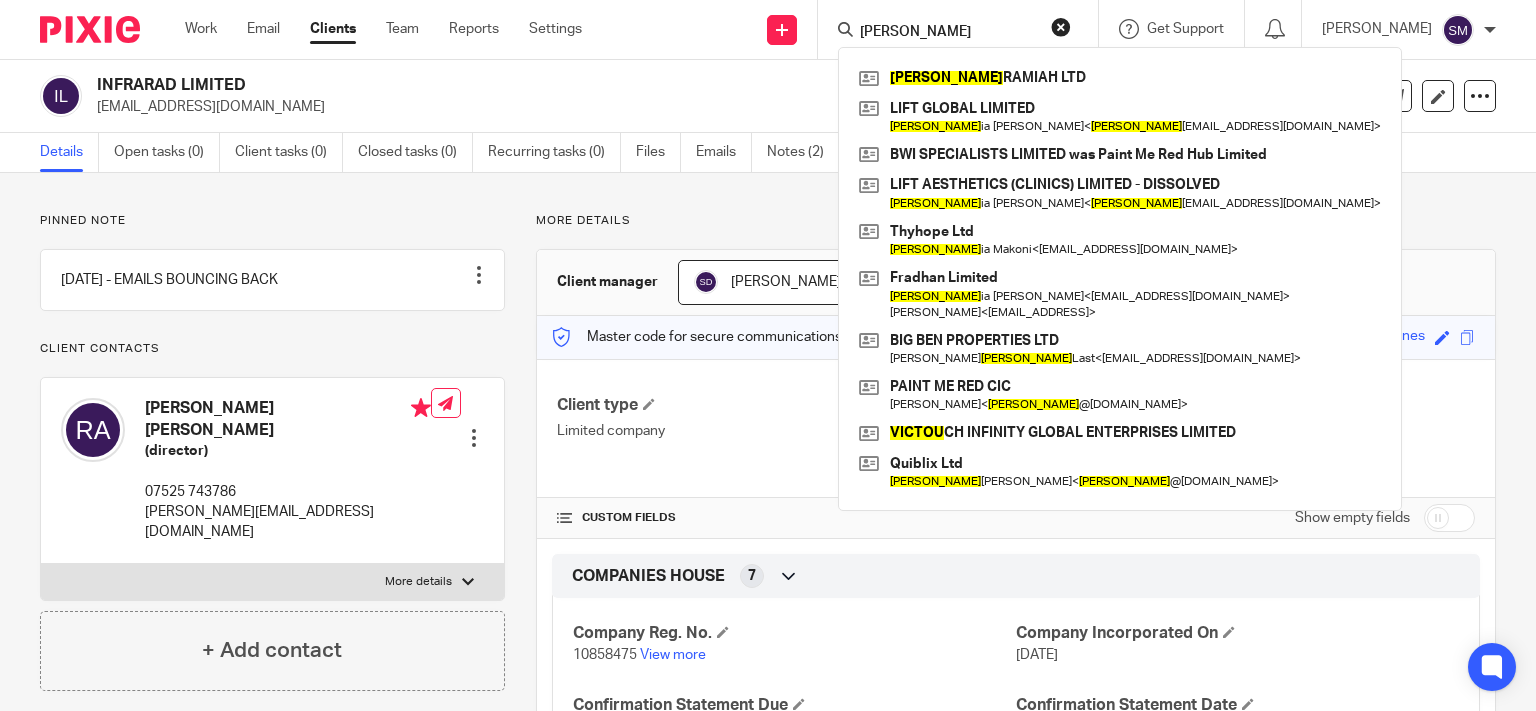 drag, startPoint x: 897, startPoint y: 26, endPoint x: 743, endPoint y: 22, distance: 154.05194 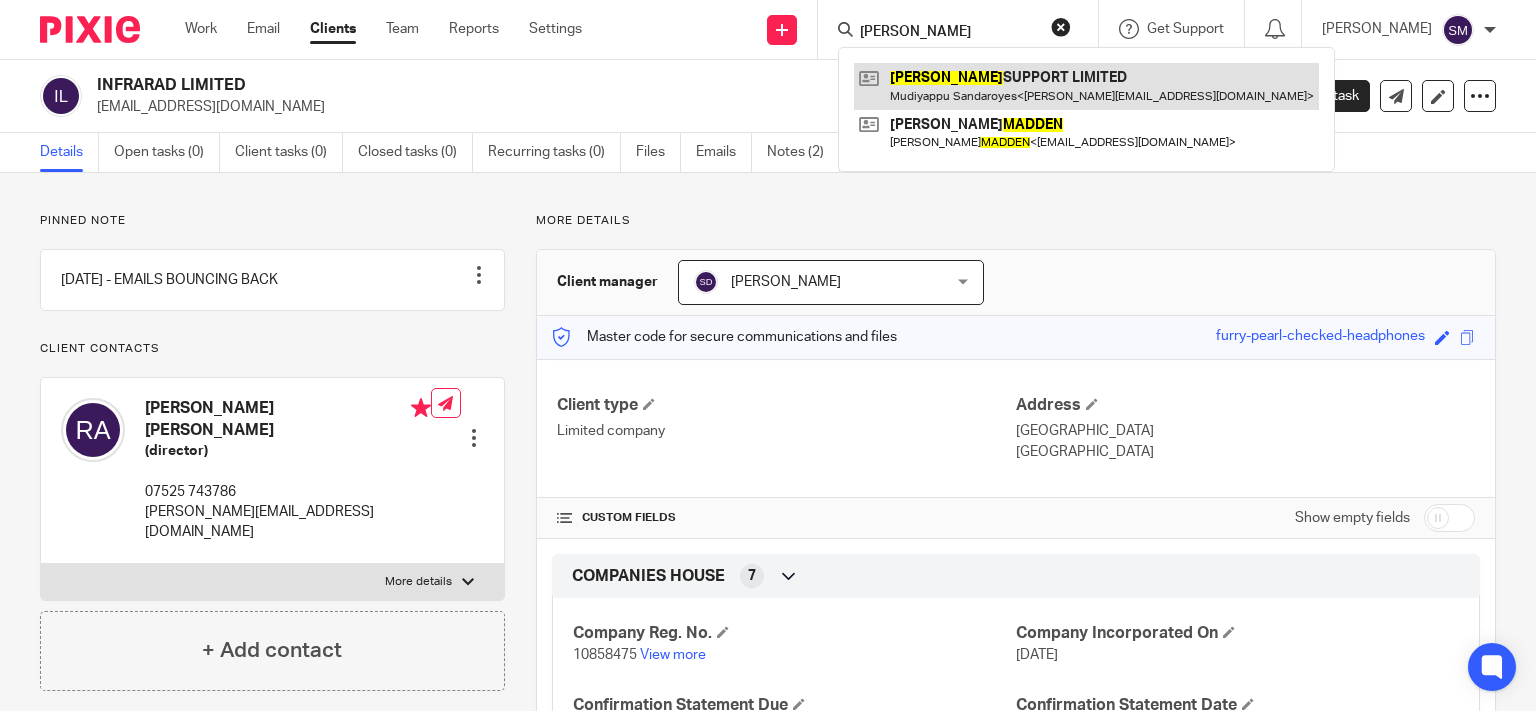 type on "MAYDEN" 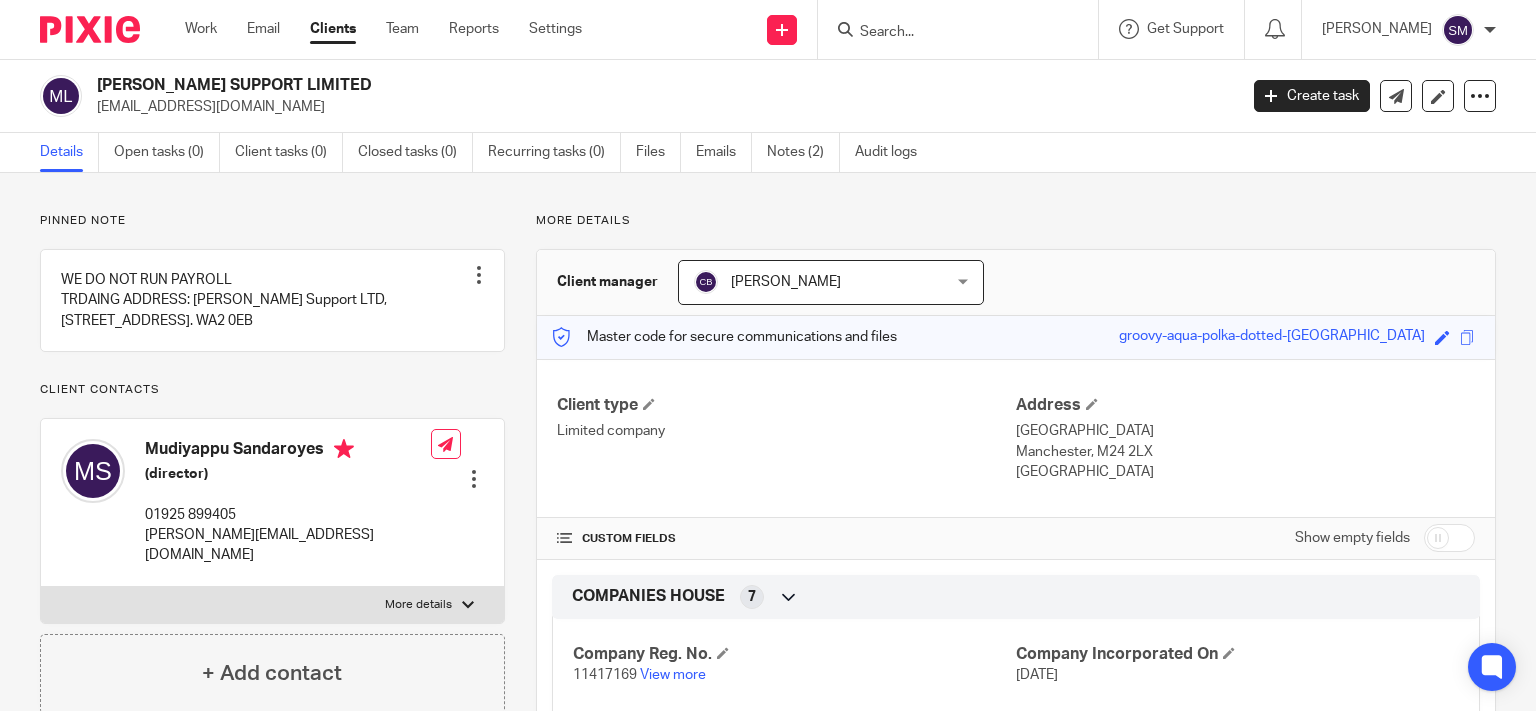 scroll, scrollTop: 0, scrollLeft: 0, axis: both 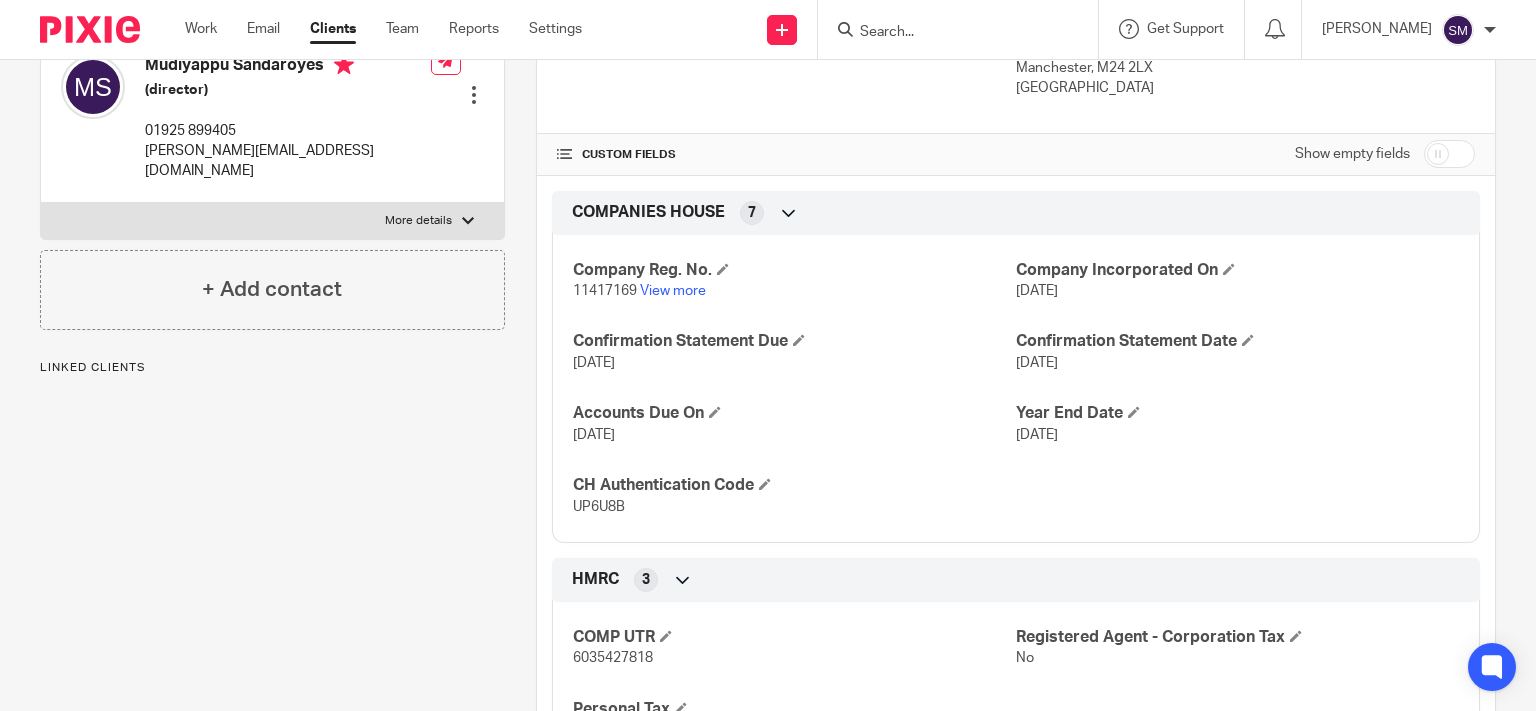 click on "11417169" at bounding box center (605, 291) 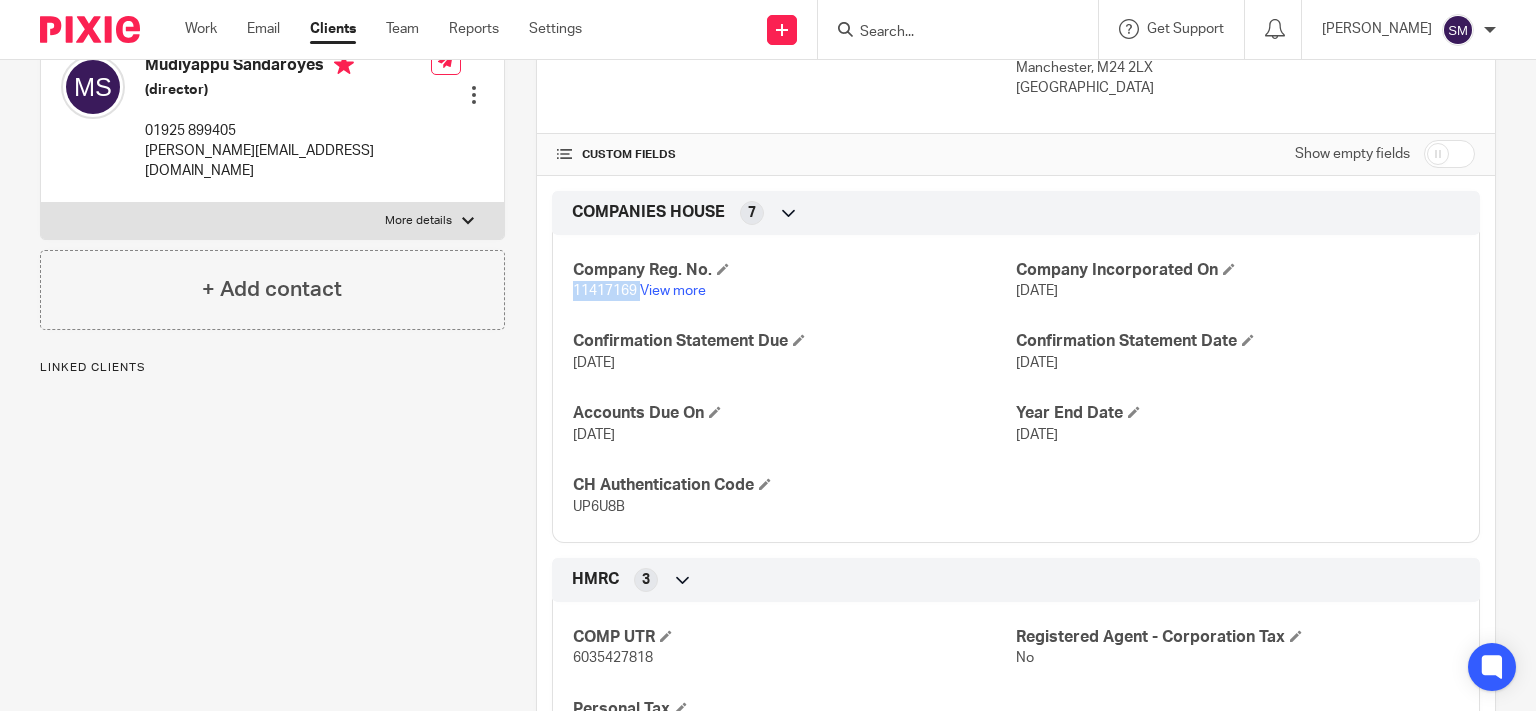 click on "11417169" at bounding box center [605, 291] 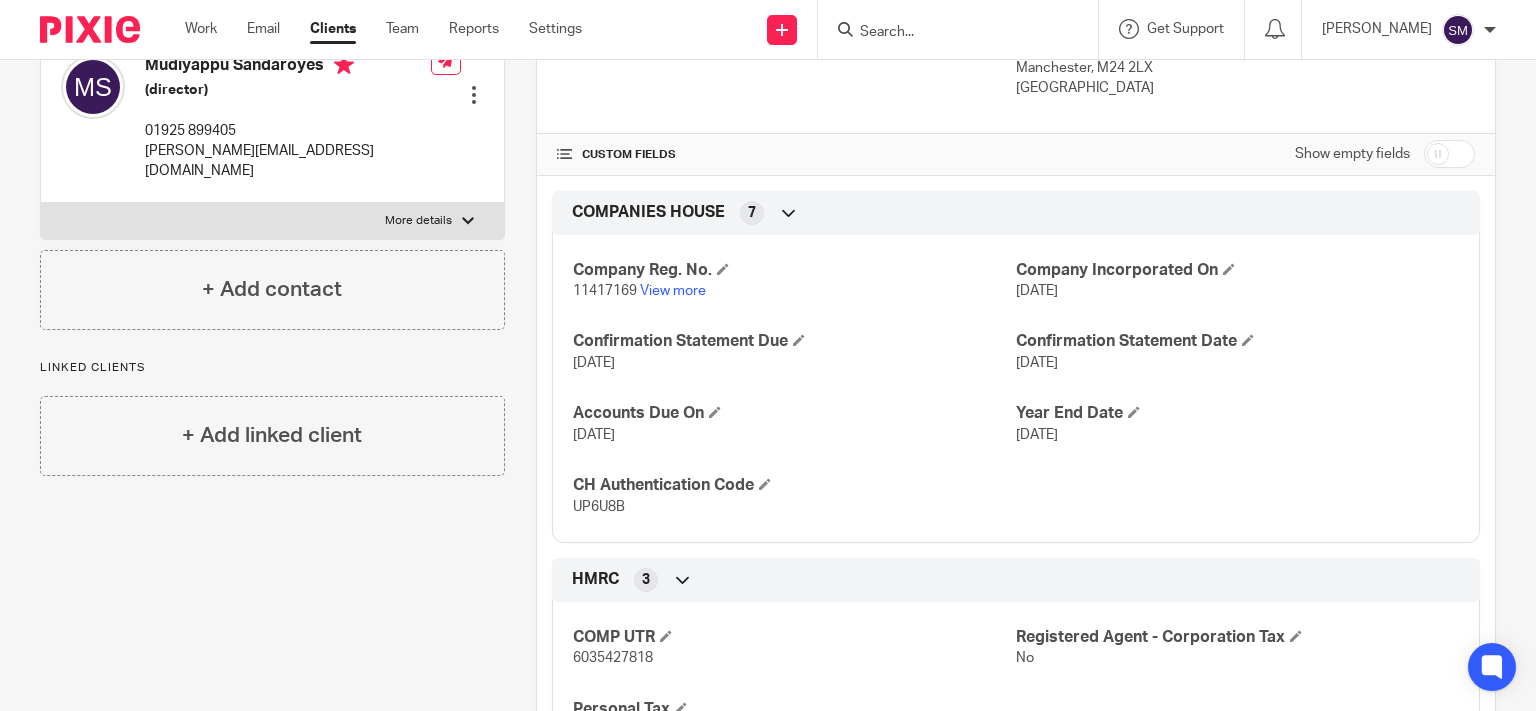 click on "CH Authentication Code" at bounding box center (794, 485) 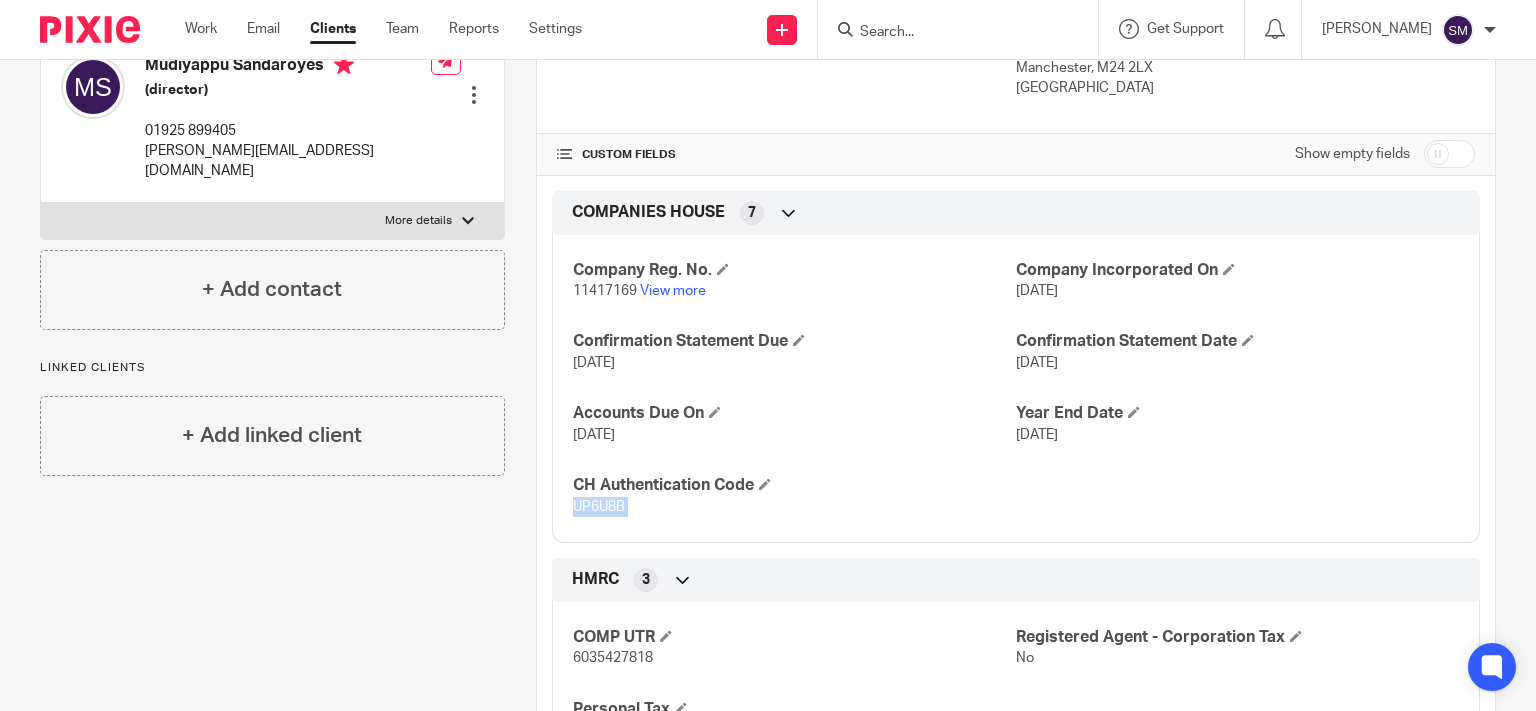 click on "UP6U8B" at bounding box center [599, 507] 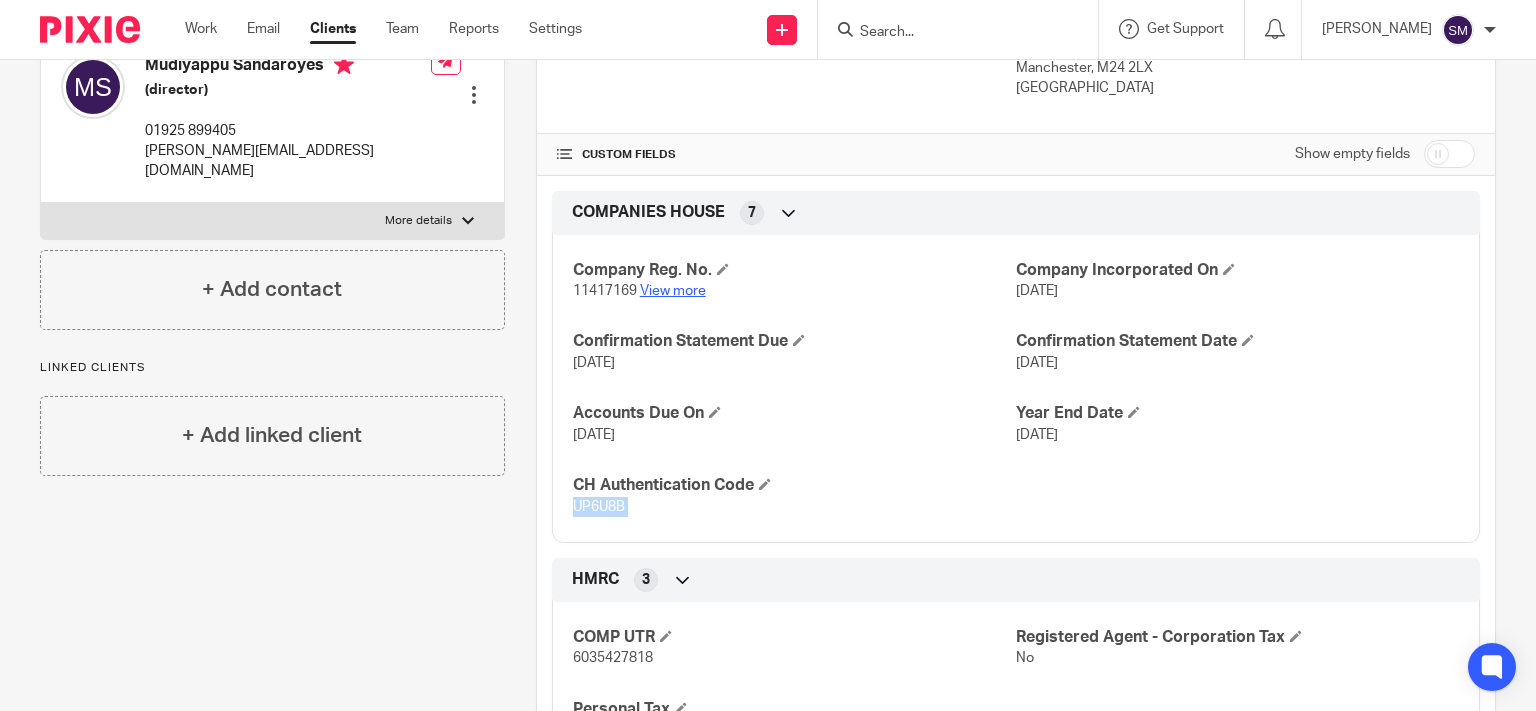 click on "View more" at bounding box center [673, 291] 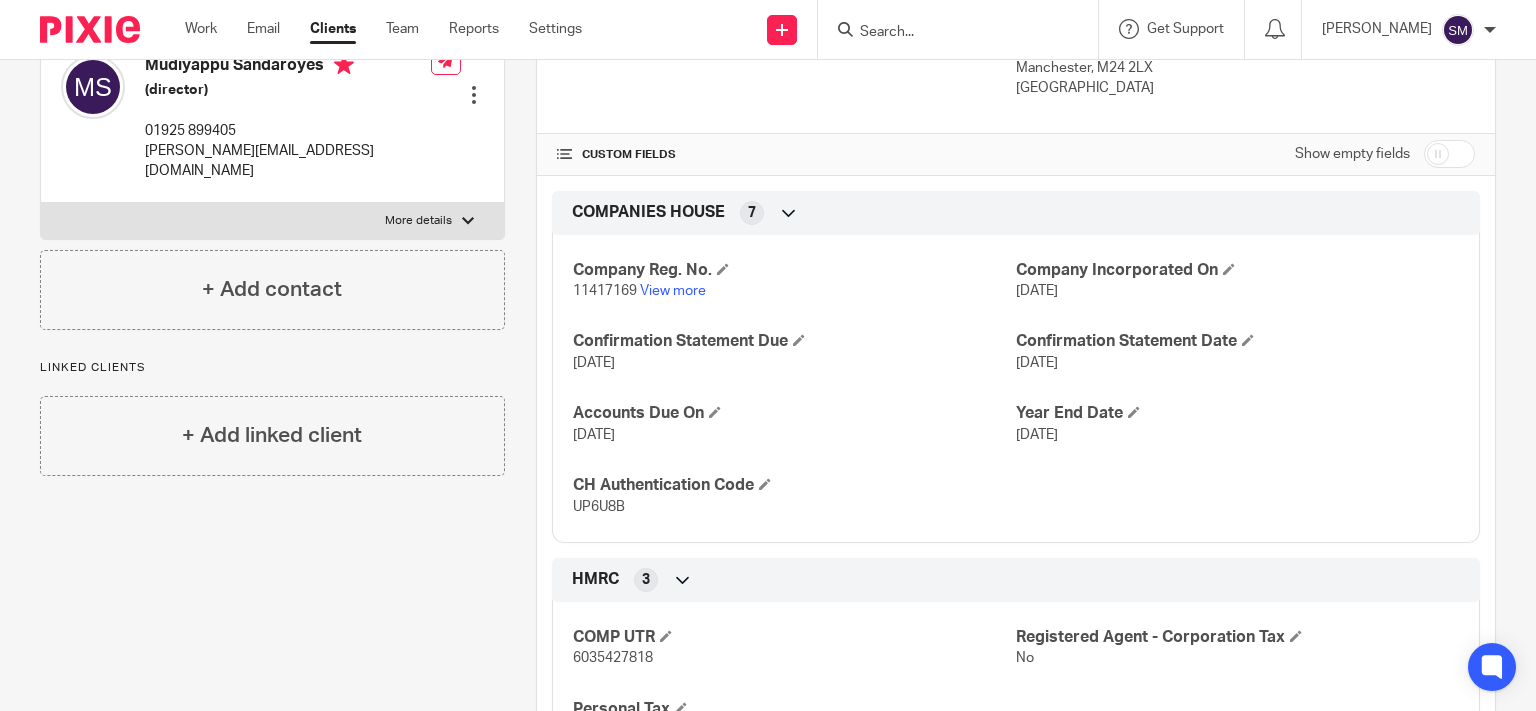 click at bounding box center [948, 33] 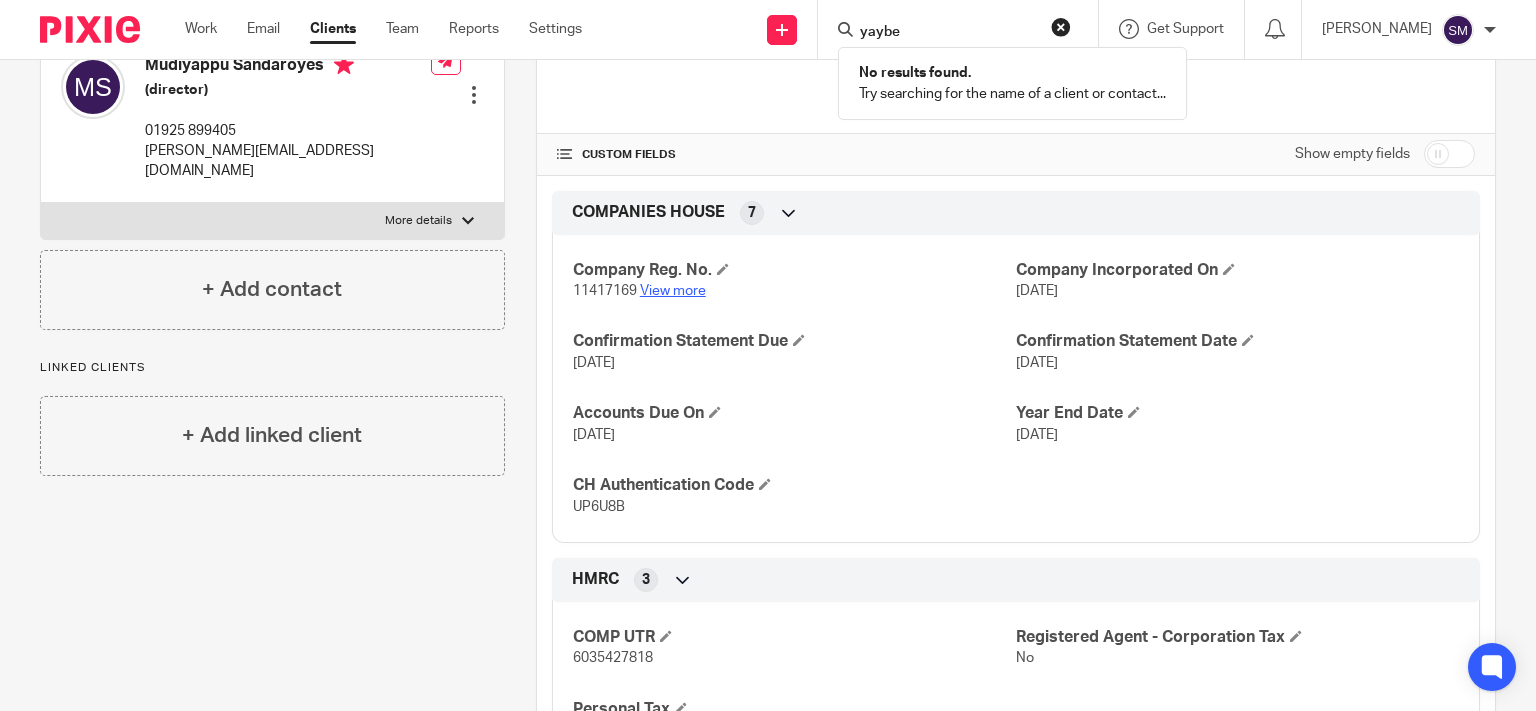 type on "yaybe" 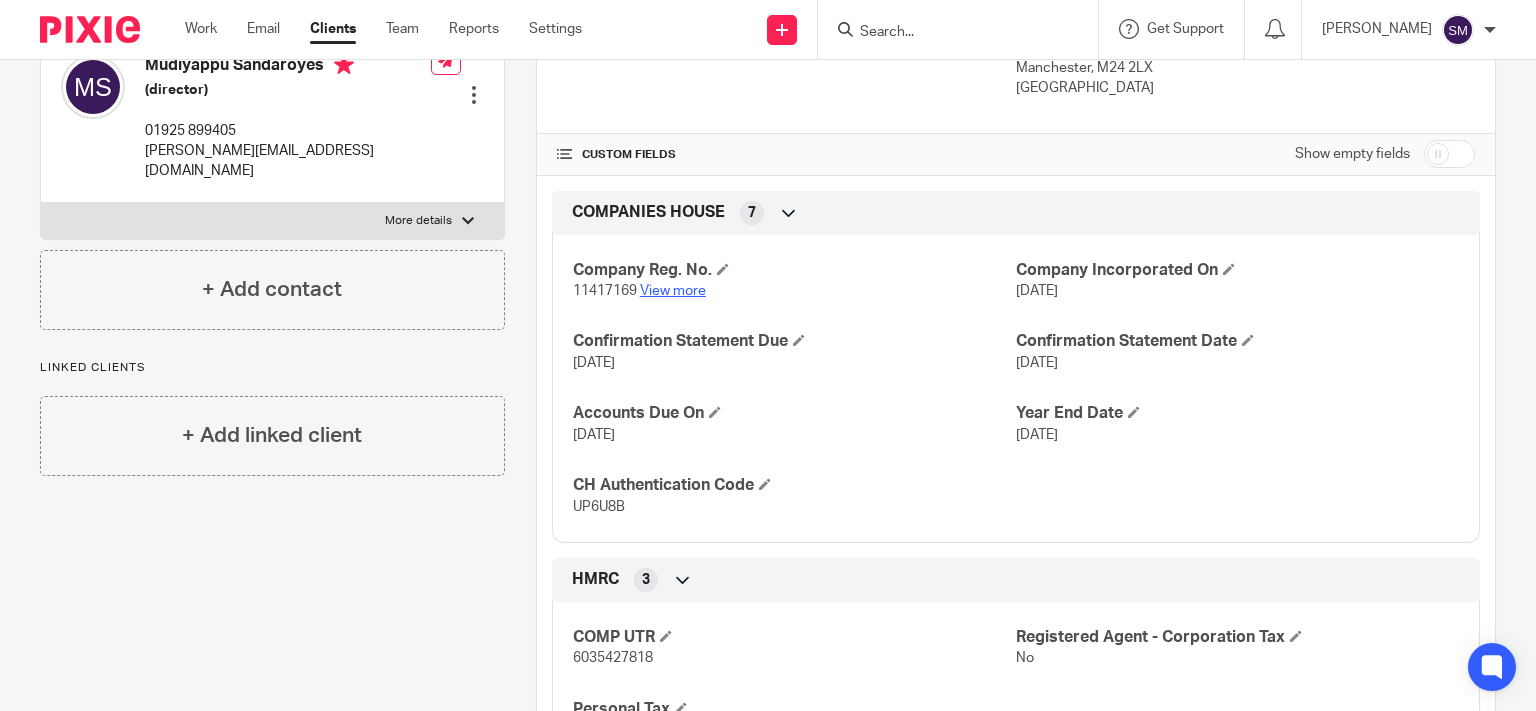 click on "View more" at bounding box center (673, 291) 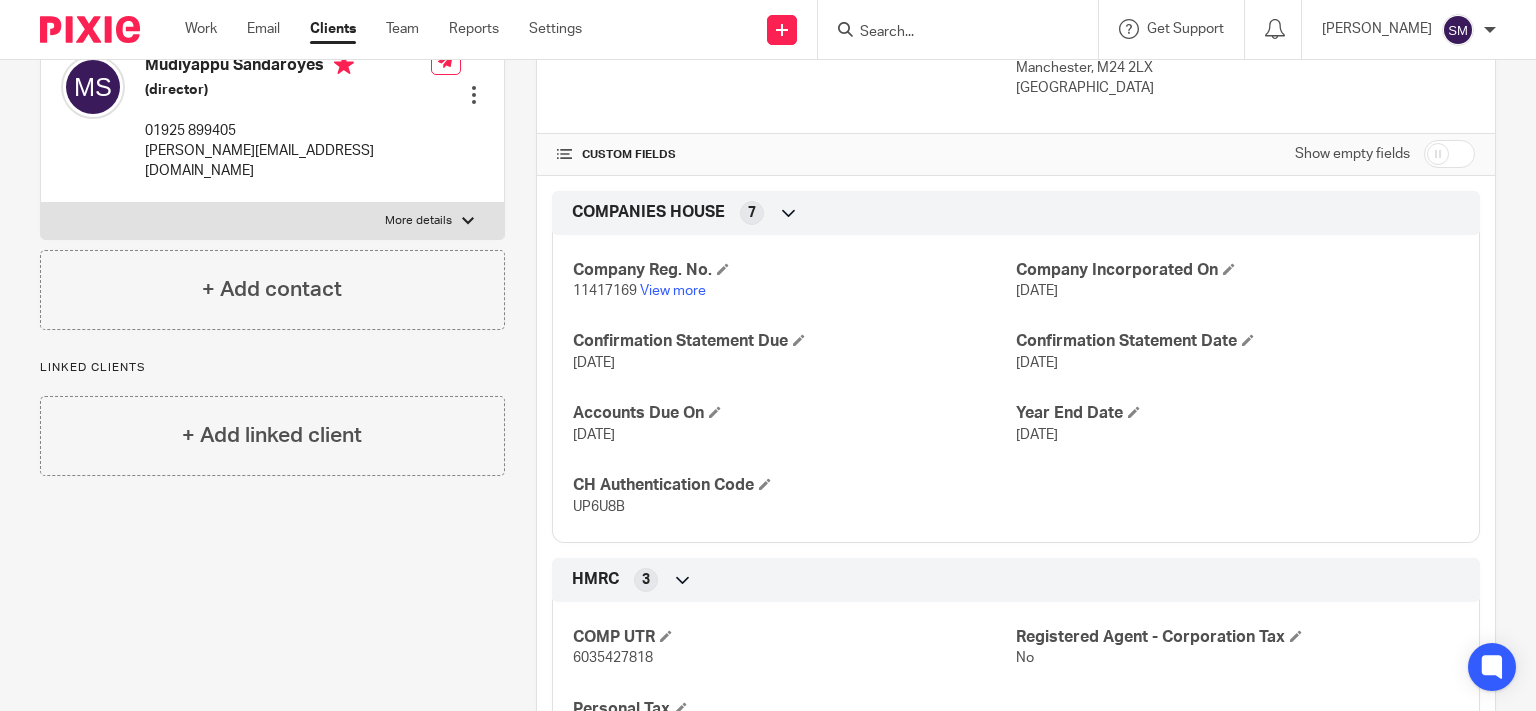 click at bounding box center (948, 33) 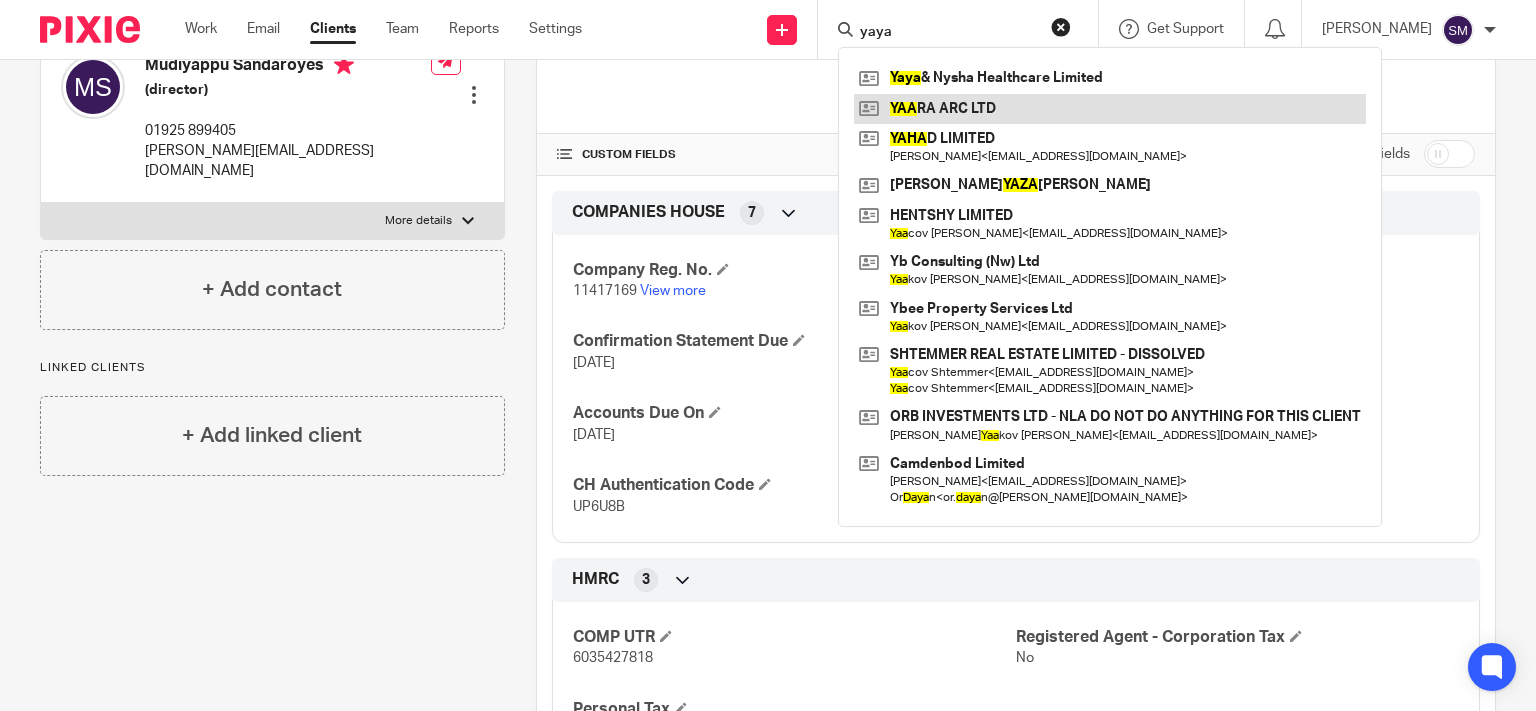 type on "yaya" 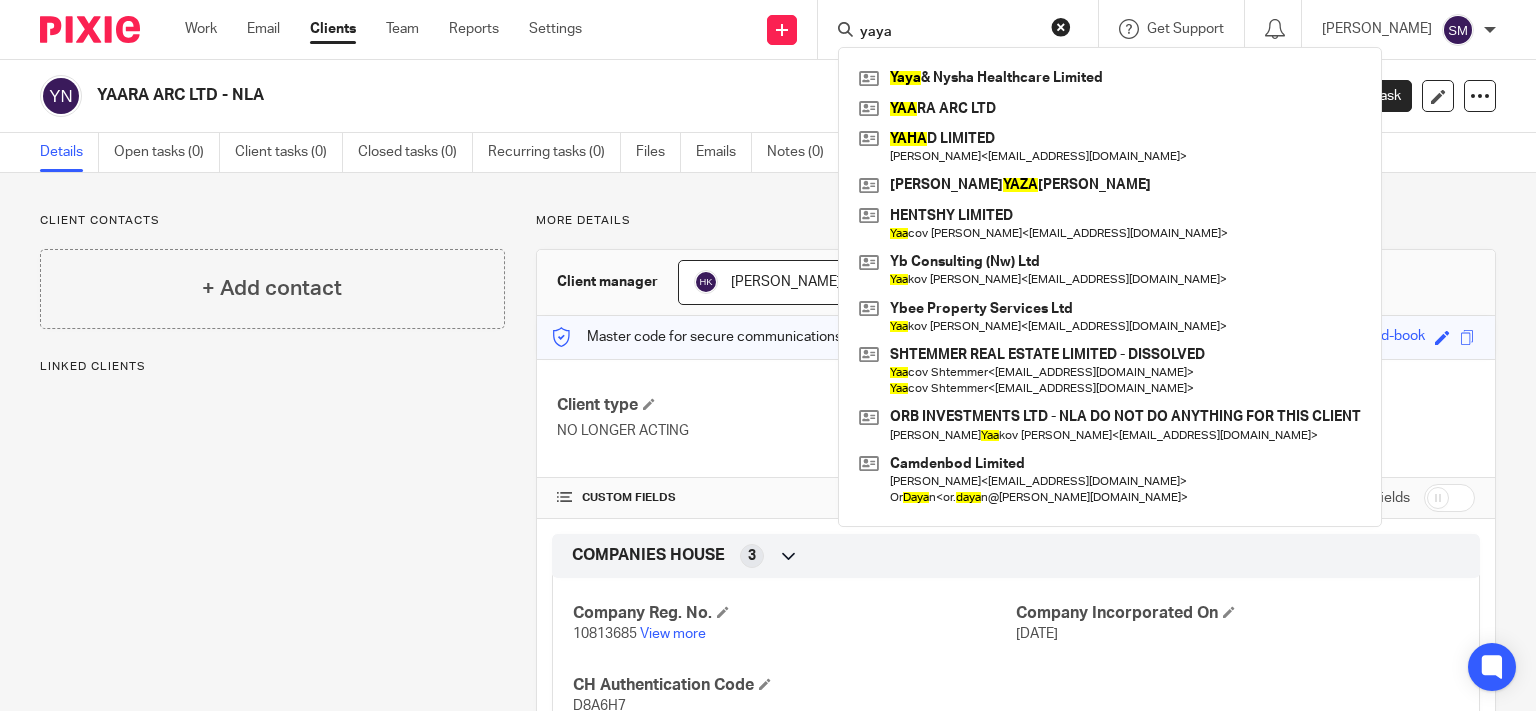 scroll, scrollTop: 0, scrollLeft: 0, axis: both 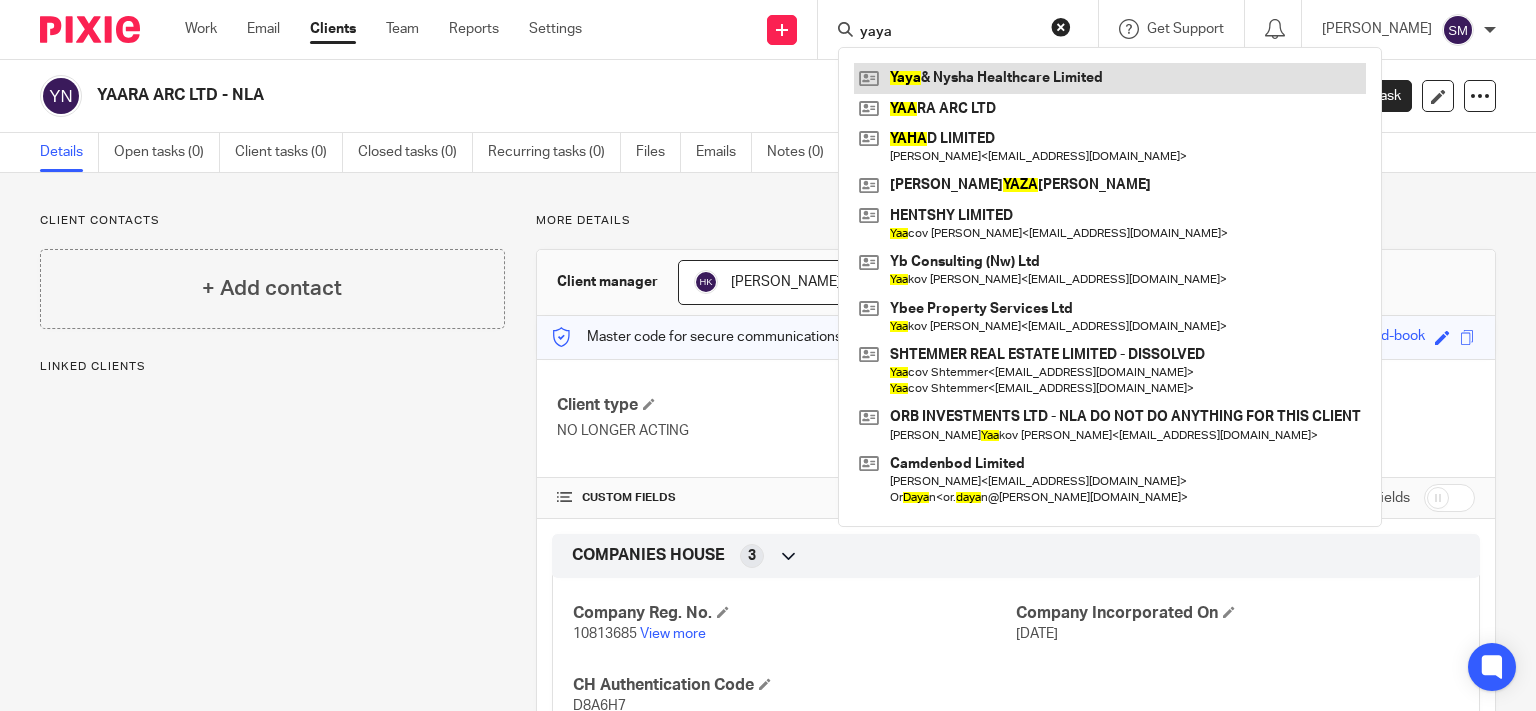 type on "yaya" 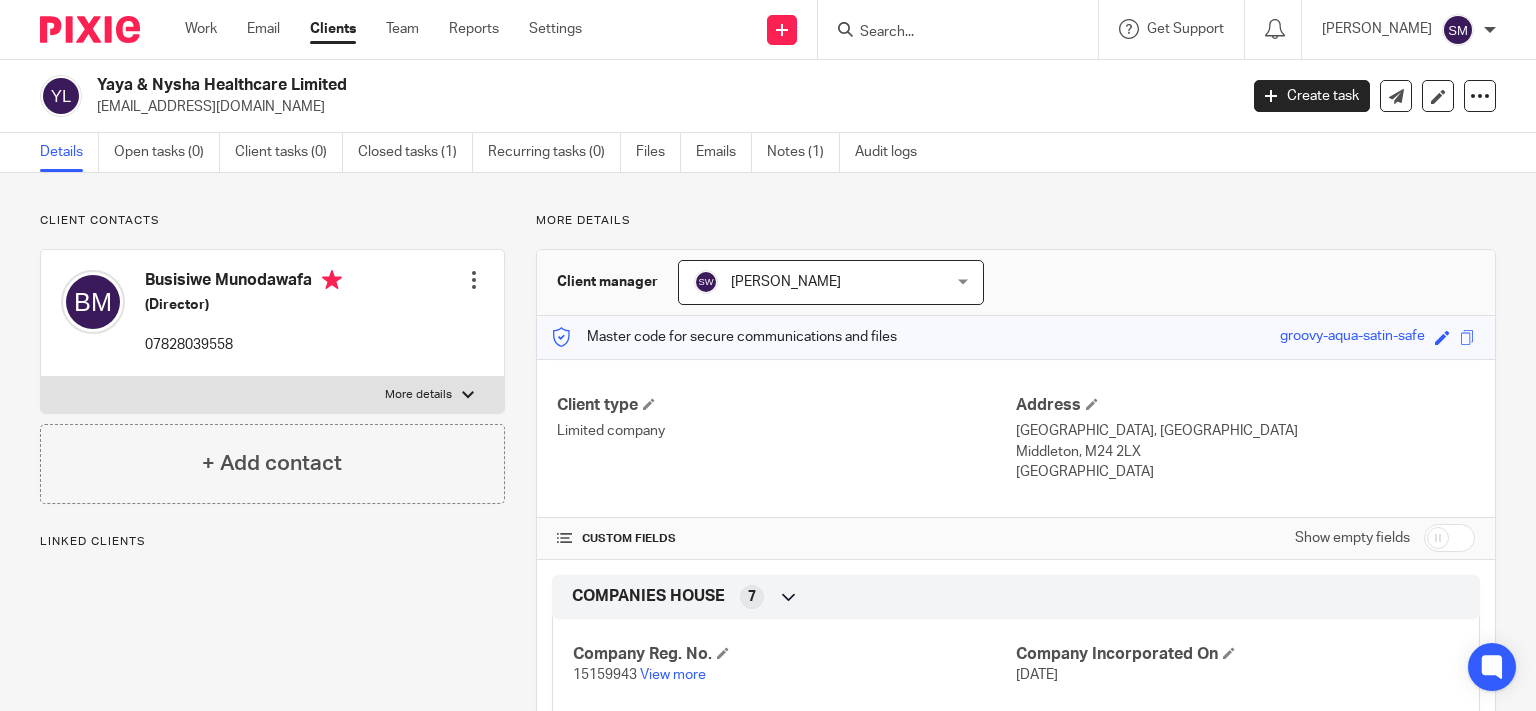 scroll, scrollTop: 0, scrollLeft: 0, axis: both 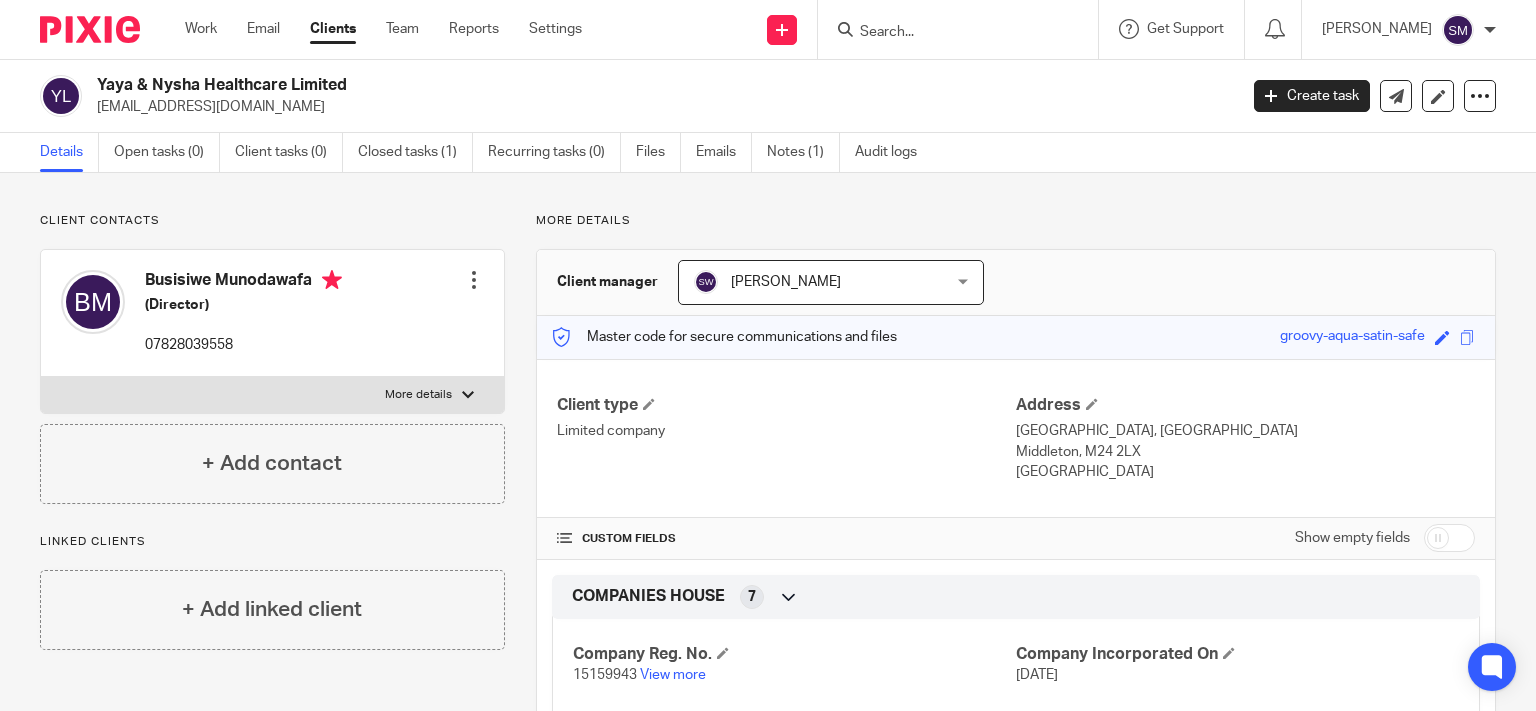 click at bounding box center (948, 33) 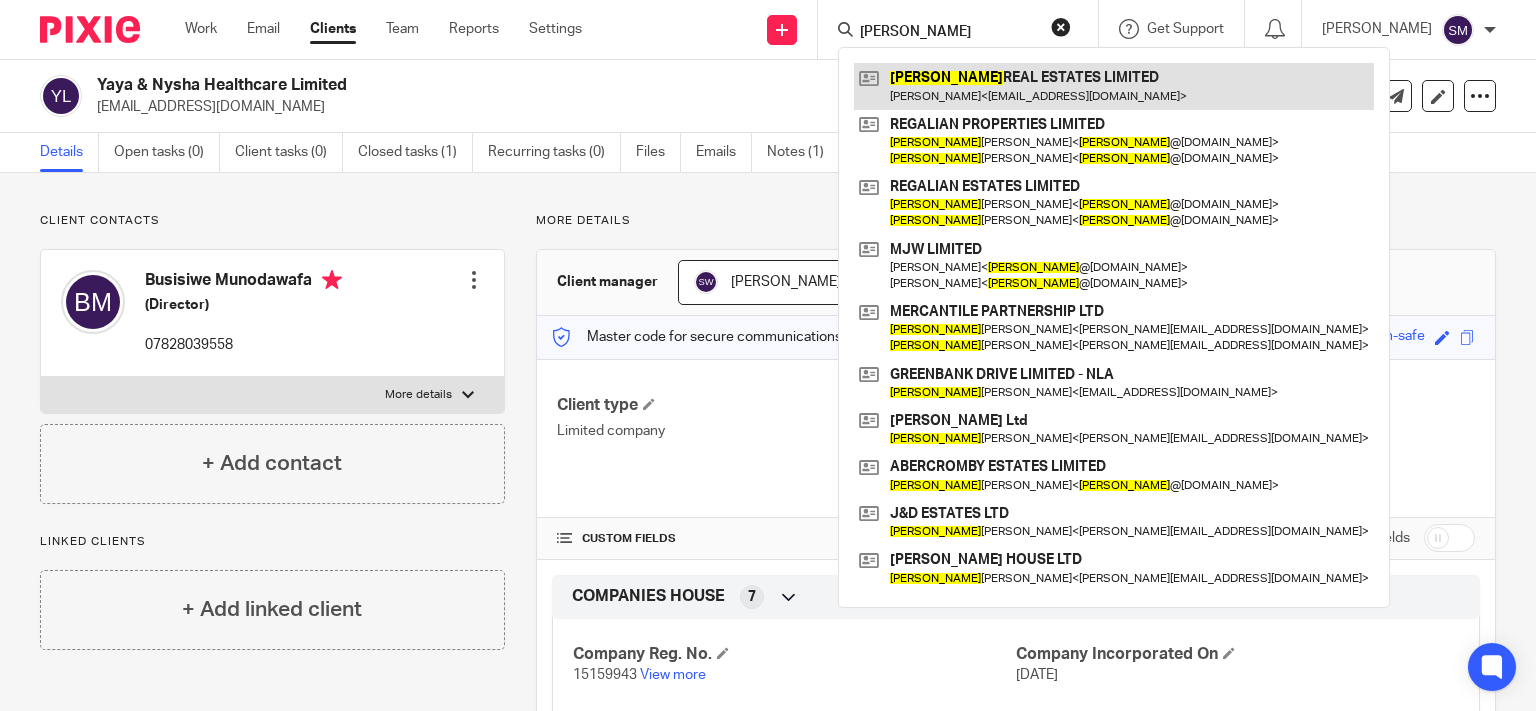 type on "JEFF" 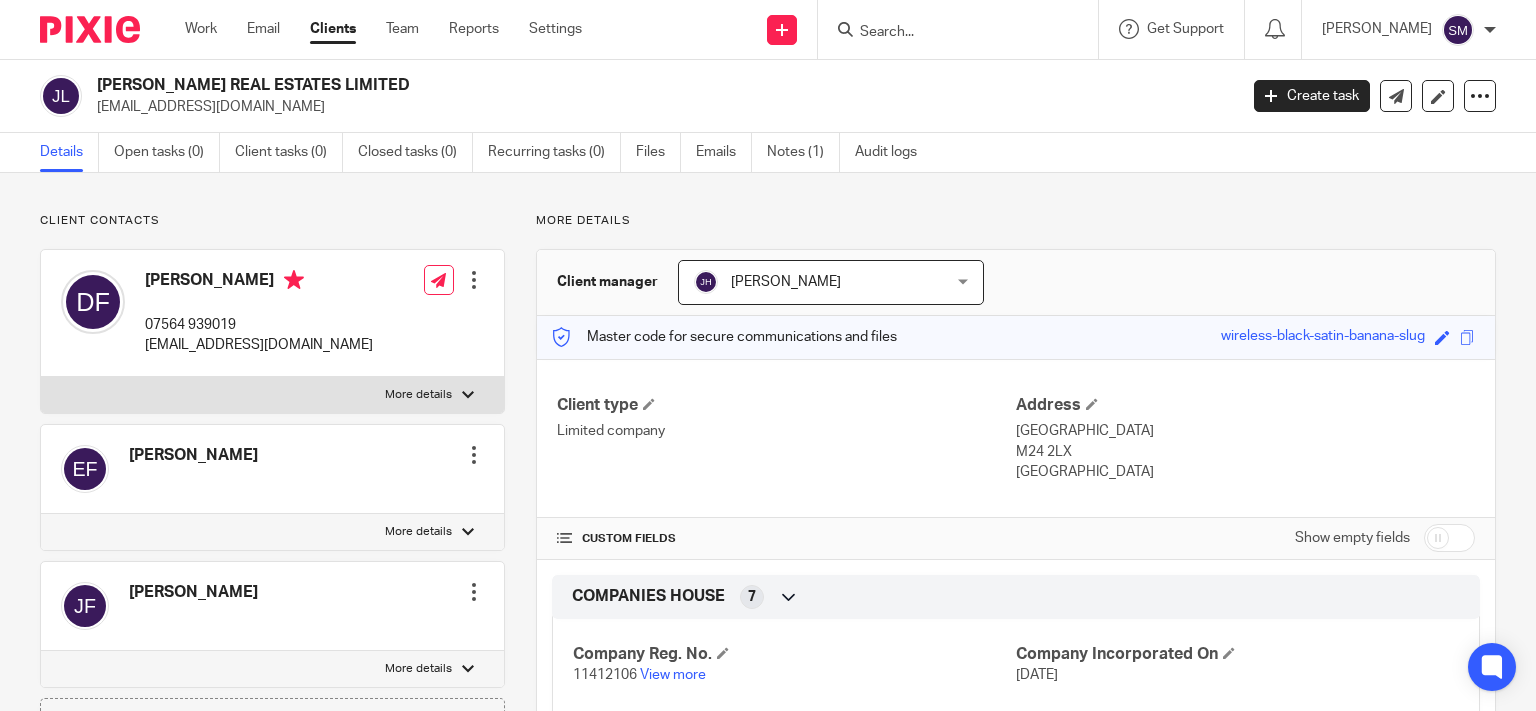 scroll, scrollTop: 0, scrollLeft: 0, axis: both 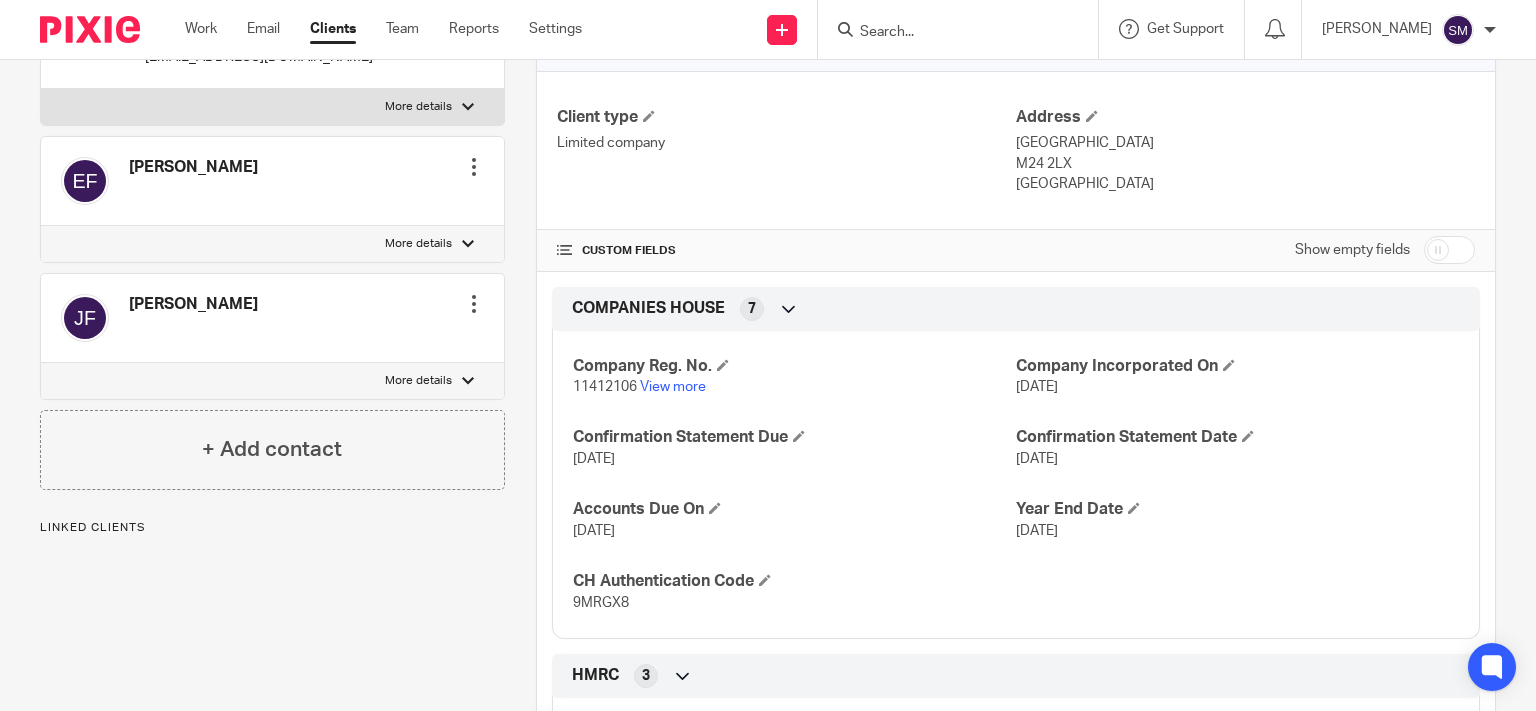 click on "9MRGX8" at bounding box center (601, 603) 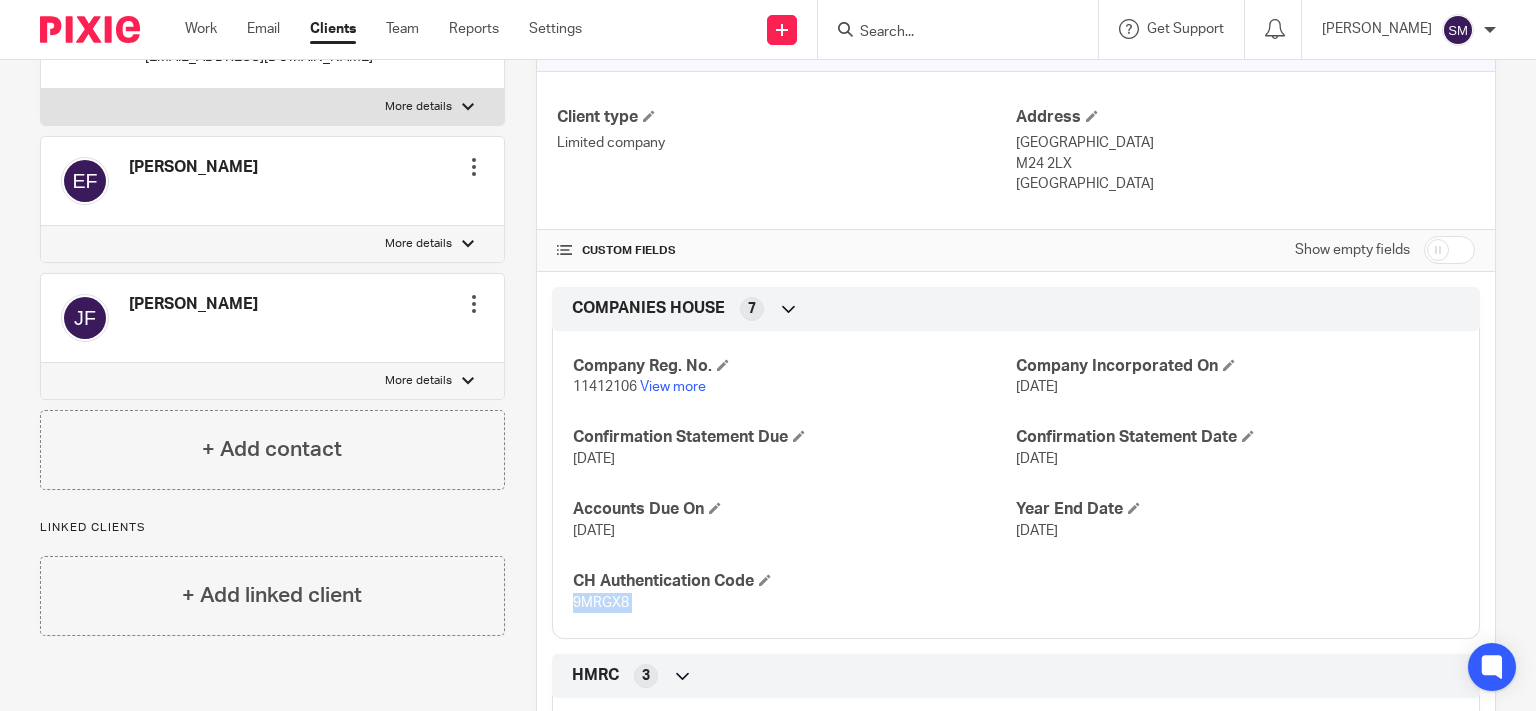 click on "9MRGX8" at bounding box center [601, 603] 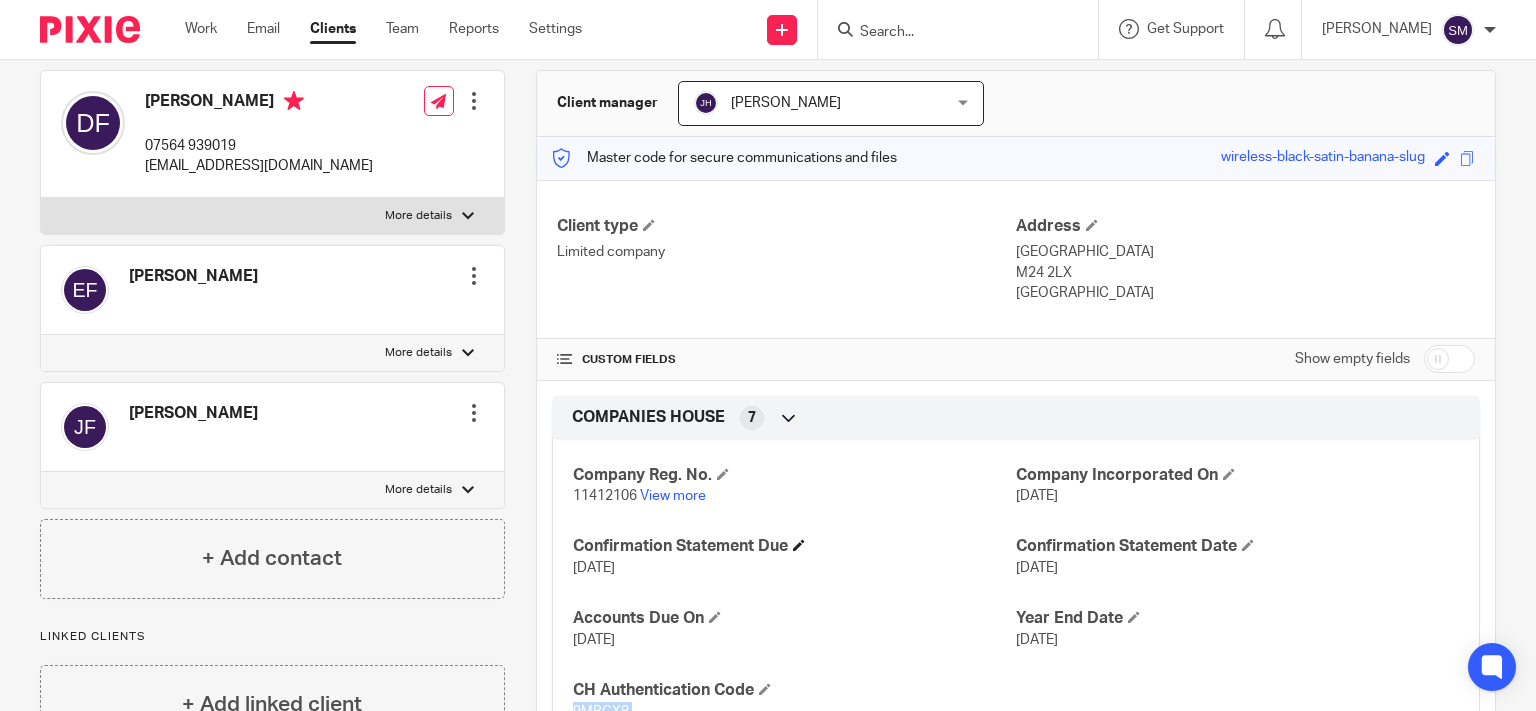 scroll, scrollTop: 192, scrollLeft: 0, axis: vertical 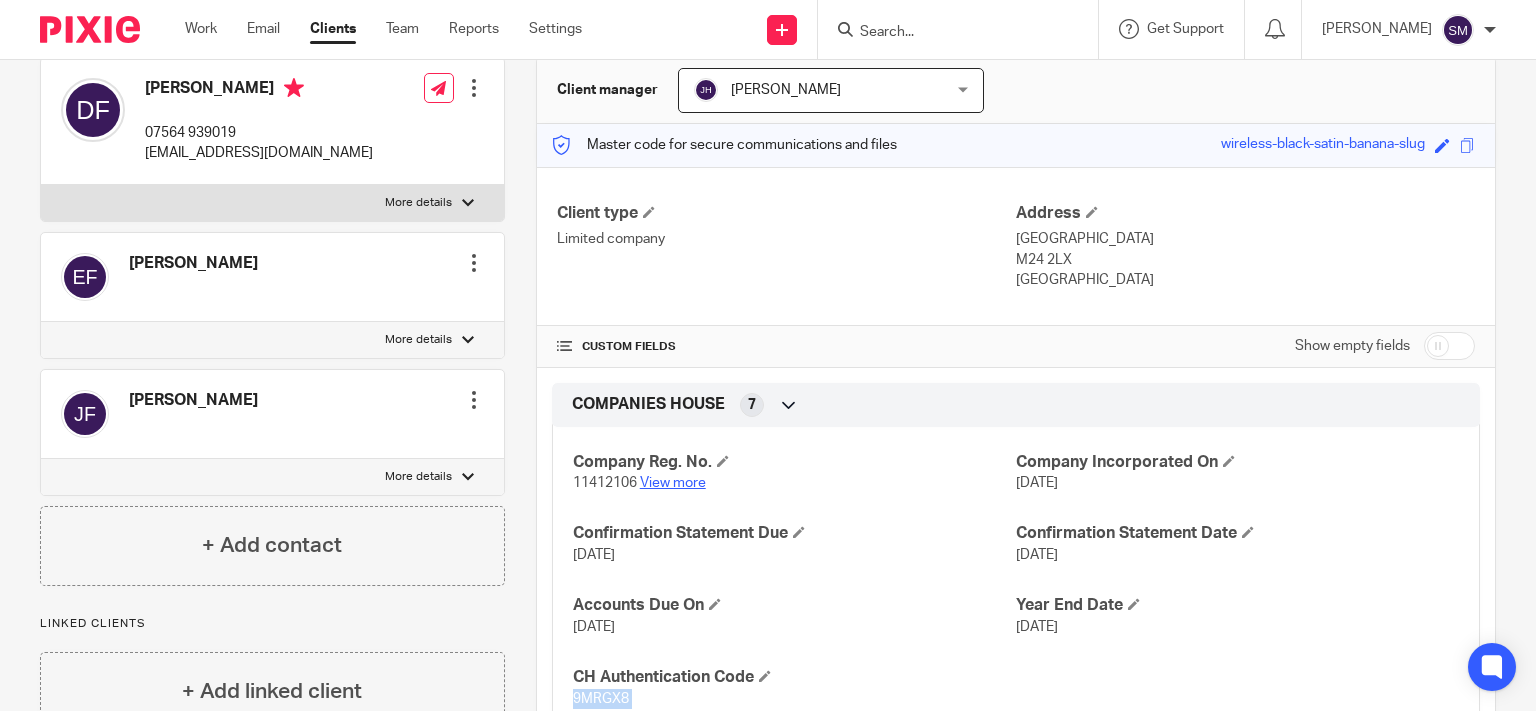 click on "View more" at bounding box center [673, 483] 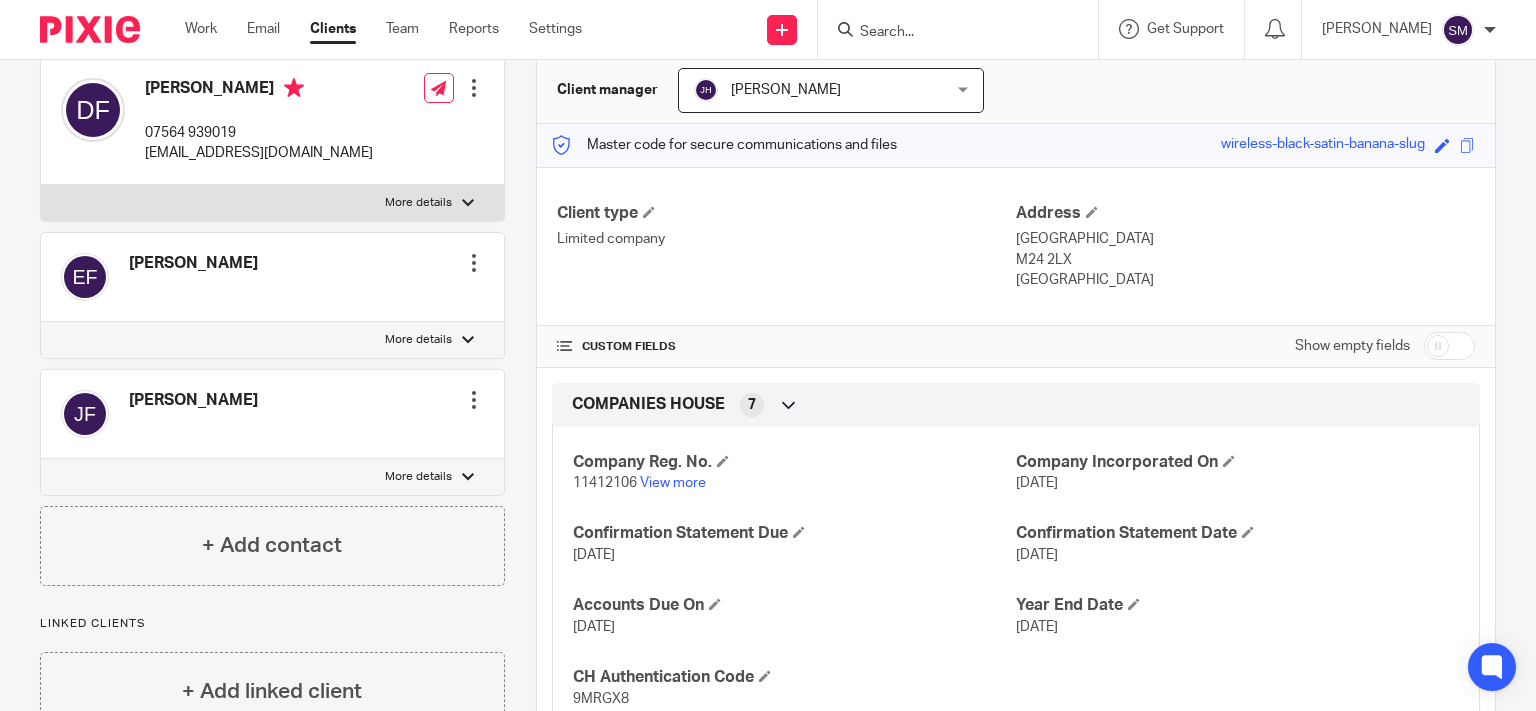 click at bounding box center [948, 33] 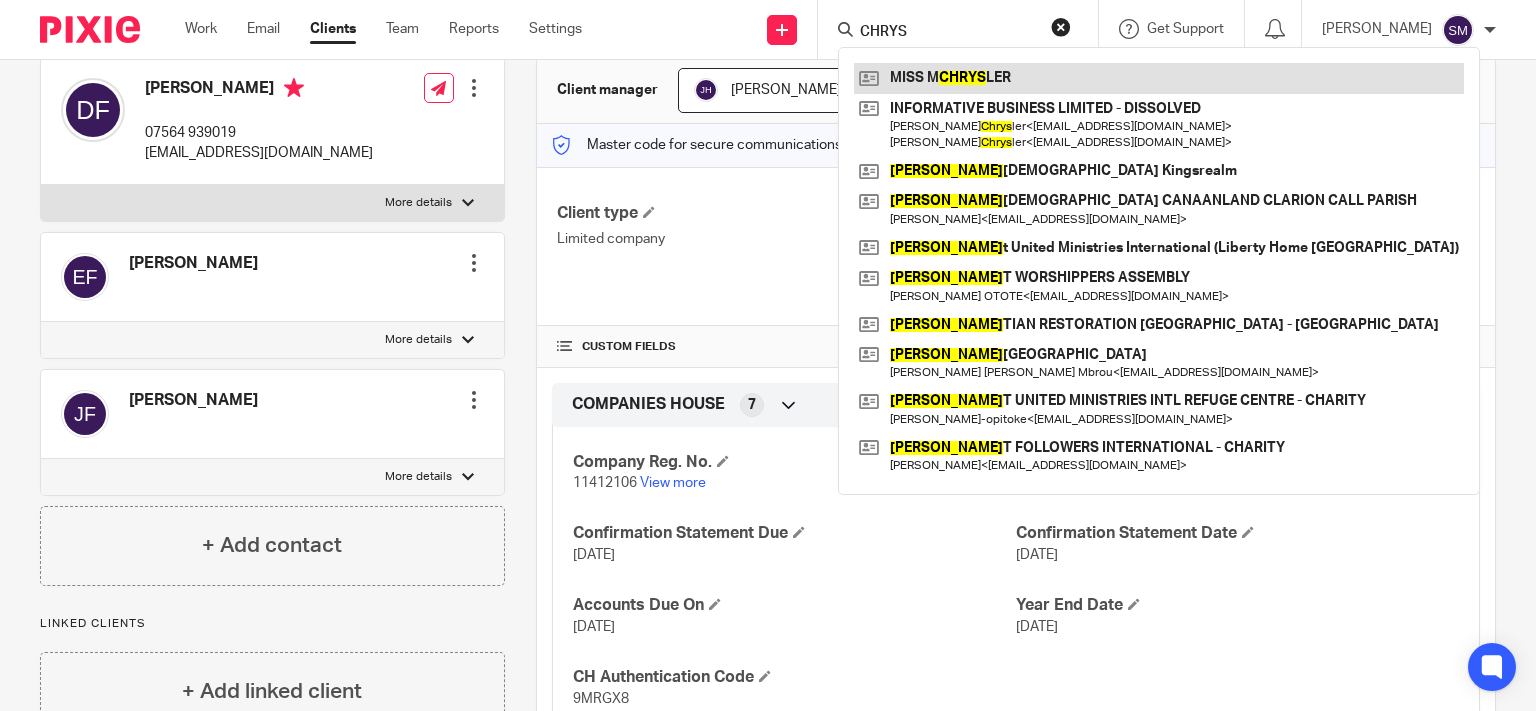 type on "CHRYS" 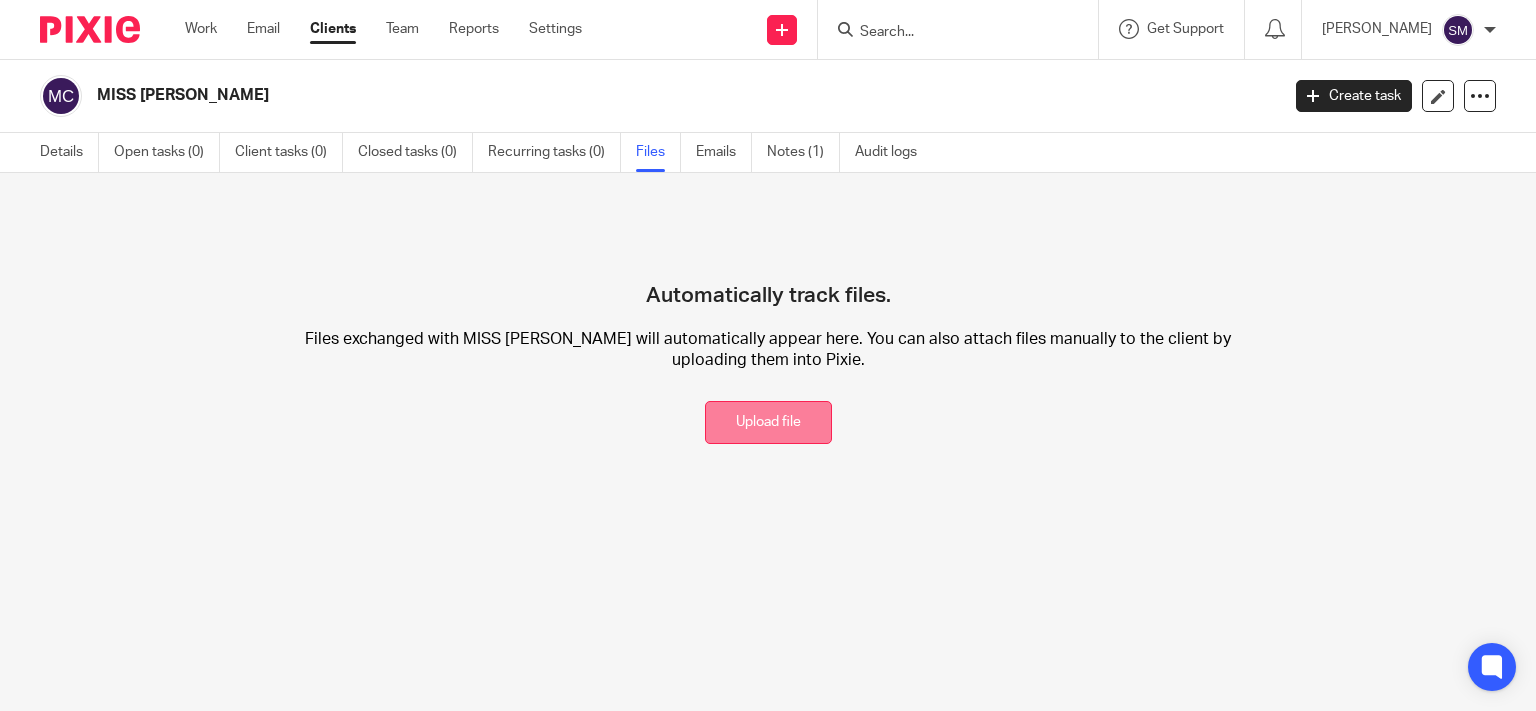 scroll, scrollTop: 0, scrollLeft: 0, axis: both 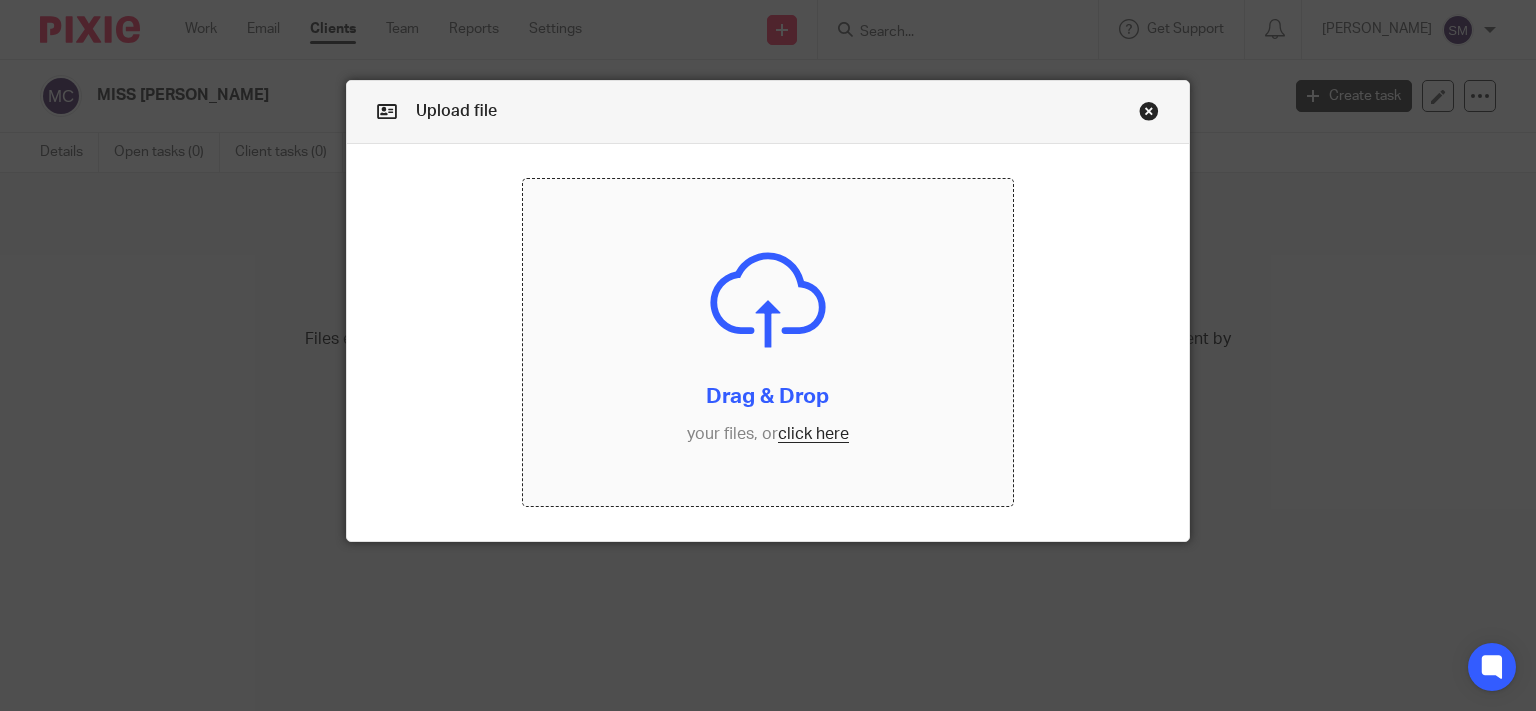 click at bounding box center (768, 342) 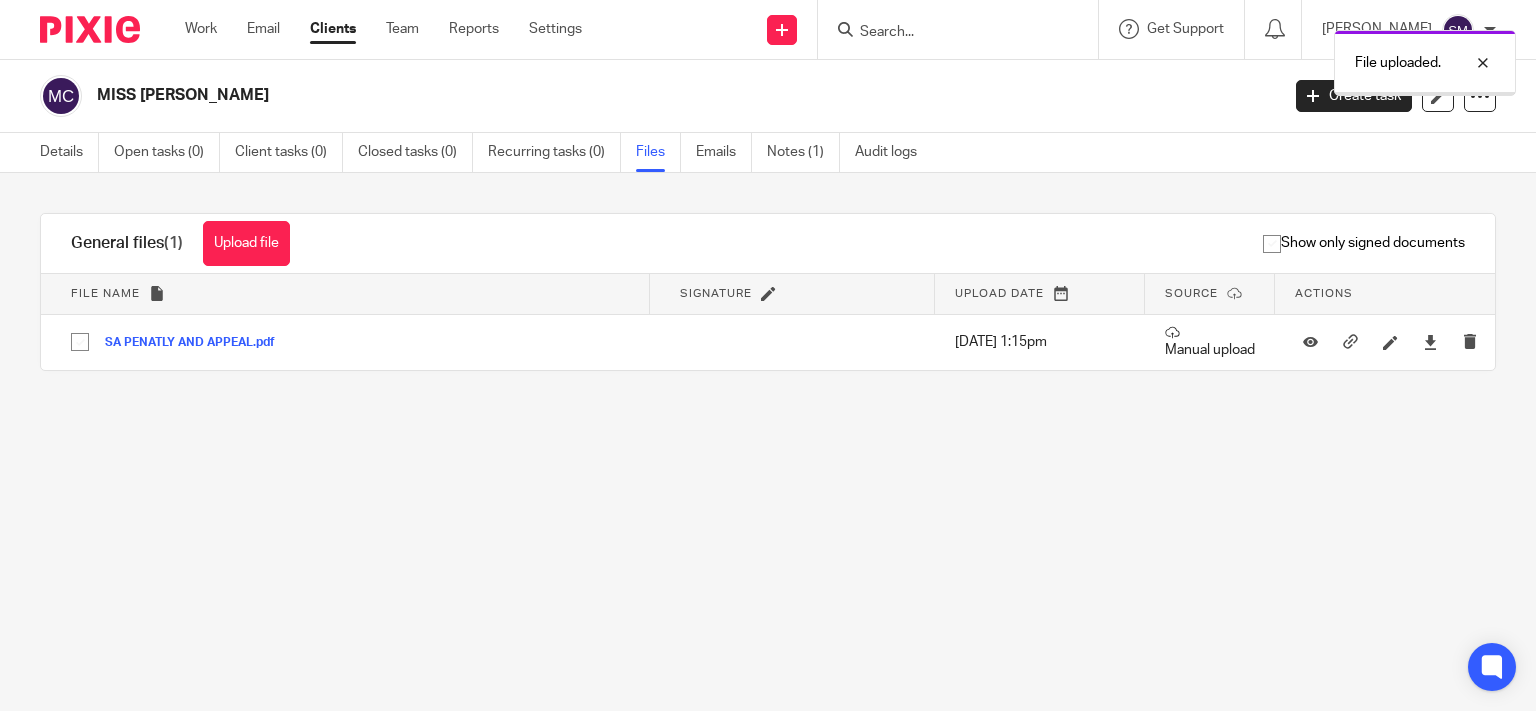 scroll, scrollTop: 0, scrollLeft: 0, axis: both 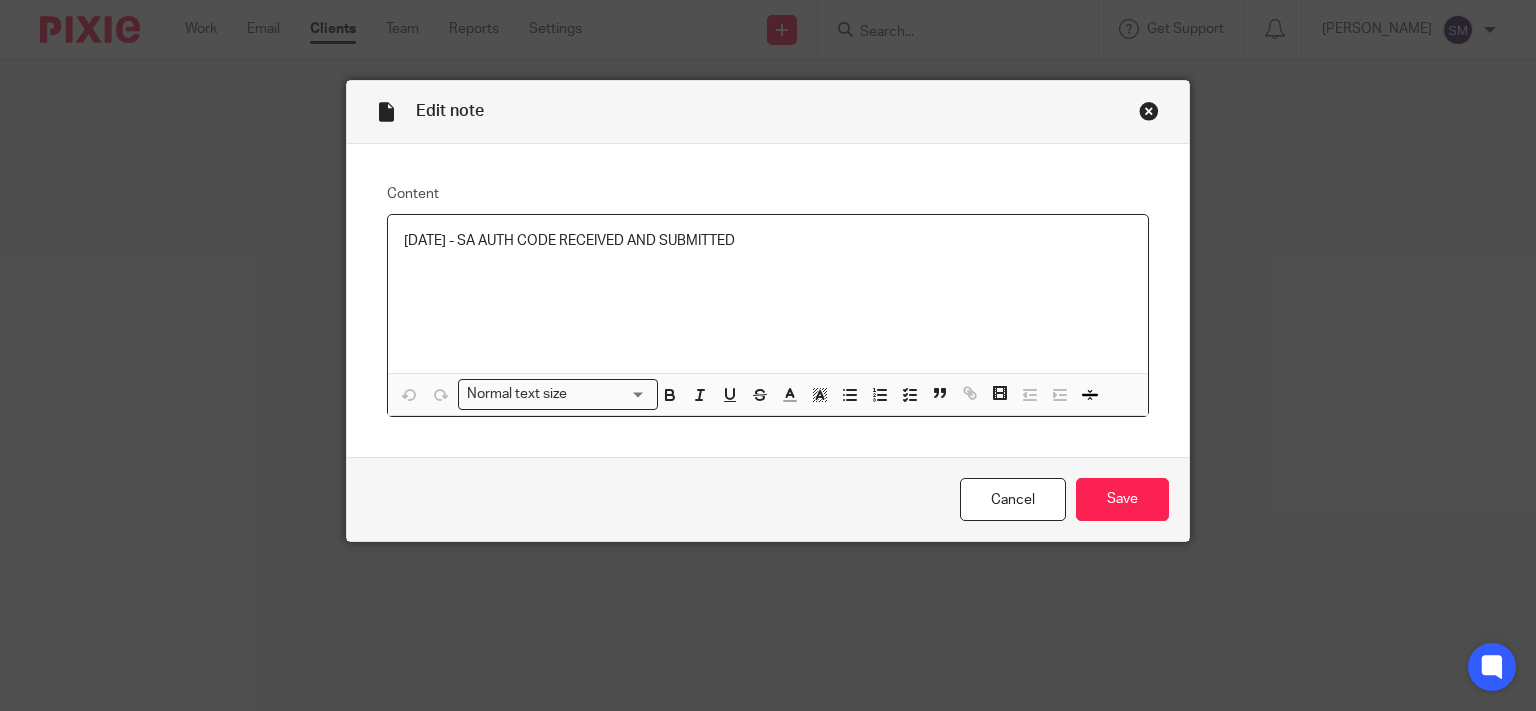 click on "09/06/25 - SA AUTH CODE RECEIVED AND SUBMITTED" at bounding box center (768, 241) 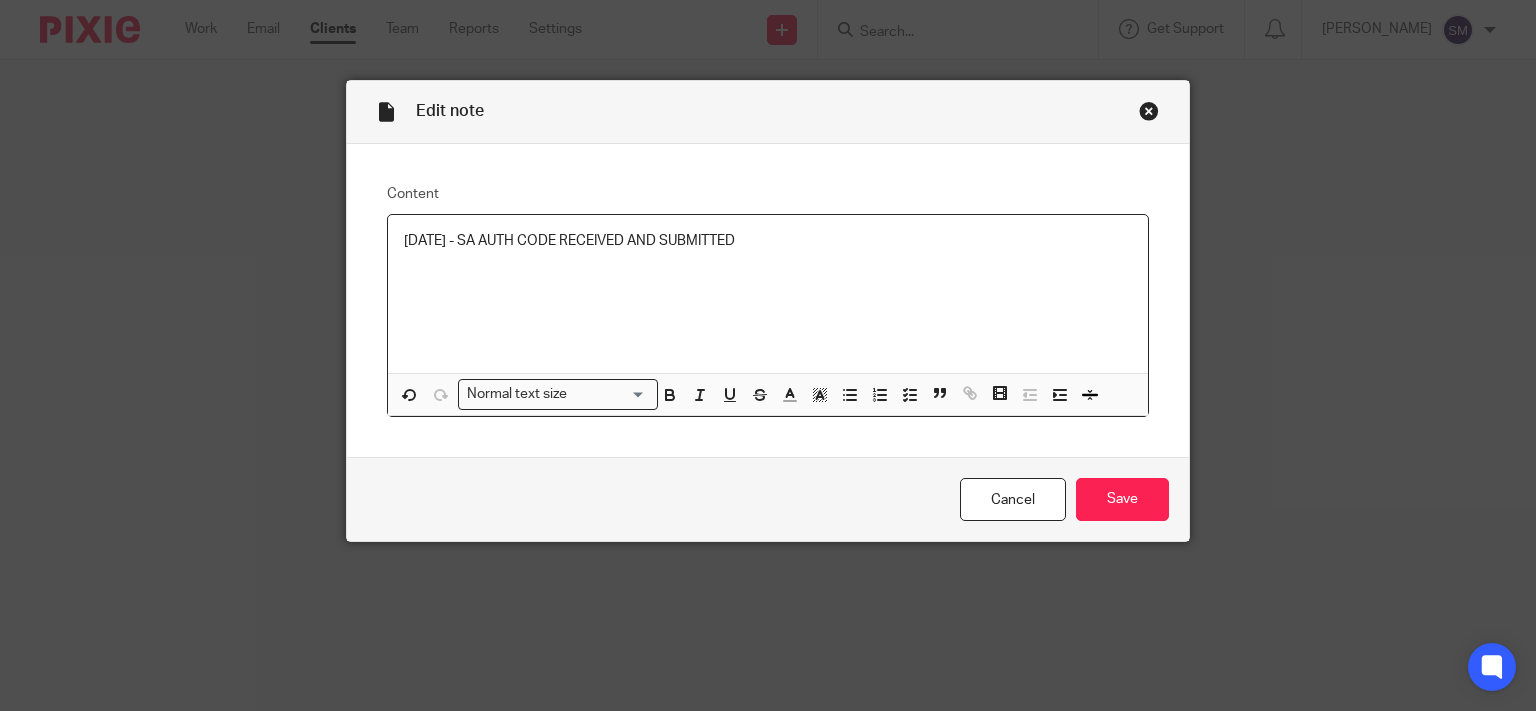 type 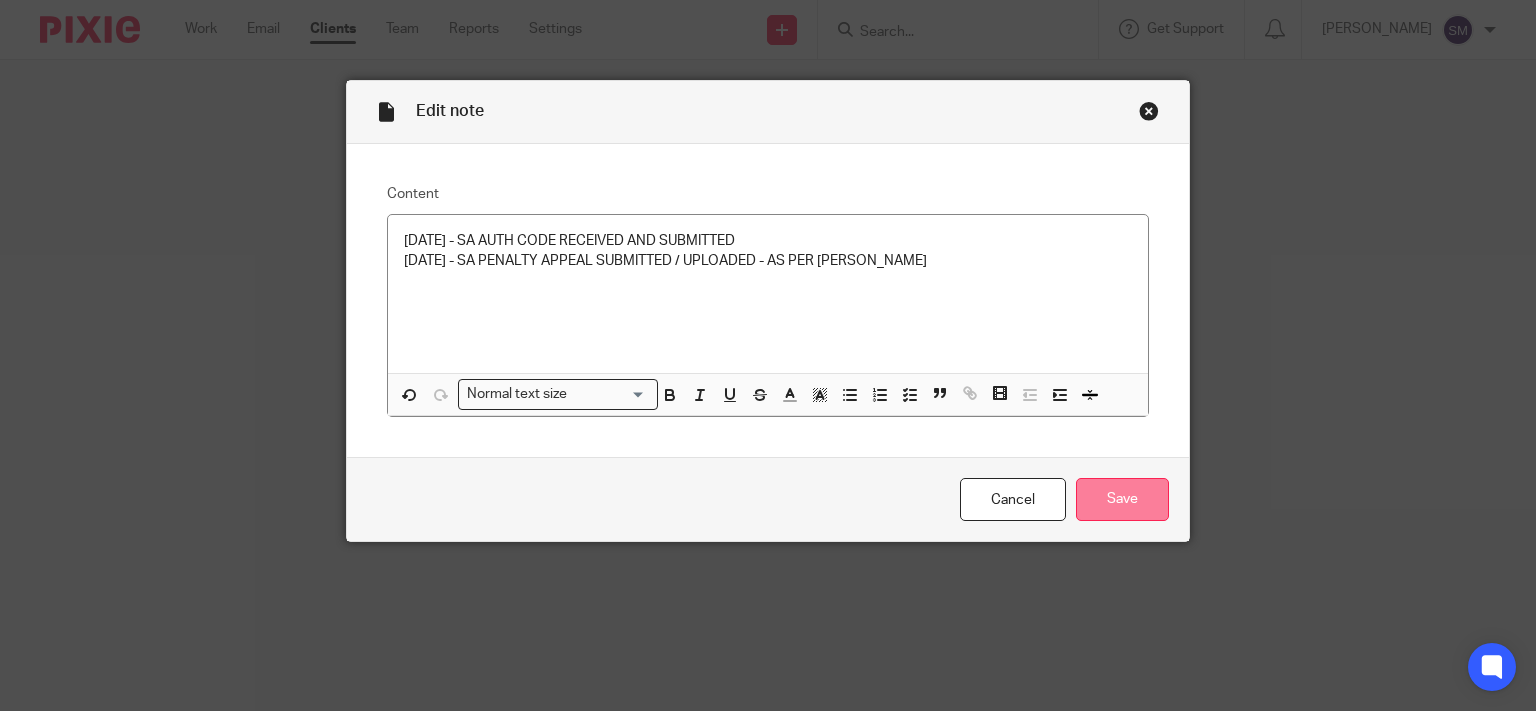 click on "Save" at bounding box center (1122, 499) 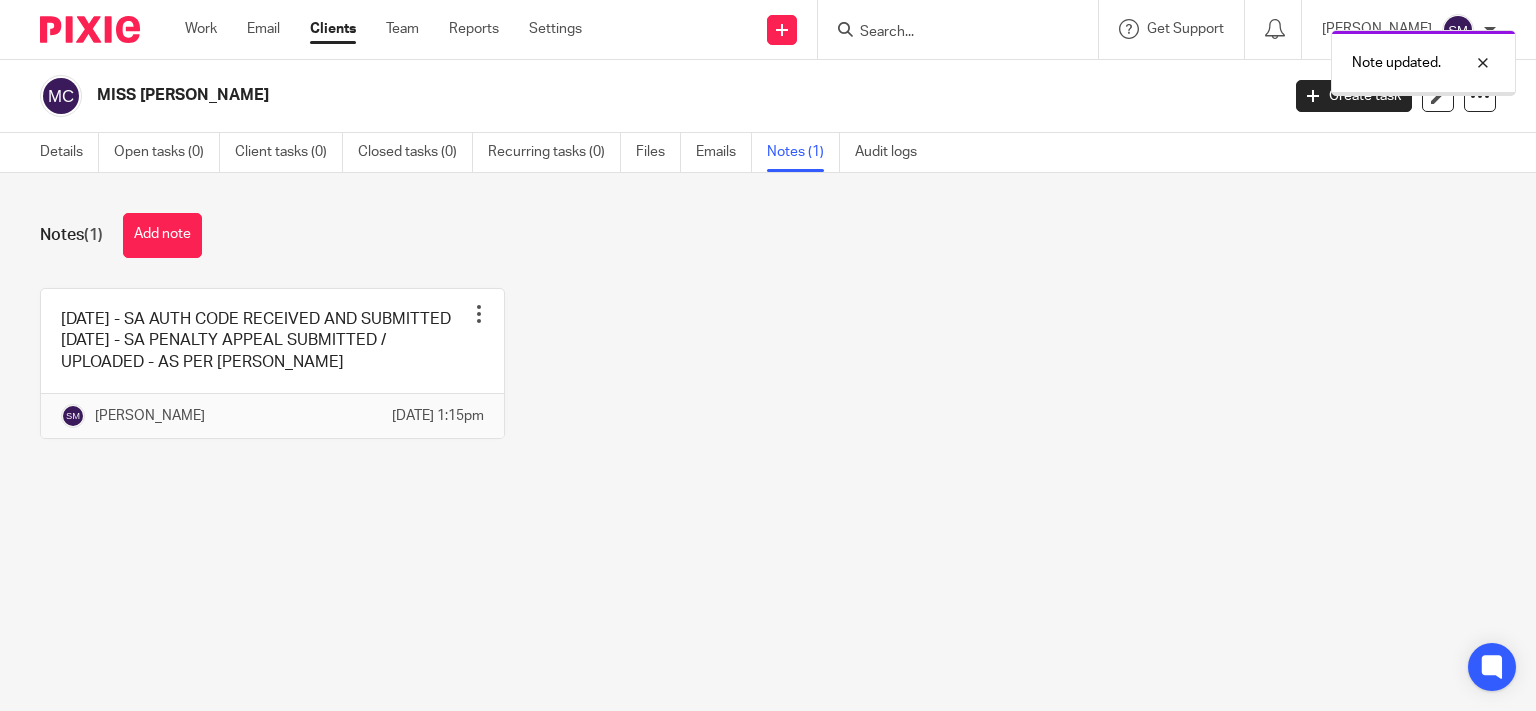 scroll, scrollTop: 0, scrollLeft: 0, axis: both 